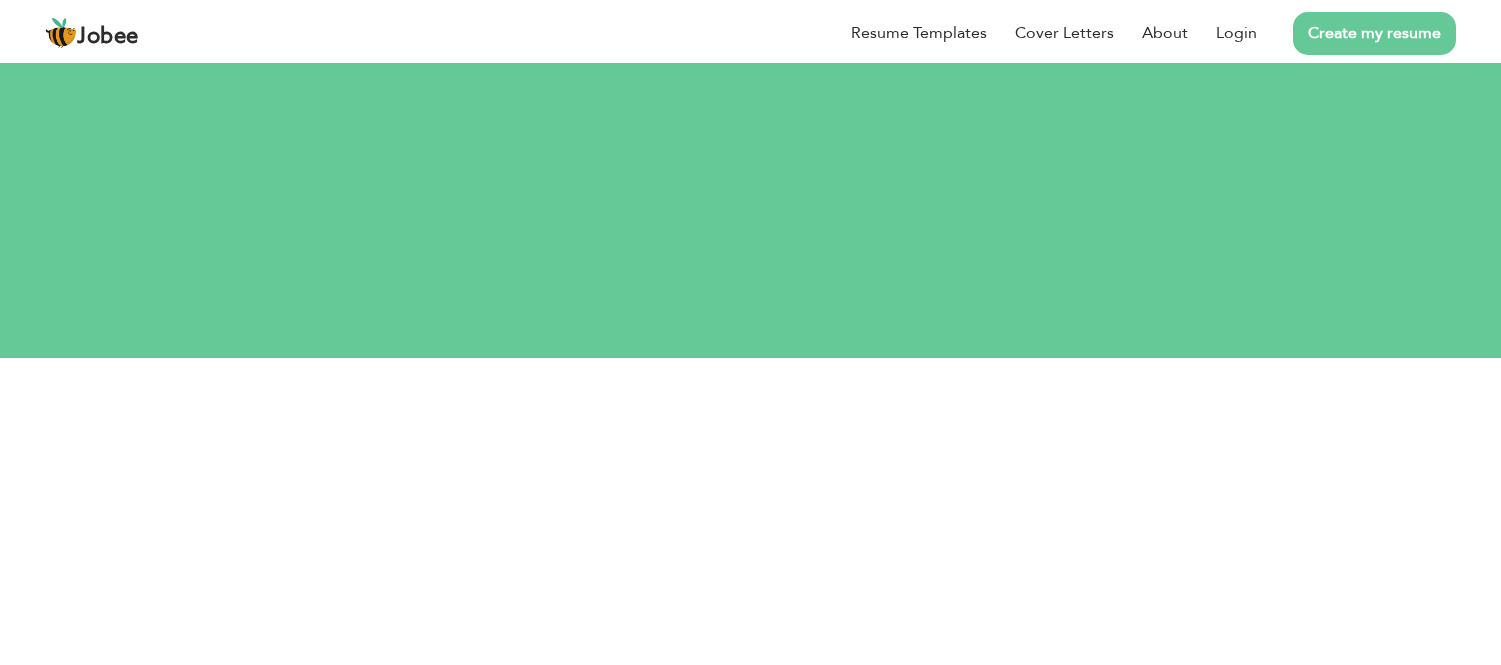 scroll, scrollTop: 0, scrollLeft: 0, axis: both 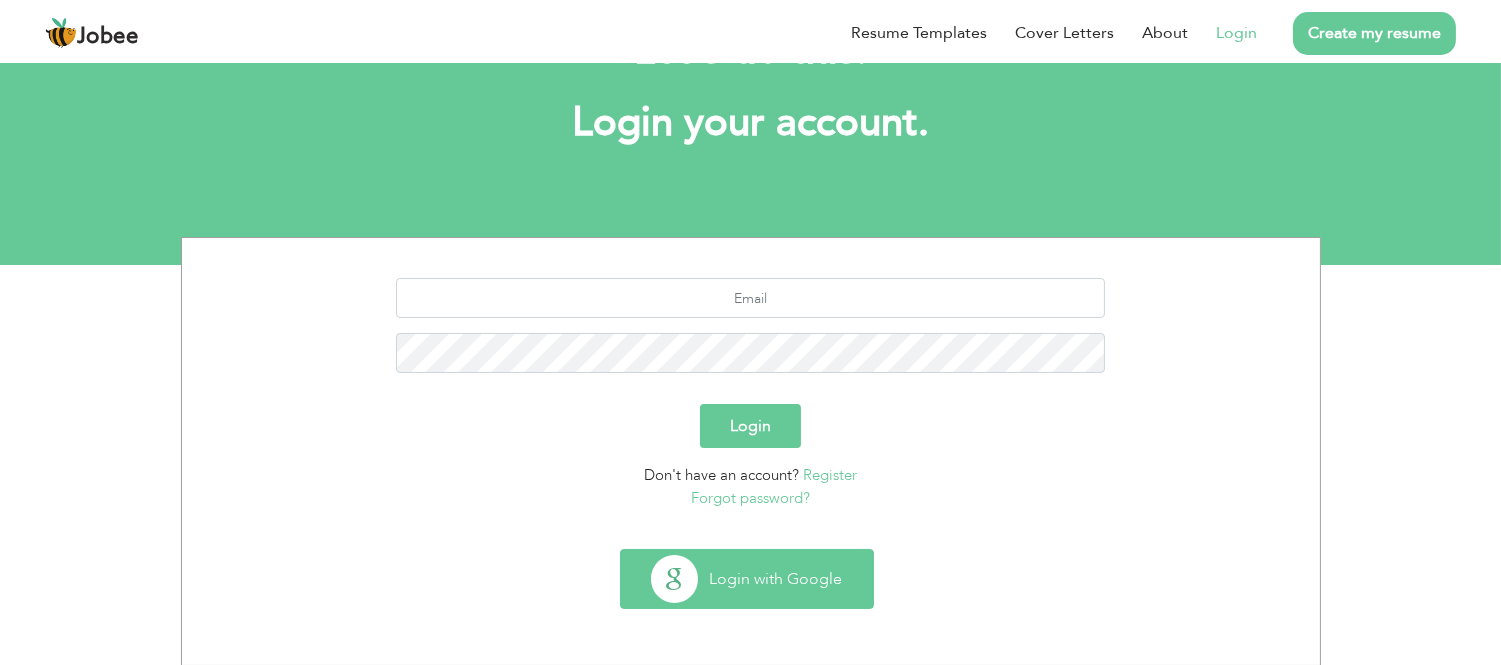 click on "Login with Google" at bounding box center [747, 579] 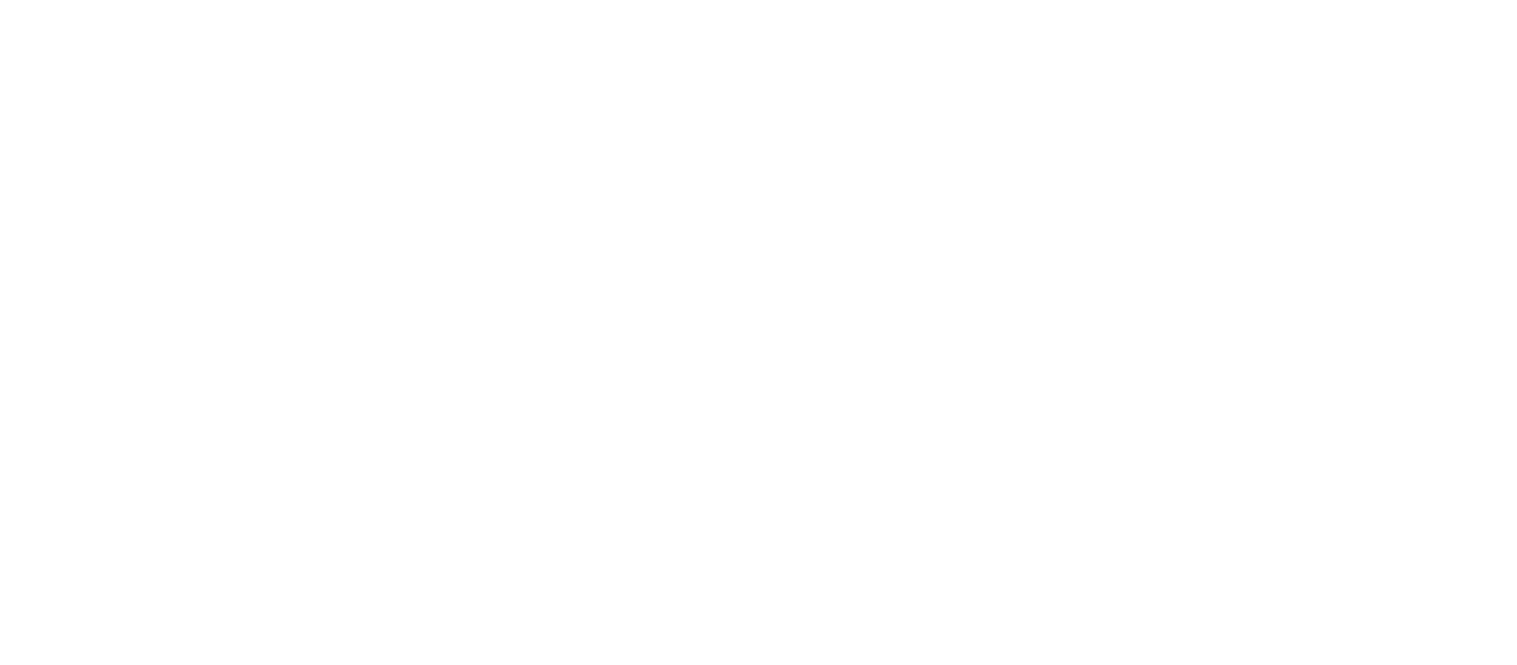 scroll, scrollTop: 0, scrollLeft: 0, axis: both 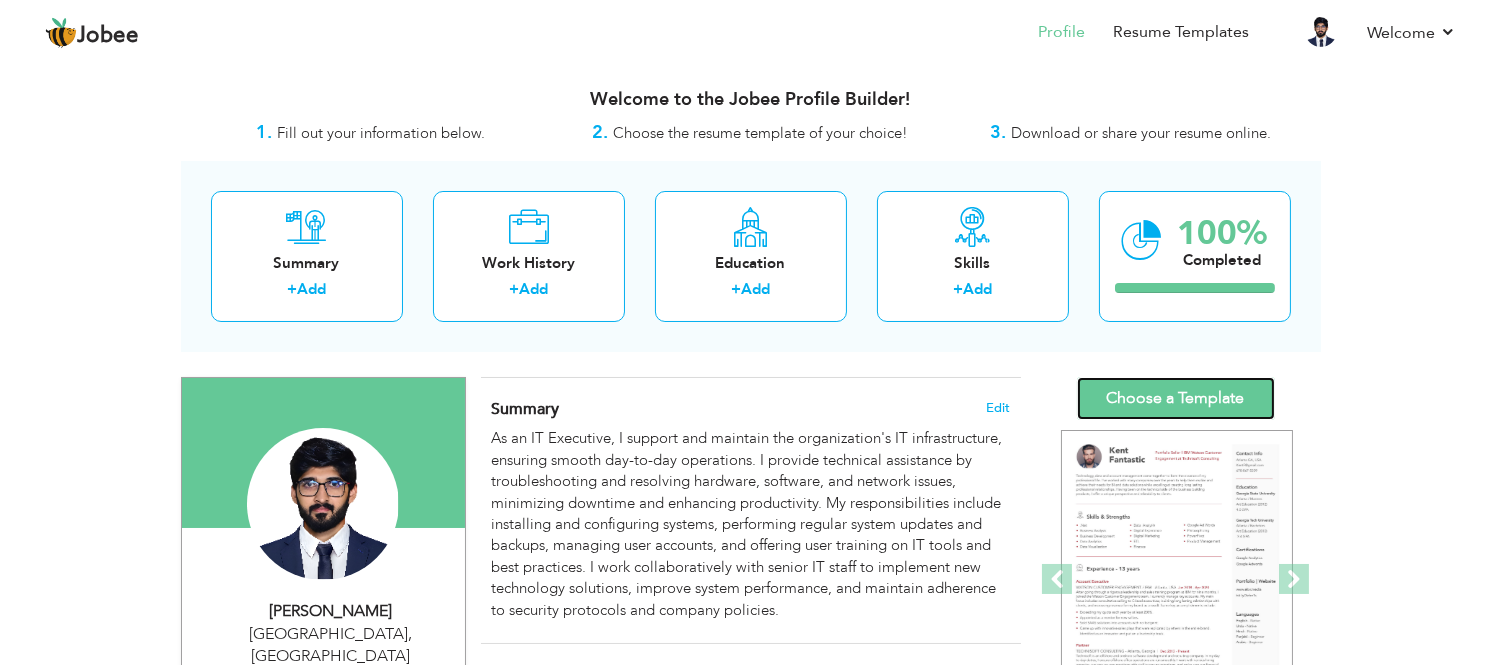 click on "Choose a Template" at bounding box center (1176, 398) 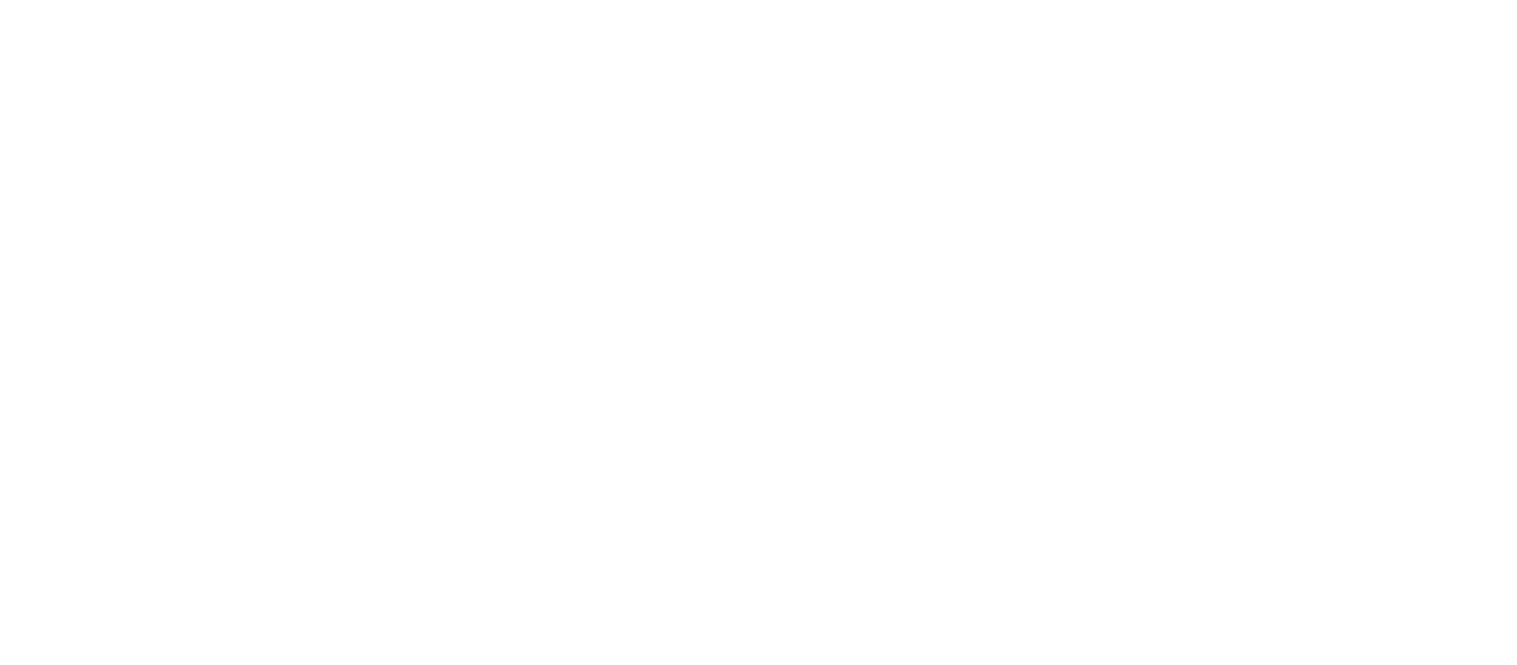 scroll, scrollTop: 0, scrollLeft: 0, axis: both 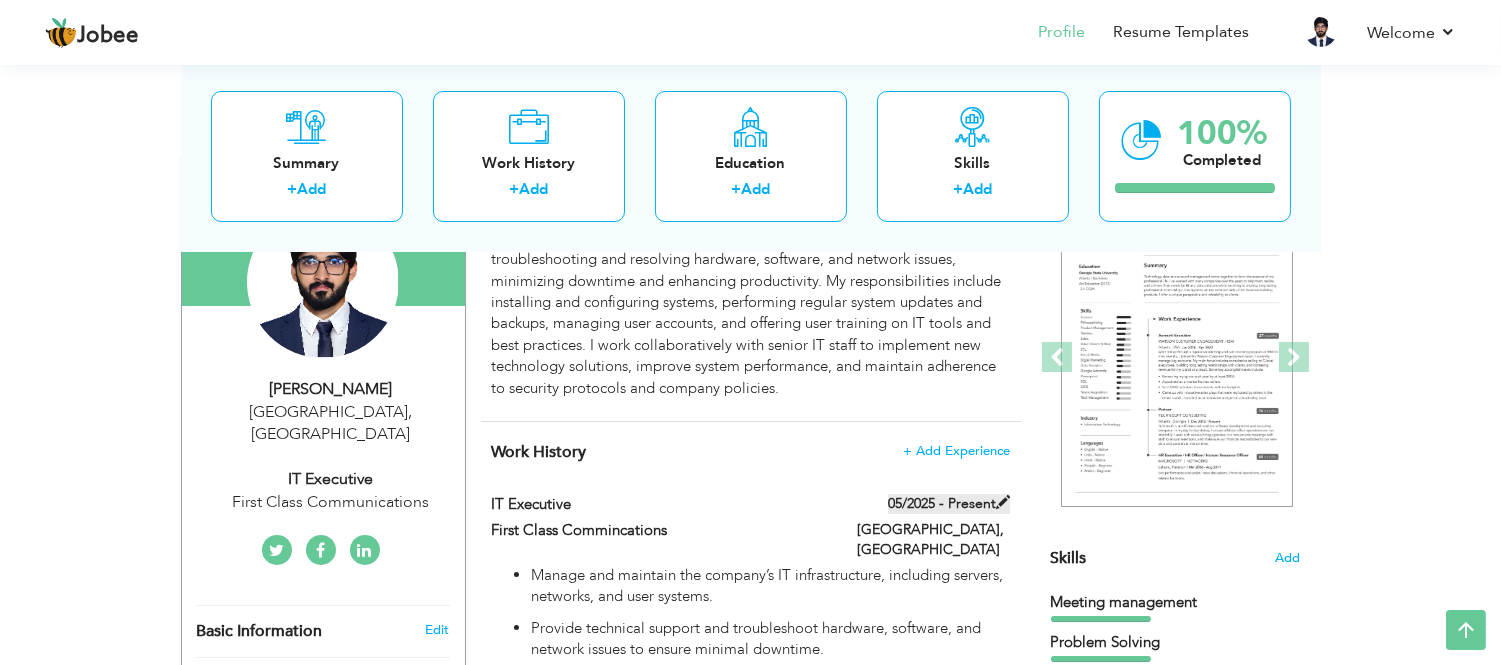 click on "05/2025 - Present" at bounding box center (949, 504) 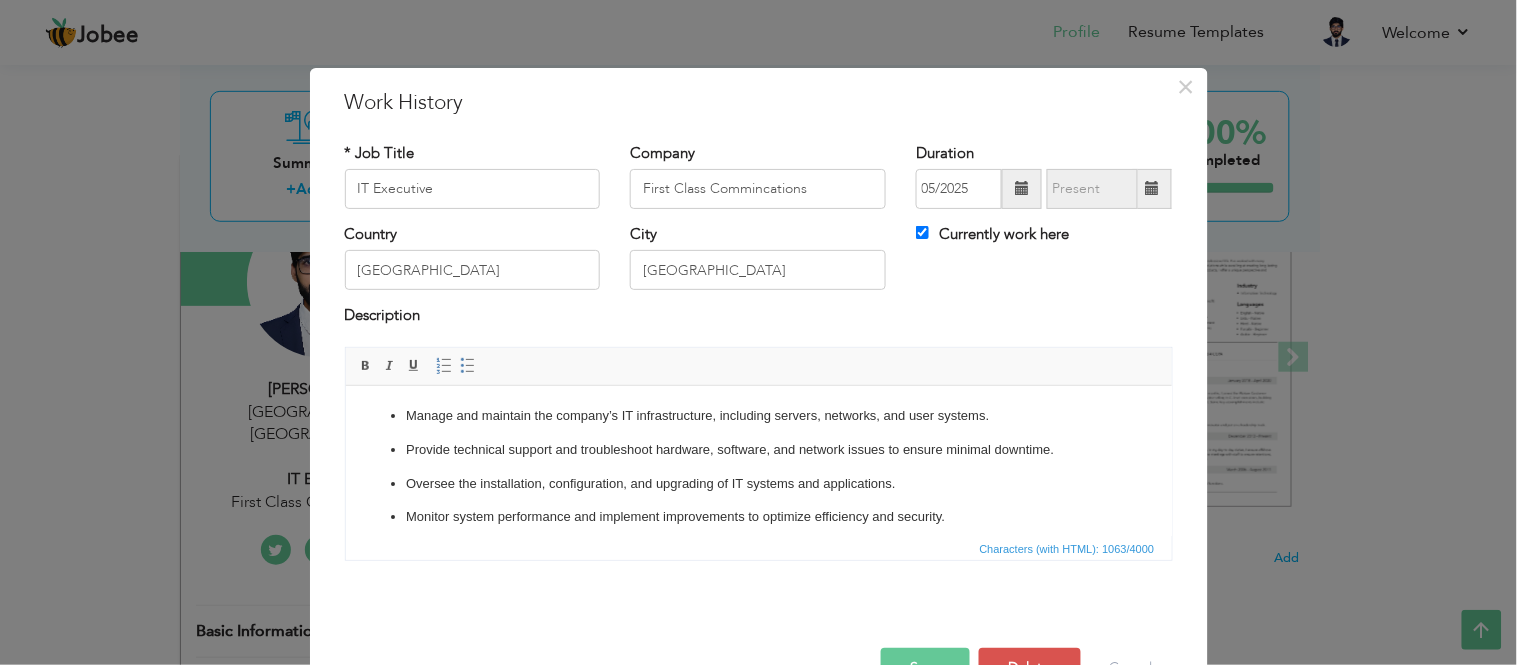 click at bounding box center [1022, 189] 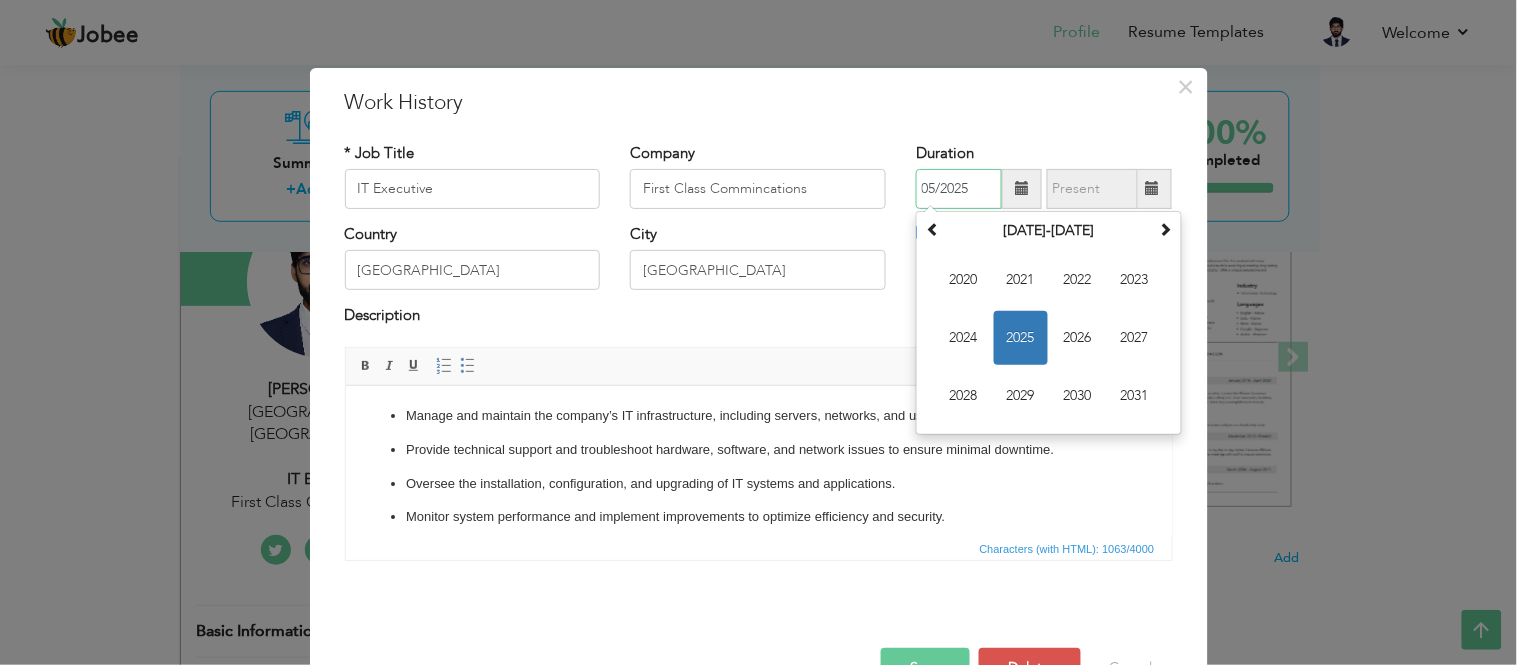 click on "2025" at bounding box center (1021, 338) 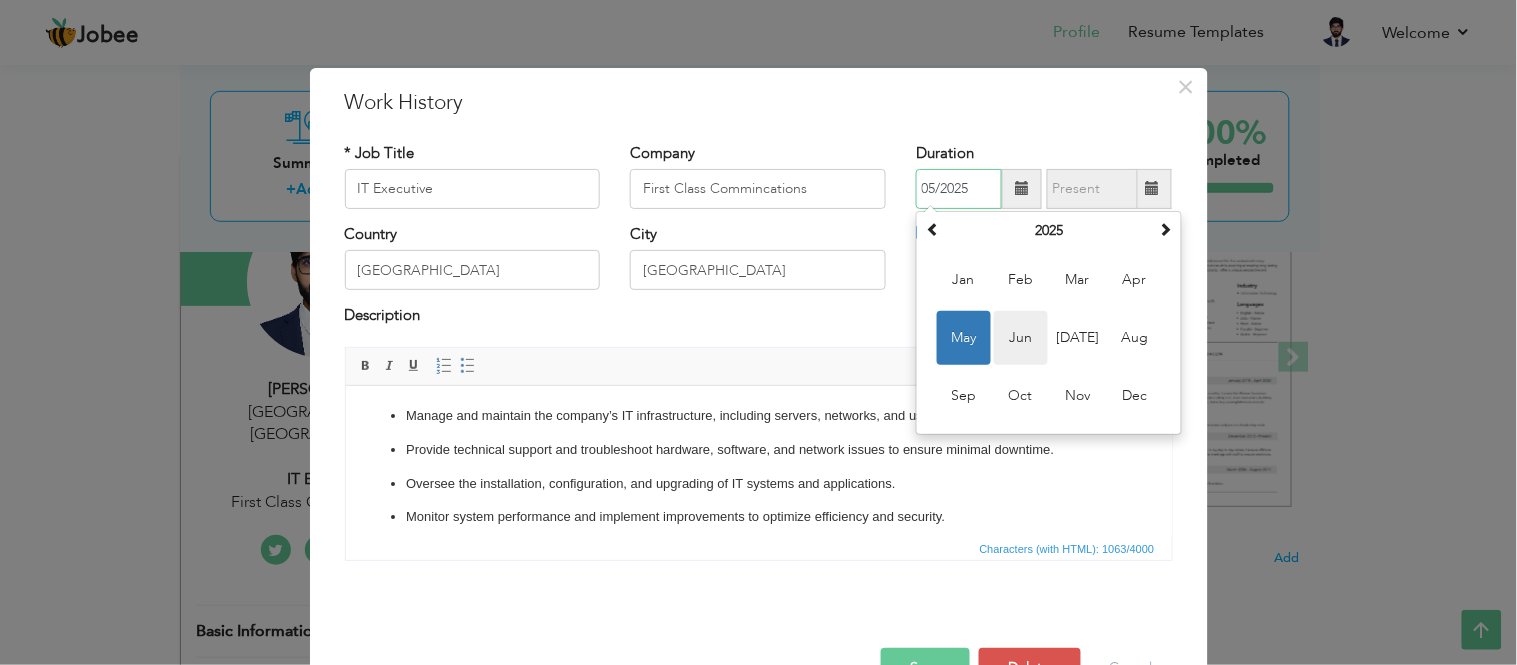 click on "Jun" at bounding box center [1021, 338] 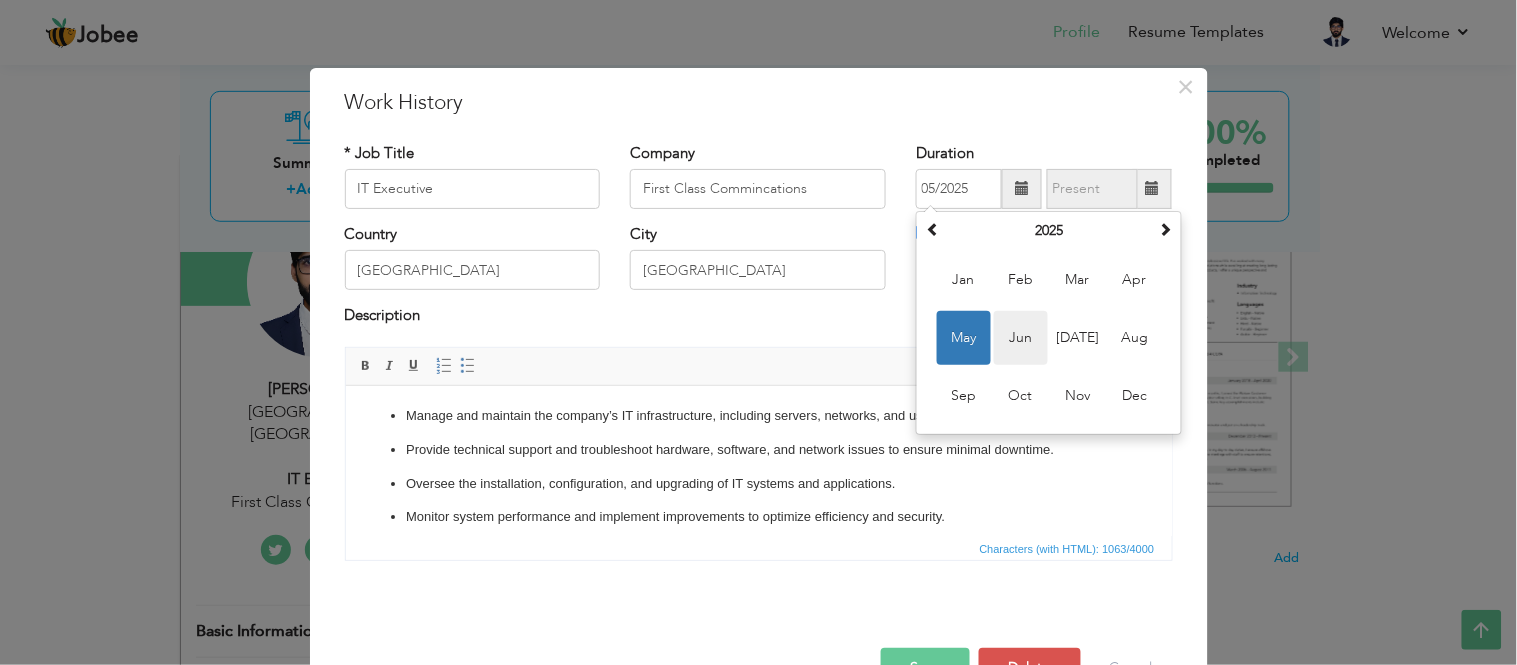 type on "06/2025" 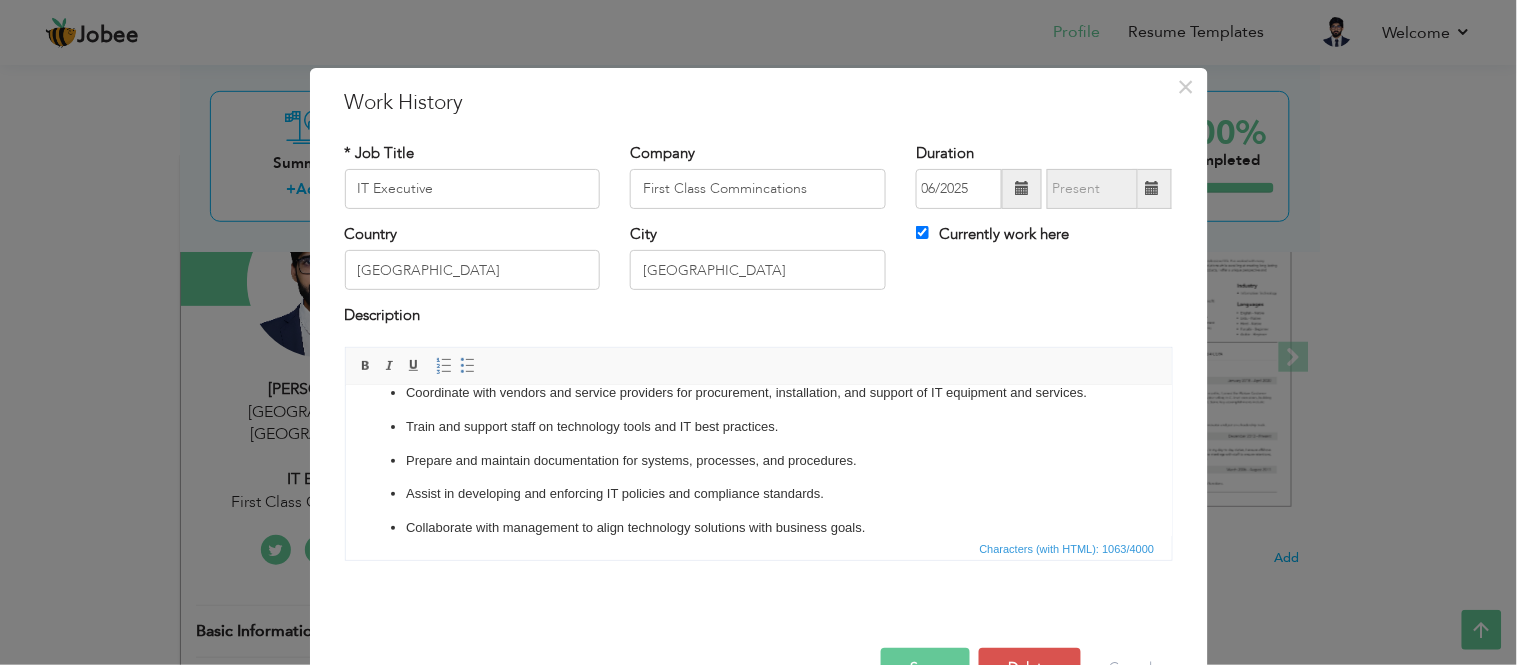 scroll, scrollTop: 214, scrollLeft: 0, axis: vertical 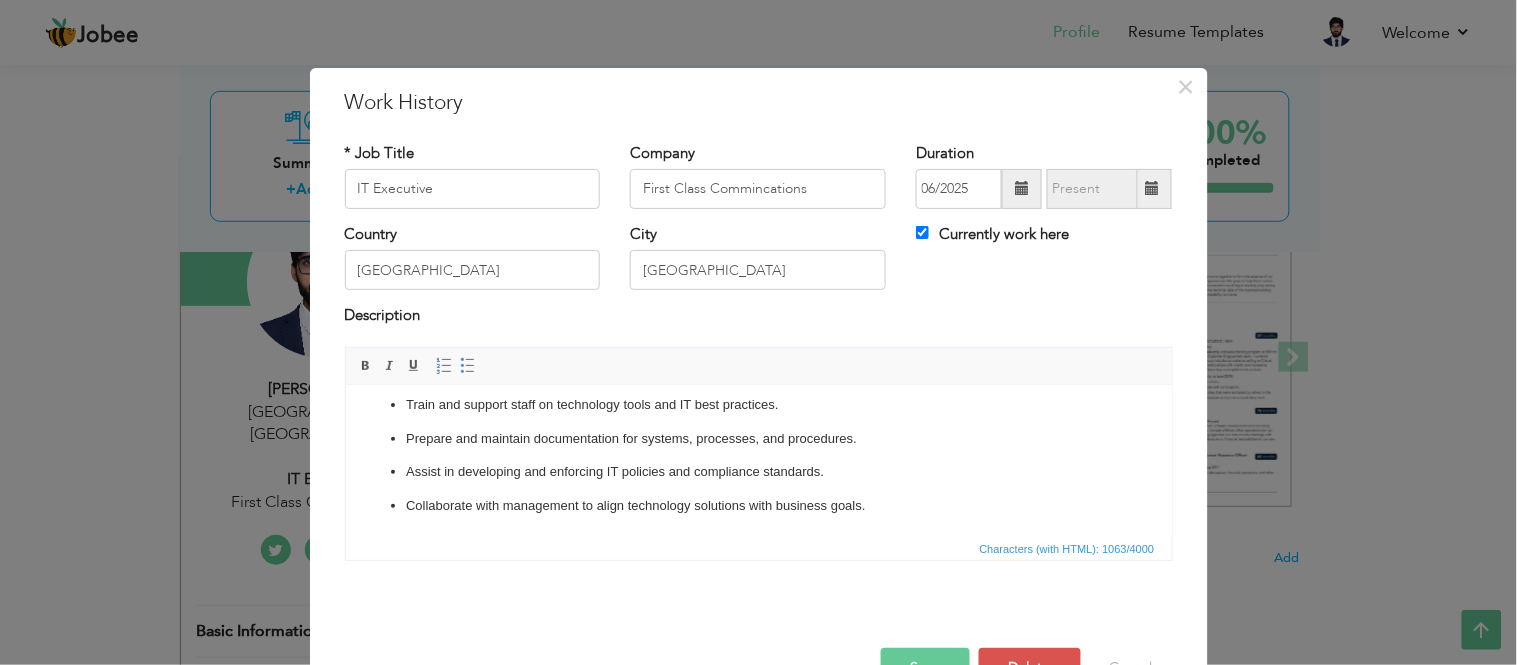 click on "Save" at bounding box center [925, 668] 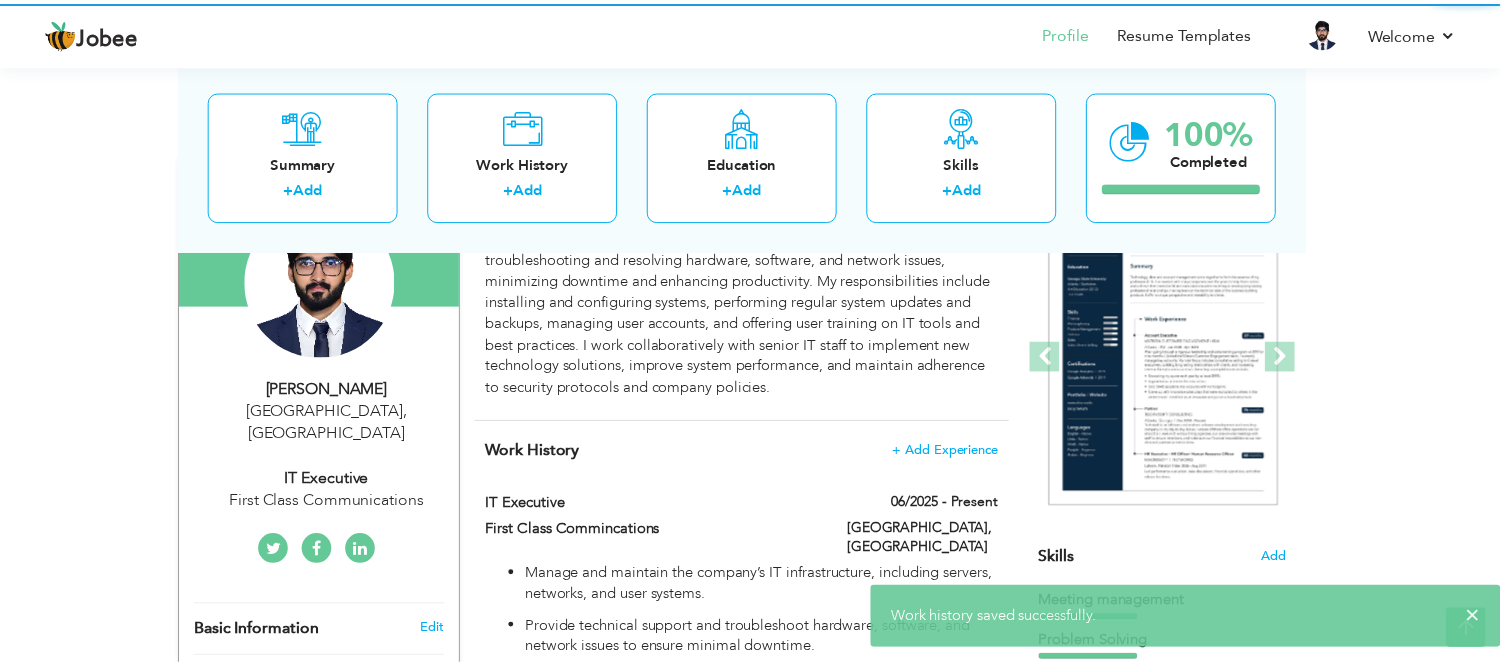 scroll, scrollTop: 0, scrollLeft: 0, axis: both 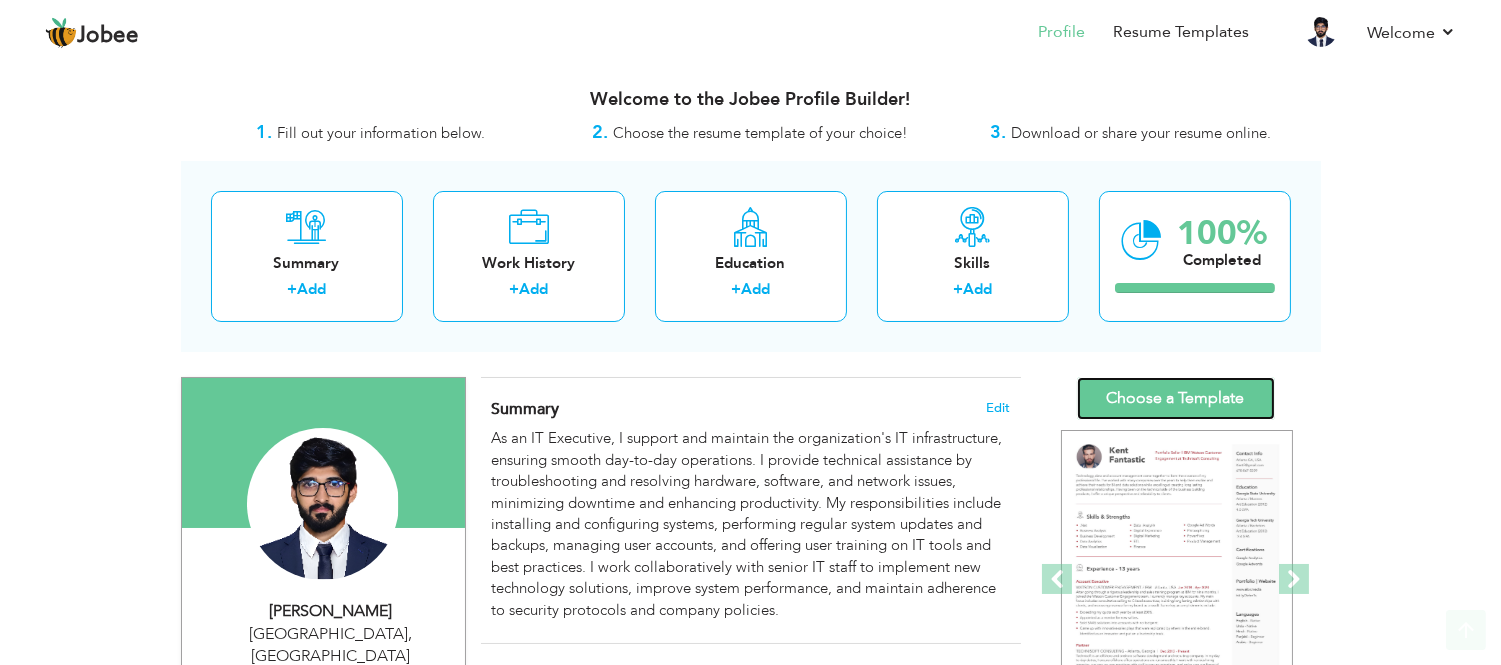 click on "Choose a Template" at bounding box center (1176, 398) 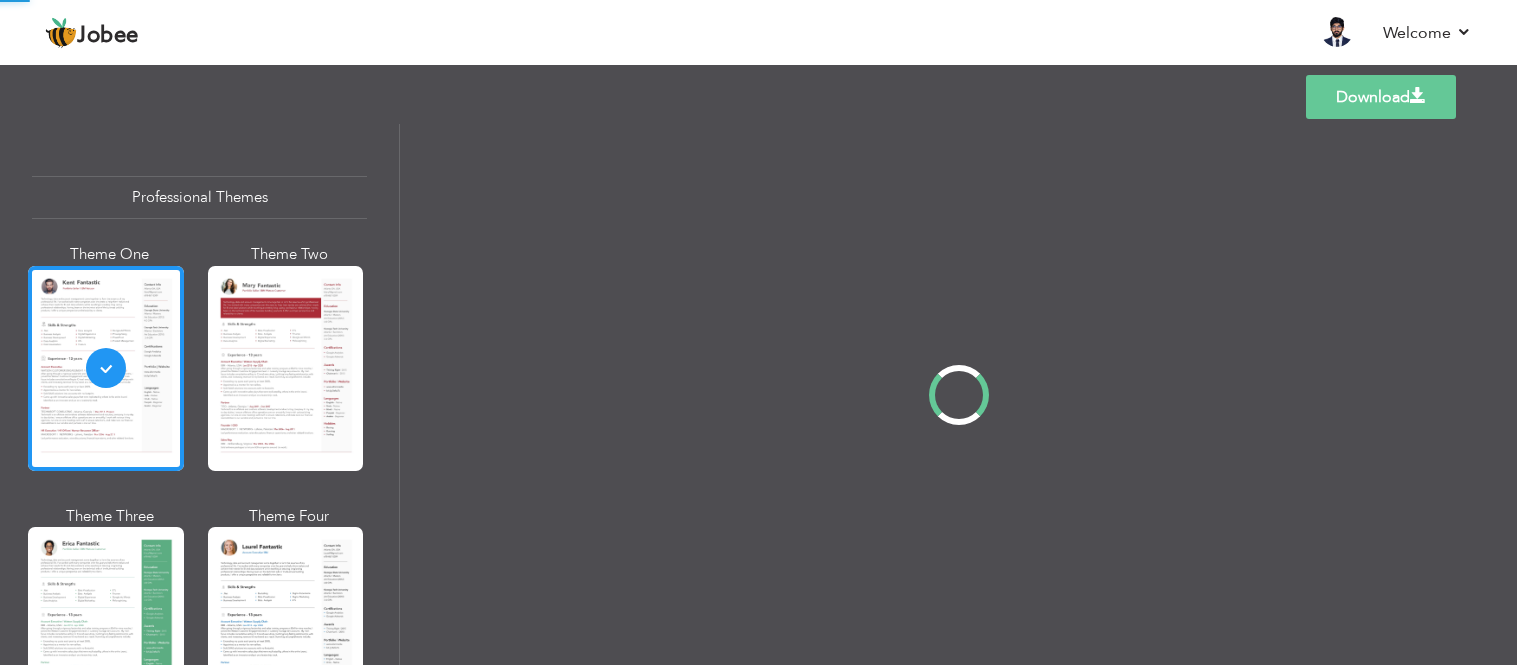 scroll, scrollTop: 0, scrollLeft: 0, axis: both 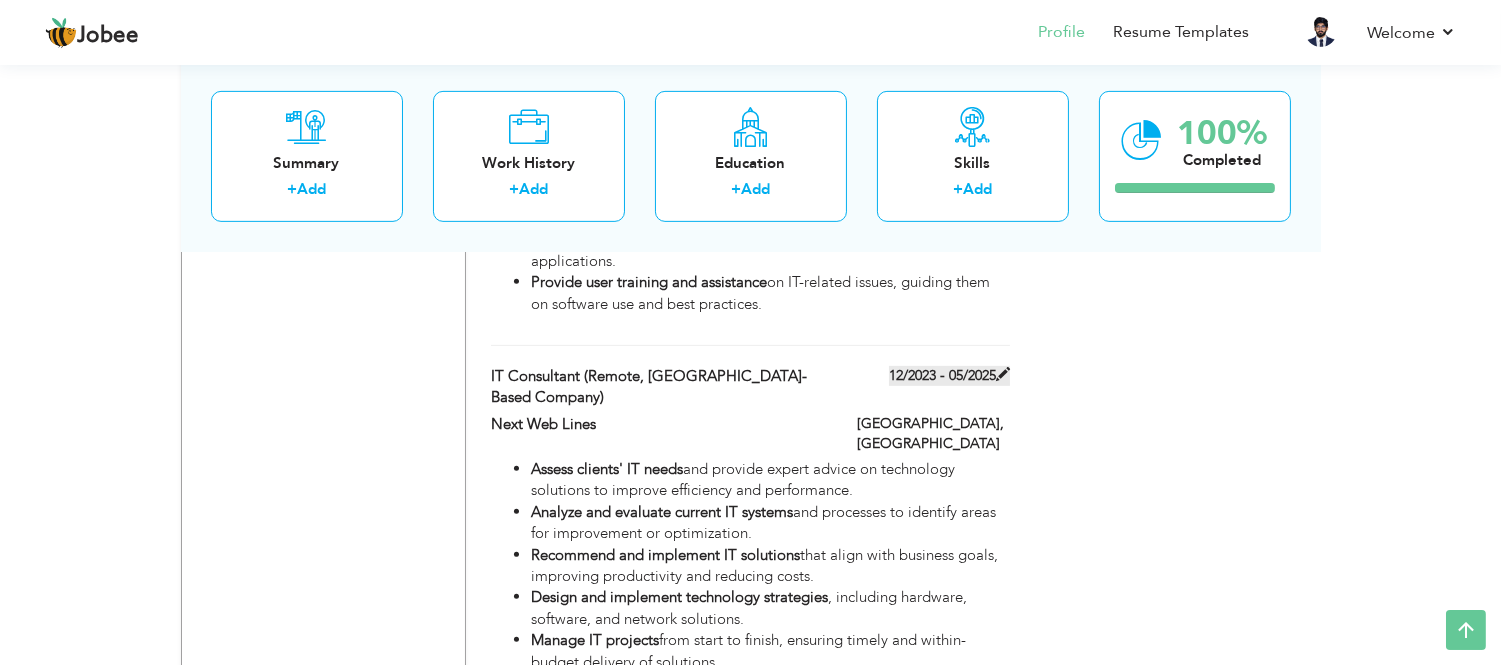 click on "12/2023 - 05/2025" at bounding box center (949, 376) 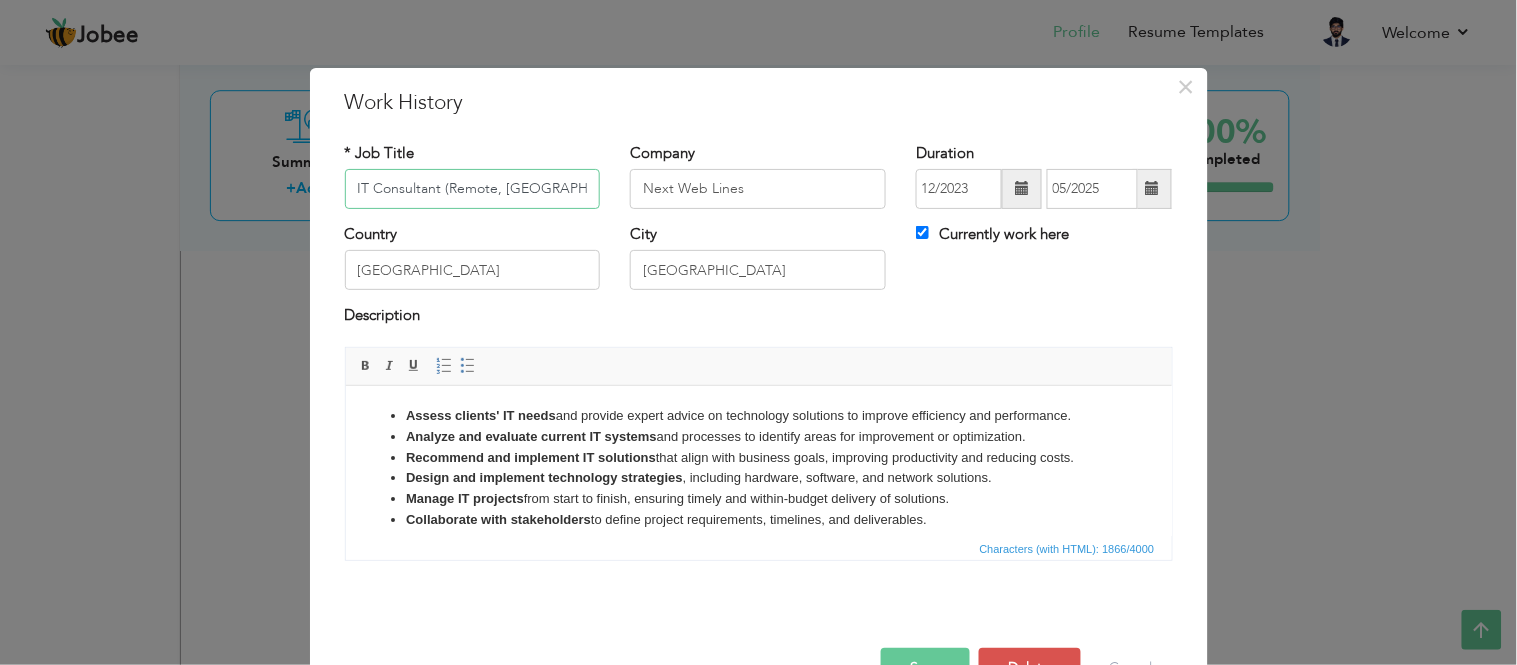 scroll, scrollTop: 0, scrollLeft: 53, axis: horizontal 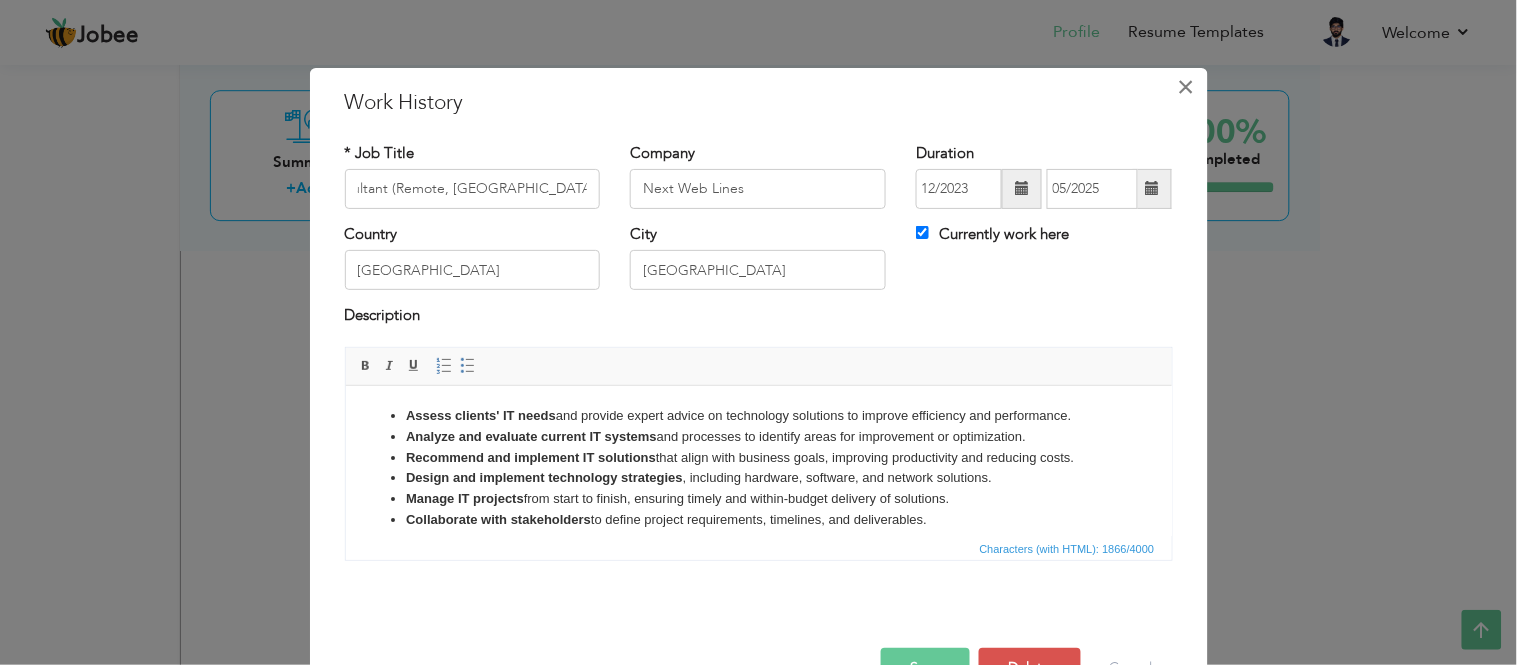 click on "×" at bounding box center (1186, 87) 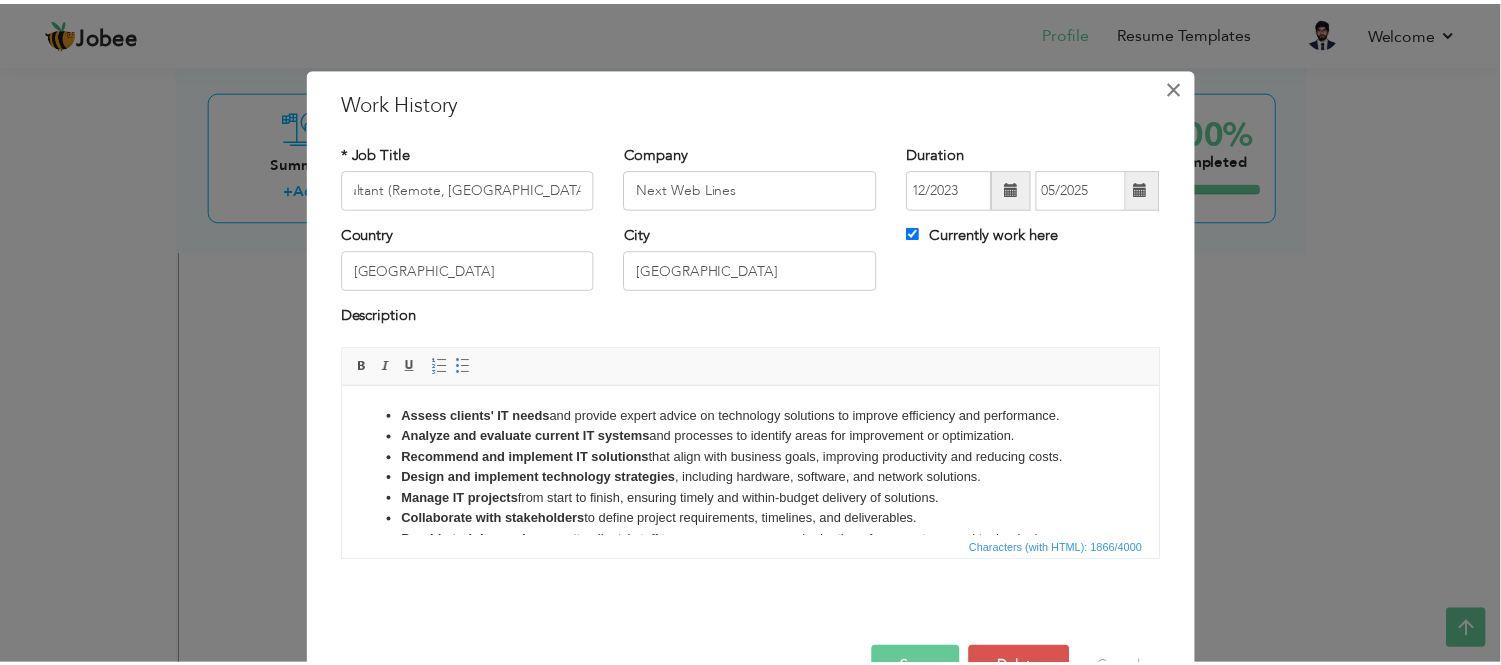scroll, scrollTop: 0, scrollLeft: 0, axis: both 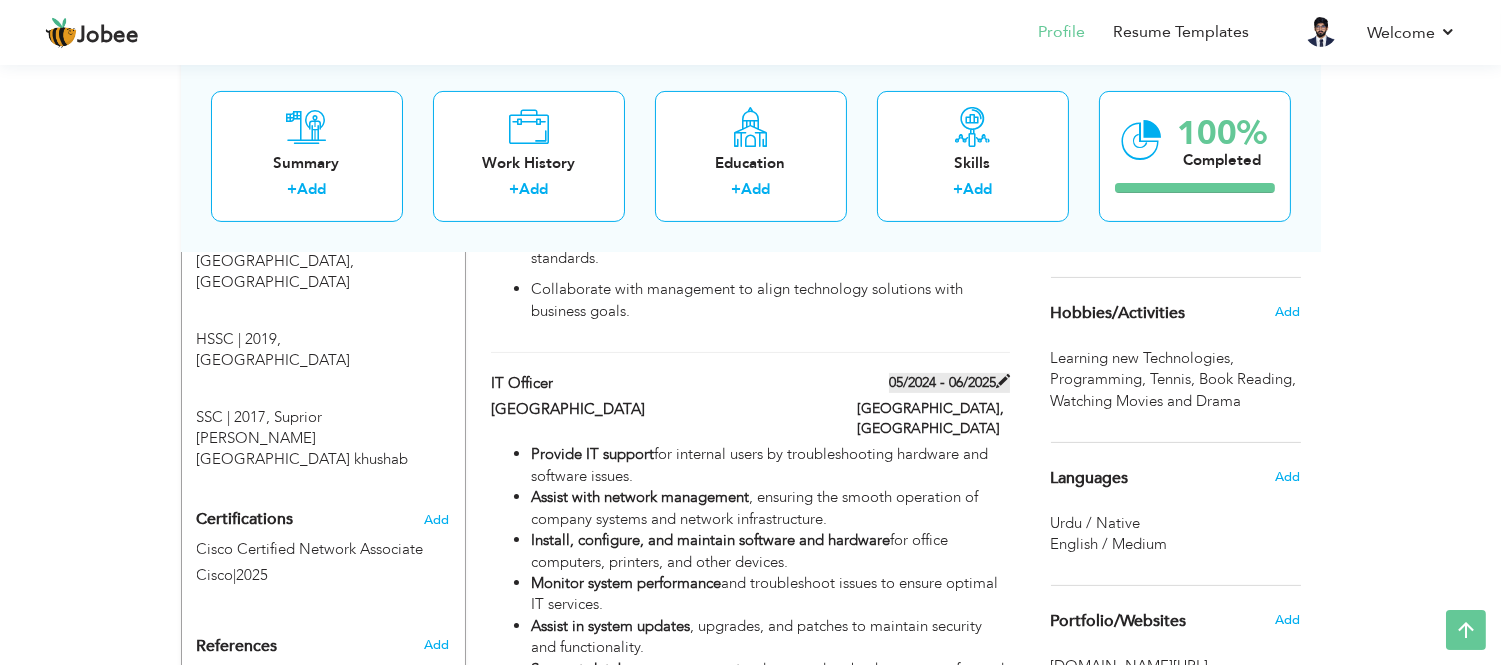 click on "05/2024 - 06/2025" at bounding box center (949, 383) 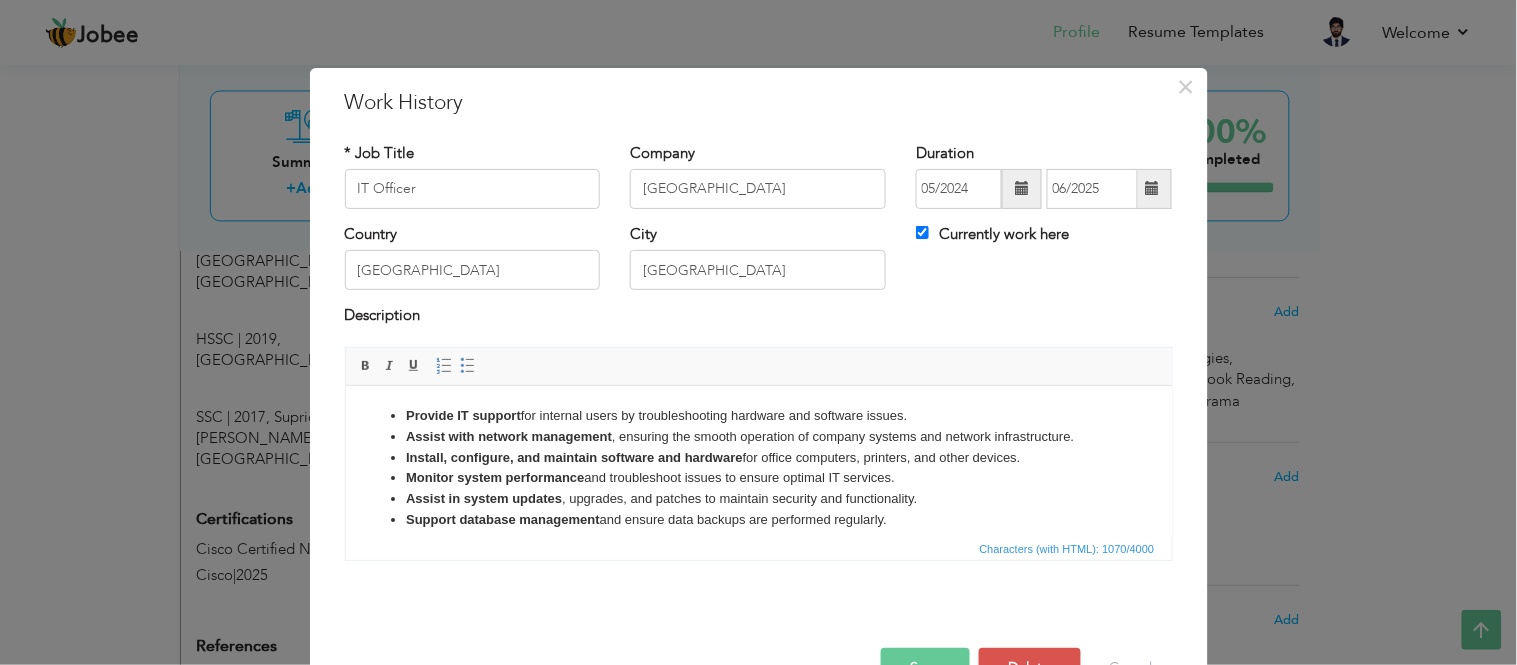 click at bounding box center [1022, 188] 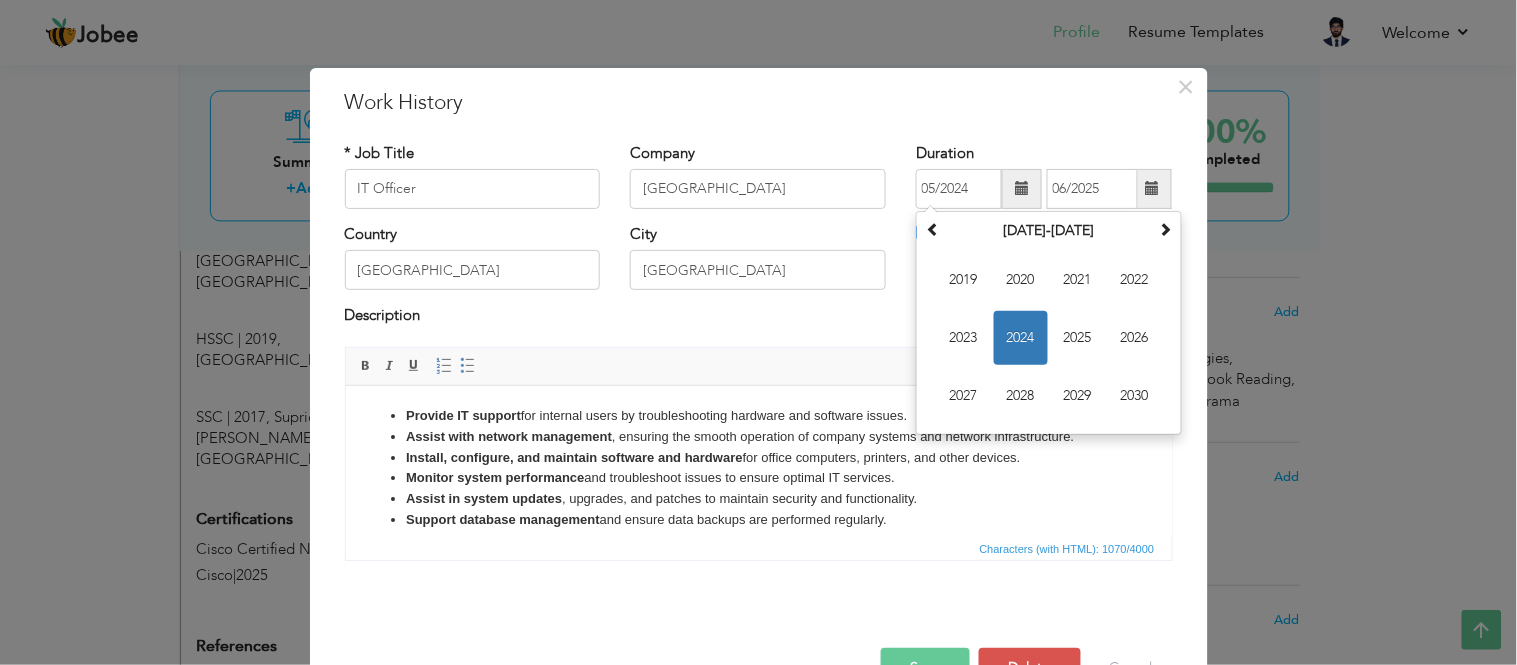 click at bounding box center (1152, 189) 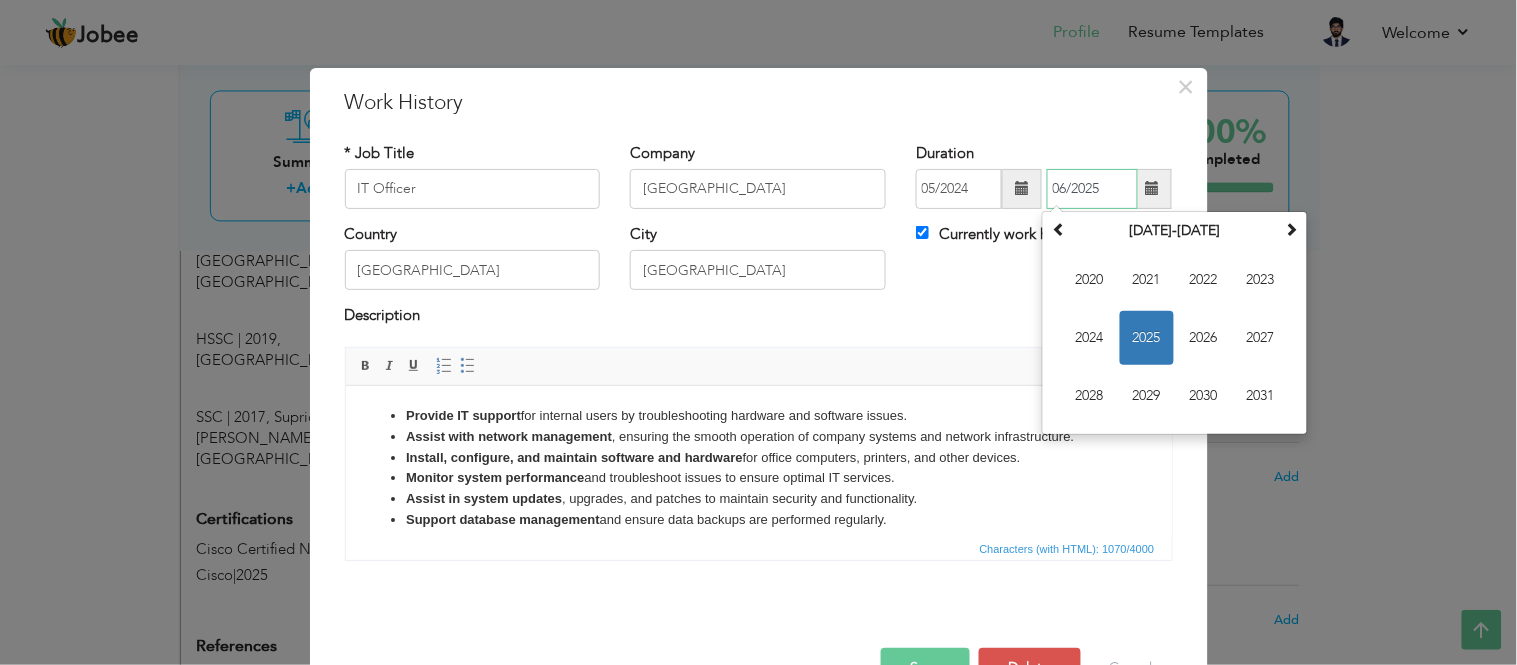 click on "2025" at bounding box center [1147, 338] 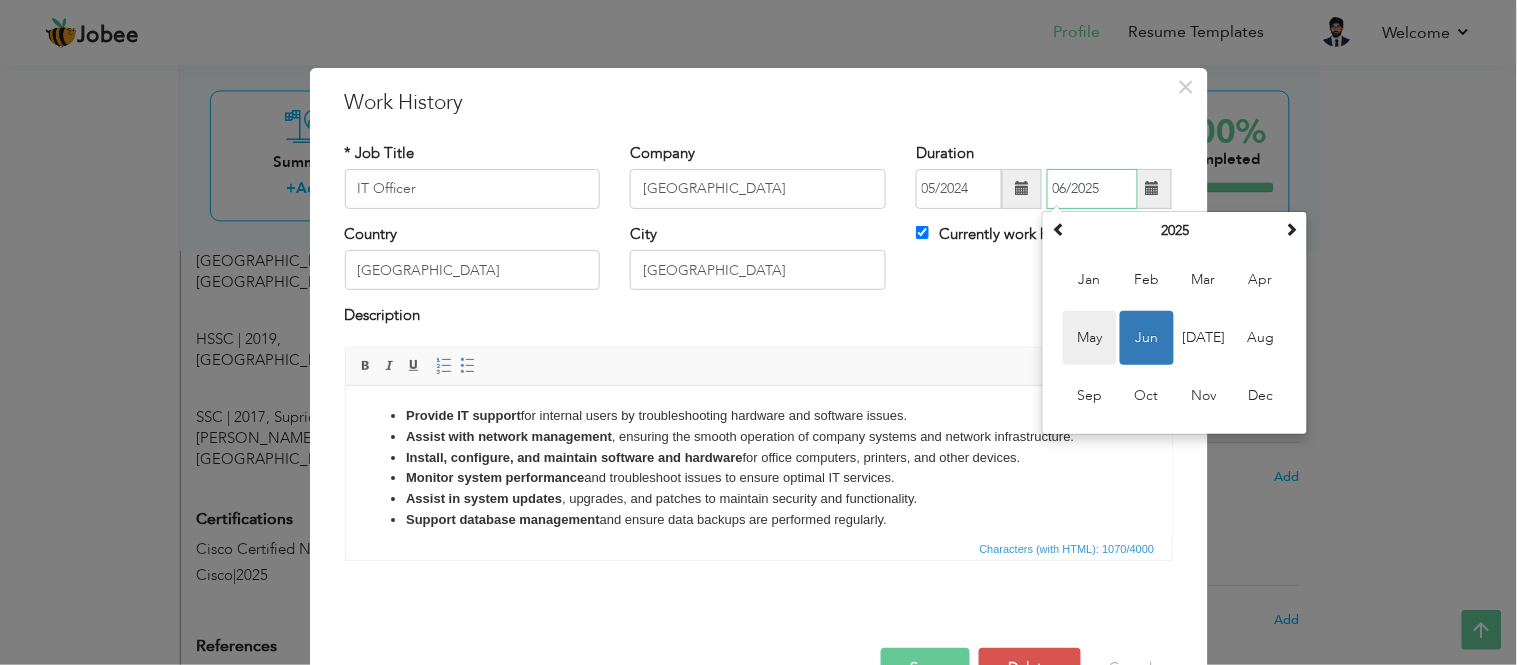 click on "May" at bounding box center (1090, 338) 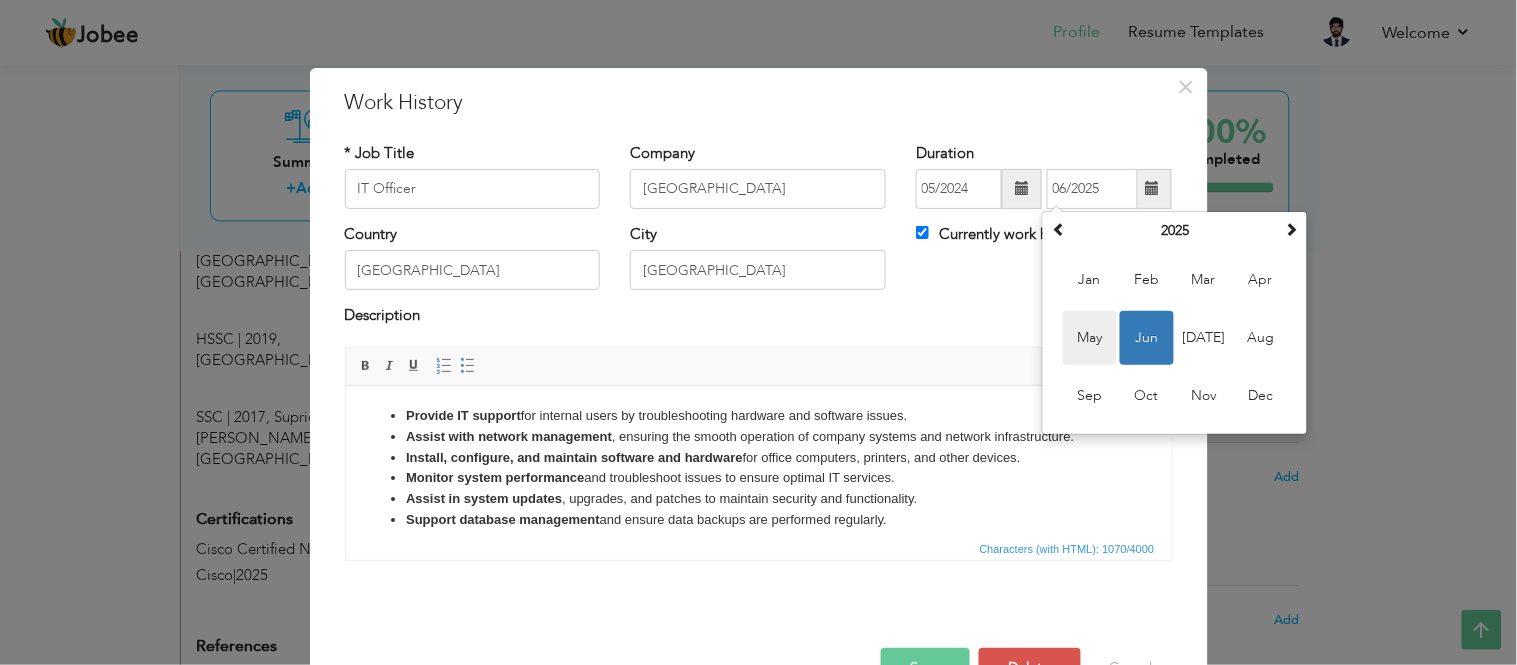 type on "05/2025" 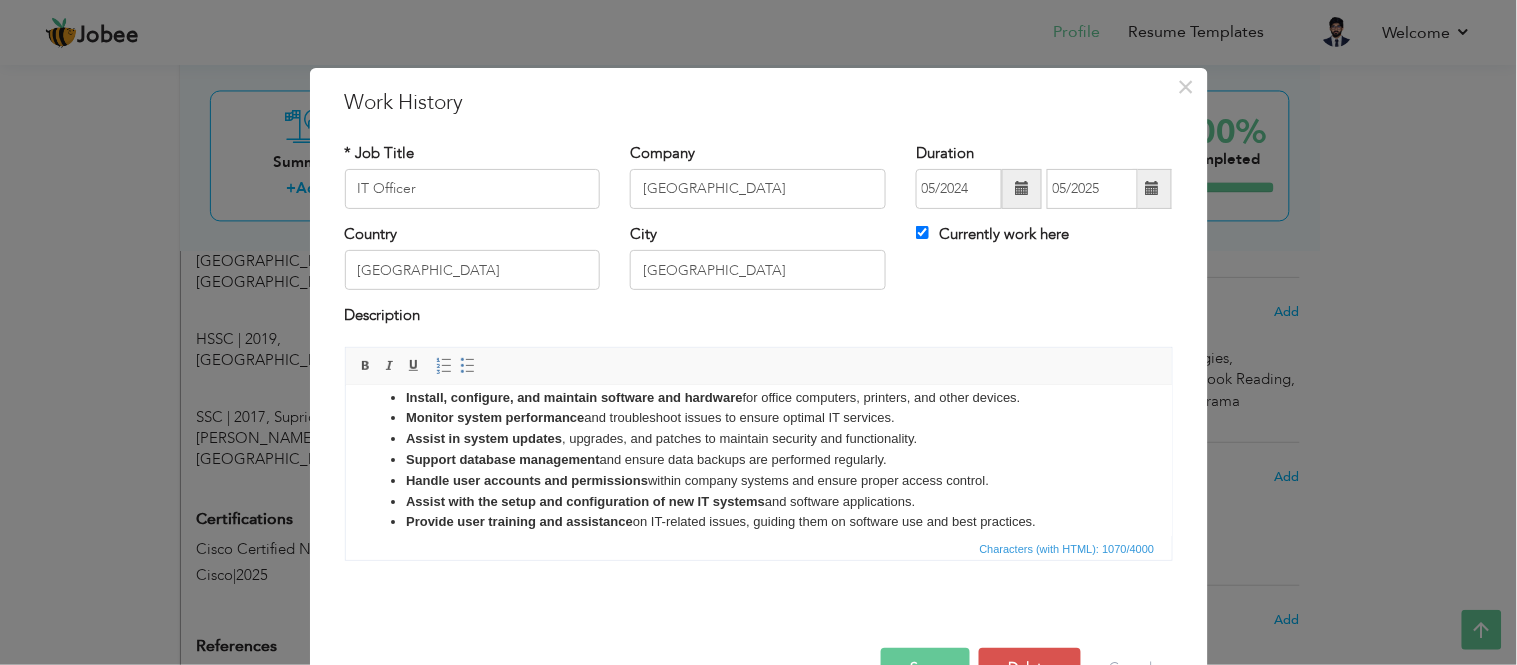 scroll, scrollTop: 76, scrollLeft: 0, axis: vertical 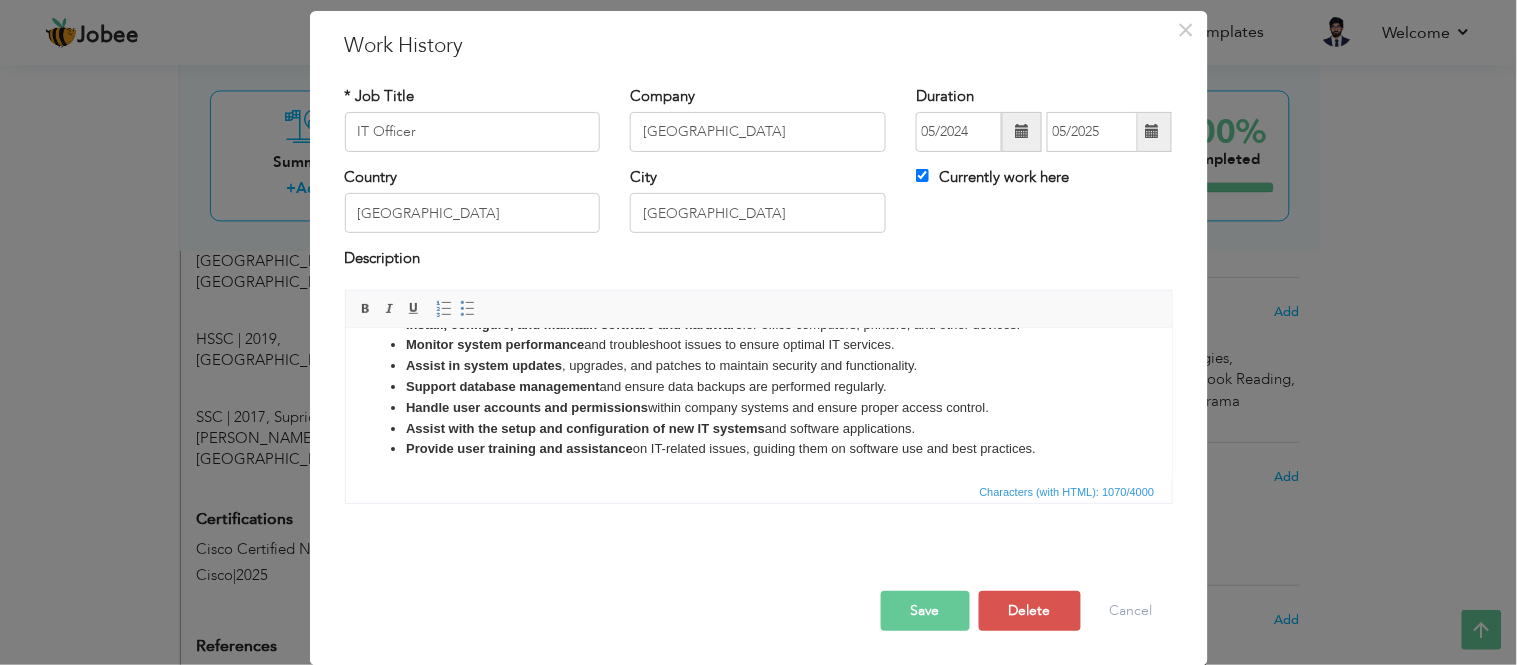click on "Save" at bounding box center [925, 611] 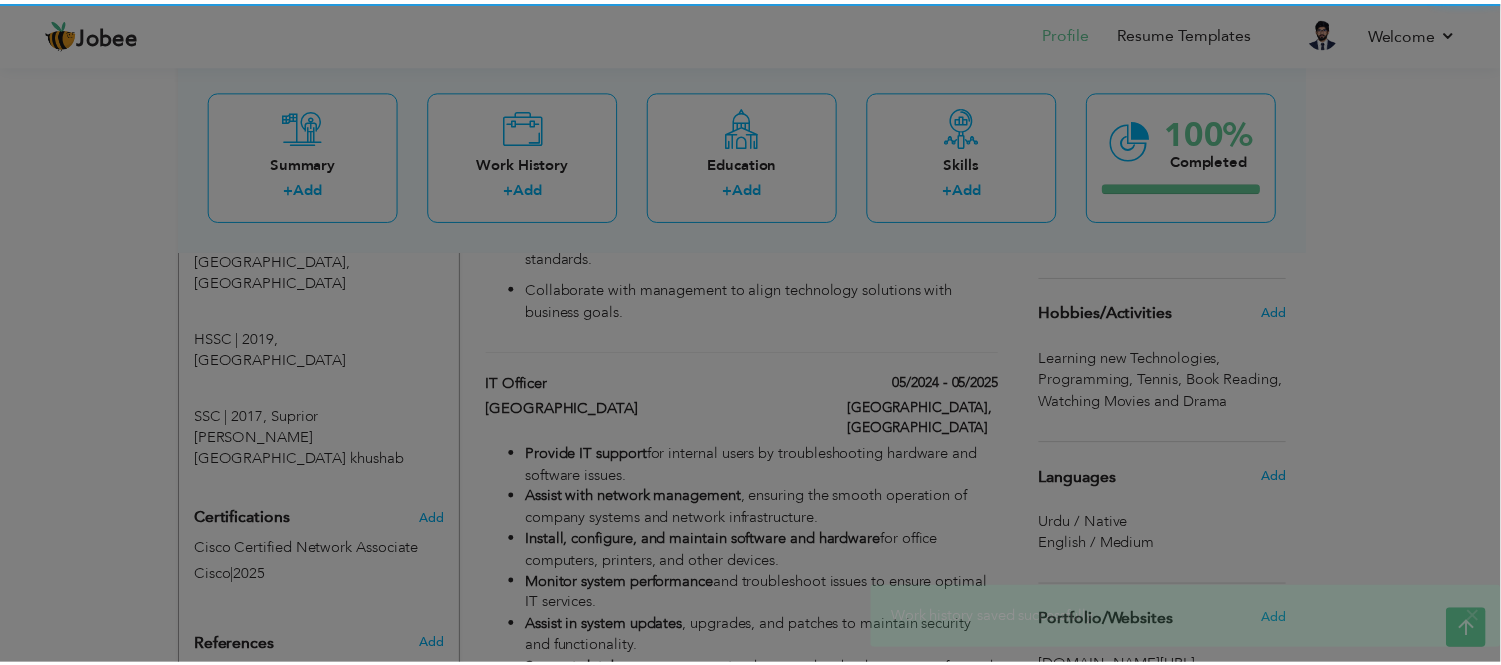 scroll, scrollTop: 0, scrollLeft: 0, axis: both 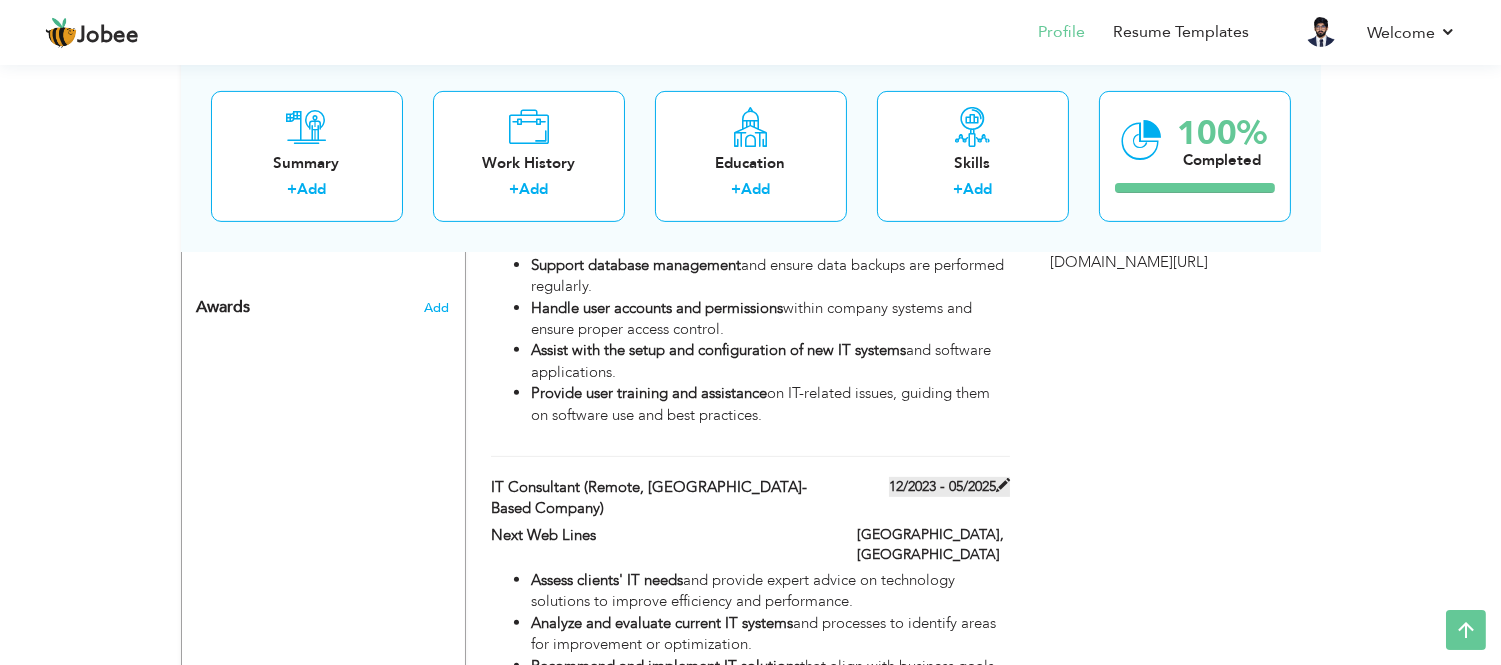 click on "12/2023 - 05/2025" at bounding box center [949, 487] 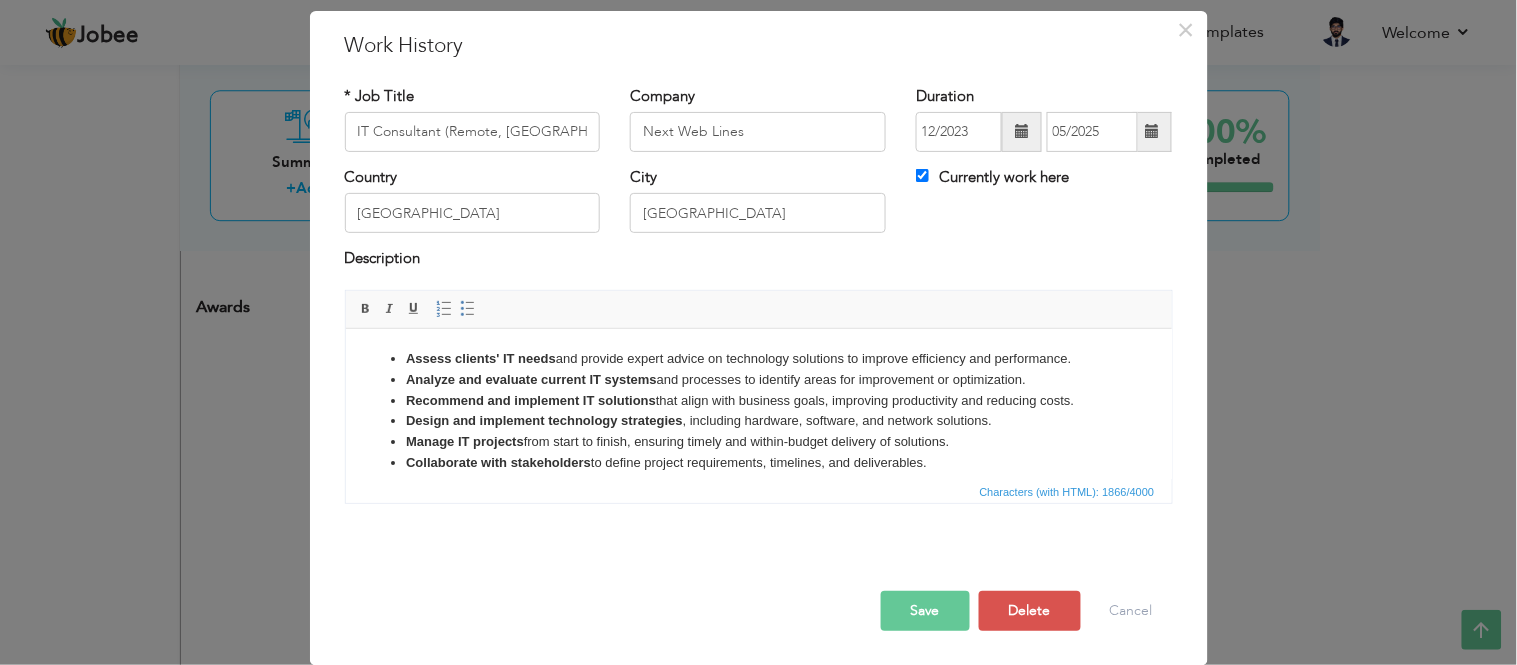scroll, scrollTop: 0, scrollLeft: 0, axis: both 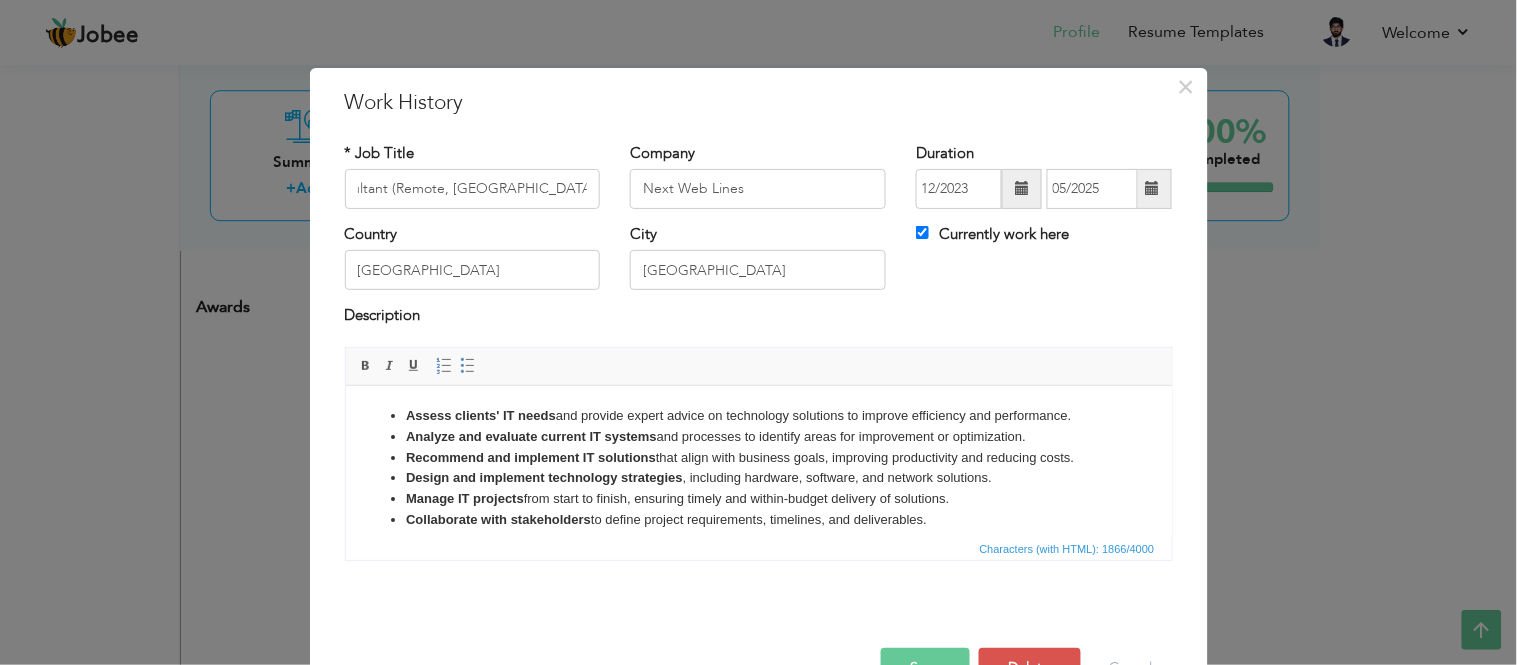 click at bounding box center [1152, 189] 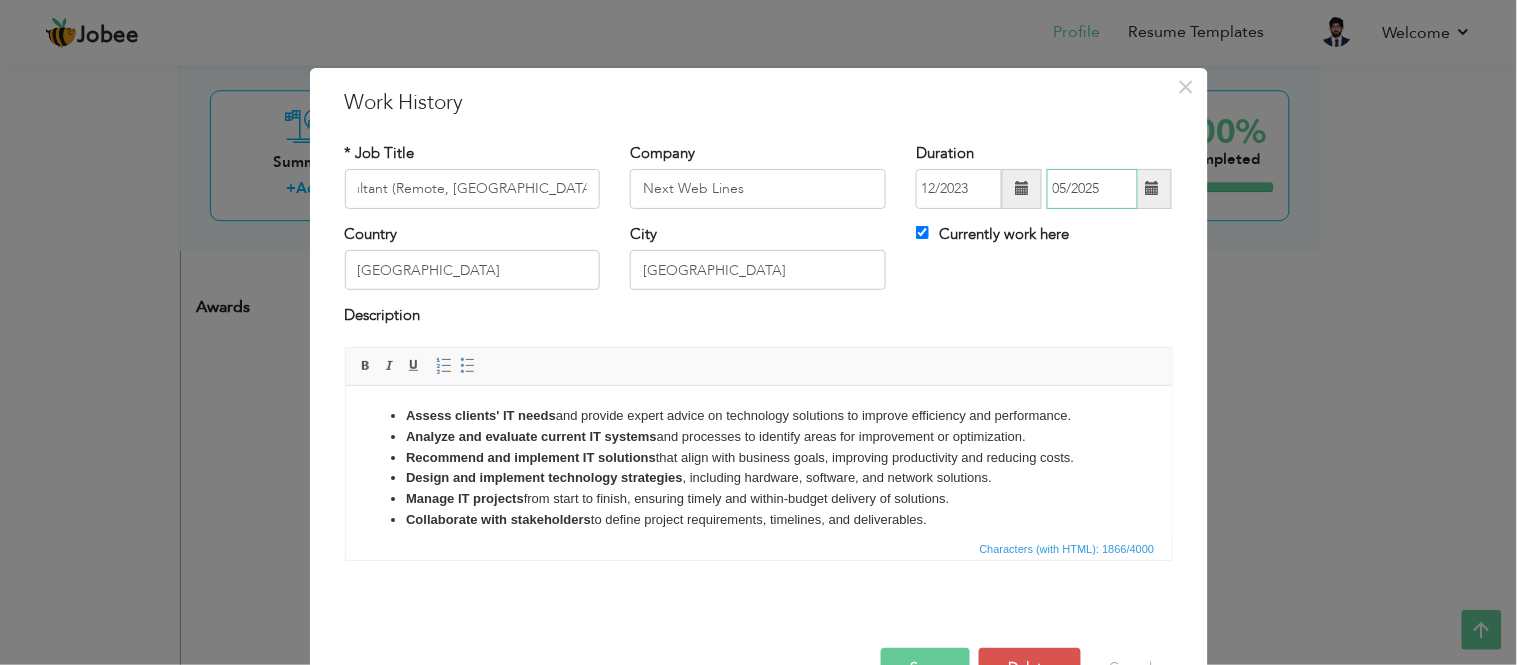 scroll, scrollTop: 0, scrollLeft: 0, axis: both 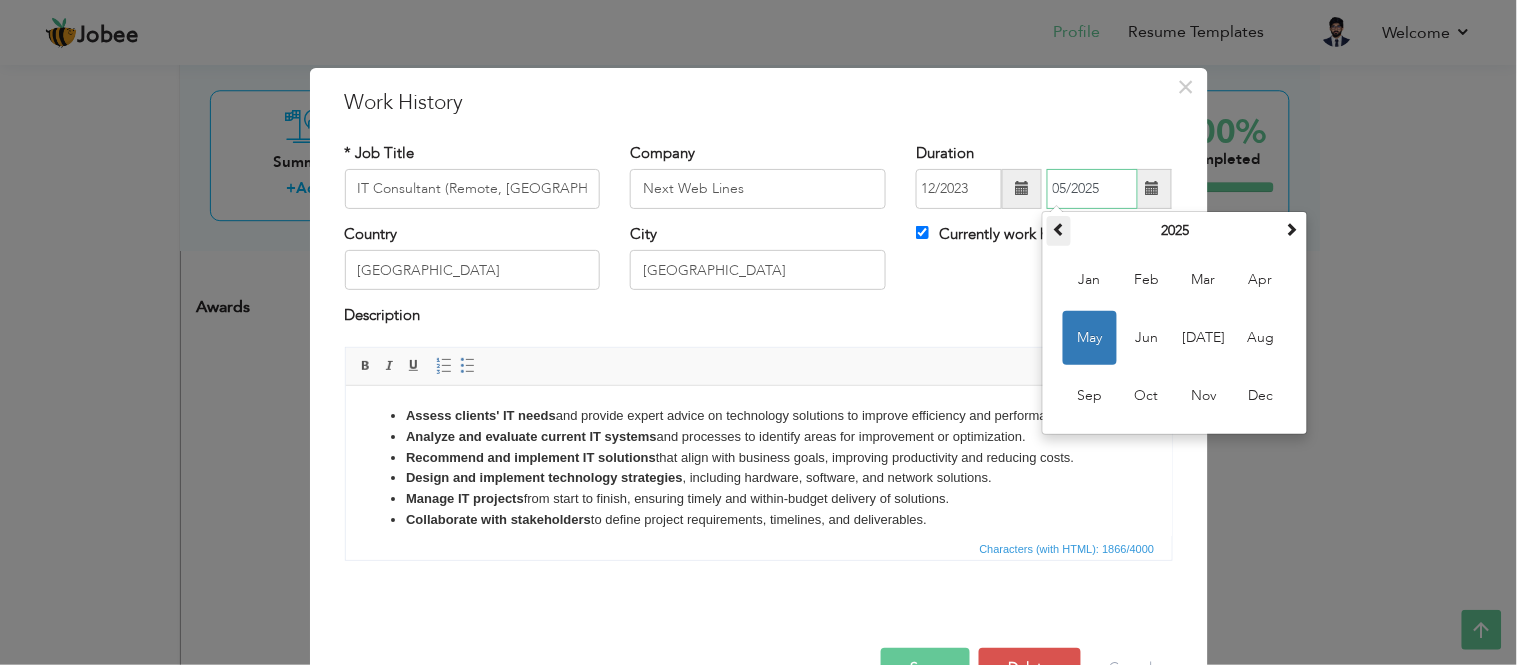 click at bounding box center (1059, 229) 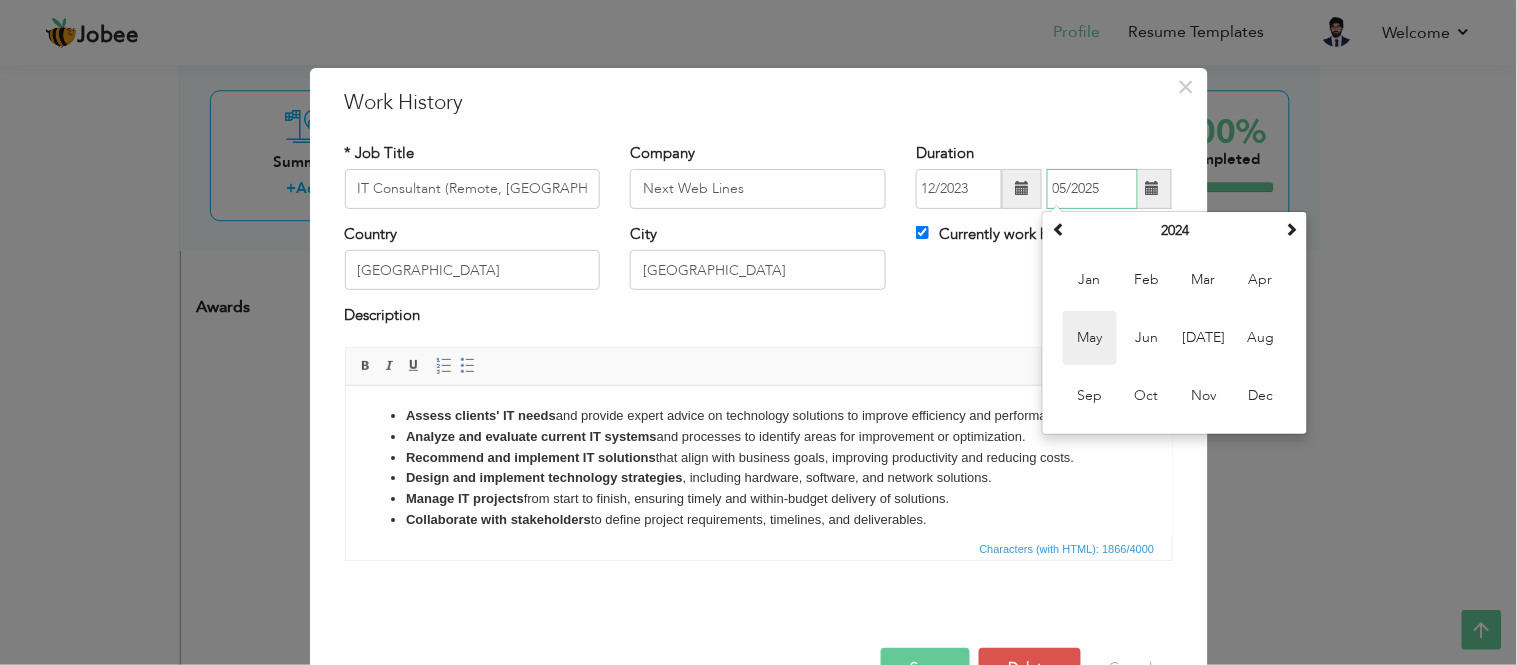 click on "May" at bounding box center (1090, 338) 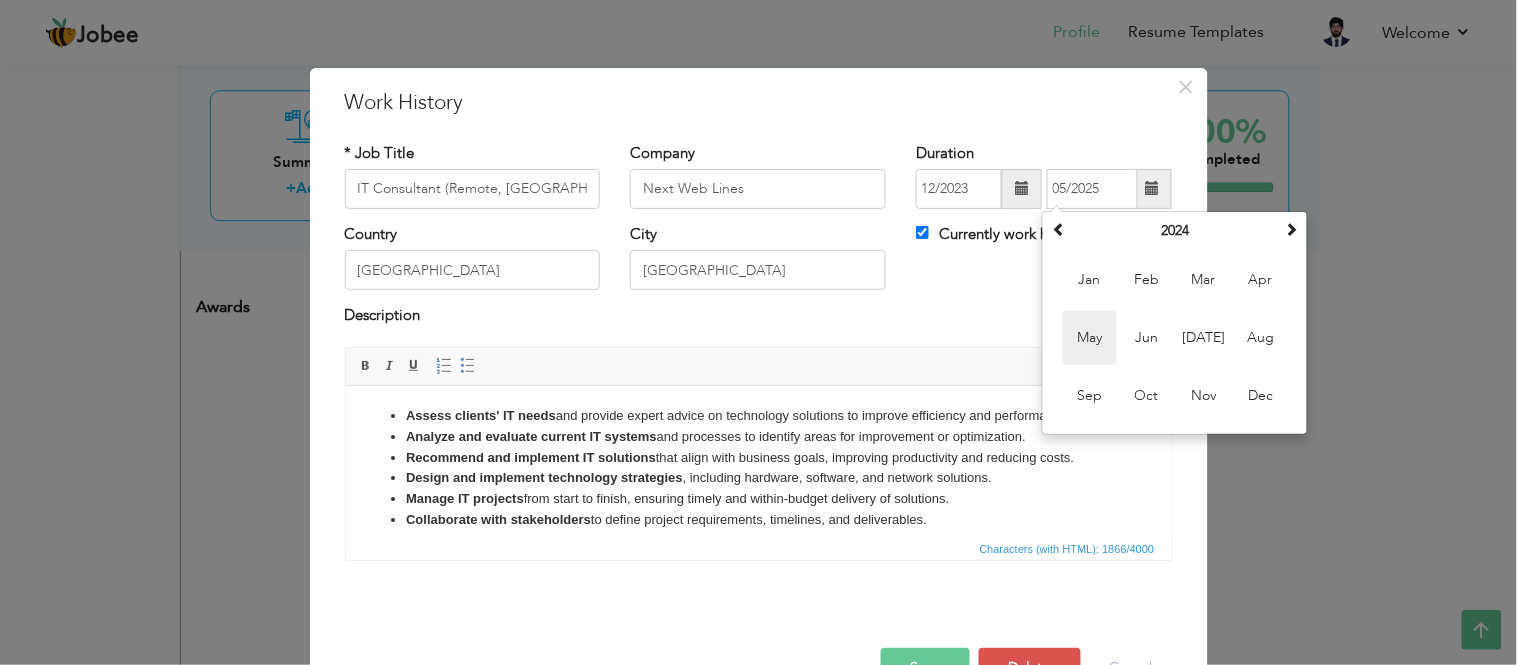 type on "05/2024" 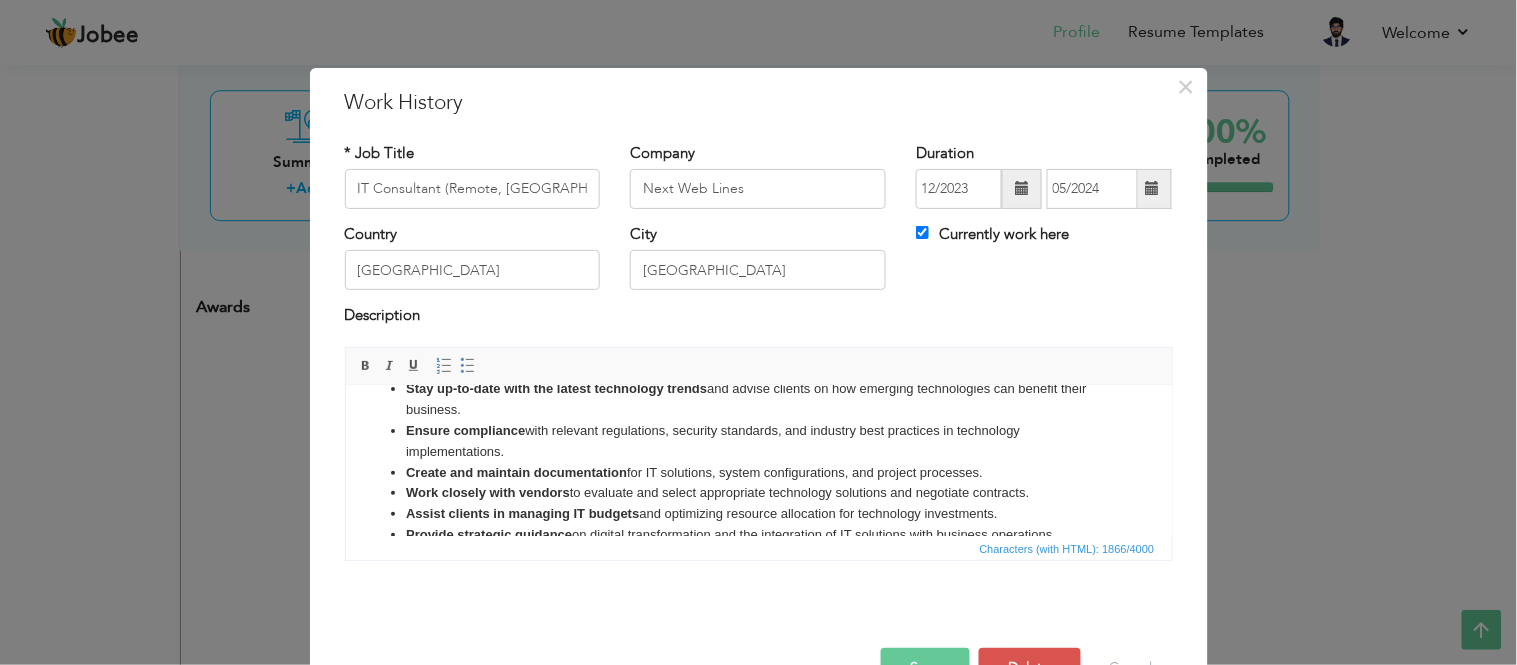 scroll, scrollTop: 223, scrollLeft: 0, axis: vertical 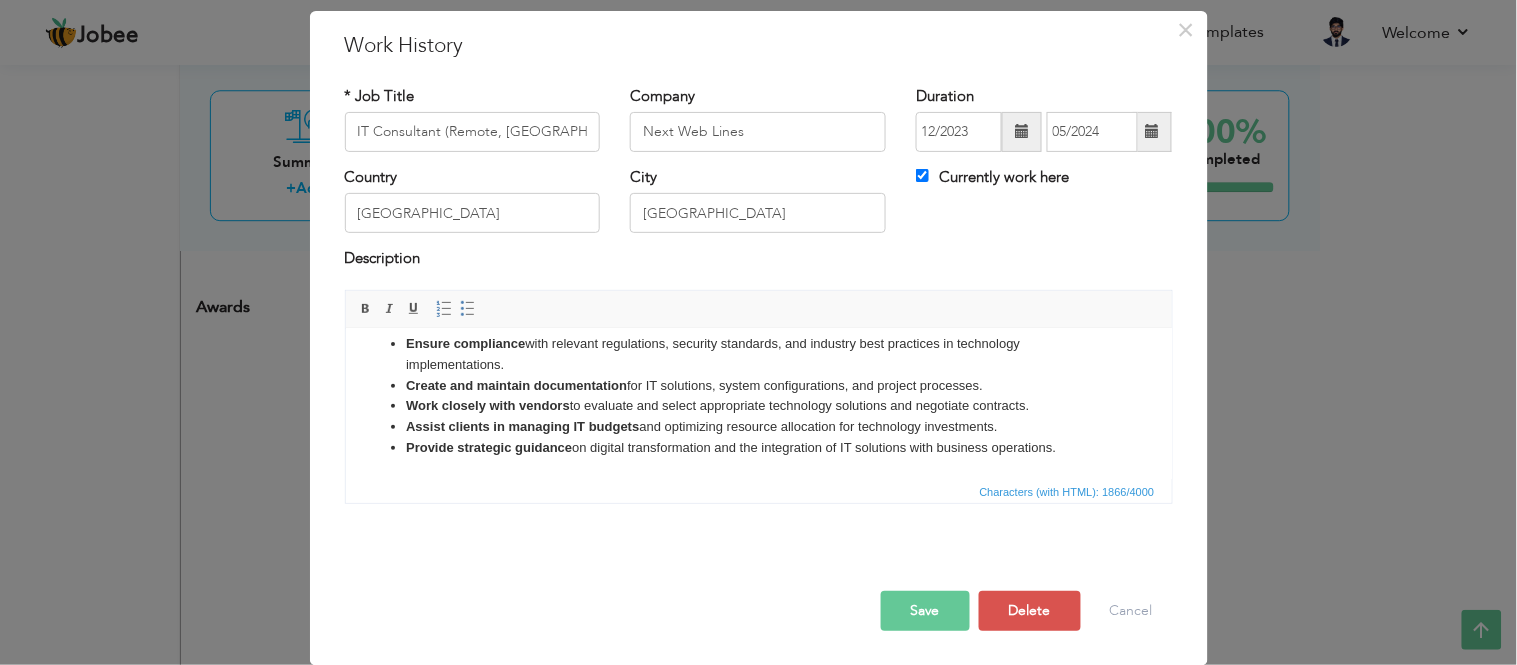click on "Save" at bounding box center [925, 611] 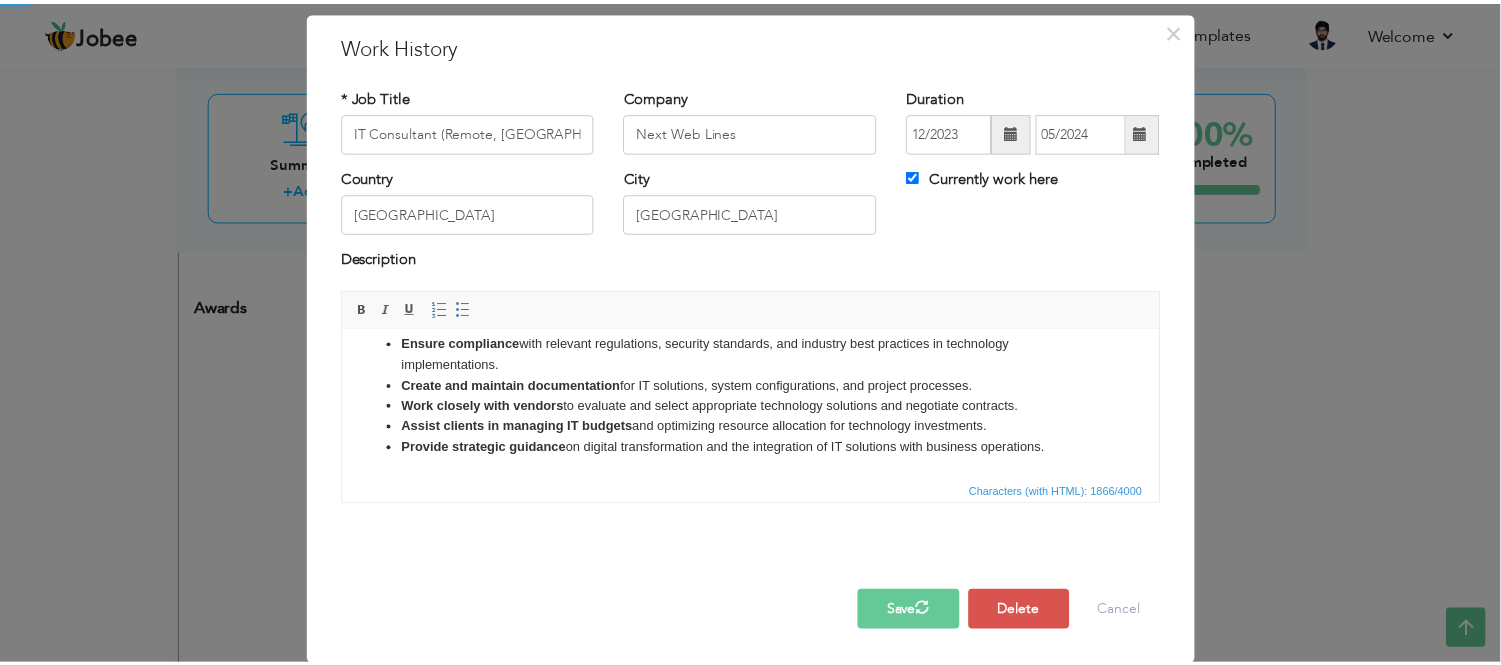 scroll, scrollTop: 0, scrollLeft: 0, axis: both 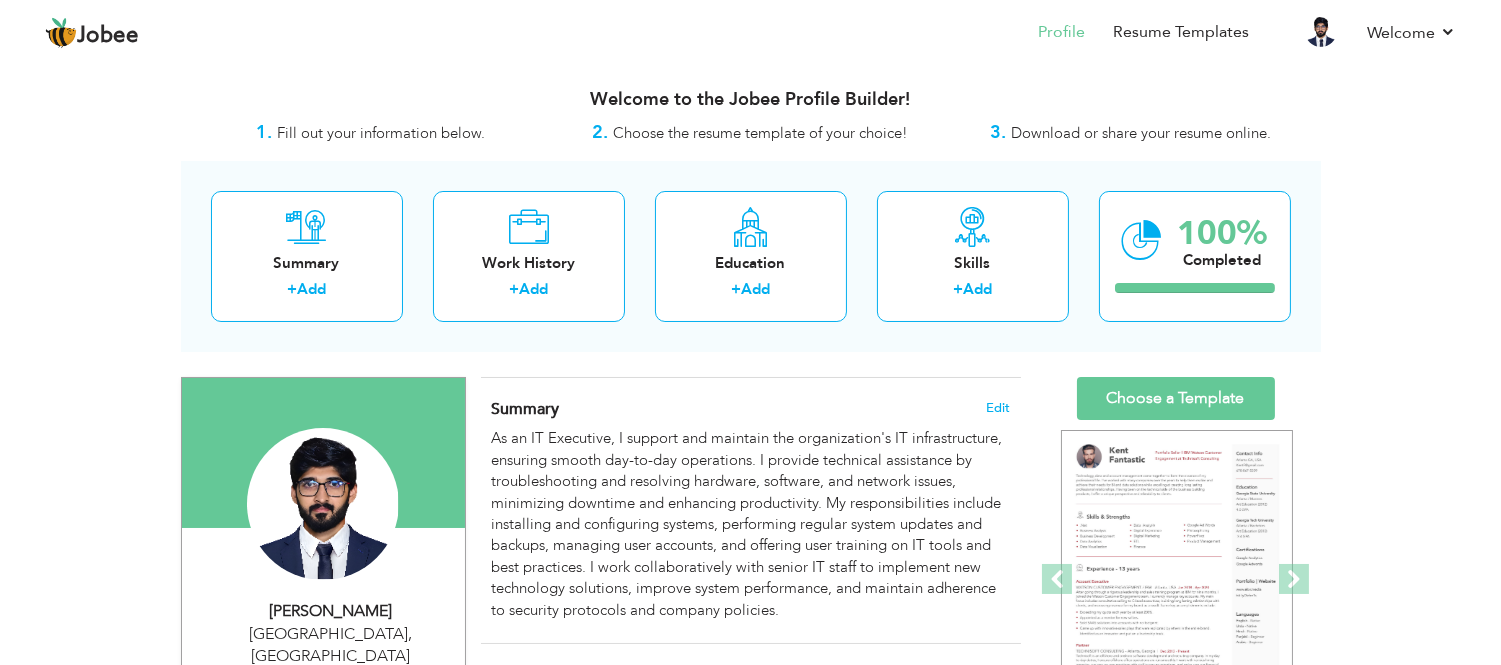 drag, startPoint x: 483, startPoint y: 385, endPoint x: 714, endPoint y: 685, distance: 378.63043 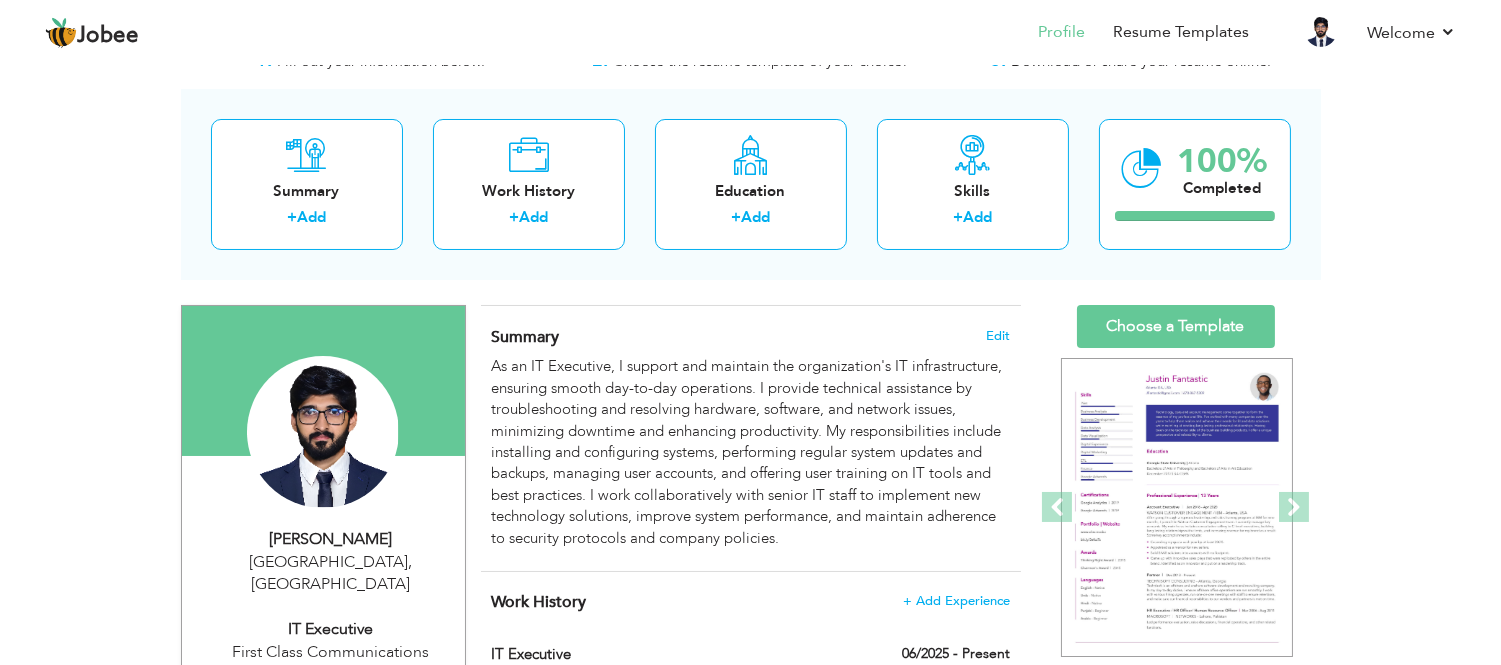 scroll, scrollTop: 111, scrollLeft: 0, axis: vertical 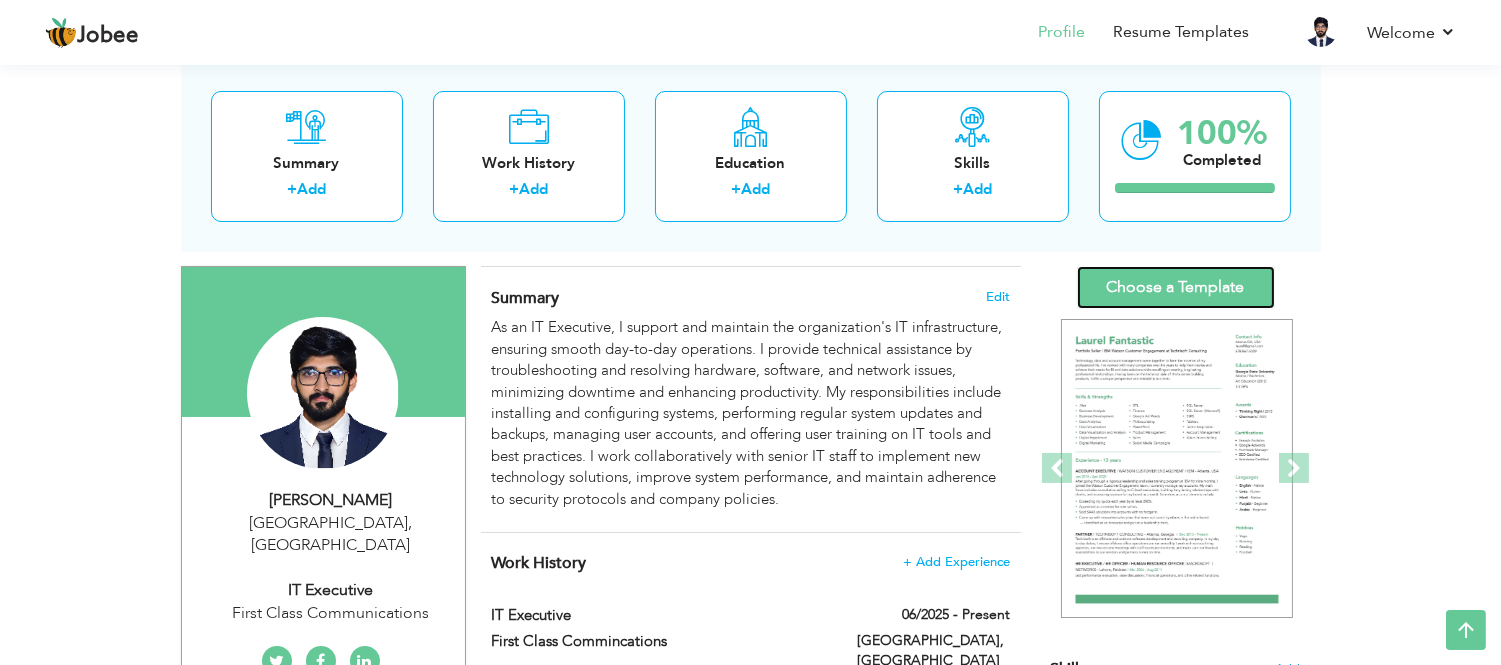 click on "Choose a Template" at bounding box center [1176, 287] 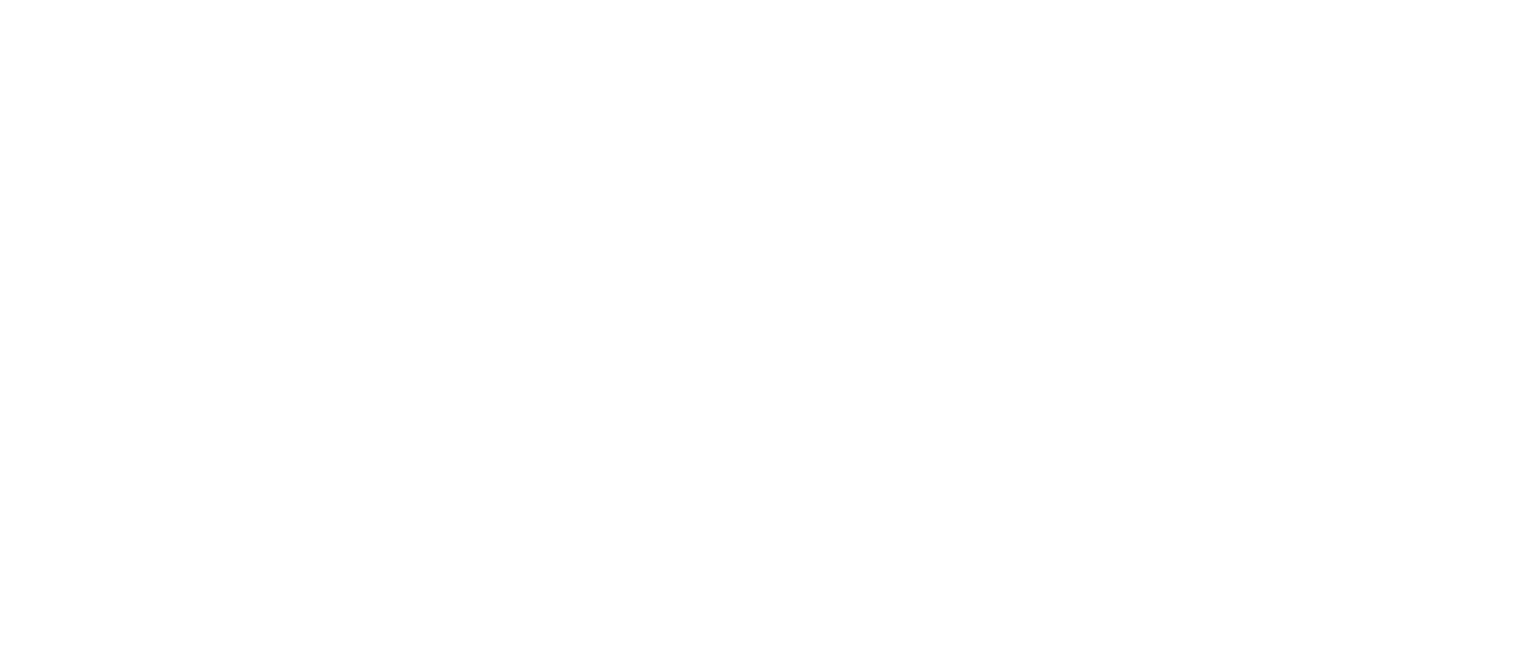 scroll, scrollTop: 0, scrollLeft: 0, axis: both 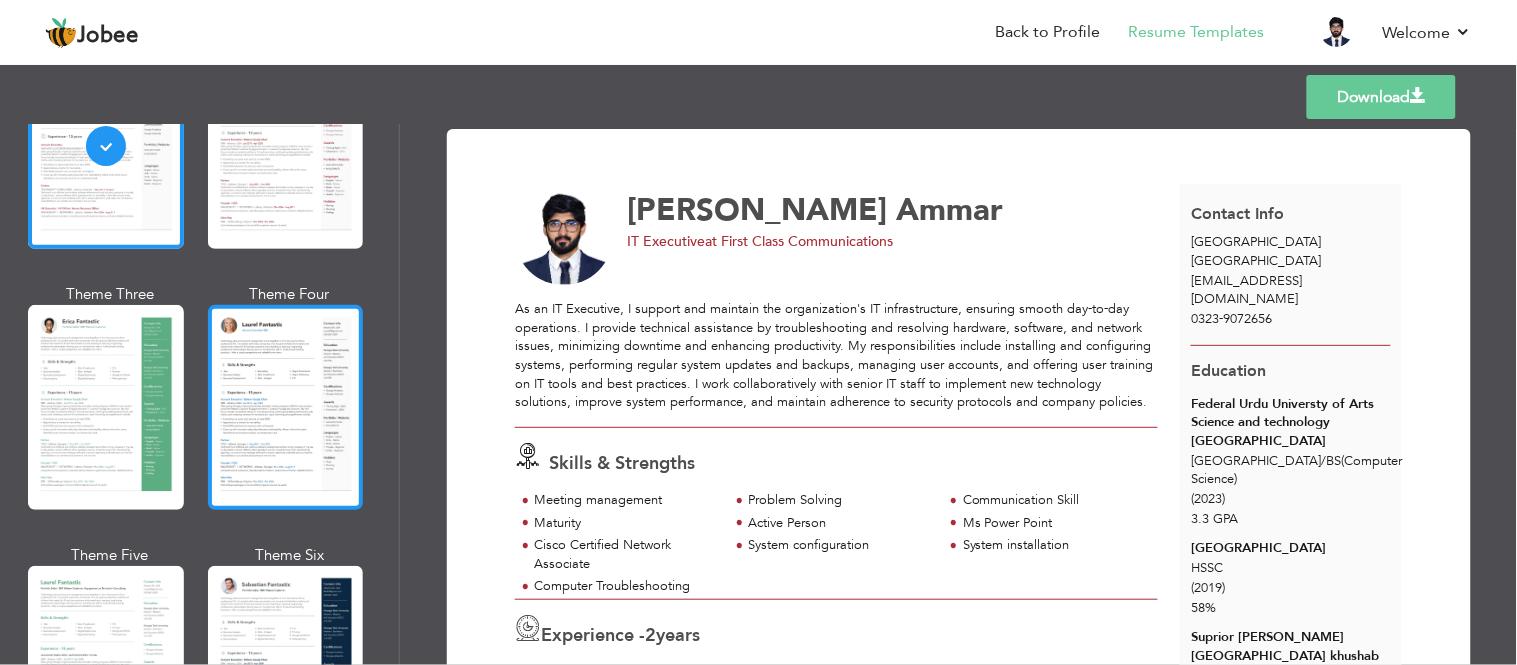 click at bounding box center [286, 407] 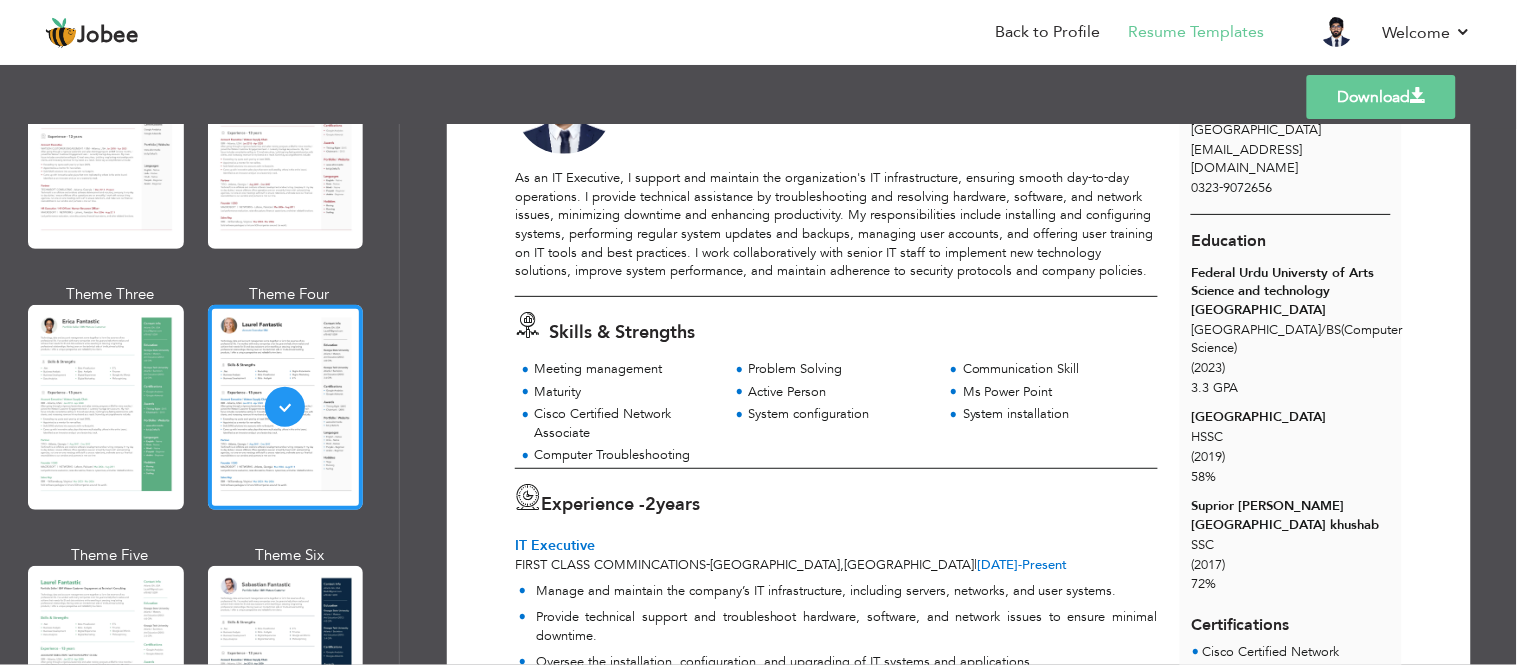 scroll, scrollTop: 111, scrollLeft: 0, axis: vertical 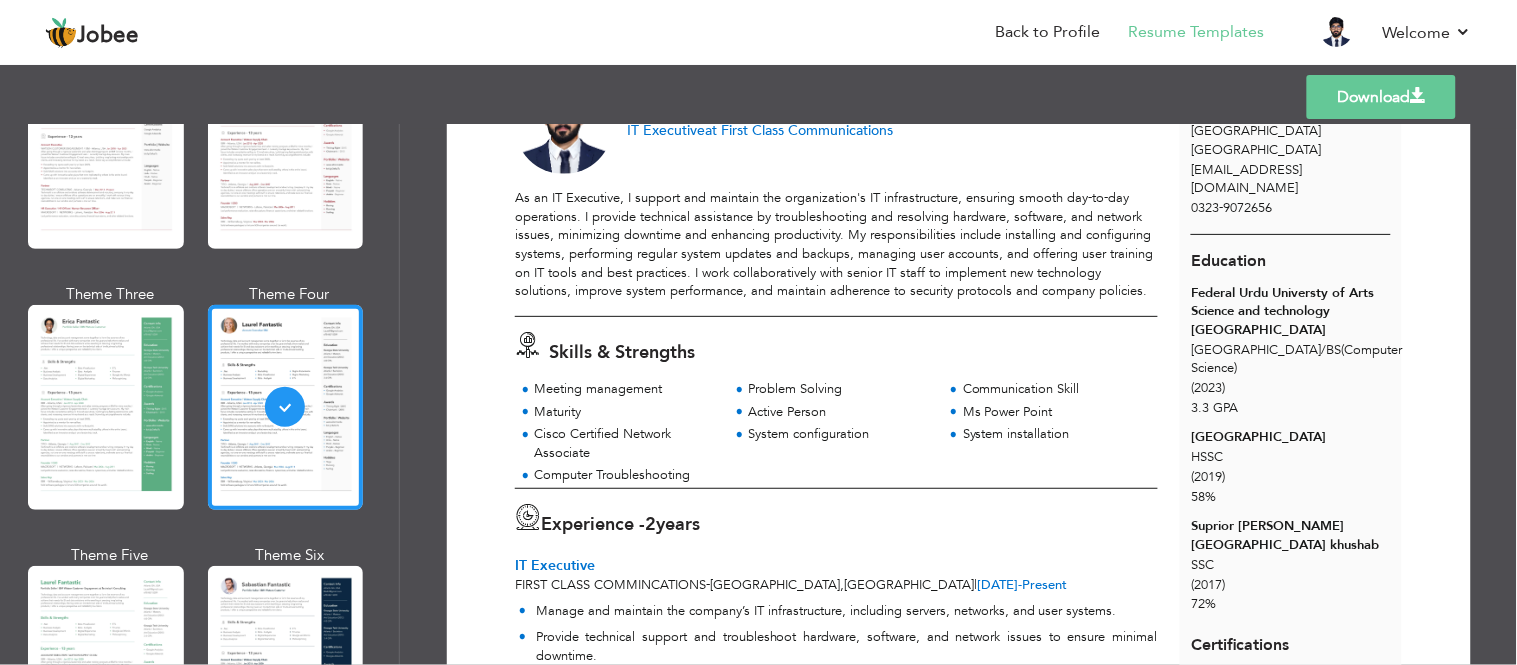 click at bounding box center (1418, 96) 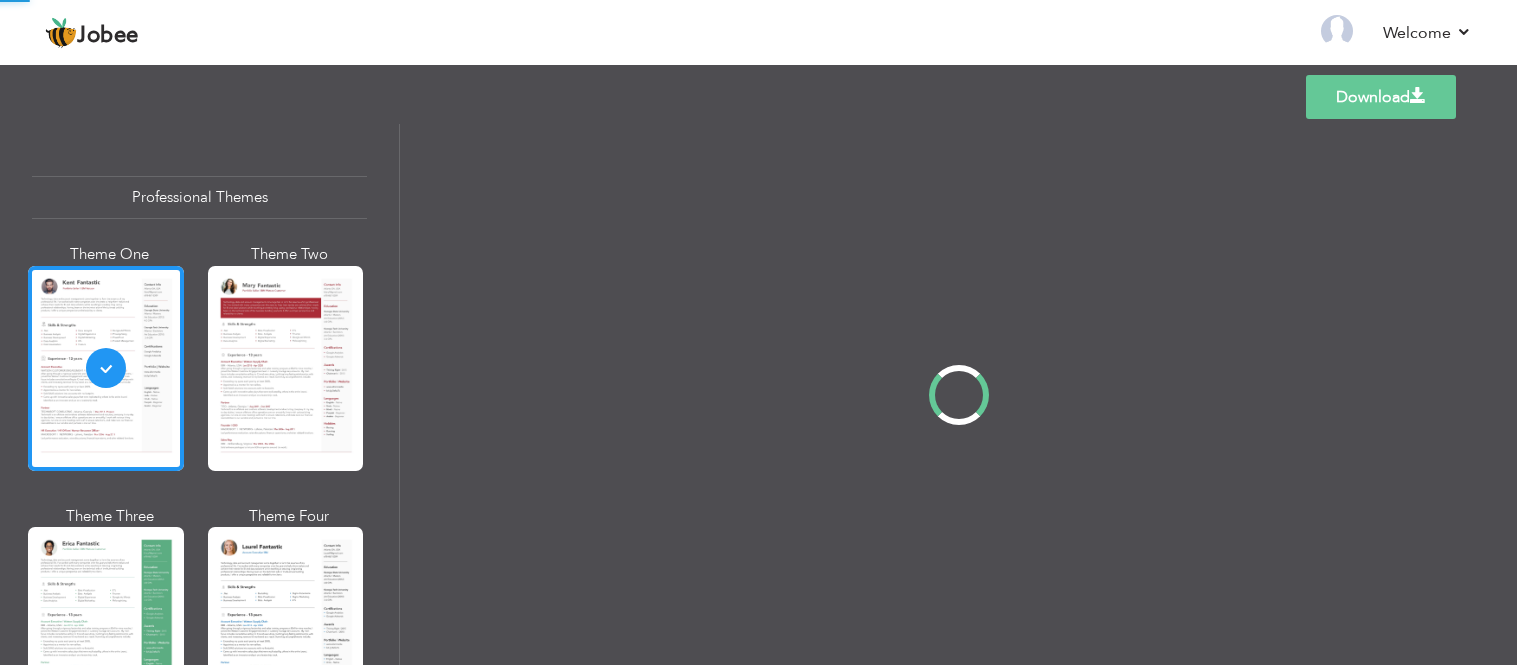 scroll, scrollTop: 0, scrollLeft: 0, axis: both 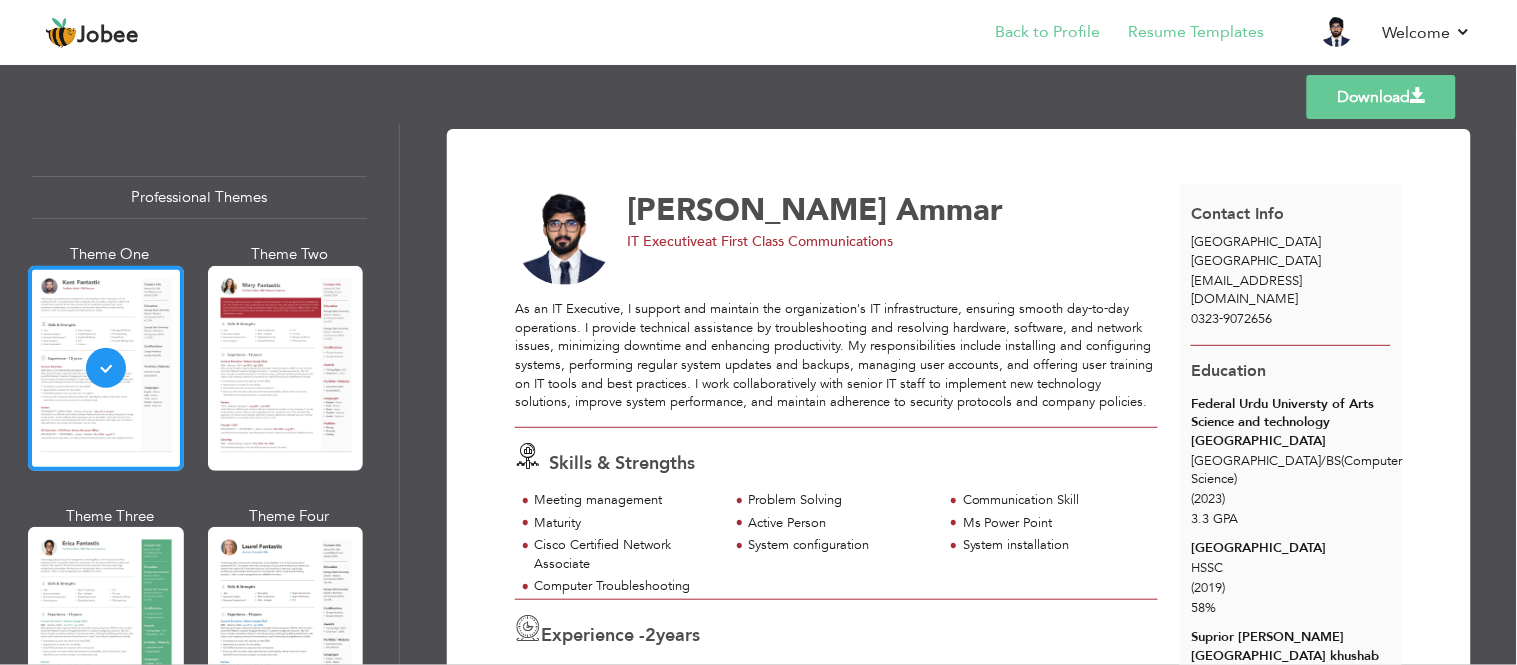 click on "Back to Profile" at bounding box center [1034, 34] 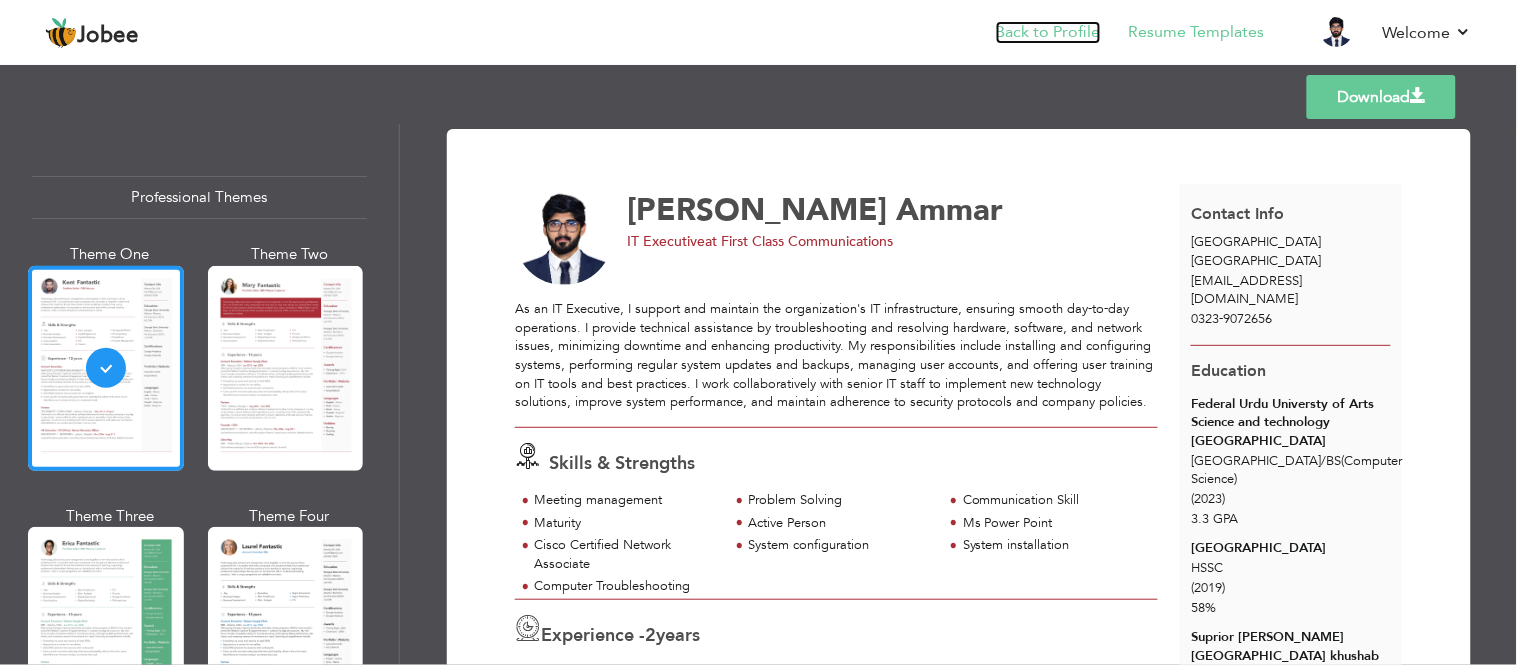 click on "Back to Profile" at bounding box center (1048, 32) 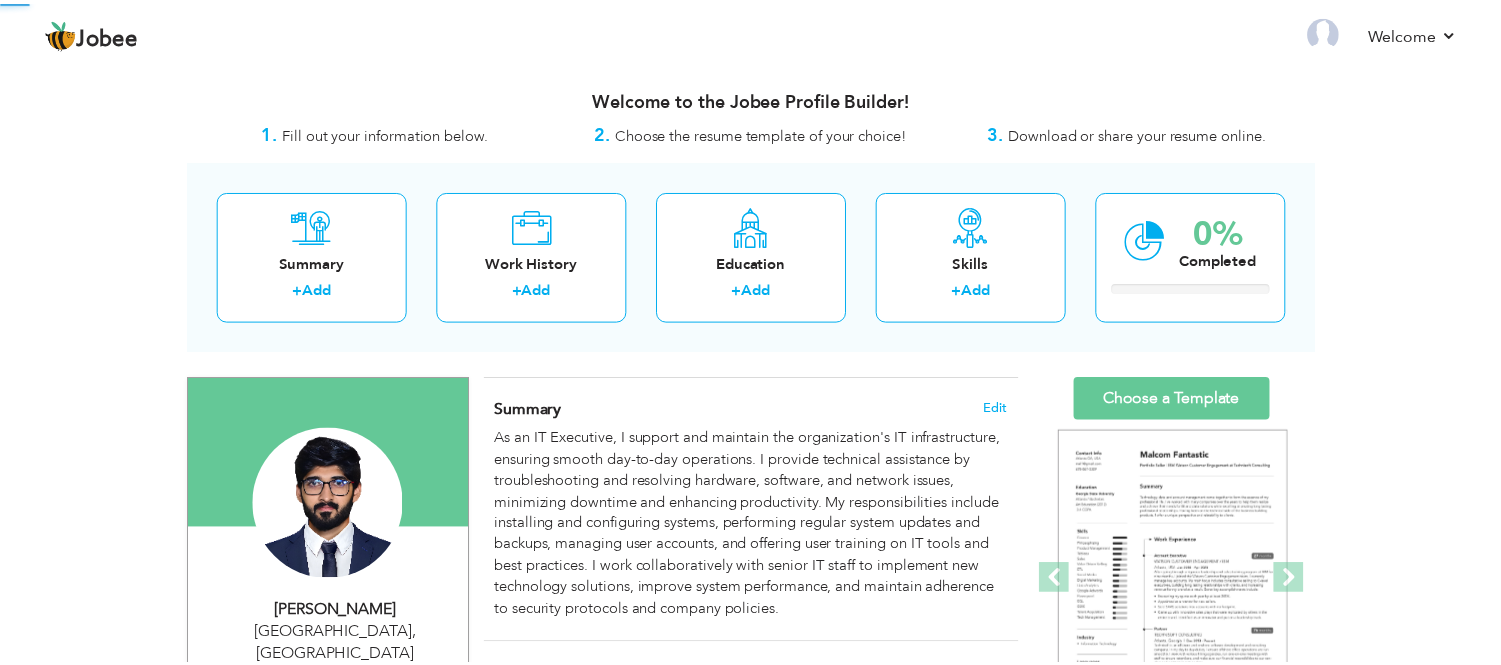 scroll, scrollTop: 0, scrollLeft: 0, axis: both 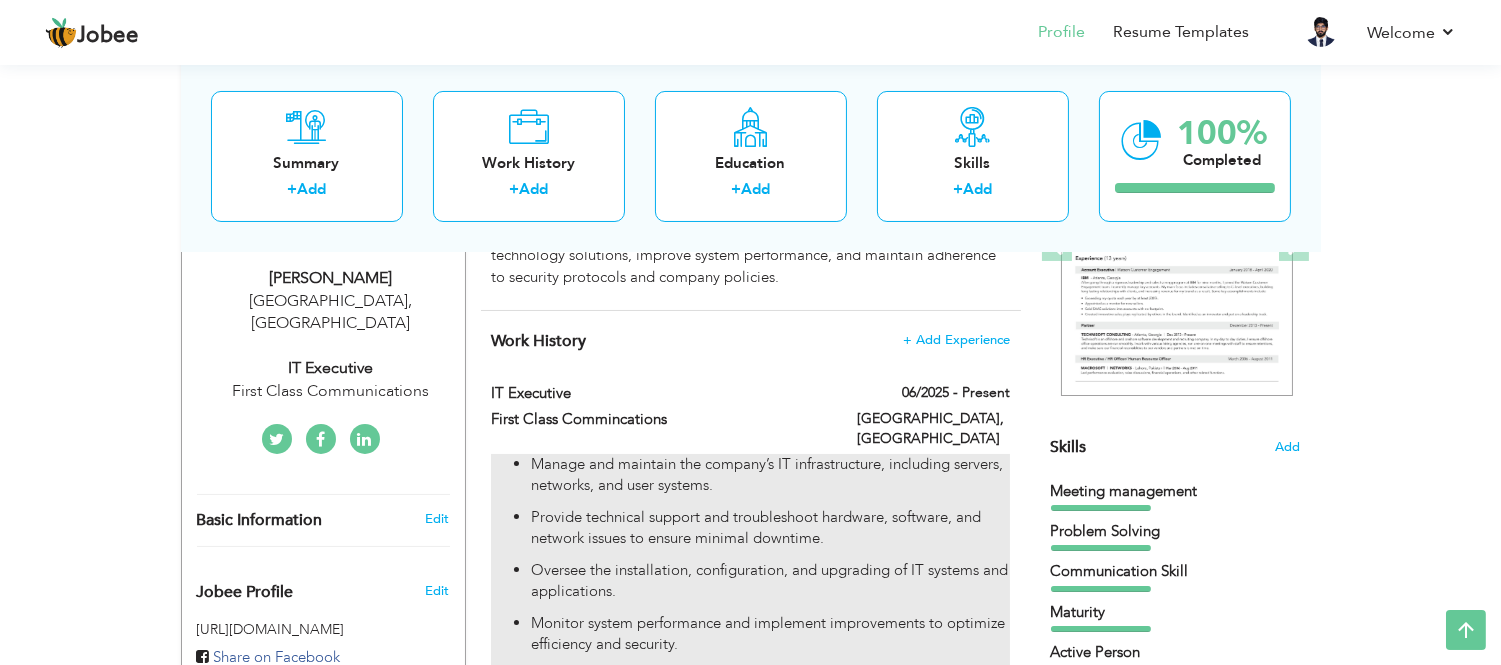 click on "Provide technical support and troubleshoot hardware, software, and network issues to ensure minimal downtime." at bounding box center [770, 528] 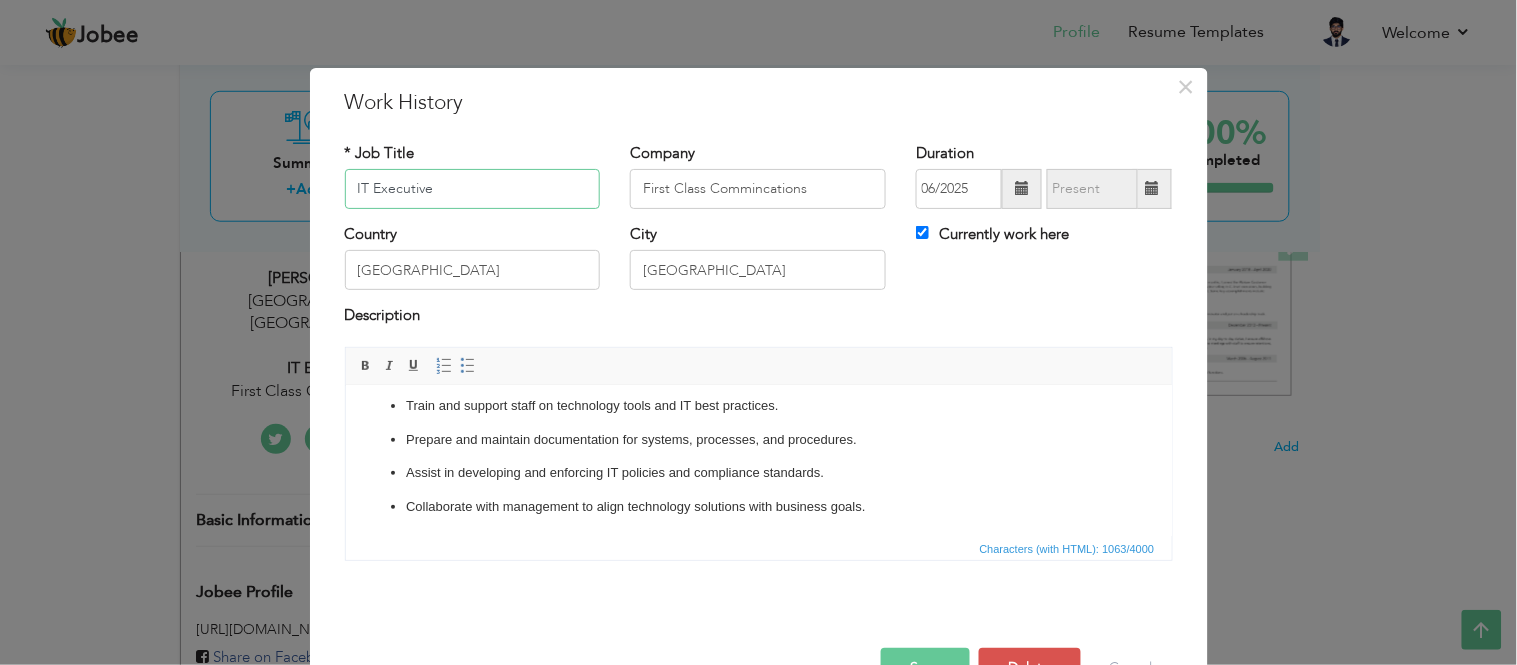 scroll, scrollTop: 214, scrollLeft: 0, axis: vertical 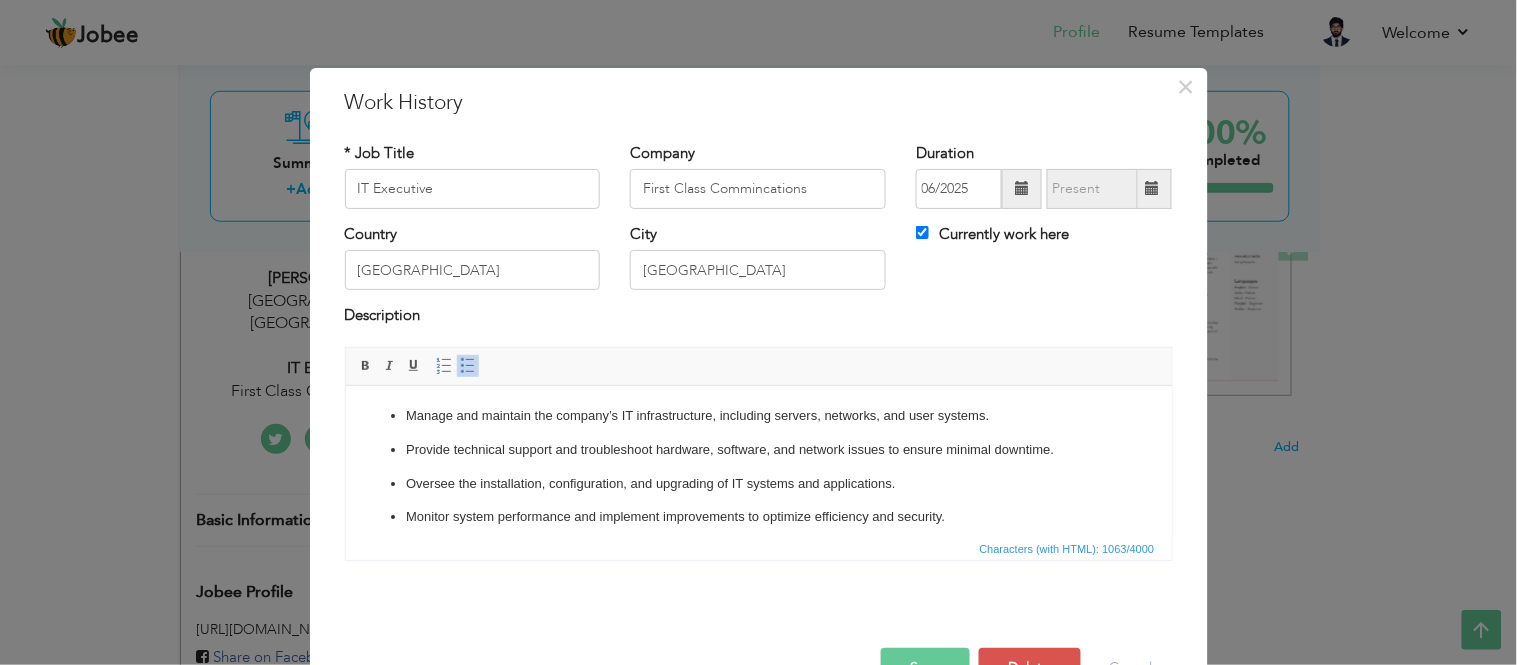 click on "Manage and maintain the company’s IT infrastructure, including servers, networks, and user systems." at bounding box center (758, 415) 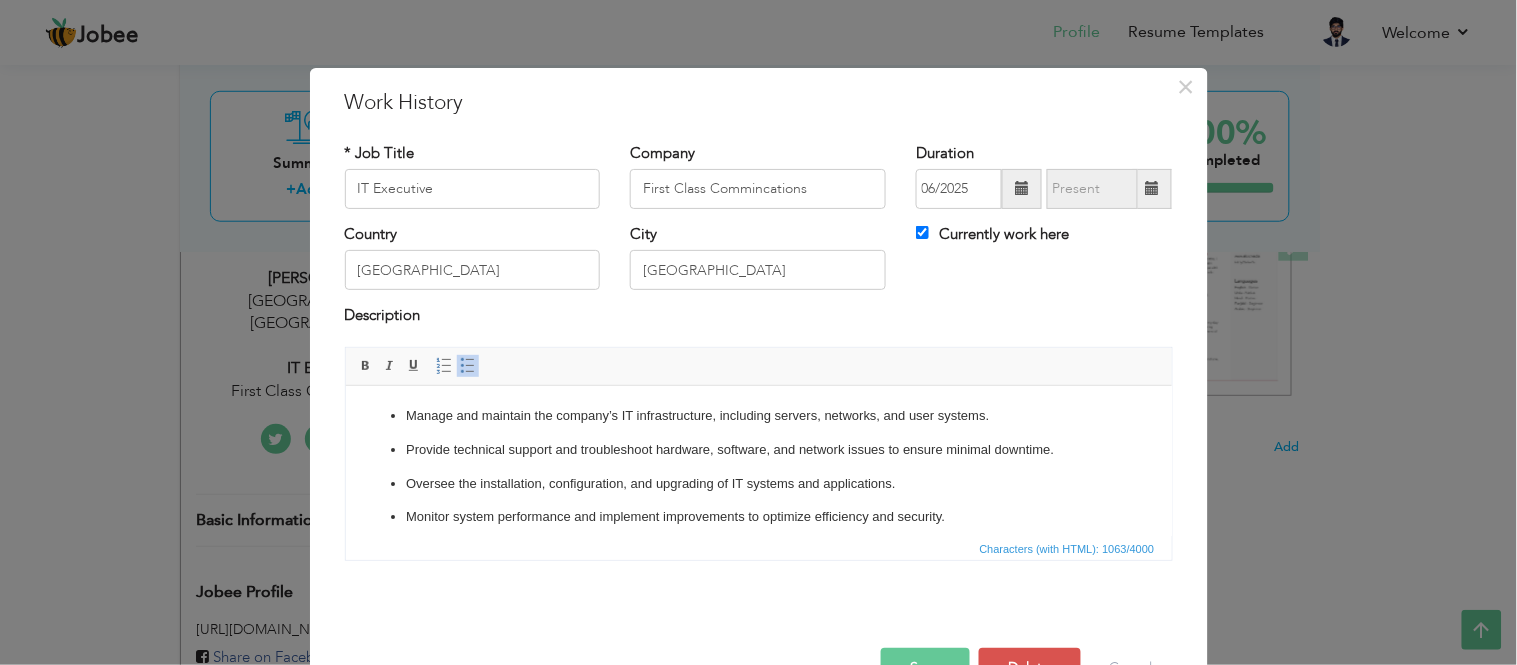 click on "Manage and maintain the company’s IT infrastructure, including servers, networks, and user systems." at bounding box center [758, 415] 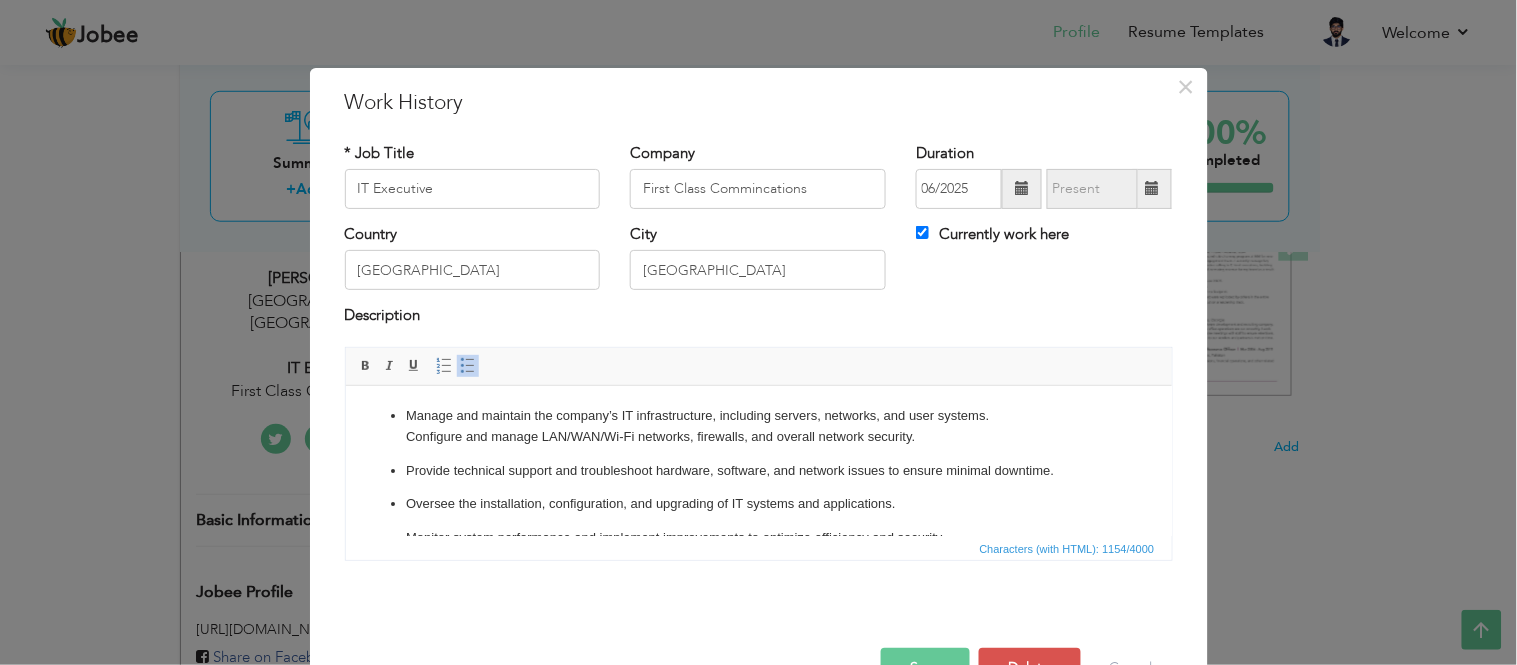 click on "Manage and maintain the company’s IT infrastructure, including servers, networks, and user systems. ​​​​​​​ Configure and manage LAN/WAN/Wi-Fi networks, firewalls, and overall network security. Provide technical support and troubleshoot hardware, software, and network issues to ensure minimal downtime. Oversee the installation, configuration, and upgrading of IT systems and applications. Monitor system performance and implement improvements to optimize efficiency and security. Ensure data backup, recovery, and security protocols are effectively implemented and maintained. Coordinate with vendors and service providers for procurement, installation, and support of IT equipment and services. Train and support staff on technology tools and IT best practices. Prepare and maintain documentation for systems, processes, and procedures. Assist in developing and enforcing IT policies and compliance standards. Collaborate with management to align technology solutions with business goals." at bounding box center (758, 578) 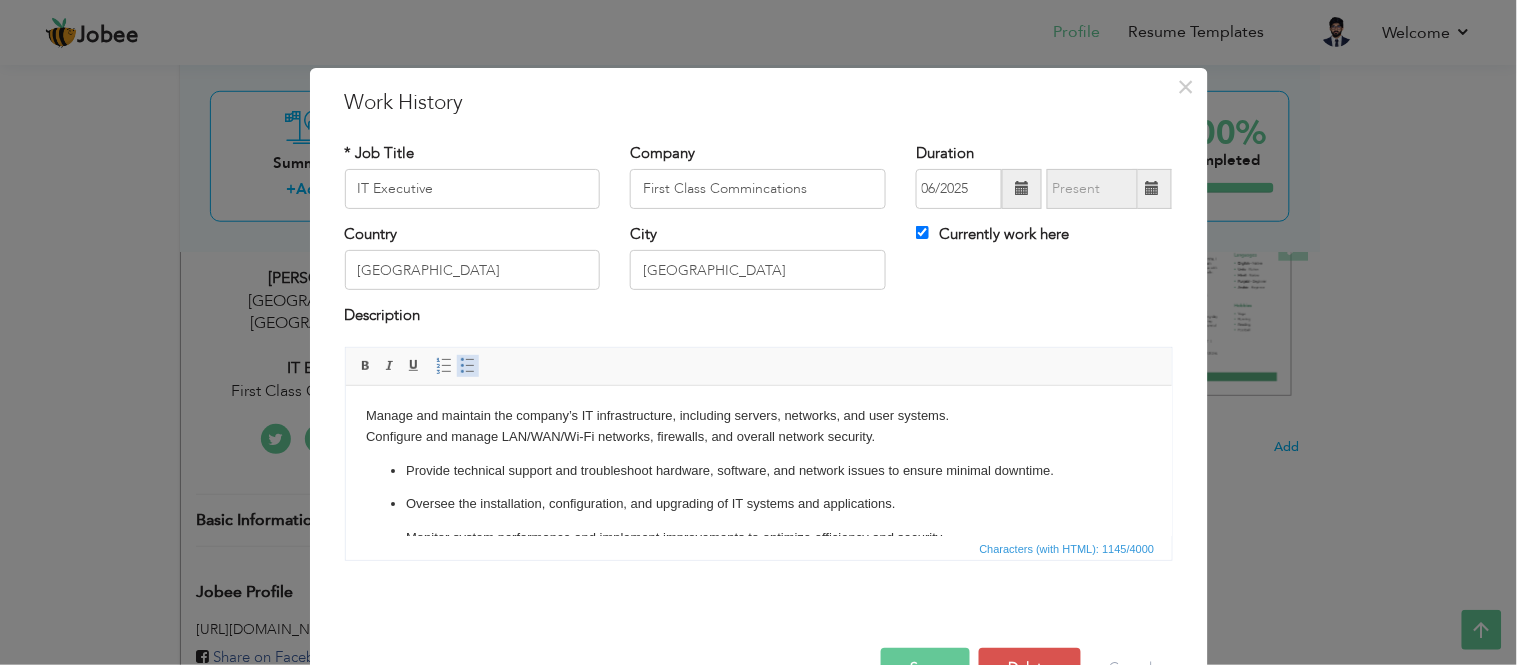 click at bounding box center [468, 366] 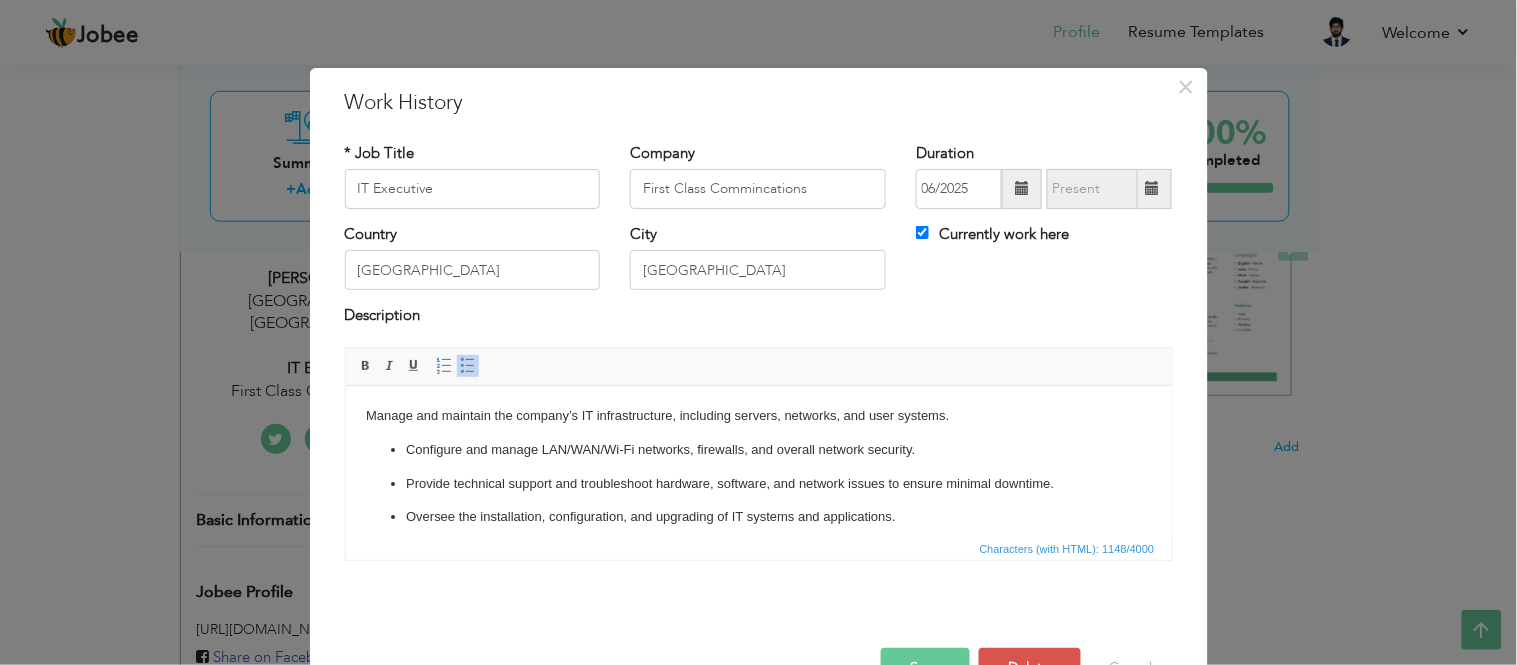 click on "Manage and maintain the company’s IT infrastructure, including servers, networks, and user systems." at bounding box center [758, 415] 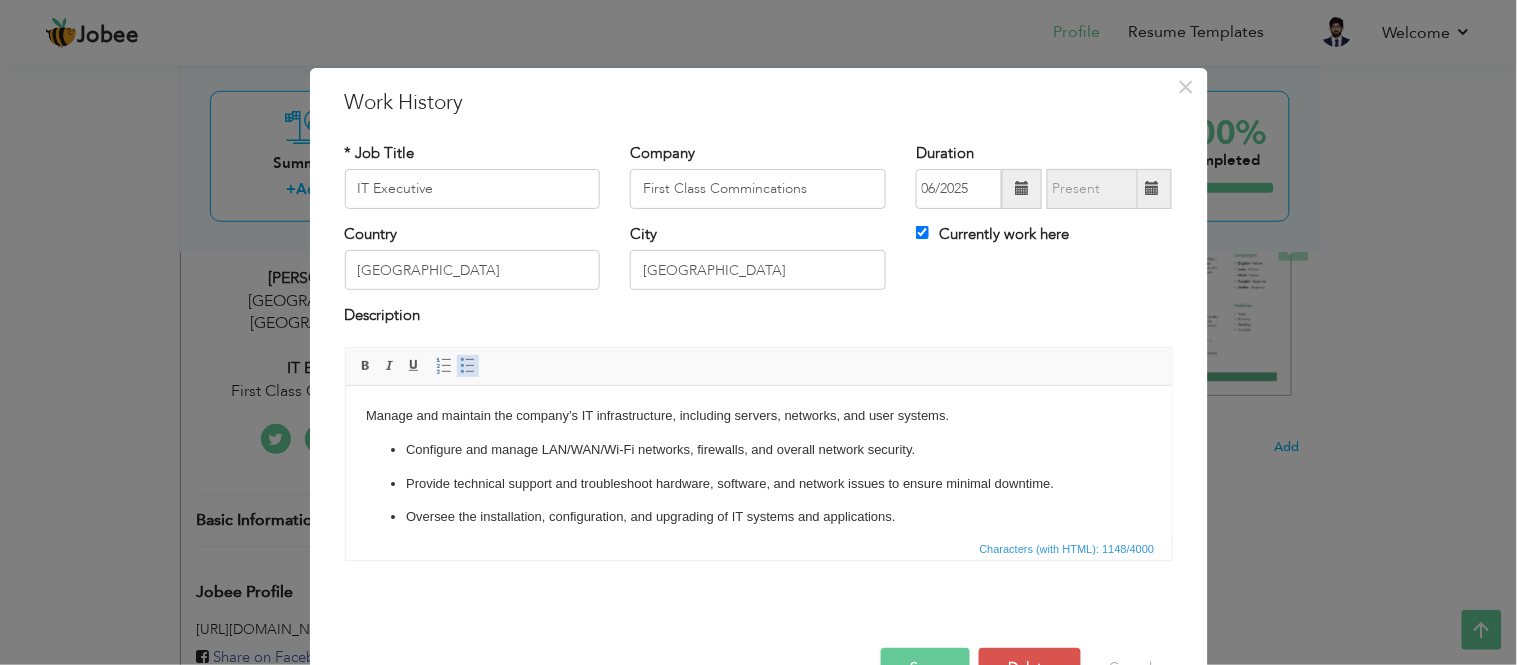 click on "Insert/Remove Bulleted List" at bounding box center [468, 366] 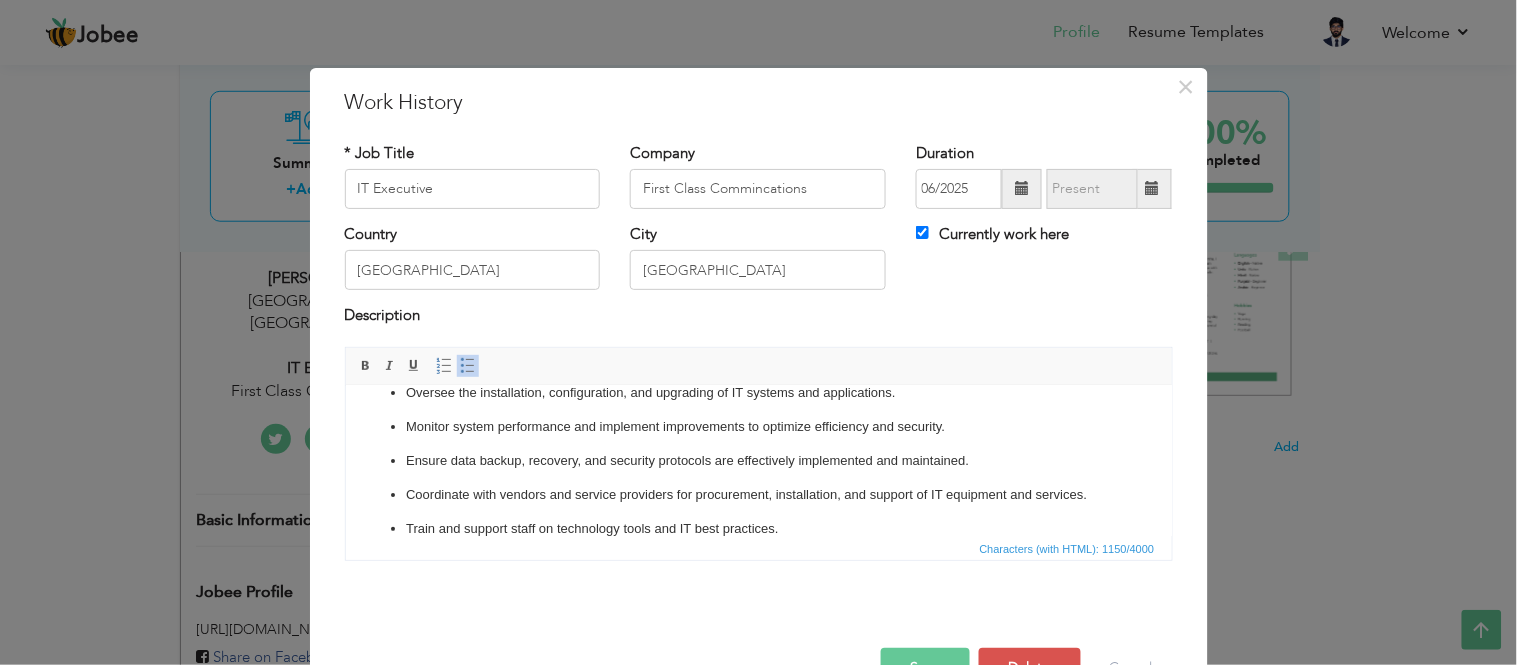 scroll, scrollTop: 0, scrollLeft: 0, axis: both 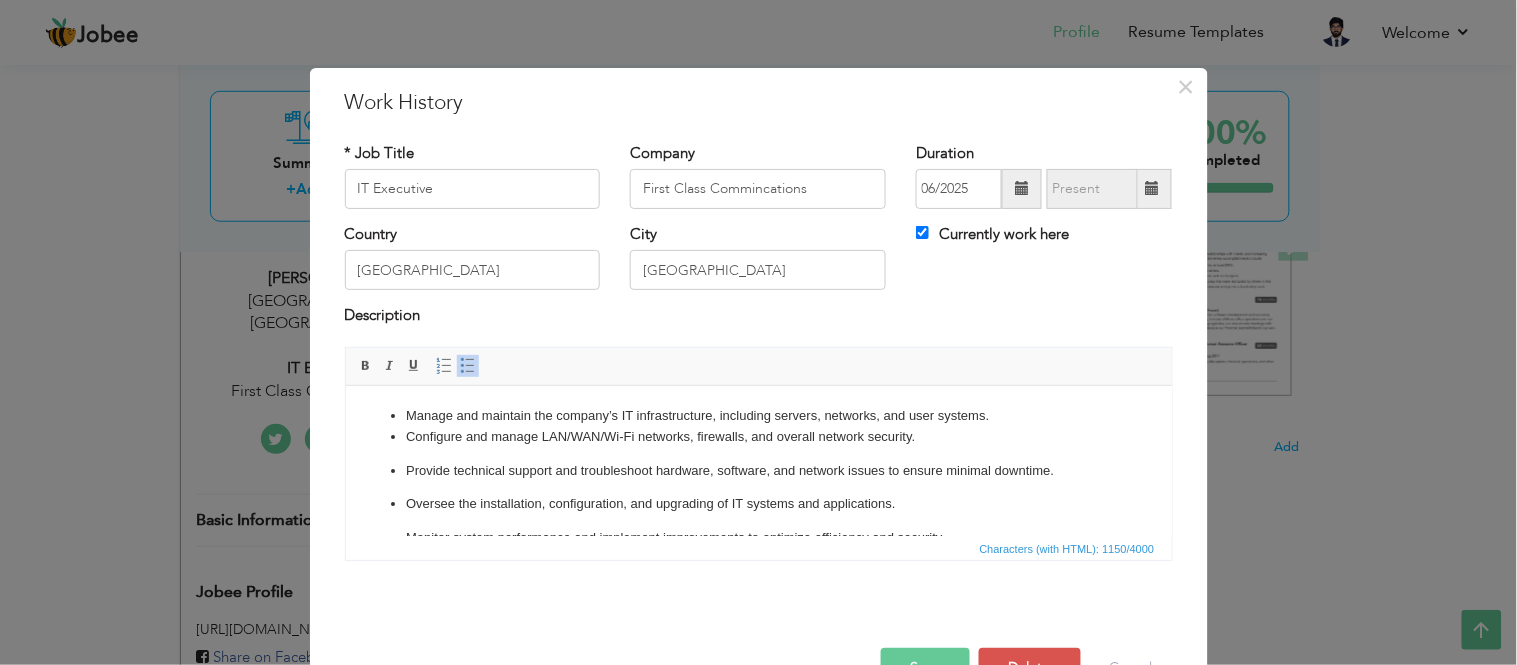 click on "Manage and maintain the company’s IT infrastructure, including servers, networks, and user systems. ​​​​​​​ Configure and manage LAN/WAN/Wi-Fi networks, firewalls, and overall network security. Provide technical support and troubleshoot hardware, software, and network issues to ensure minimal downtime. Oversee the installation, configuration, and upgrading of IT systems and applications. Monitor system performance and implement improvements to optimize efficiency and security. Ensure data backup, recovery, and security protocols are effectively implemented and maintained. Coordinate with vendors and service providers for procurement, installation, and support of IT equipment and services. Train and support staff on technology tools and IT best practices. Prepare and maintain documentation for systems, processes, and procedures. Assist in developing and enforcing IT policies and compliance standards. Collaborate with management to align technology solutions with business goals." at bounding box center [758, 578] 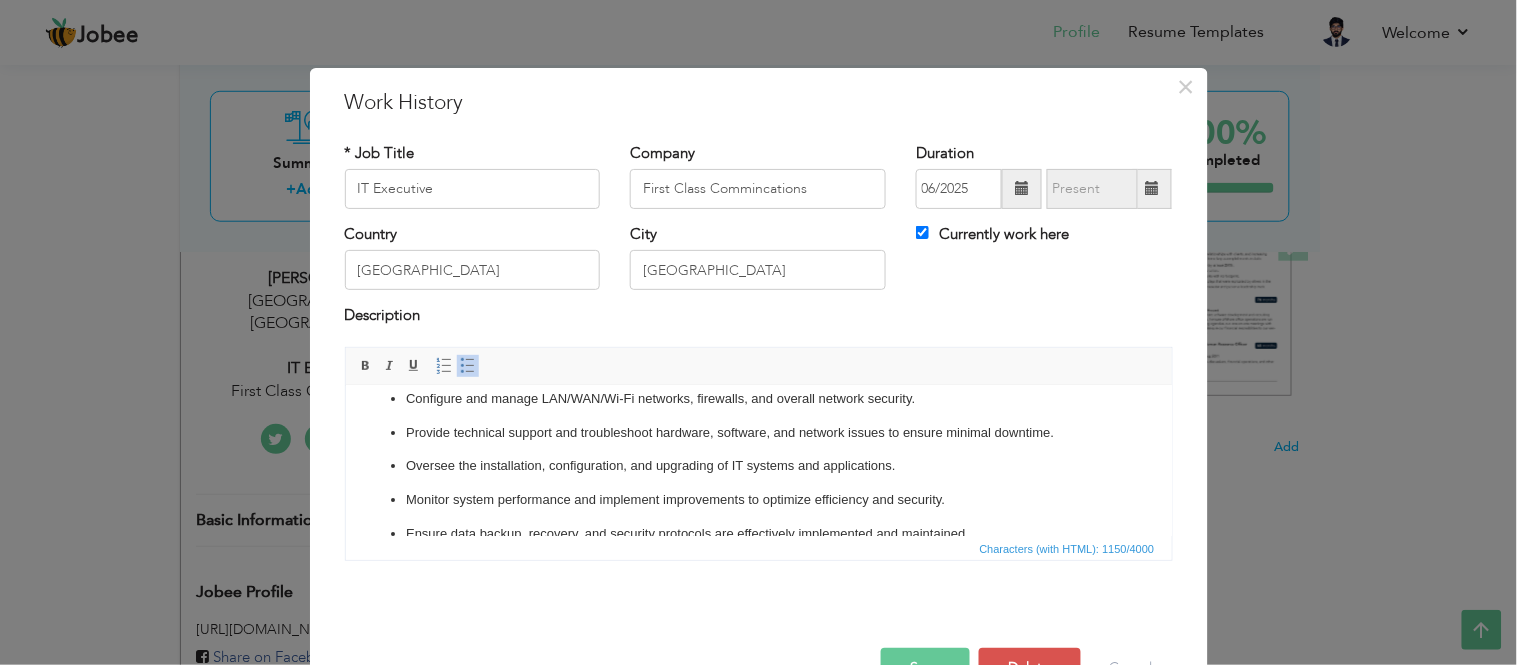 scroll, scrollTop: 0, scrollLeft: 0, axis: both 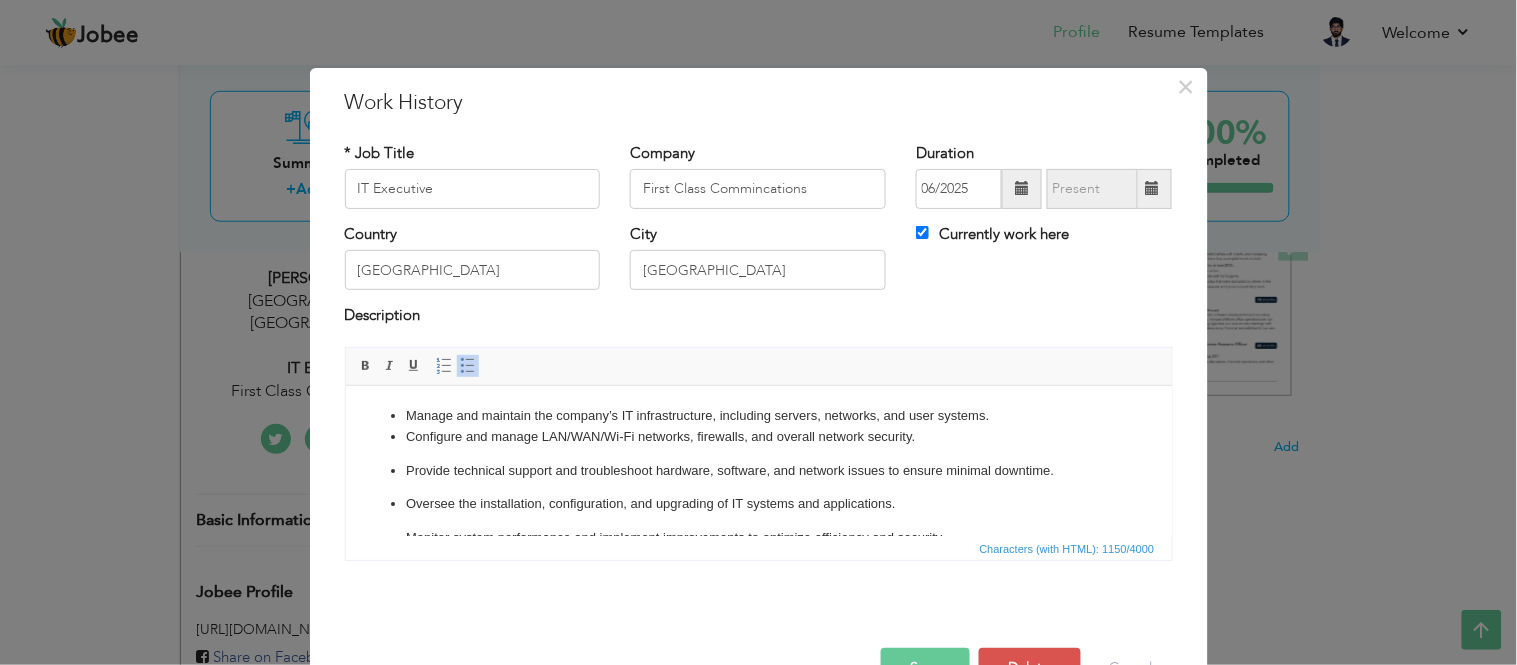 click on "Manage and maintain the company’s IT infrastructure, including servers, networks, and user systems. ​​​​​​​ Configure and manage LAN/WAN/Wi-Fi networks, firewalls, and overall network security. Provide technical support and troubleshoot hardware, software, and network issues to ensure minimal downtime. Oversee the installation, configuration, and upgrading of IT systems and applications. Monitor system performance and implement improvements to optimize efficiency and security. Ensure data backup, recovery, and security protocols are effectively implemented and maintained. Coordinate with vendors and service providers for procurement, installation, and support of IT equipment and services. Train and support staff on technology tools and IT best practices. Prepare and maintain documentation for systems, processes, and procedures. Assist in developing and enforcing IT policies and compliance standards. Collaborate with management to align technology solutions with business goals." at bounding box center (758, 578) 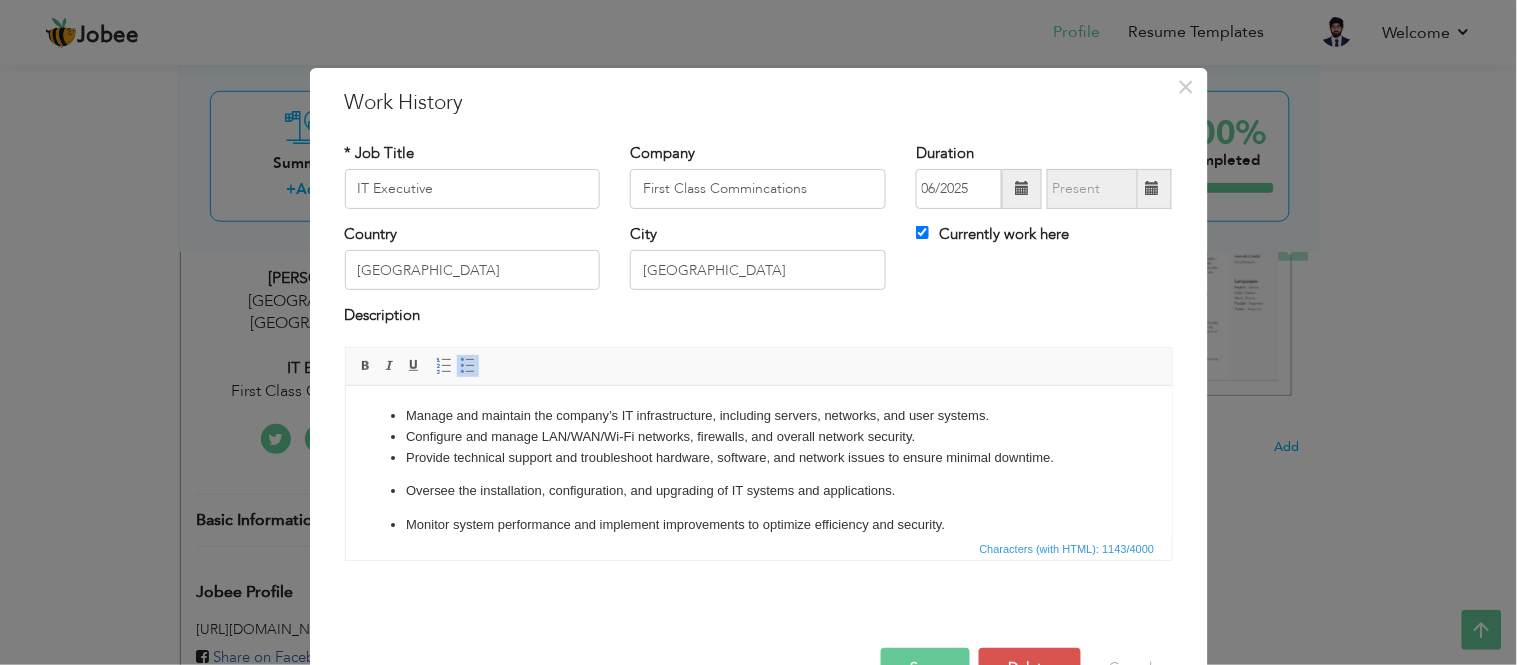click on "Manage and maintain the company’s IT infrastructure, including servers, networks, and user systems. ​​​​​​​ Configure and manage LAN/WAN/Wi-Fi networks, firewalls, and overall network security. Provide technical support and troubleshoot hardware, software, and network issues to ensure minimal downtime. Oversee the installation, configuration, and upgrading of IT systems and applications. Monitor system performance and implement improvements to optimize efficiency and security. Ensure data backup, recovery, and security protocols are effectively implemented and maintained. Coordinate with vendors and service providers for procurement, installation, and support of IT equipment and services. Train and support staff on technology tools and IT best practices. Prepare and maintain documentation for systems, processes, and procedures. Assist in developing and enforcing IT policies and compliance standards. Collaborate with management to align technology solutions with business goals." at bounding box center (758, 571) 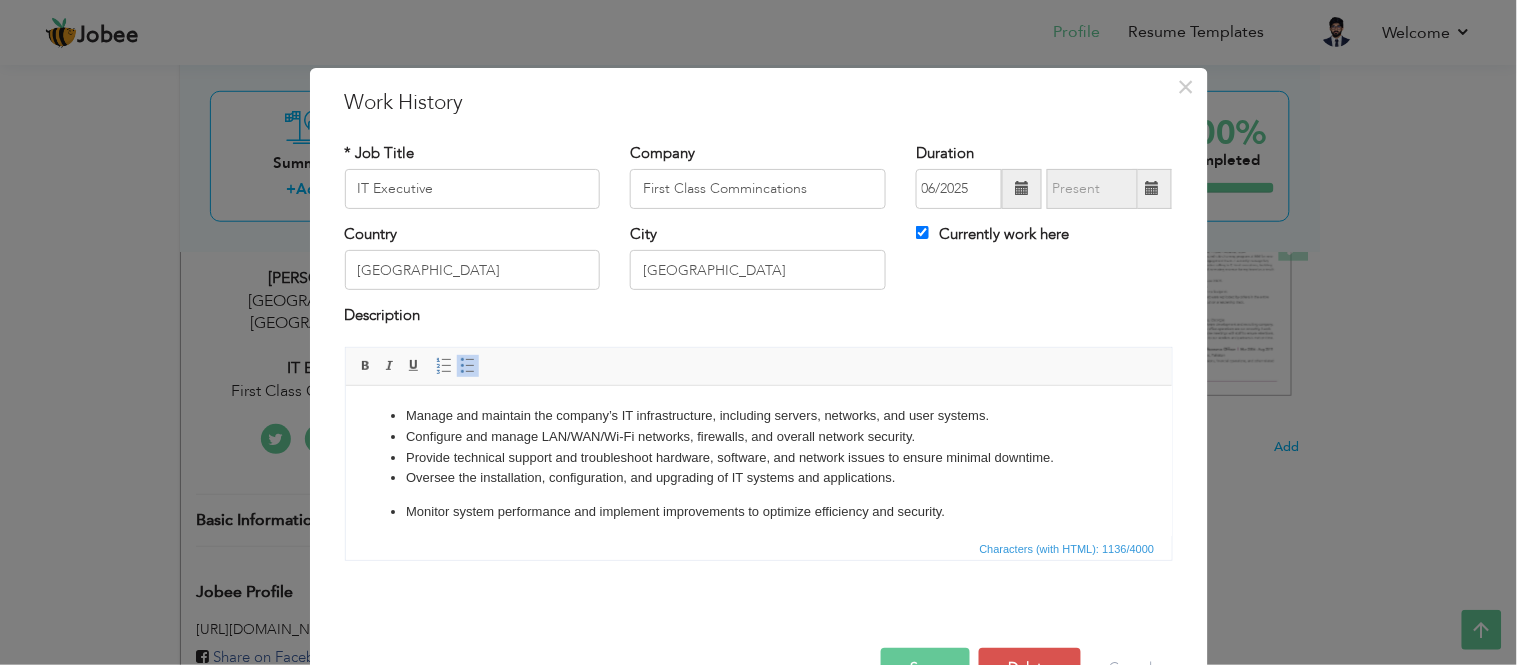 click on "Manage and maintain the company’s IT infrastructure, including servers, networks, and user systems. ​​​​​​​ Configure and manage LAN/WAN/Wi-Fi networks, firewalls, and overall network security. Provide technical support and troubleshoot hardware, software, and network issues to ensure minimal downtime. Oversee the installation, configuration, and upgrading of IT systems and applications. Monitor system performance and implement improvements to optimize efficiency and security. Ensure data backup, recovery, and security protocols are effectively implemented and maintained. Coordinate with vendors and service providers for procurement, installation, and support of IT equipment and services. Train and support staff on technology tools and IT best practices. Prepare and maintain documentation for systems, processes, and procedures. Assist in developing and enforcing IT policies and compliance standards. Collaborate with management to align technology solutions with business goals." at bounding box center [758, 565] 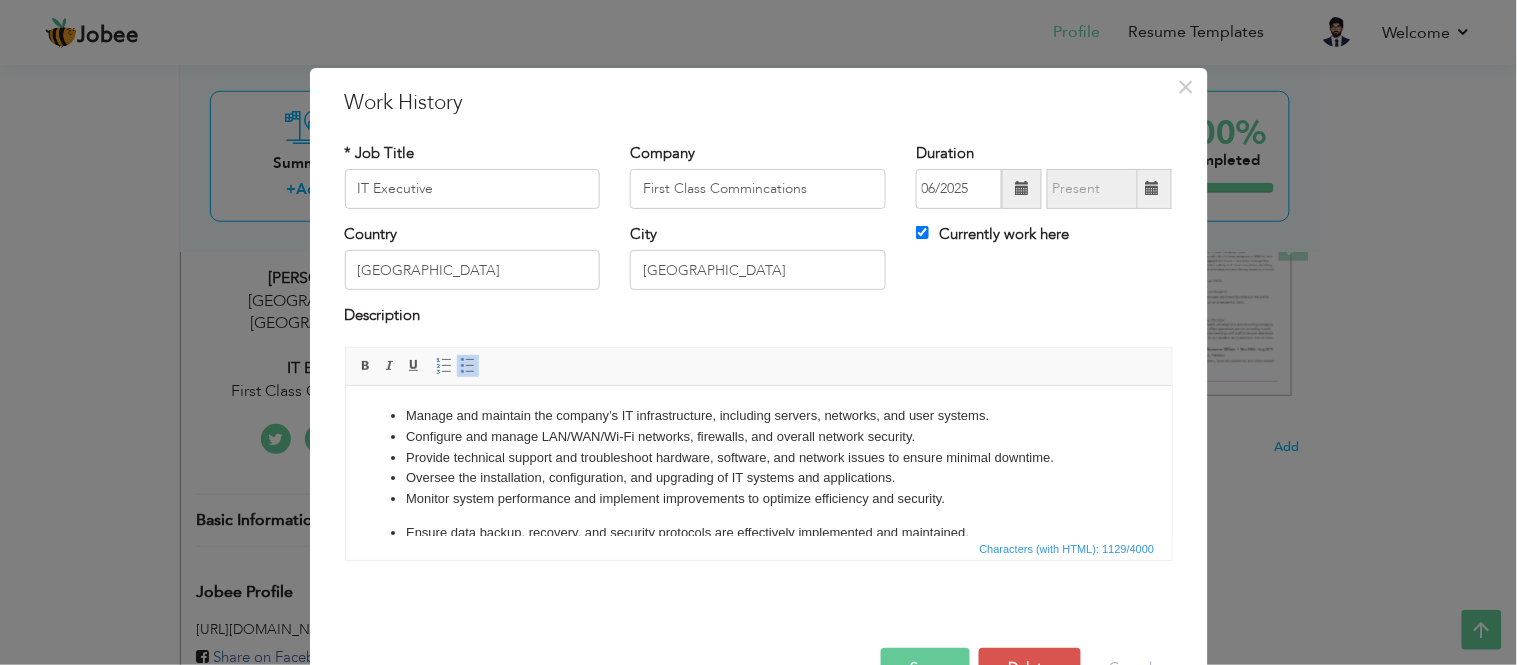 click on "Manage and maintain the company’s IT infrastructure, including servers, networks, and user systems. ​​​​​​​ Configure and manage LAN/WAN/Wi-Fi networks, firewalls, and overall network security. Provide technical support and troubleshoot hardware, software, and network issues to ensure minimal downtime. Oversee the installation, configuration, and upgrading of IT systems and applications. Monitor system performance and implement improvements to optimize efficiency and security. Ensure data backup, recovery, and security protocols are effectively implemented and maintained. Coordinate with vendors and service providers for procurement, installation, and support of IT equipment and services. Train and support staff on technology tools and IT best practices. Prepare and maintain documentation for systems, processes, and procedures. Assist in developing and enforcing IT policies and compliance standards. Collaborate with management to align technology solutions with business goals." at bounding box center [758, 558] 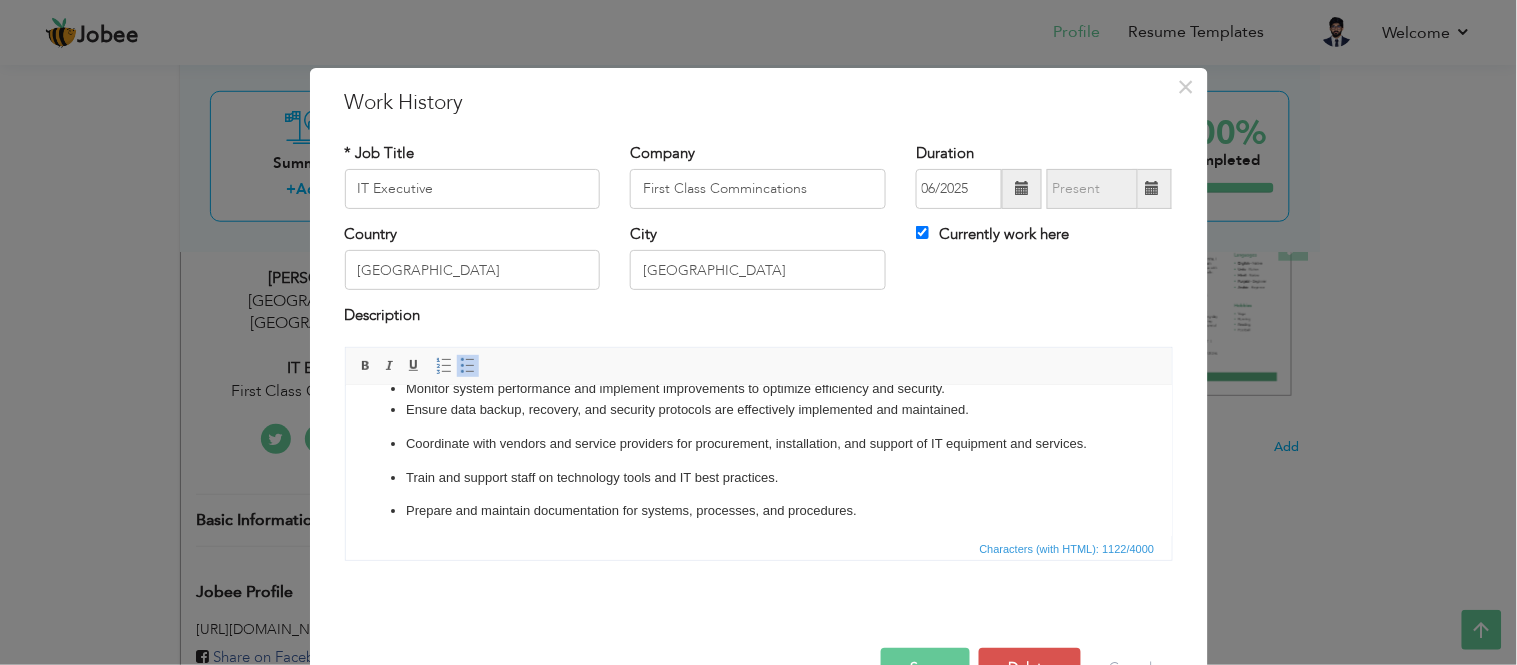 scroll, scrollTop: 72, scrollLeft: 0, axis: vertical 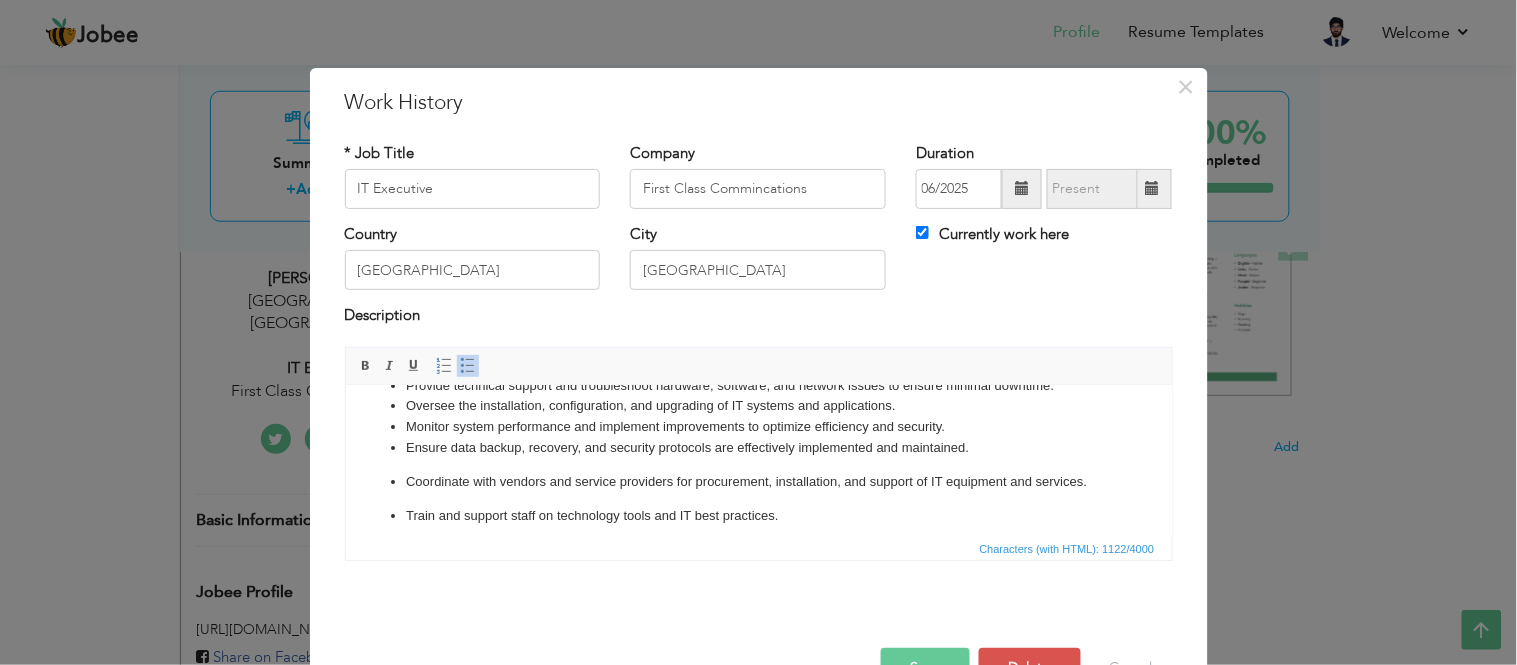 click on "Coordinate with vendors and service providers for procurement, installation, and support of IT equipment and services." at bounding box center (758, 481) 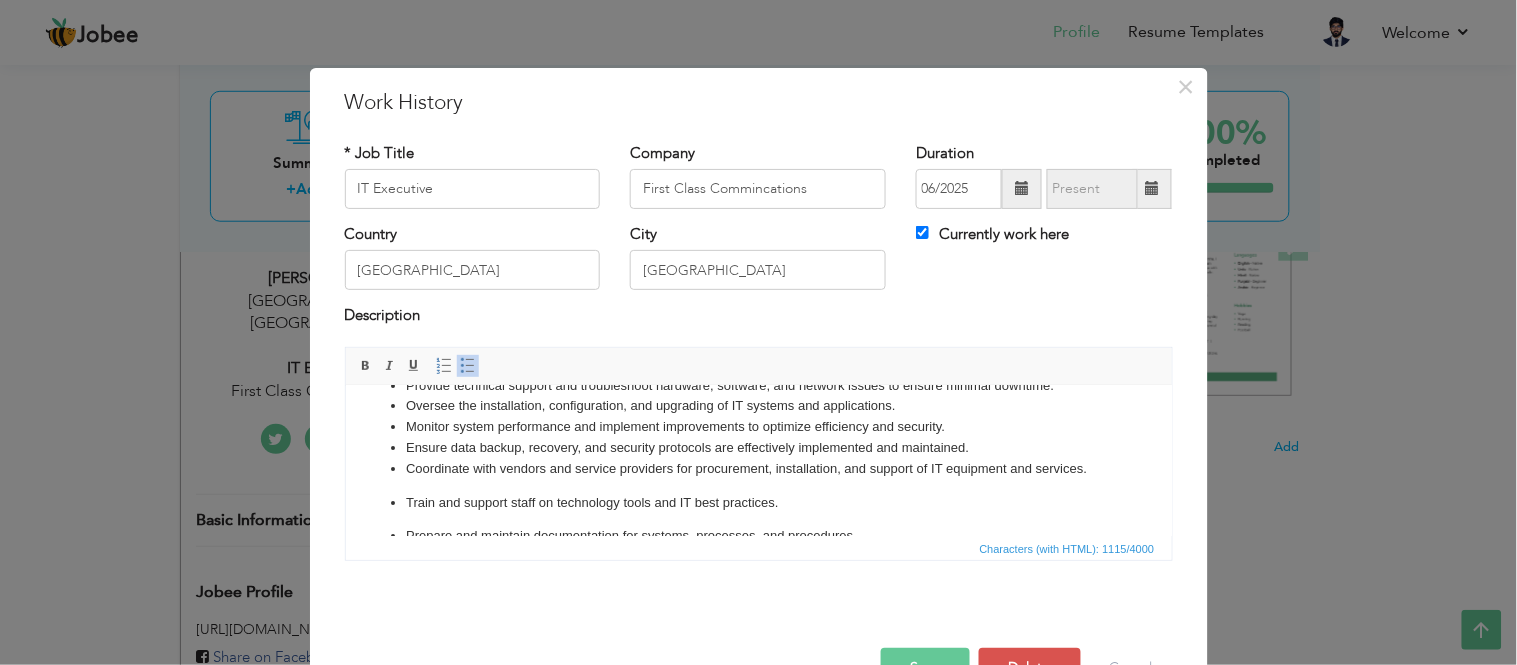 click on "Manage and maintain the company’s IT infrastructure, including servers, networks, and user systems. ​​​​​​​ Configure and manage LAN/WAN/Wi-Fi networks, firewalls, and overall network security. Provide technical support and troubleshoot hardware, software, and network issues to ensure minimal downtime. Oversee the installation, configuration, and upgrading of IT systems and applications. Monitor system performance and implement improvements to optimize efficiency and security. Ensure data backup, recovery, and security protocols are effectively implemented and maintained. Coordinate with vendors and service providers for procurement, installation, and support of IT equipment and services. Train and support staff on technology tools and IT best practices. Prepare and maintain documentation for systems, processes, and procedures. Assist in developing and enforcing IT policies and compliance standards. Collaborate with management to align technology solutions with business goals." at bounding box center (758, 473) 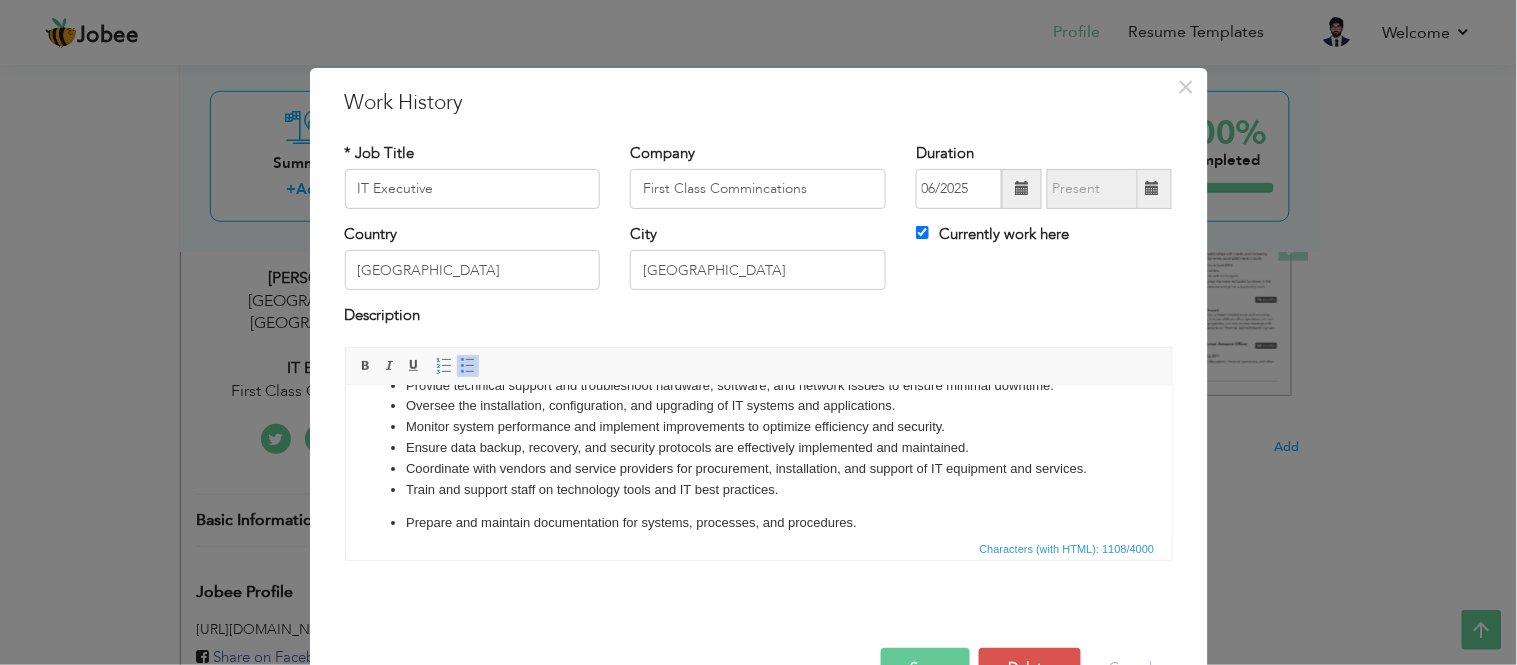click on "Manage and maintain the company’s IT infrastructure, including servers, networks, and user systems. ​​​​​​​ Configure and manage LAN/WAN/Wi-Fi networks, firewalls, and overall network security. Provide technical support and troubleshoot hardware, software, and network issues to ensure minimal downtime. Oversee the installation, configuration, and upgrading of IT systems and applications. Monitor system performance and implement improvements to optimize efficiency and security. Ensure data backup, recovery, and security protocols are effectively implemented and maintained. Coordinate with vendors and service providers for procurement, installation, and support of IT equipment and services. Train and support staff on technology tools and IT best practices. Prepare and maintain documentation for systems, processes, and procedures. Assist in developing and enforcing IT policies and compliance standards. Collaborate with management to align technology solutions with business goals." at bounding box center [758, 467] 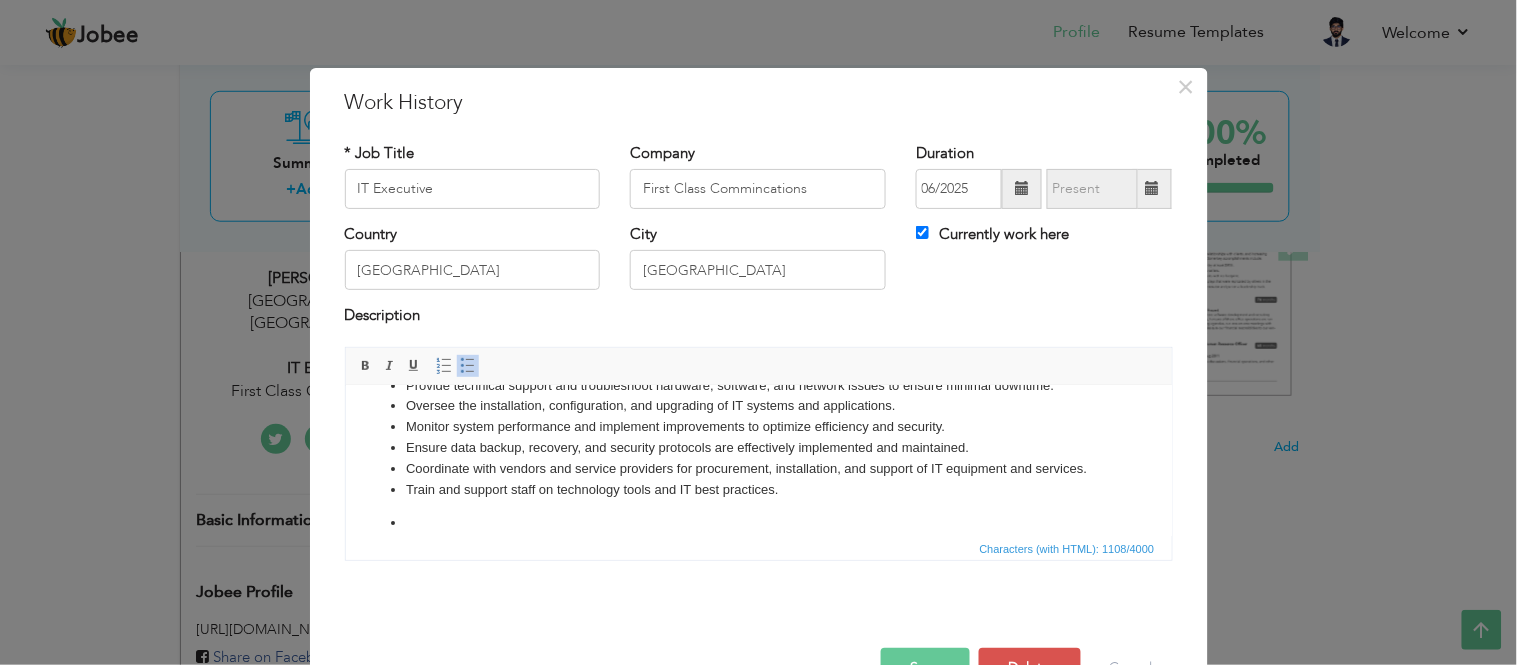 scroll, scrollTop: 86, scrollLeft: 0, axis: vertical 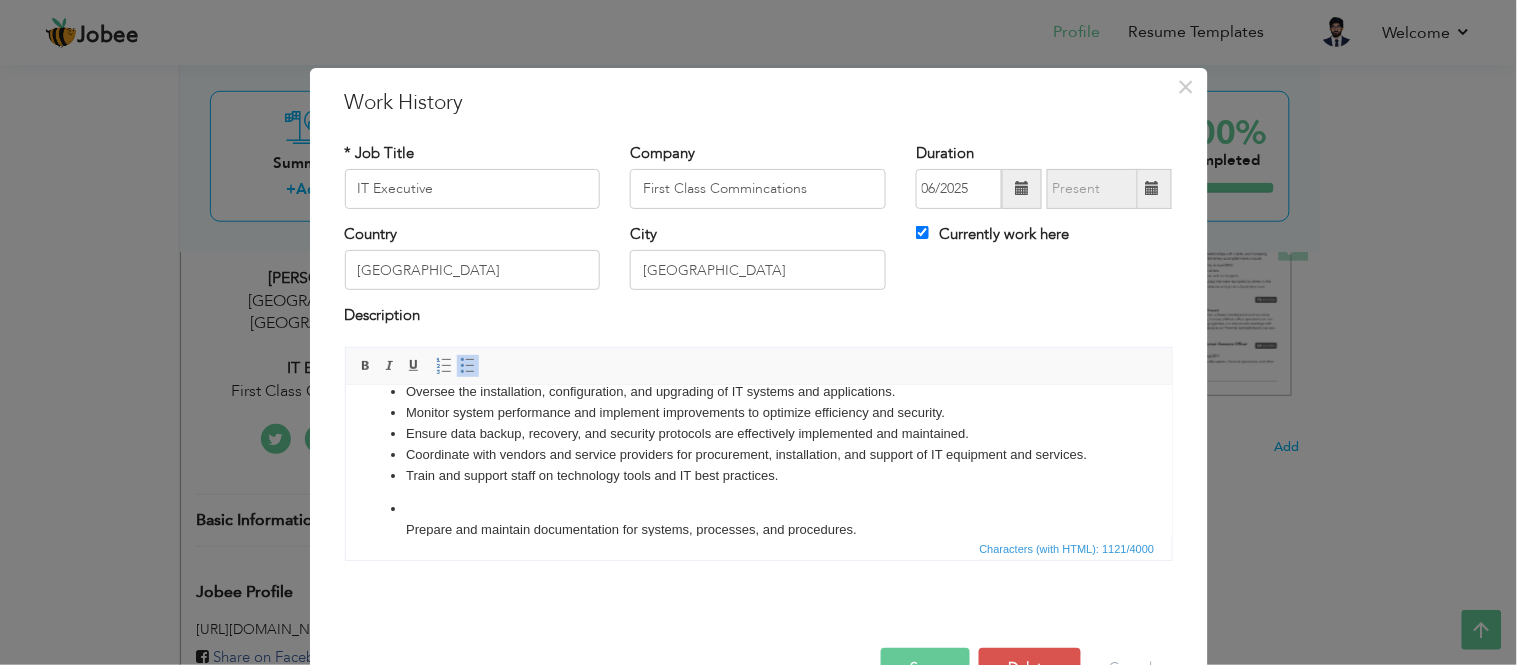 type 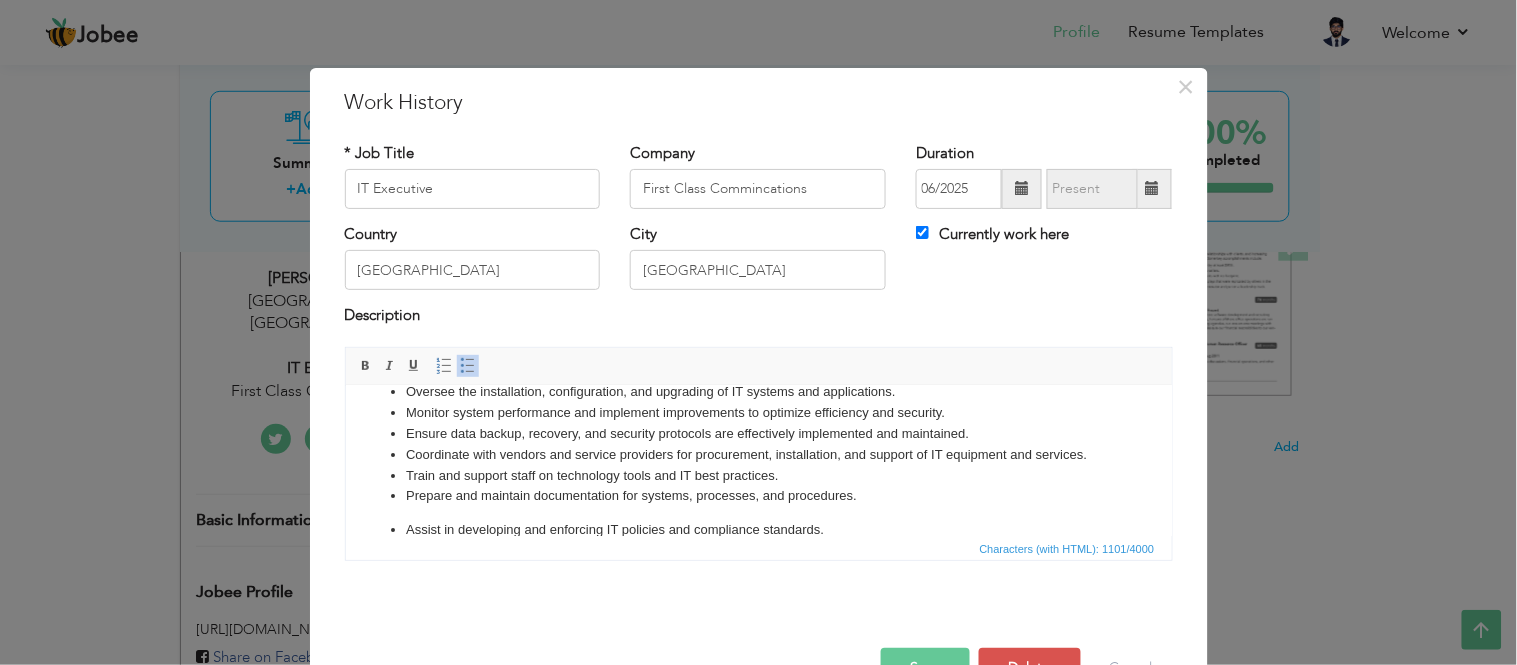 click on "Manage and maintain the company’s IT infrastructure, including servers, networks, and user systems. ​​​​​​​ Configure and manage LAN/WAN/Wi-Fi networks, firewalls, and overall network security. Provide technical support and troubleshoot hardware, software, and network issues to ensure minimal downtime. Oversee the installation, configuration, and upgrading of IT systems and applications. Monitor system performance and implement improvements to optimize efficiency and security. Ensure data backup, recovery, and security protocols are effectively implemented and maintained. Coordinate with vendors and service providers for procurement, installation, and support of IT equipment and services. Train and support staff on technology tools and IT best practices. Prepare and maintain documentation for systems, processes, and procedures. Assist in developing and enforcing IT policies and compliance standards. Collaborate with management to align technology solutions with business goals." at bounding box center [758, 446] 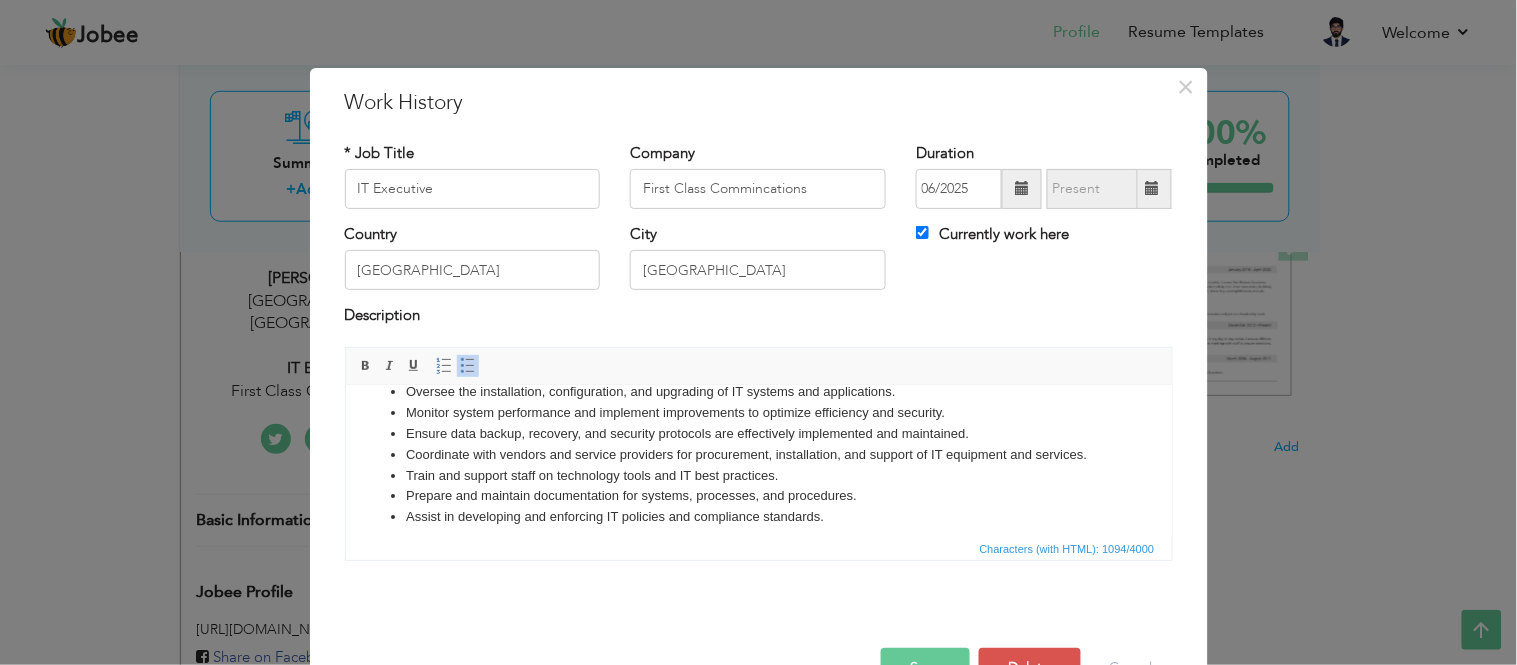 scroll, scrollTop: 132, scrollLeft: 0, axis: vertical 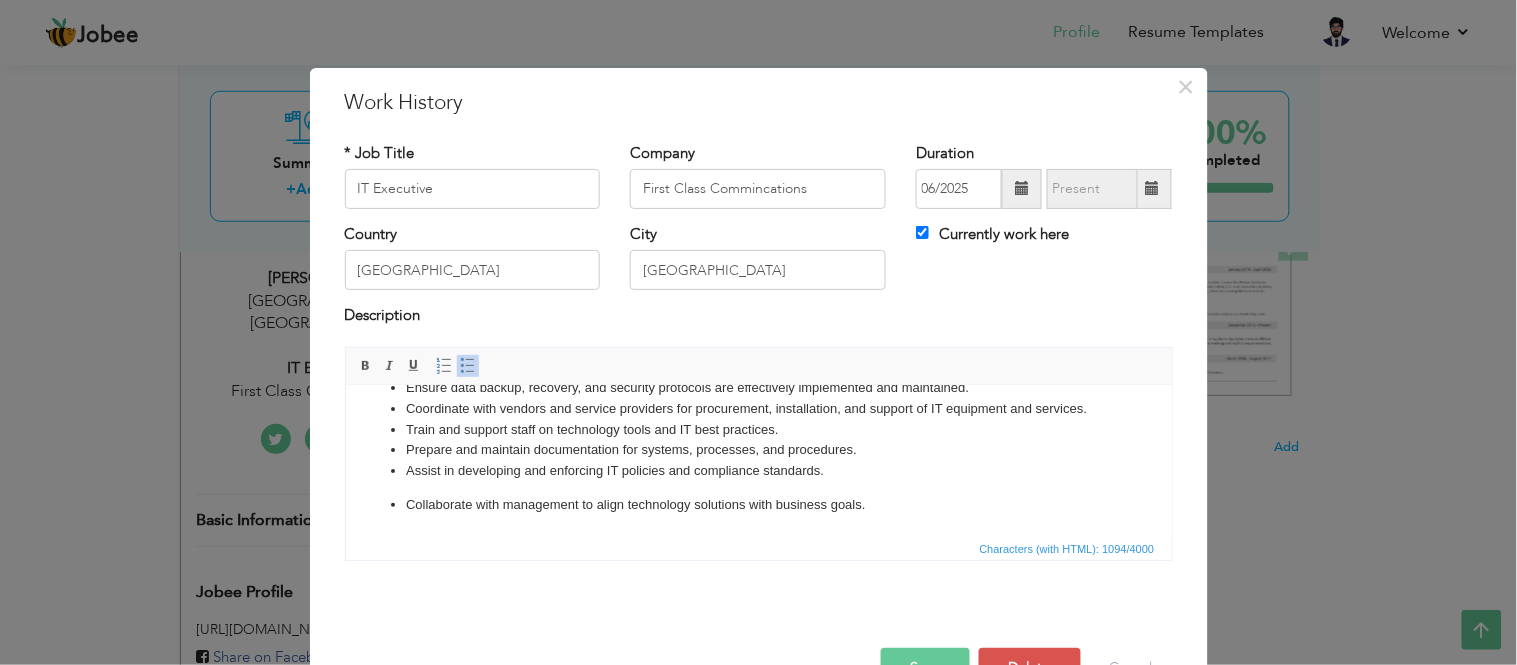 click on "Collaborate with management to align technology solutions with business goals." at bounding box center [758, 504] 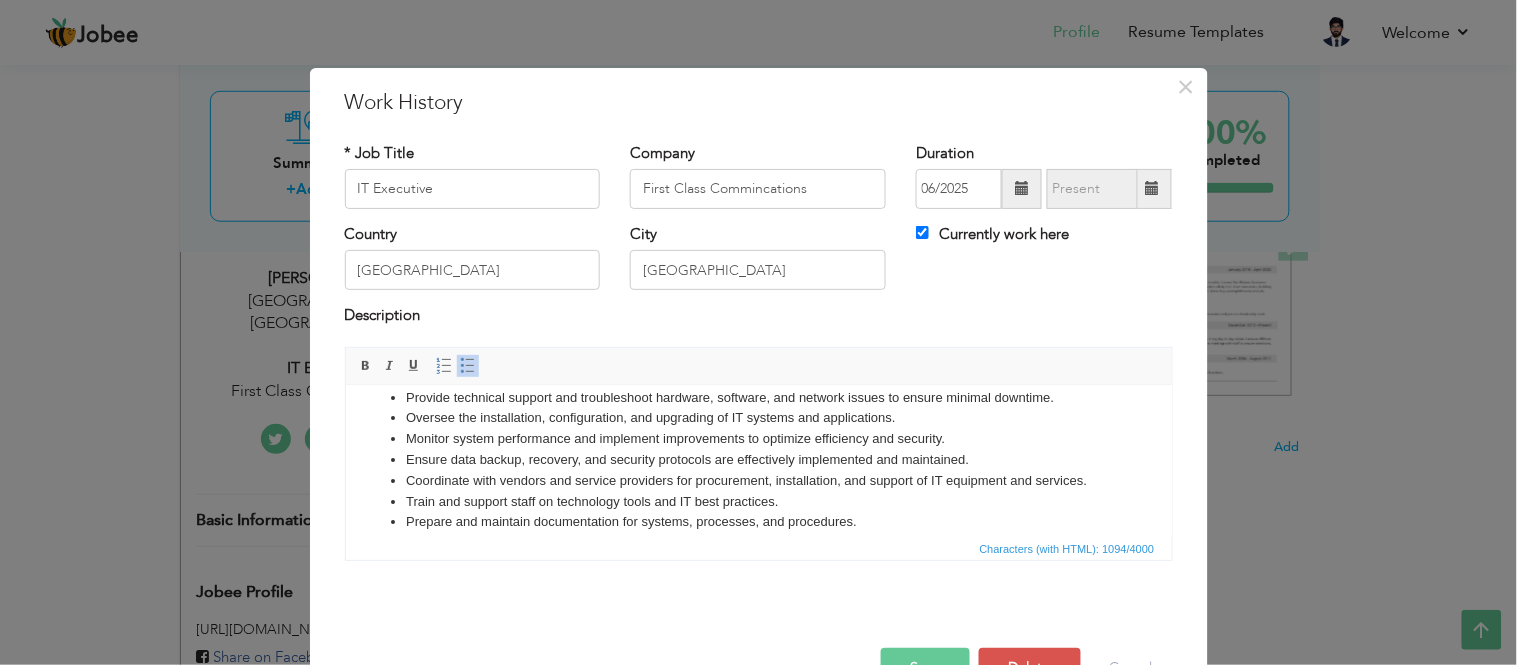 scroll, scrollTop: 21, scrollLeft: 0, axis: vertical 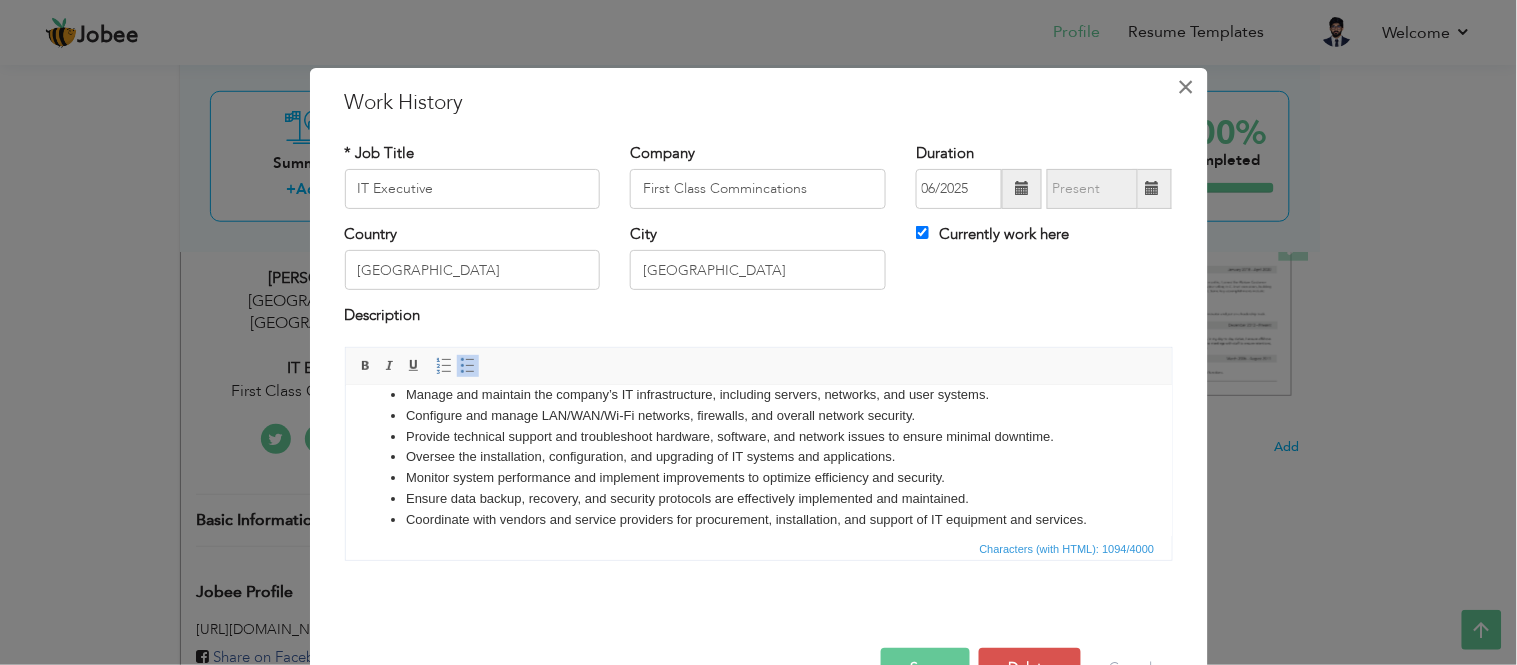 click on "×" at bounding box center [1186, 87] 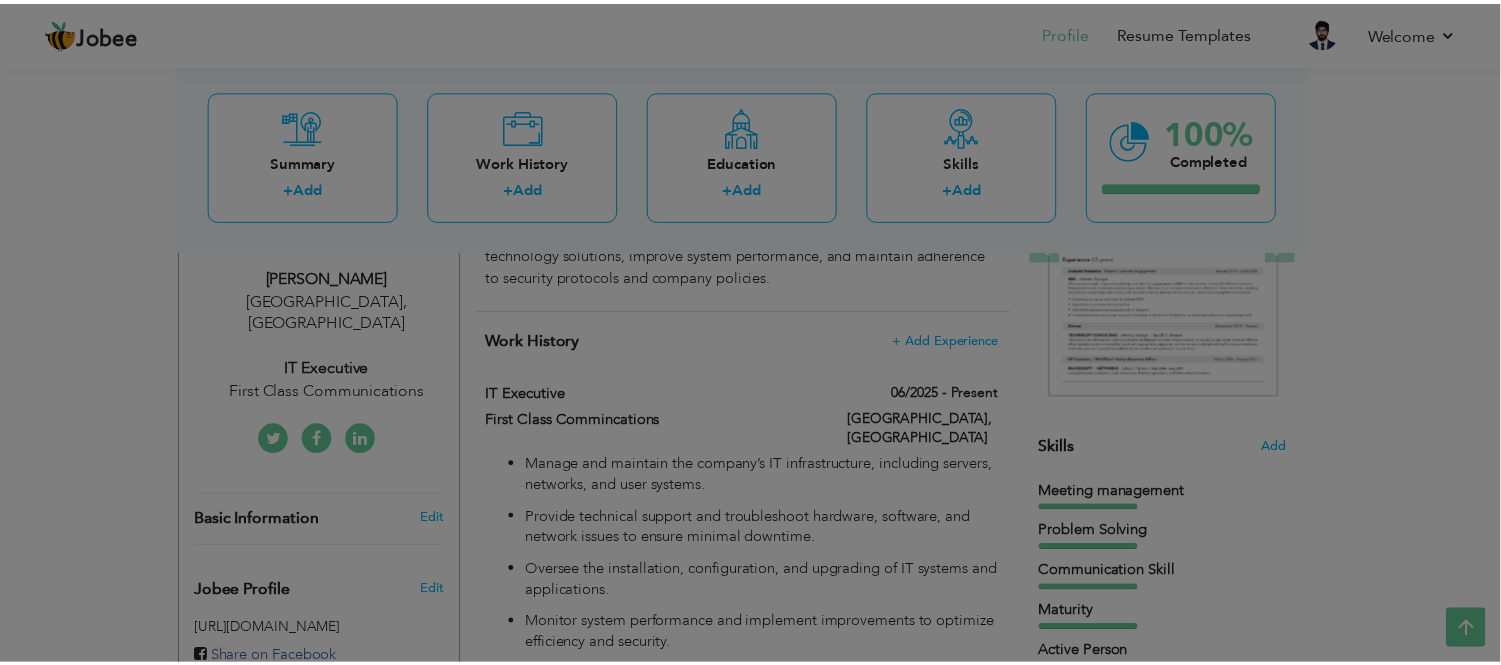 scroll, scrollTop: 0, scrollLeft: 0, axis: both 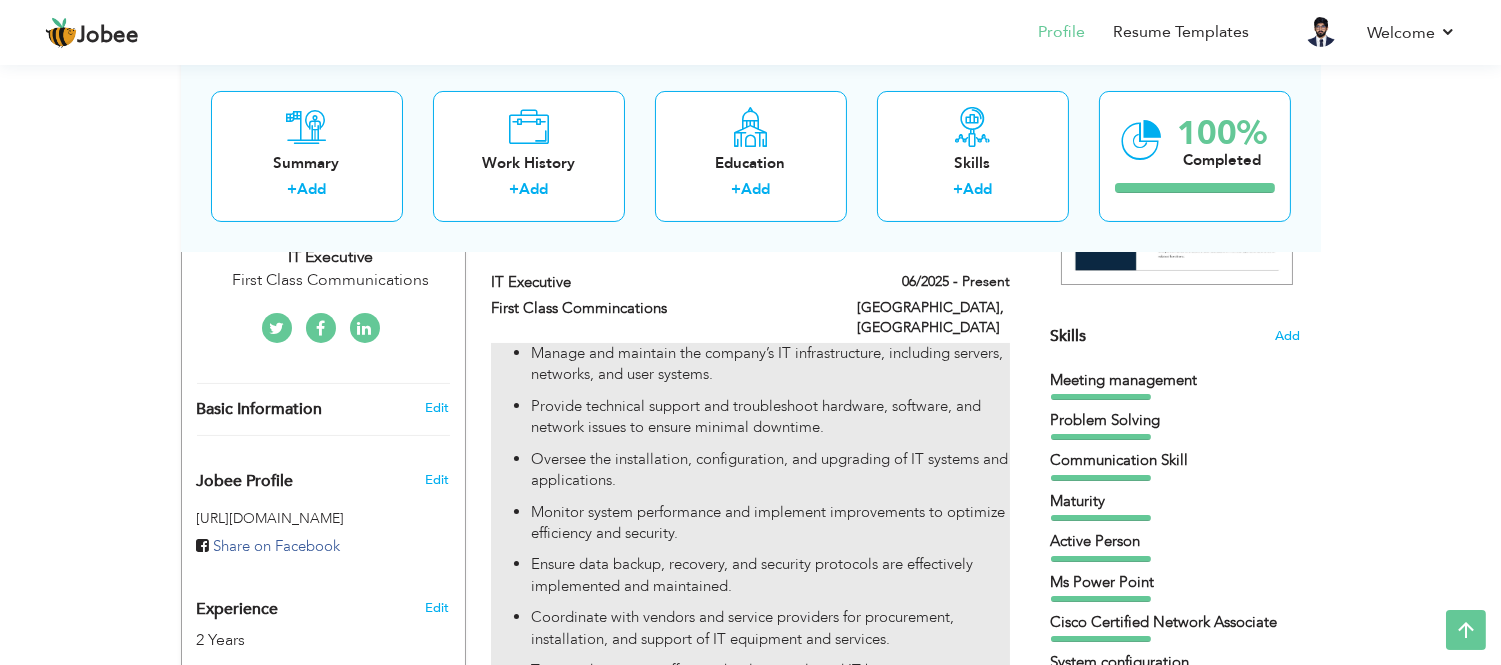 click on "Provide technical support and troubleshoot hardware, software, and network issues to ensure minimal downtime." at bounding box center [770, 417] 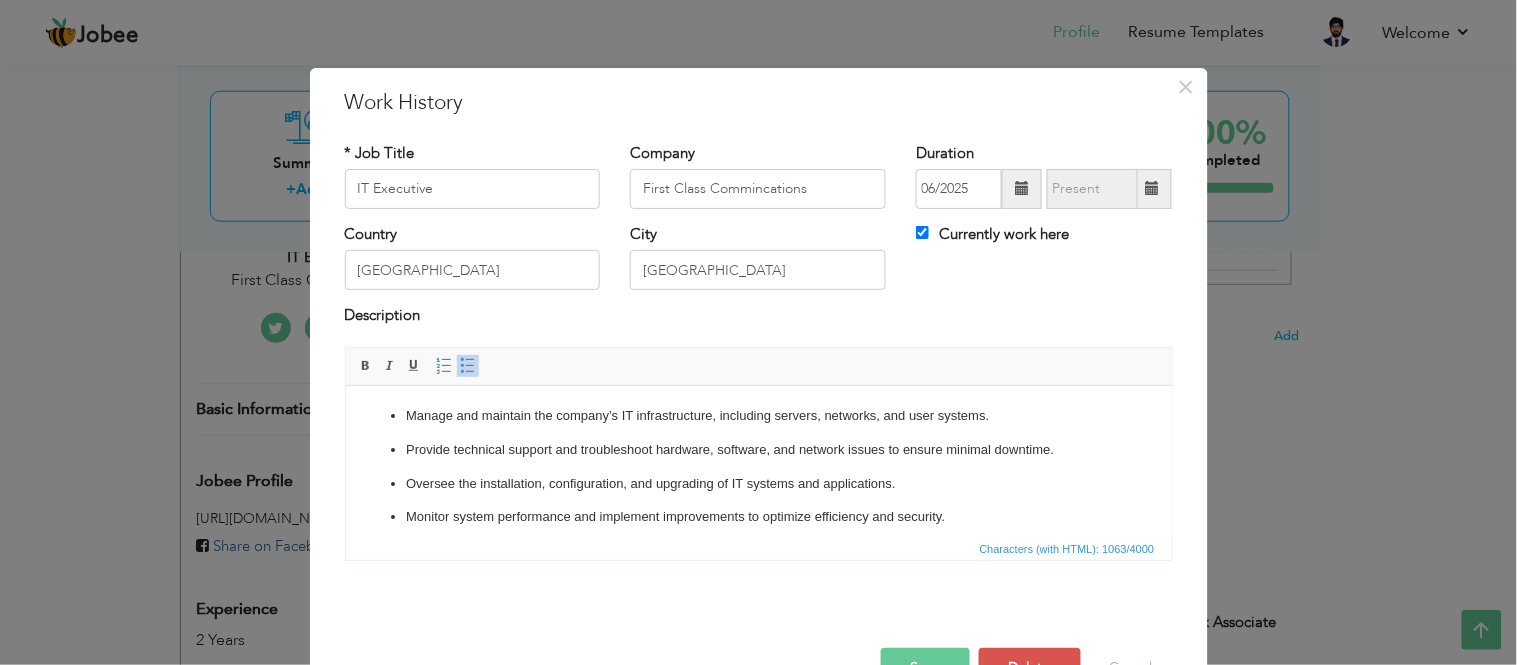 click on "Manage and maintain the company’s IT infrastructure, including servers, networks, and user systems." at bounding box center [758, 415] 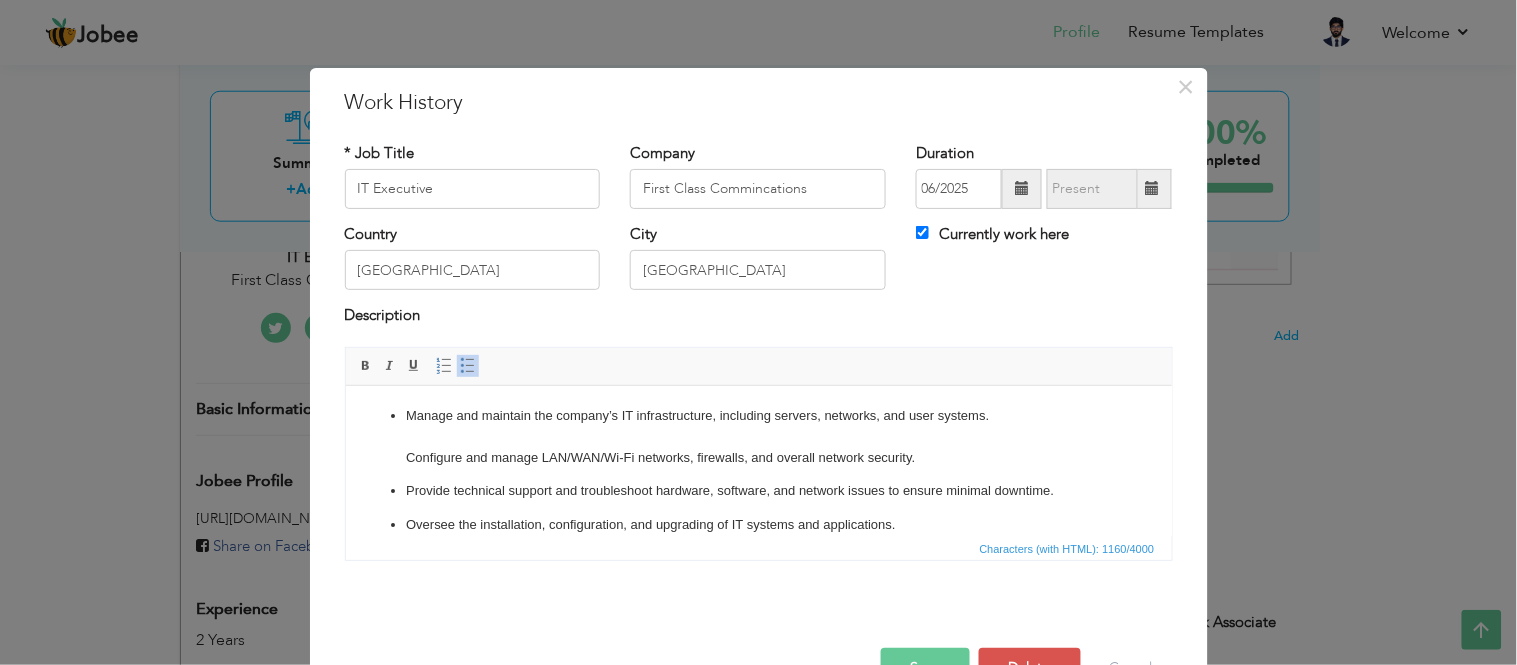 click on "Manage and maintain the company’s IT infrastructure, including servers, networks, and user systems. ​​​​​​​ Configure and manage LAN/WAN/Wi-Fi networks, firewalls, and overall network security." at bounding box center (758, 436) 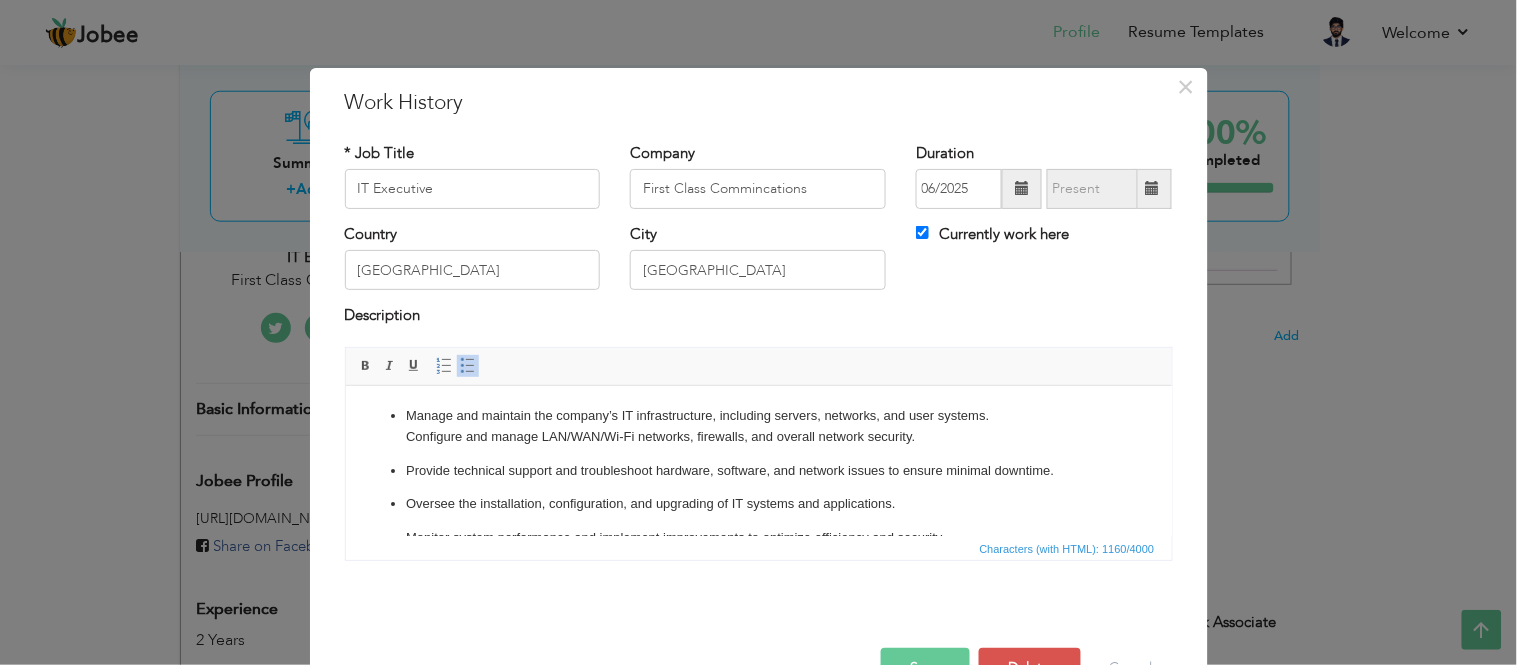 click at bounding box center (468, 366) 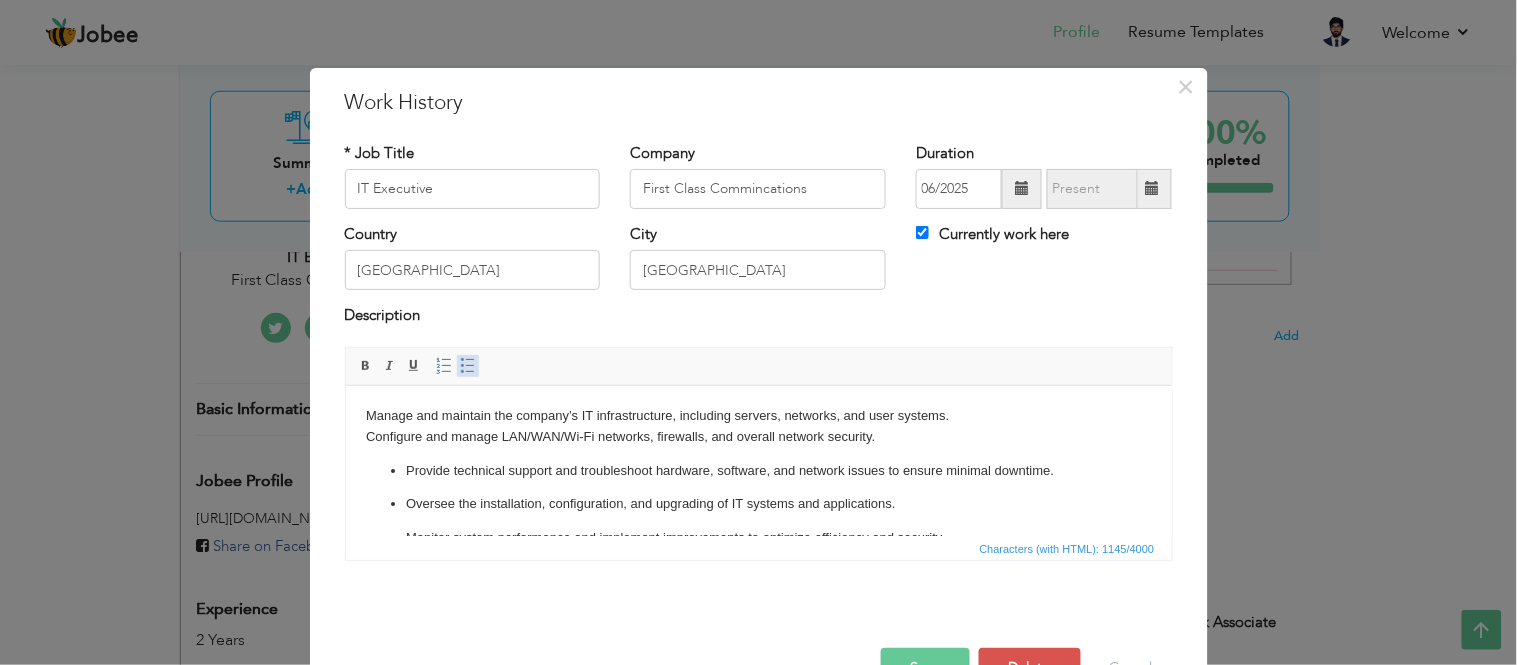 click on "Insert/Remove Bulleted List" at bounding box center (468, 366) 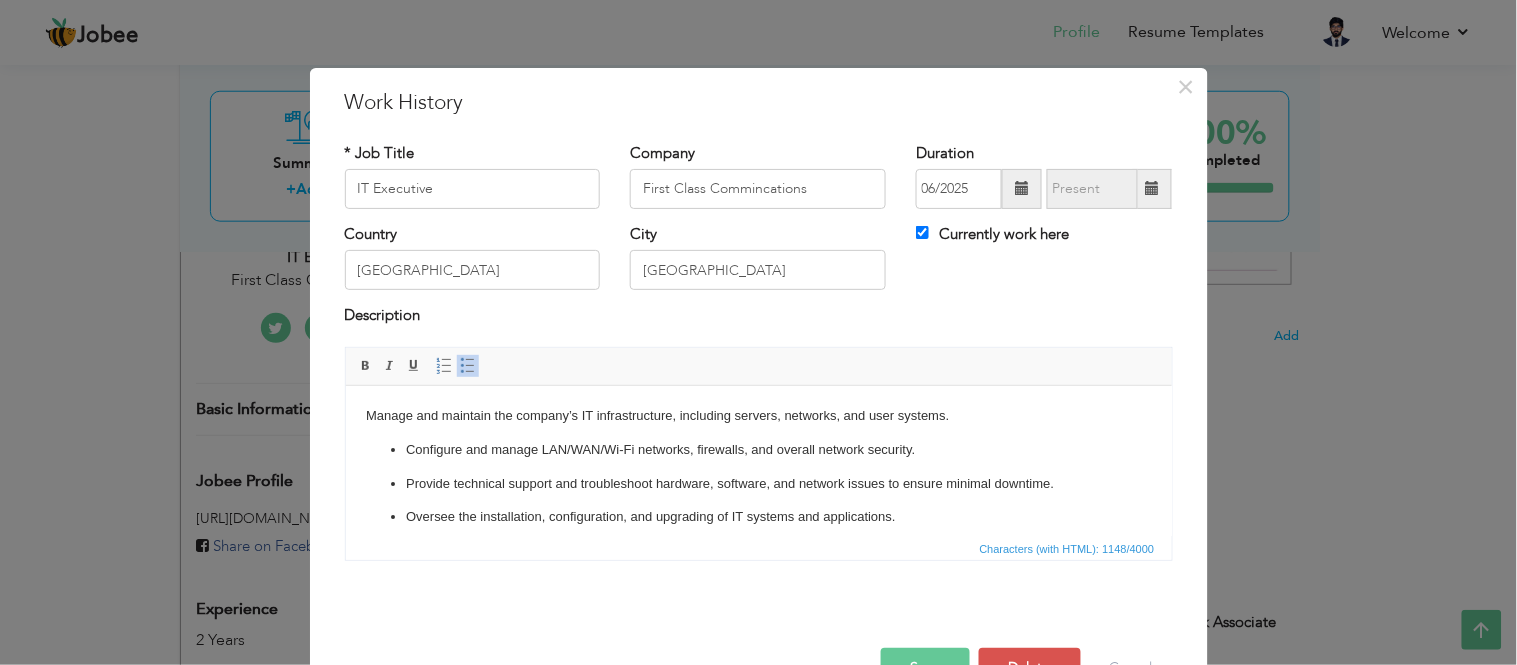 click on "Manage and maintain the company’s IT infrastructure, including servers, networks, and user systems." at bounding box center [758, 415] 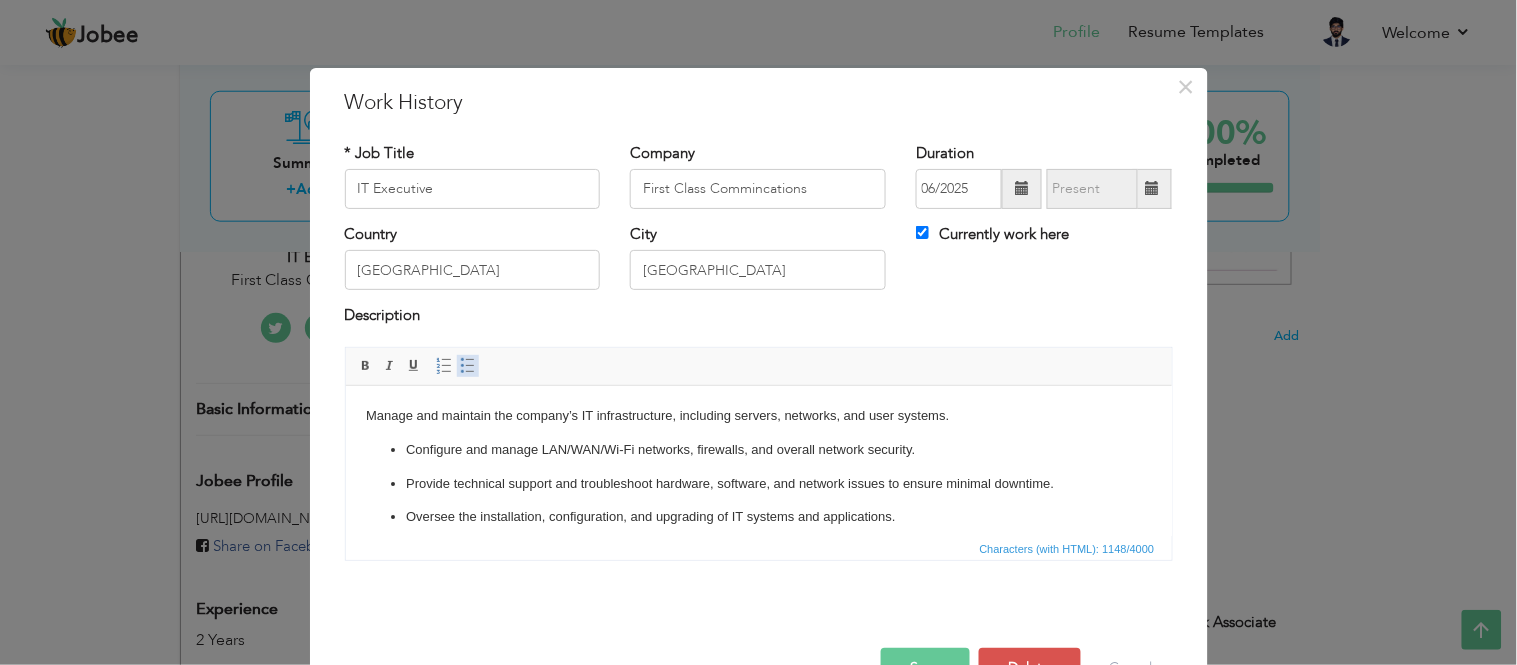 click on "Insert/Remove Bulleted List" at bounding box center [468, 366] 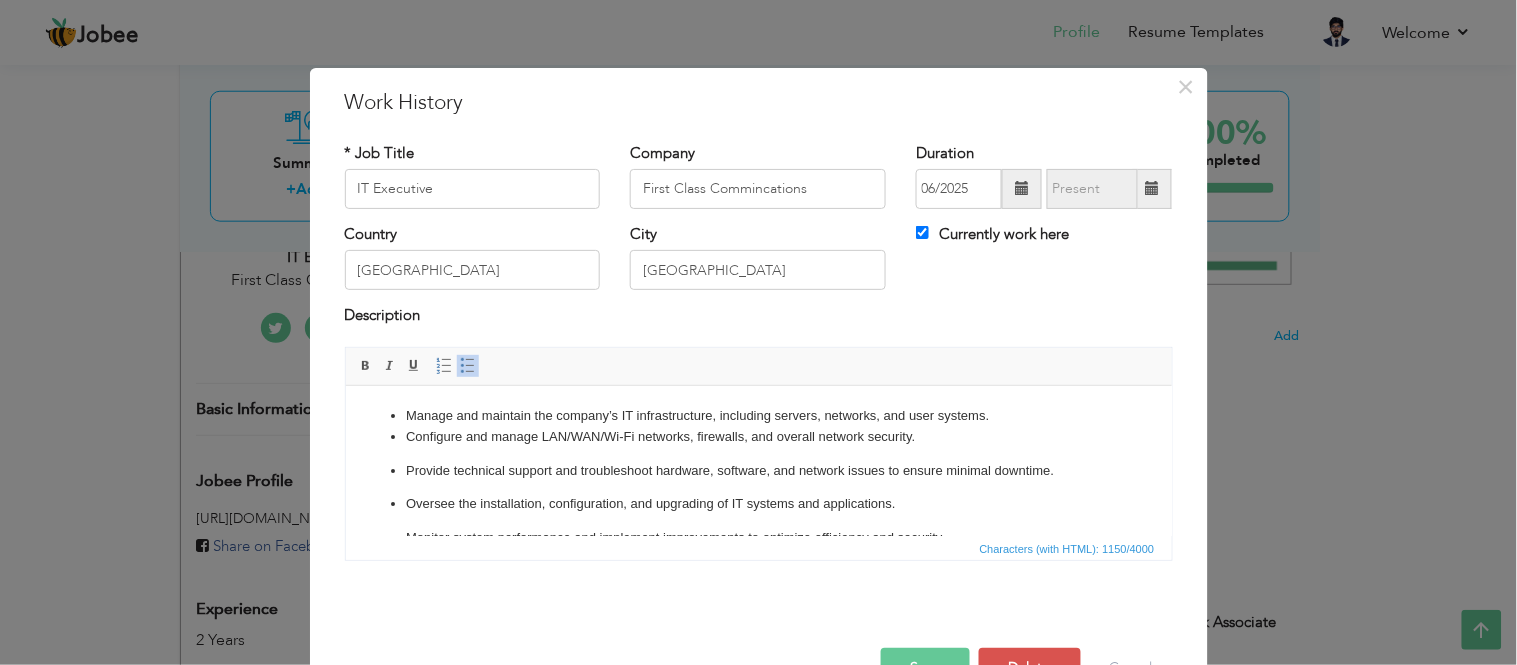 click on "Manage and maintain the company’s IT infrastructure, including servers, networks, and user systems." at bounding box center (758, 415) 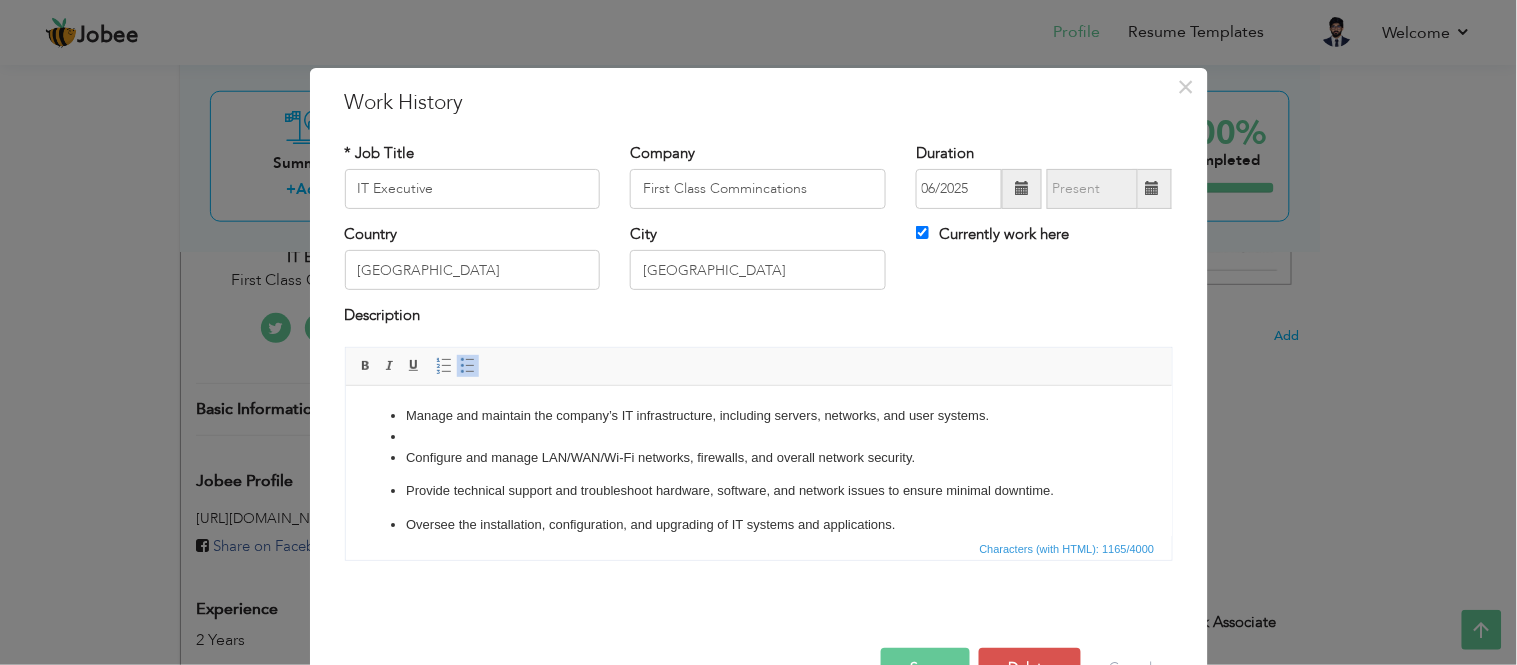 click on "Manage and maintain the company’s IT infrastructure, including servers, networks, and user systems. Configure and manage LAN/WAN/Wi-Fi networks, firewalls, and overall network security. Provide technical support and troubleshoot hardware, software, and network issues to ensure minimal downtime. Oversee the installation, configuration, and upgrading of IT systems and applications. Monitor system performance and implement improvements to optimize efficiency and security. Ensure data backup, recovery, and security protocols are effectively implemented and maintained. Coordinate with vendors and service providers for procurement, installation, and support of IT equipment and services. Train and support staff on technology tools and IT best practices. Prepare and maintain documentation for systems, processes, and procedures. Assist in developing and enforcing IT policies and compliance standards. Collaborate with management to align technology solutions with business goals." at bounding box center (758, 588) 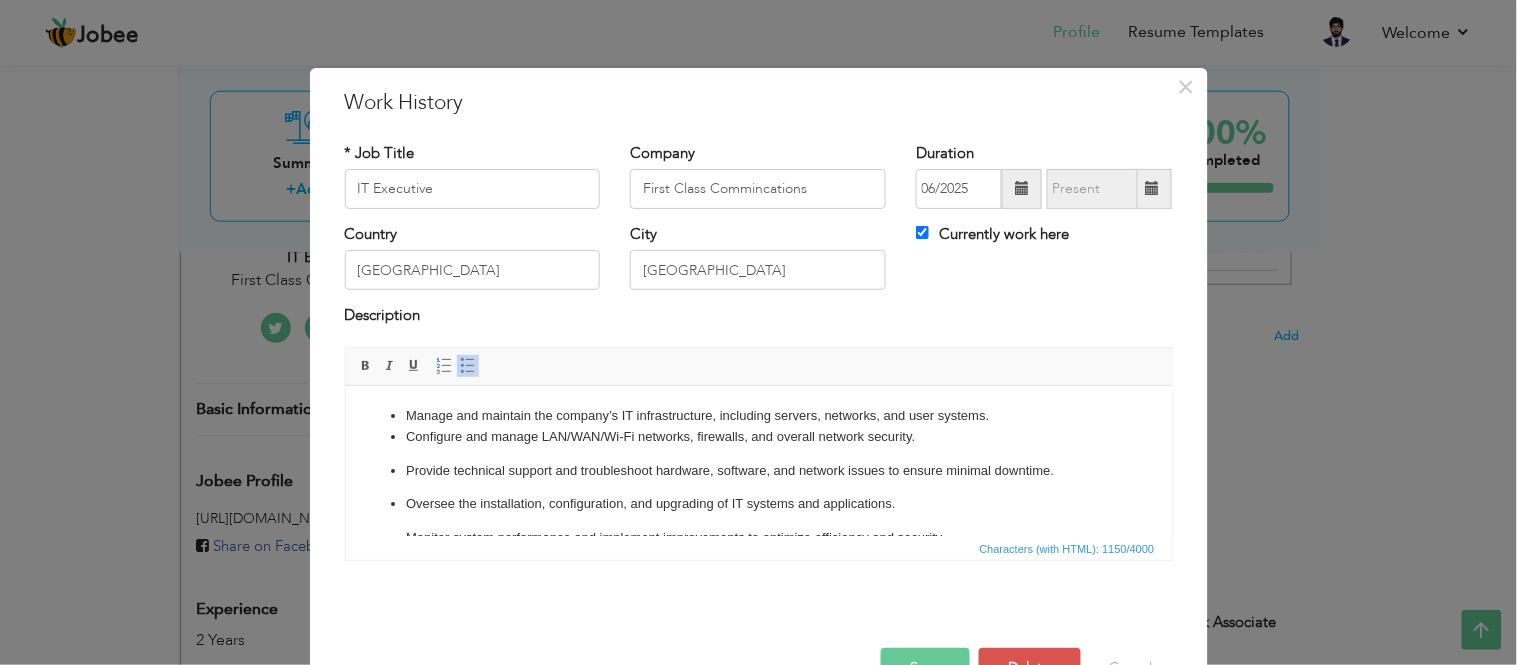 click on "Manage and maintain the company’s IT infrastructure, including servers, networks, and user systems." at bounding box center (758, 415) 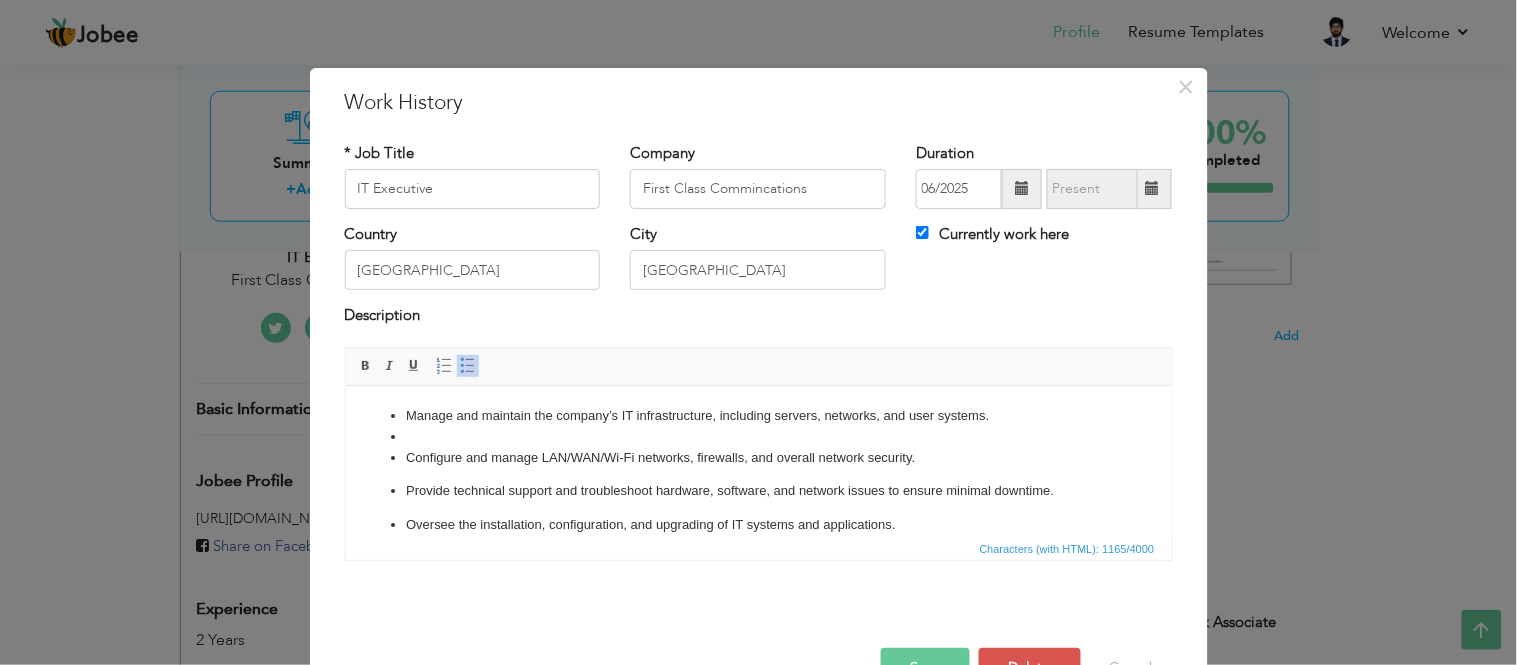 click at bounding box center [758, 436] 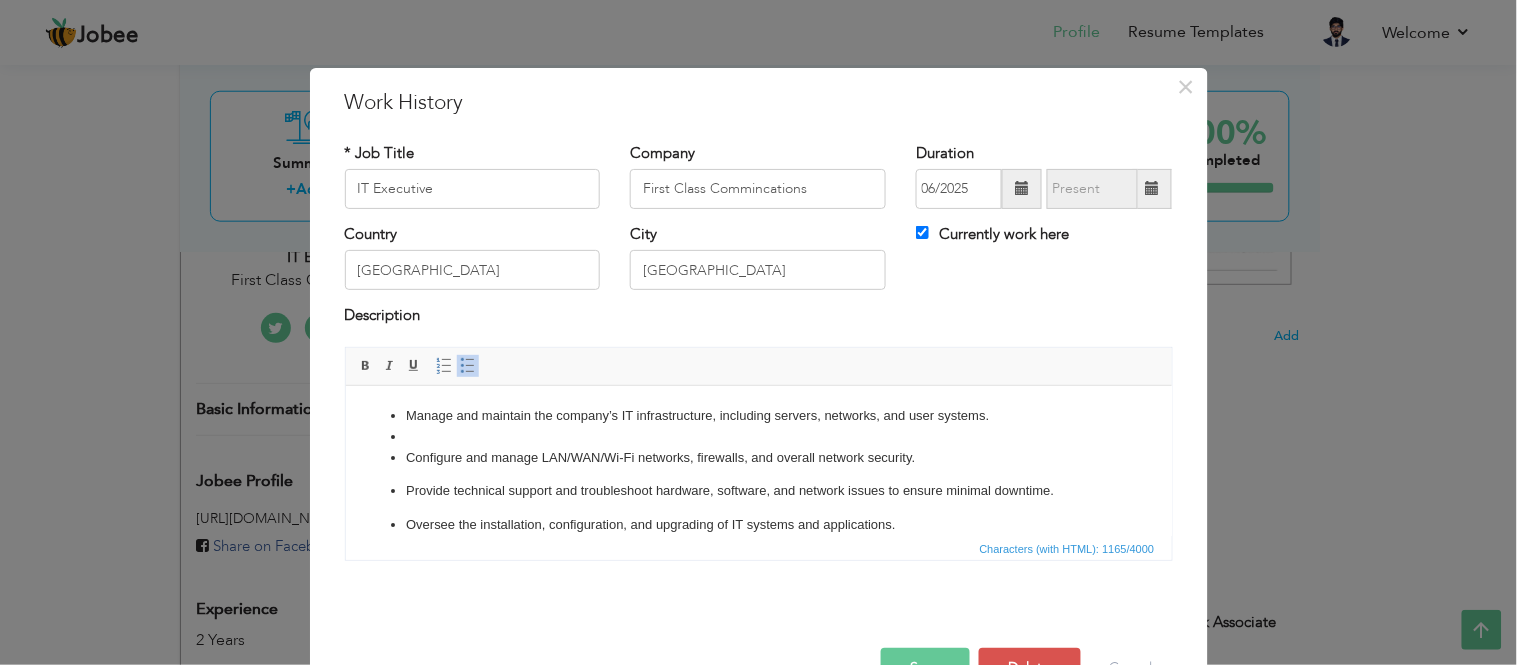 click at bounding box center (468, 366) 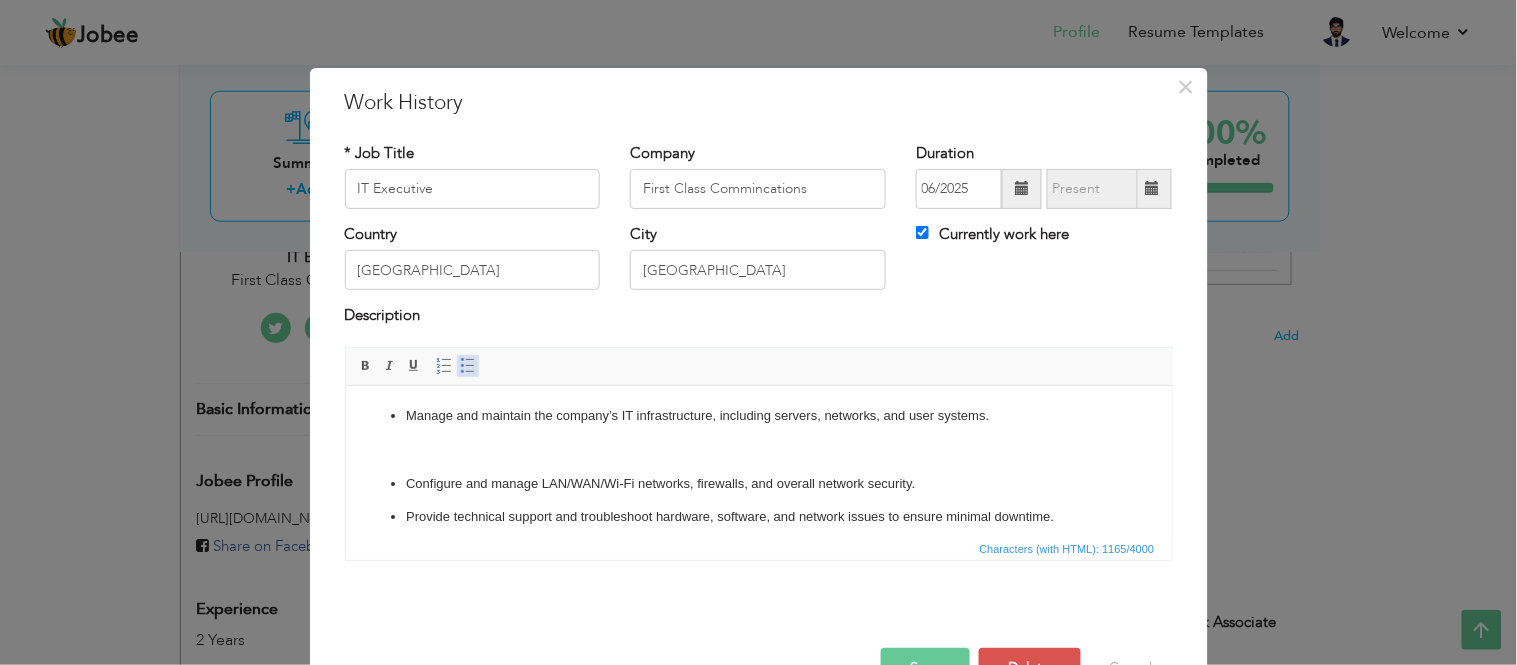click at bounding box center (468, 366) 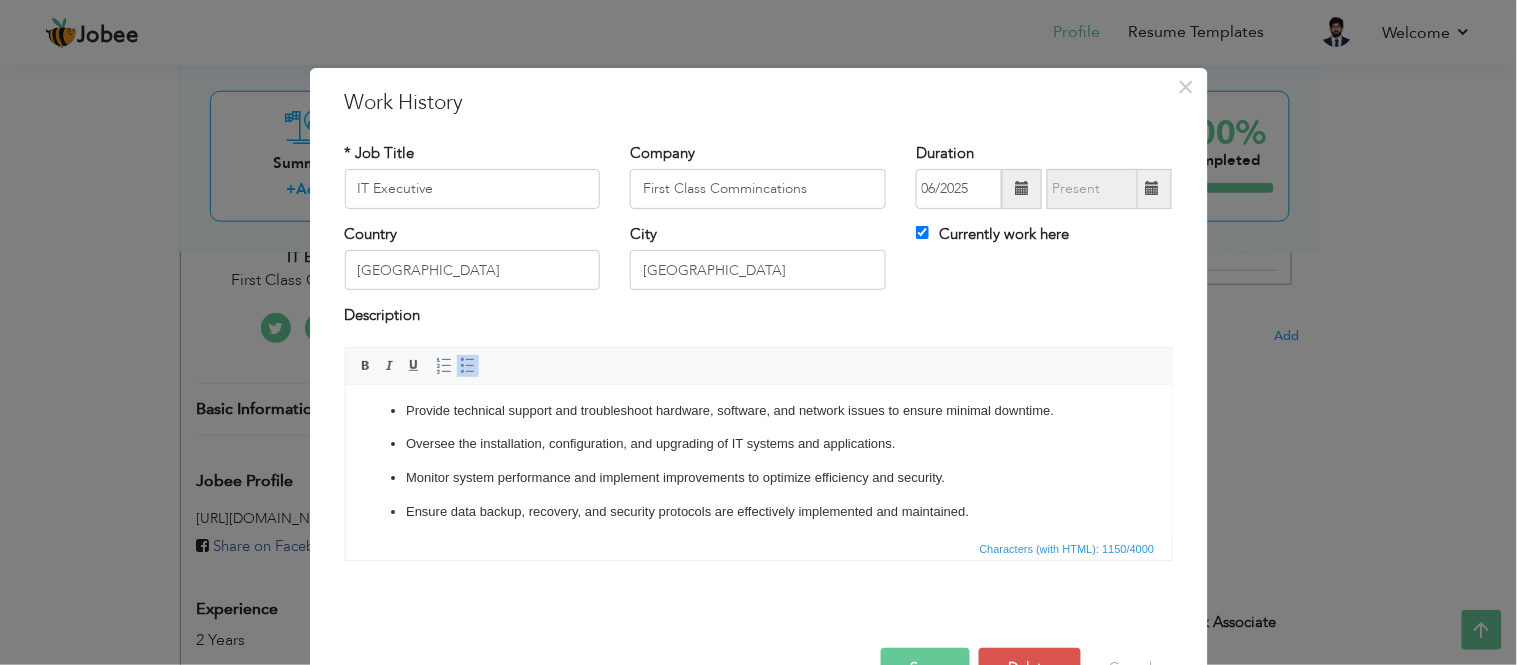 scroll, scrollTop: 111, scrollLeft: 0, axis: vertical 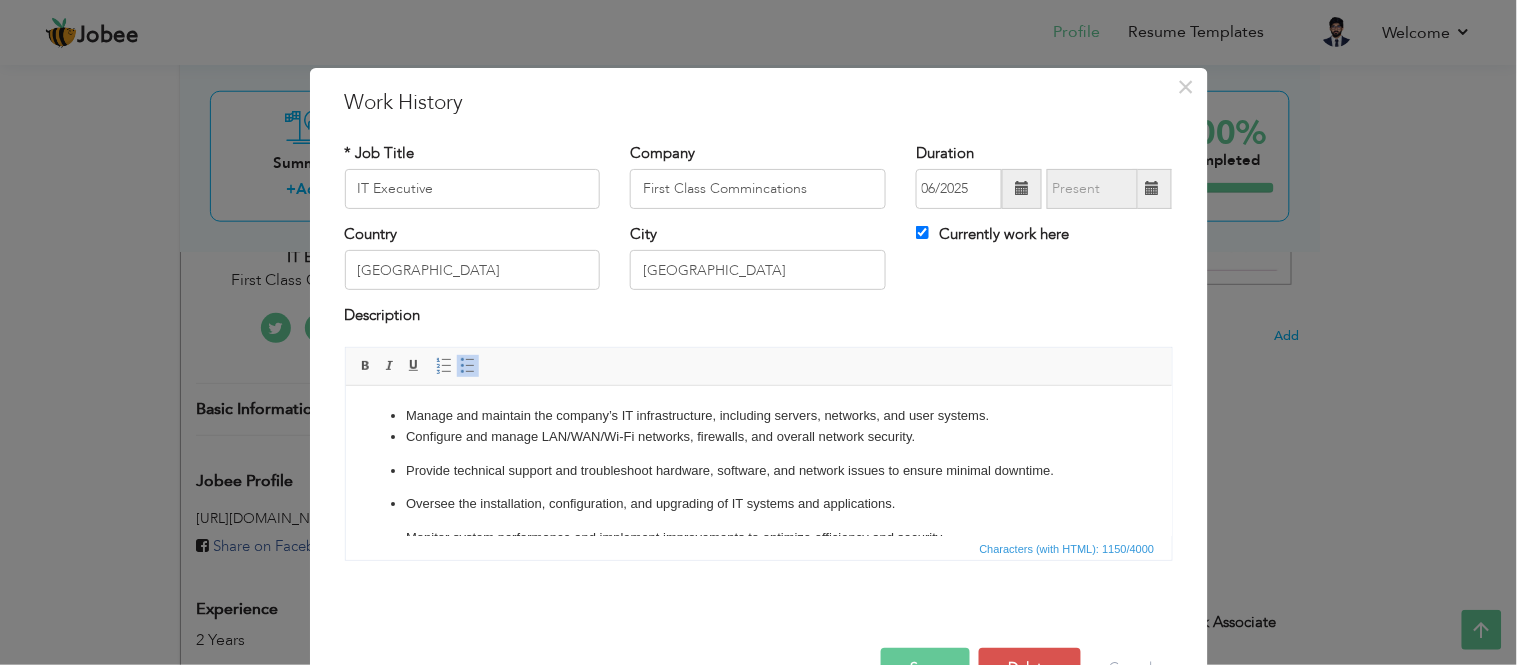 click on "Configure and manage LAN/WAN/Wi-Fi networks, firewalls, and overall network security." at bounding box center [758, 436] 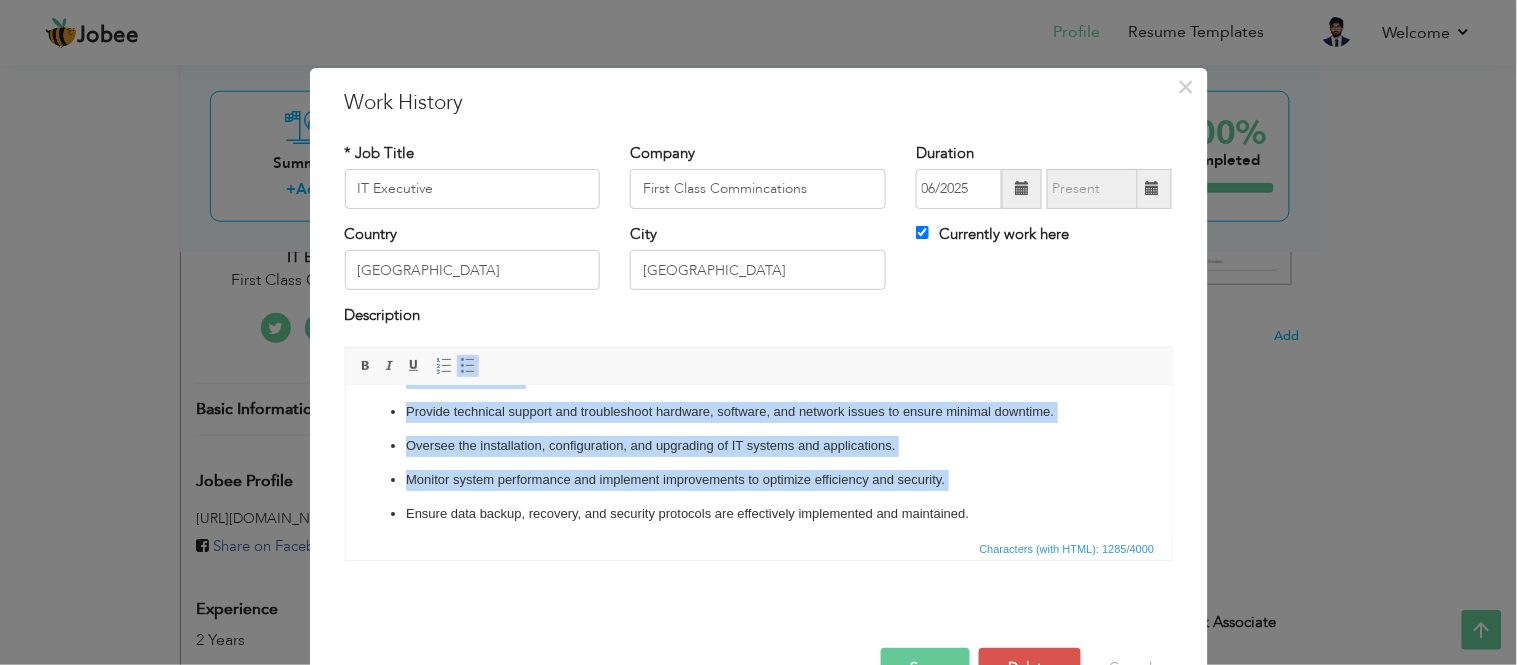 scroll, scrollTop: 277, scrollLeft: 0, axis: vertical 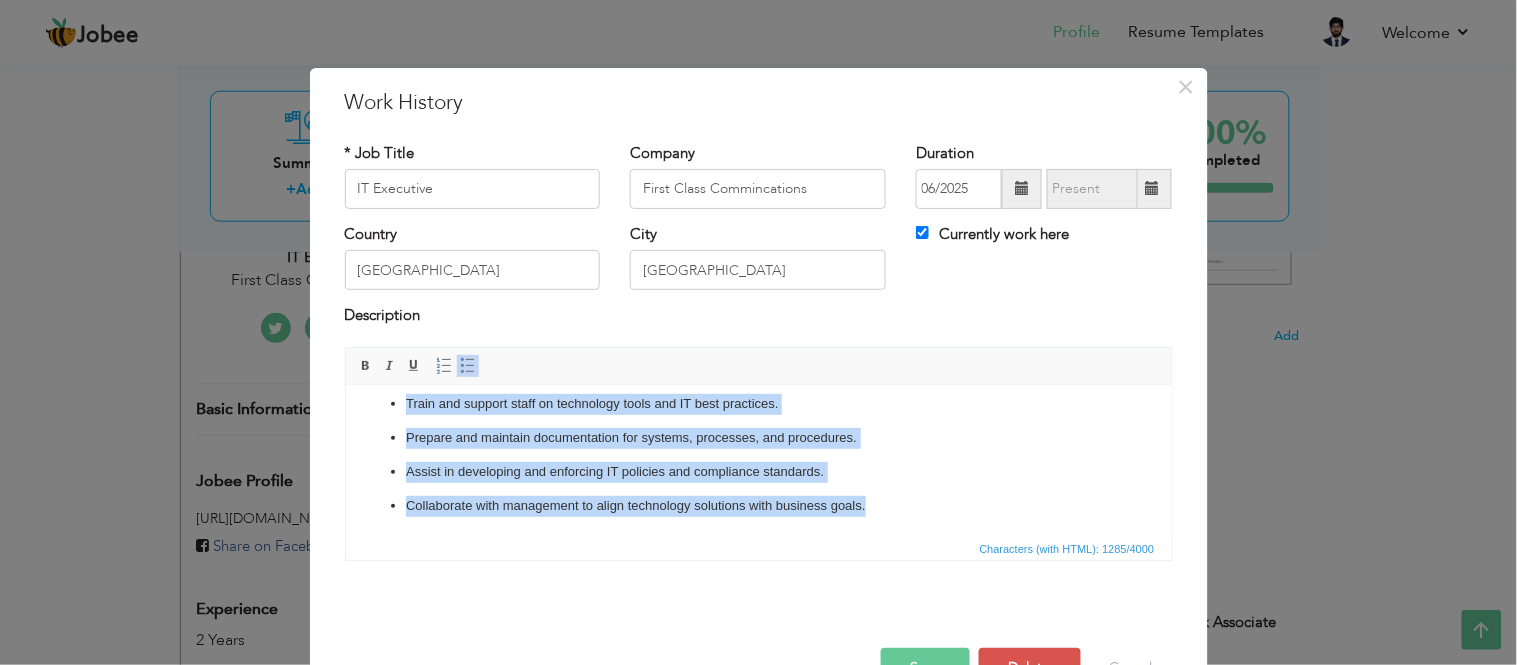 drag, startPoint x: 403, startPoint y: 410, endPoint x: 880, endPoint y: 514, distance: 488.2059 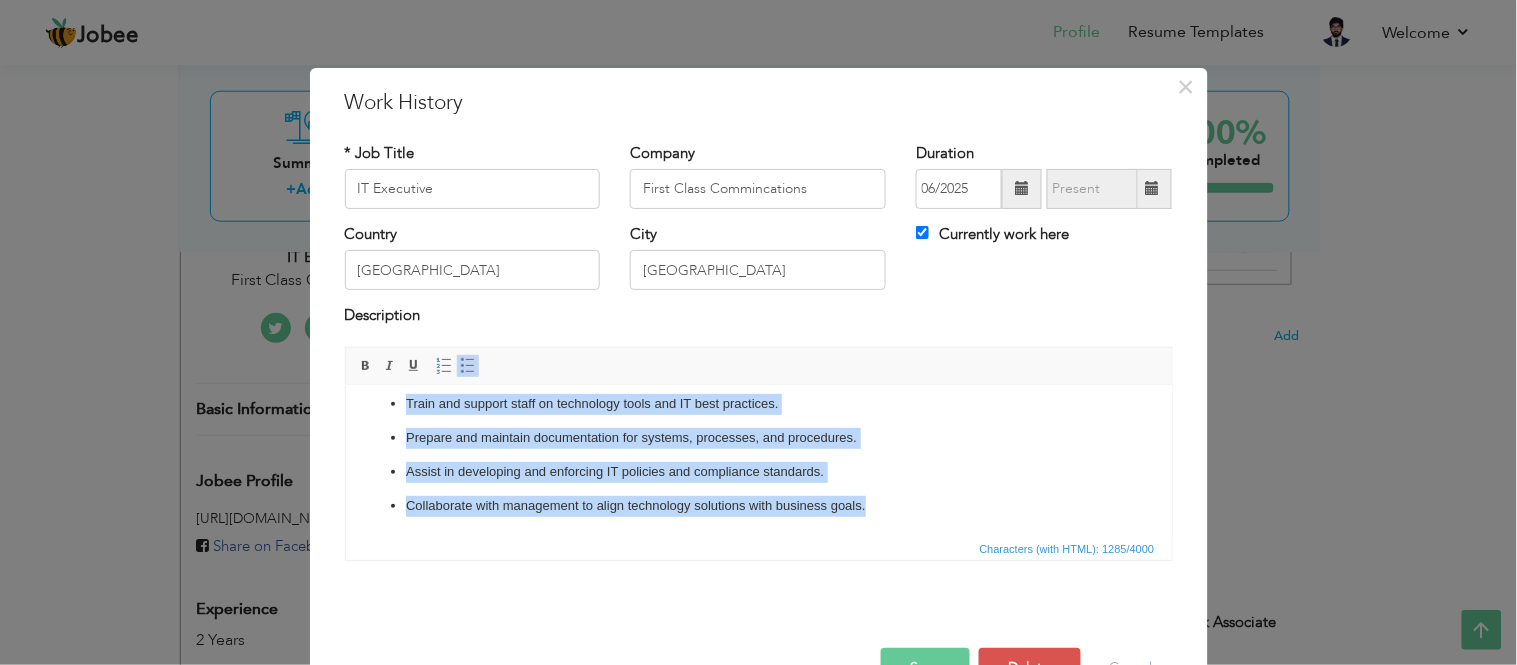 click at bounding box center (468, 366) 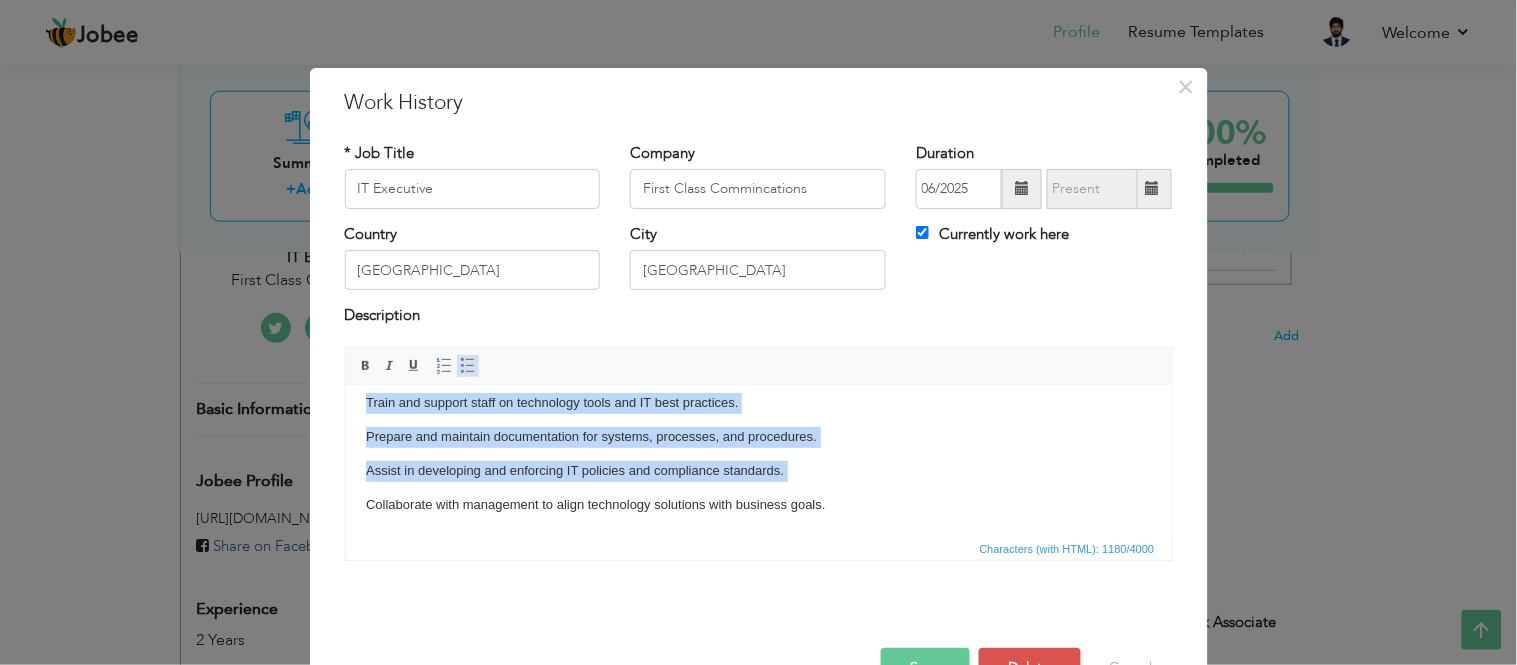 click at bounding box center [468, 366] 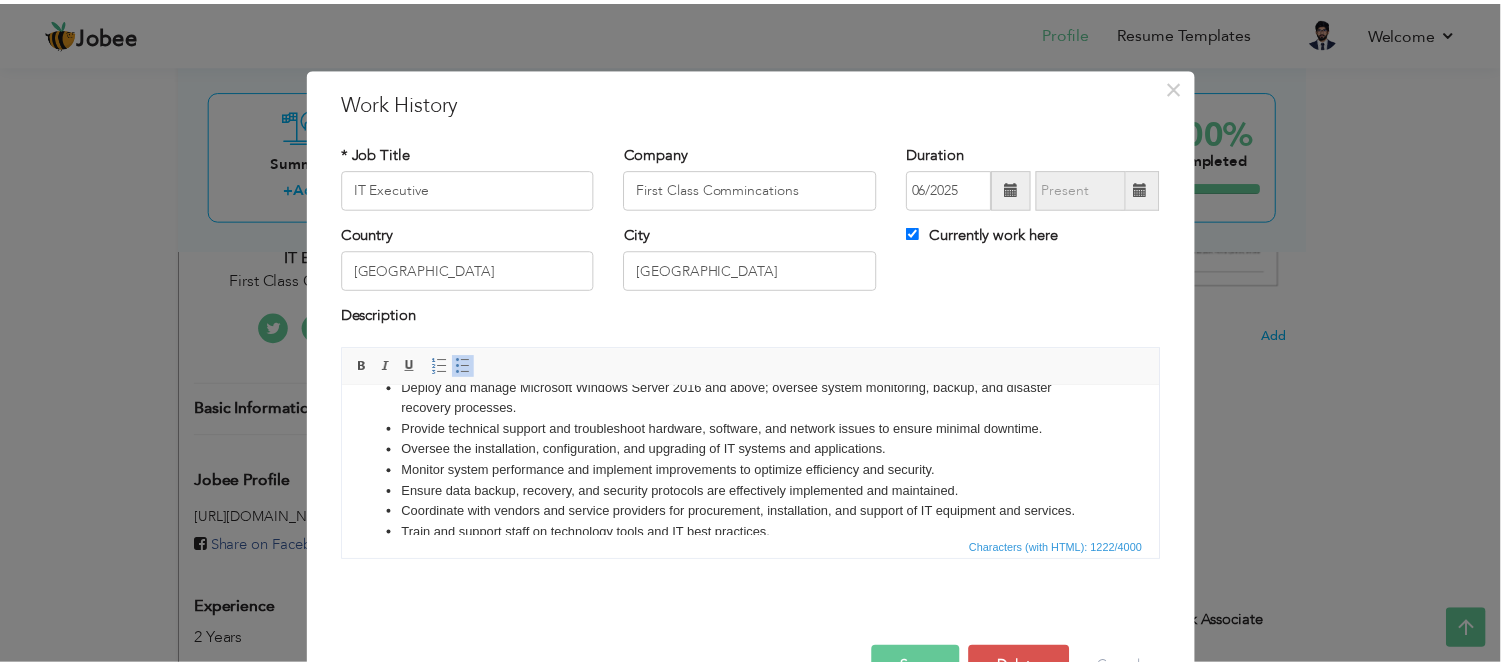scroll, scrollTop: 0, scrollLeft: 0, axis: both 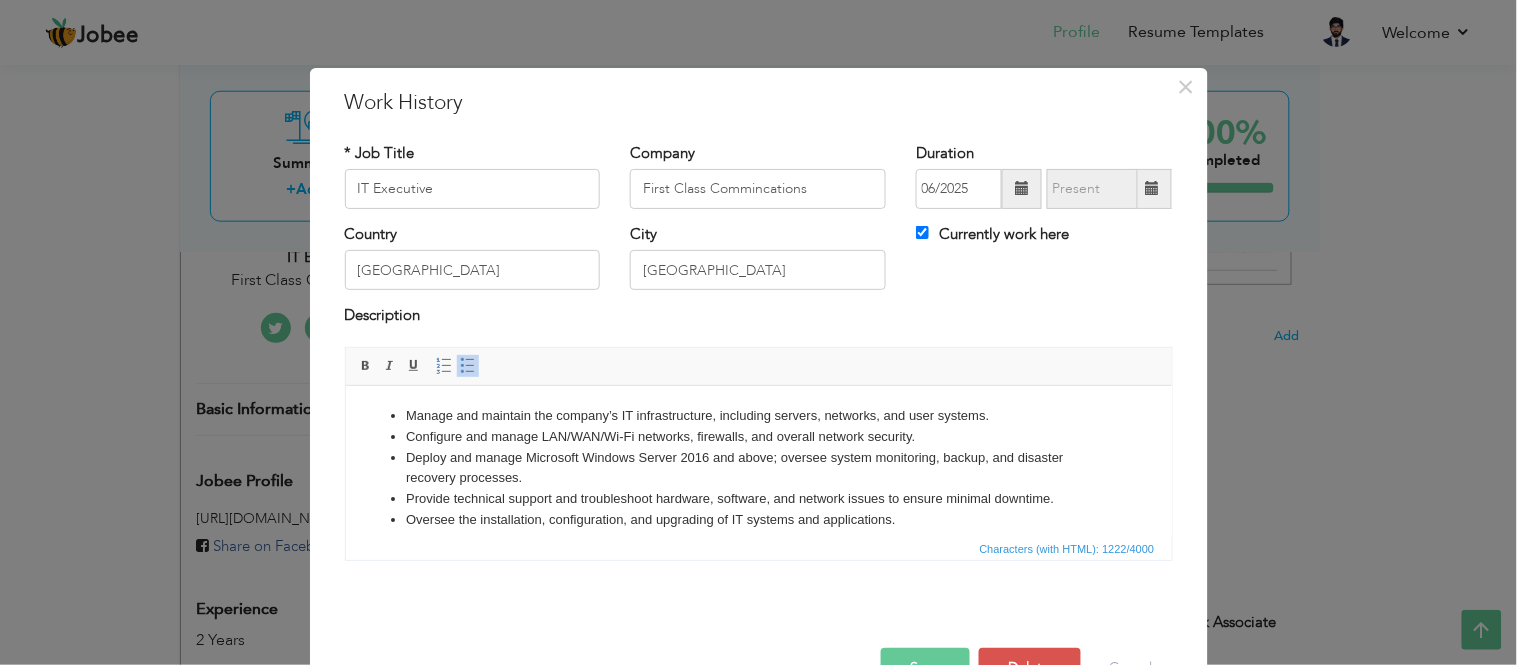 click on "Insert/Remove Bulleted List" at bounding box center (468, 366) 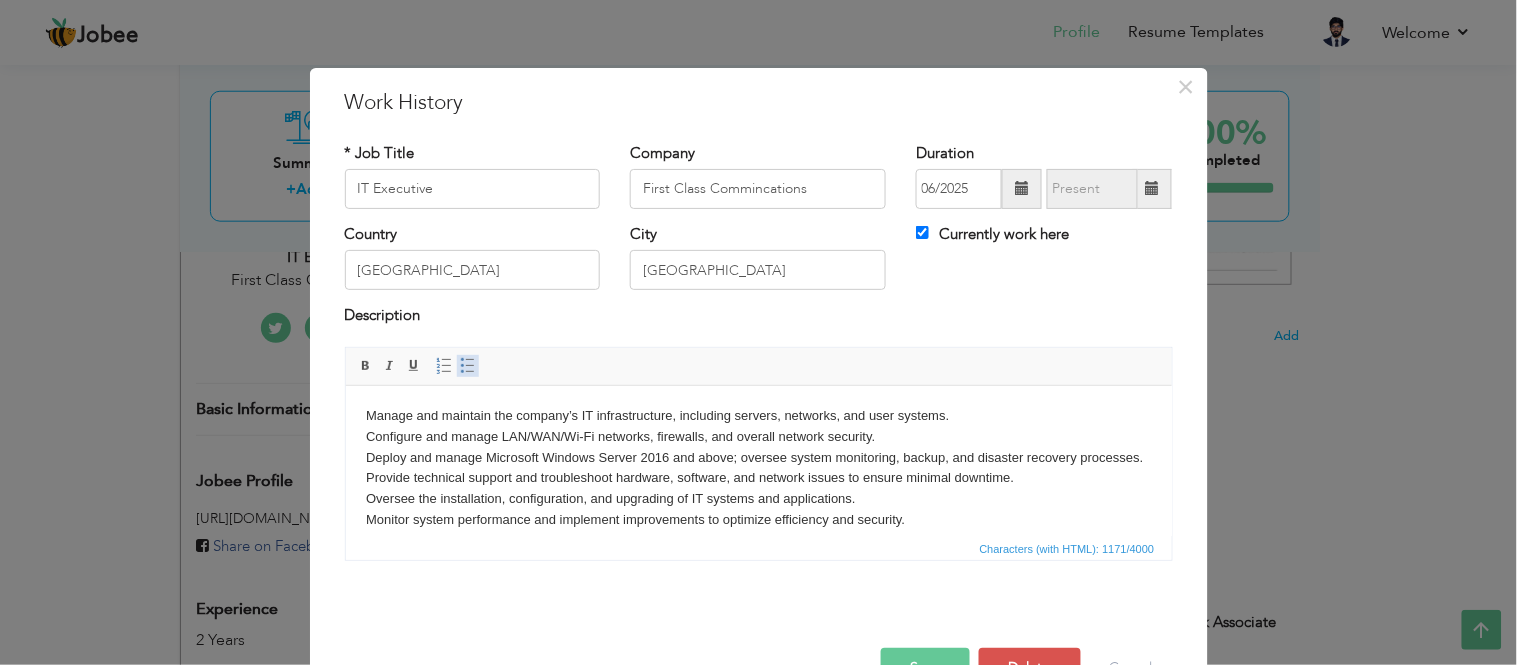 click on "Insert/Remove Bulleted List" at bounding box center [468, 366] 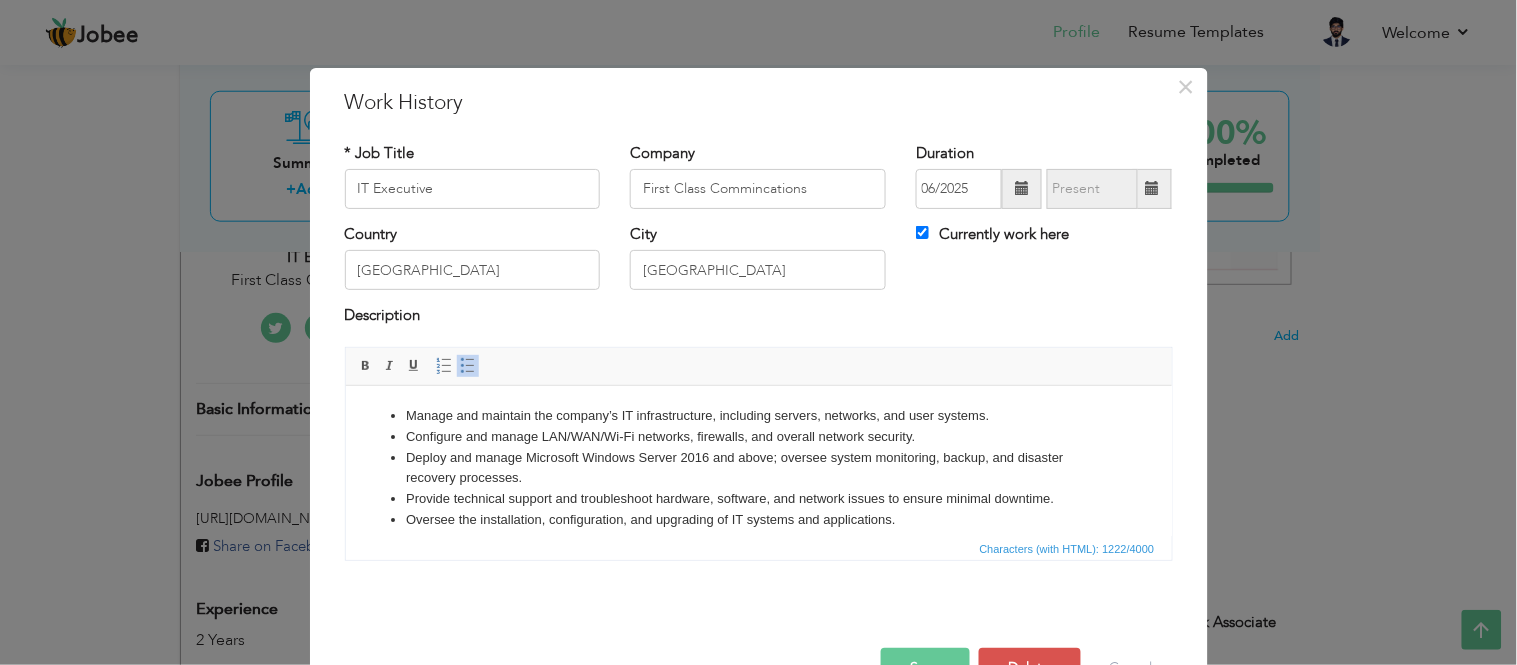 click on "Deploy and manage Microsoft Windows Server 2016 and above; oversee system monitoring, backup, and disaster recovery processes." at bounding box center (758, 468) 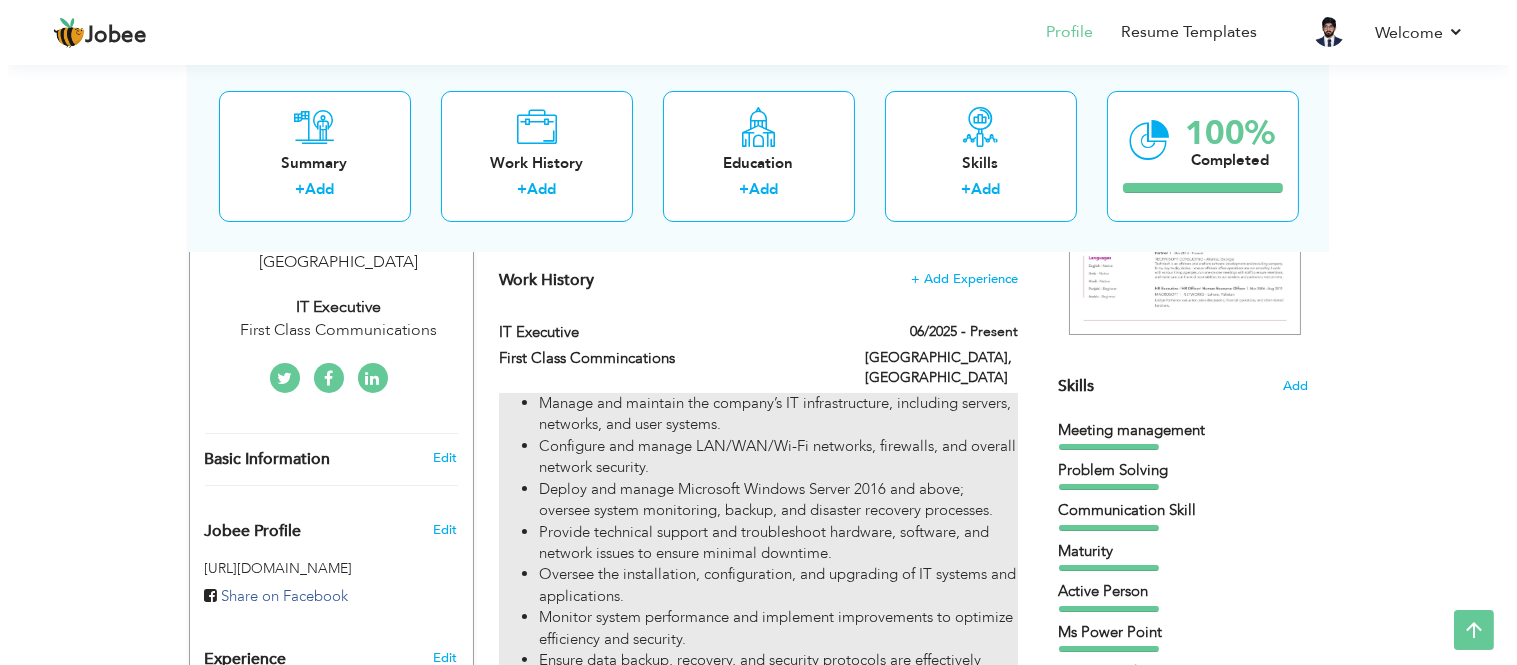 scroll, scrollTop: 444, scrollLeft: 0, axis: vertical 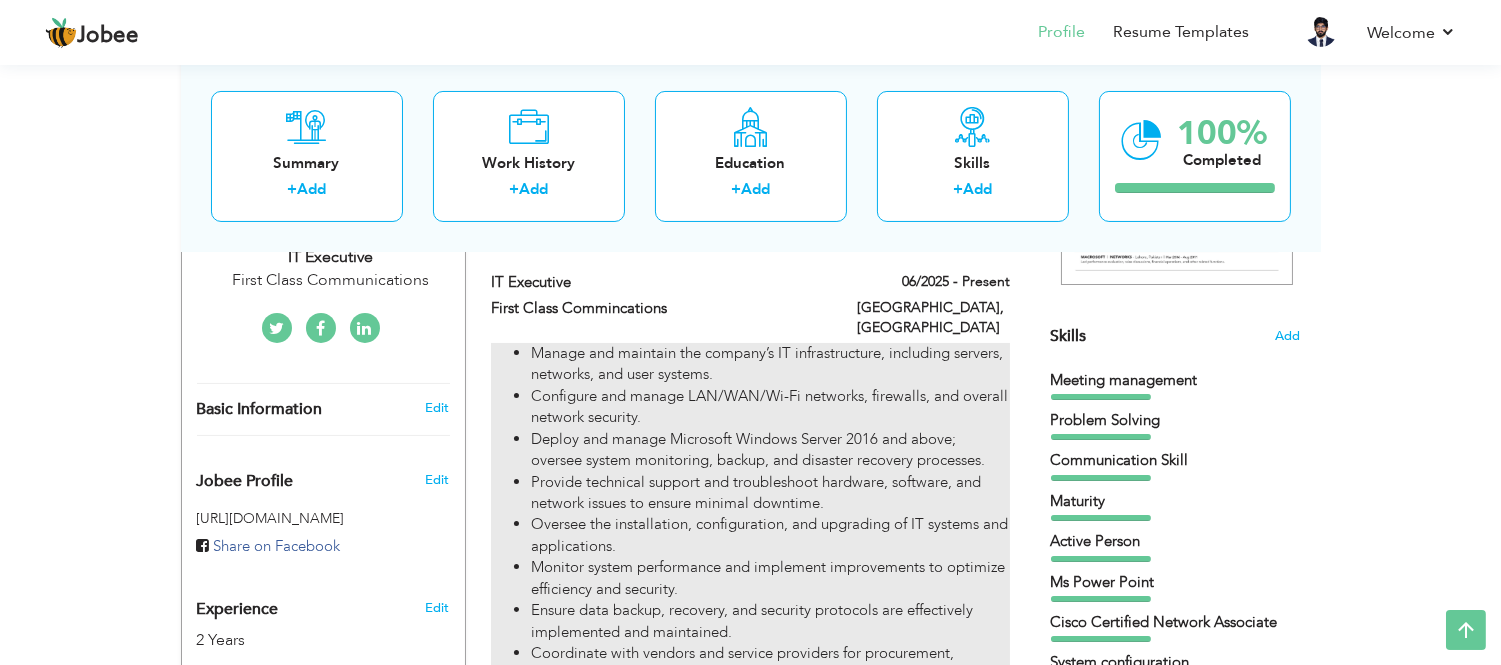 click on "Deploy and manage Microsoft Windows Server 2016 and above; oversee system monitoring, backup, and disaster recovery processes." at bounding box center [770, 450] 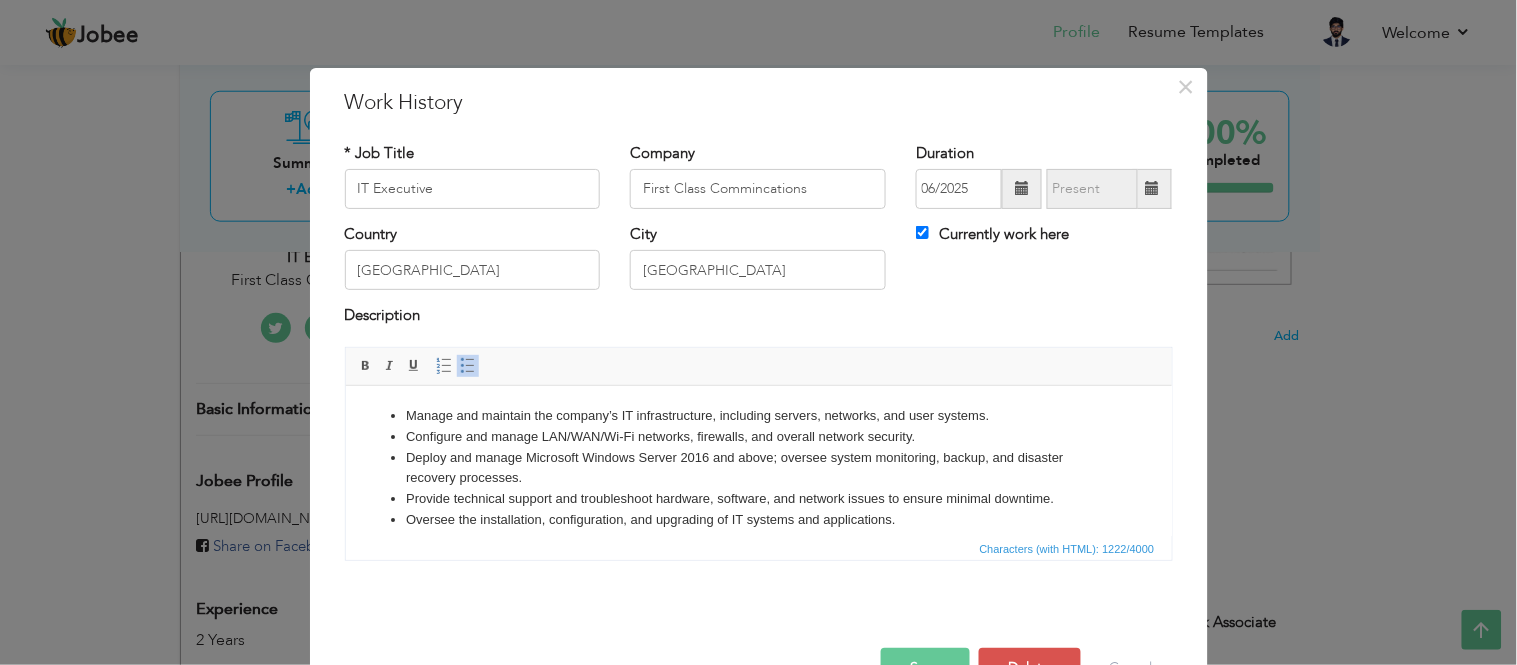 click on "Deploy and manage Microsoft Windows Server 2016 and above; oversee system monitoring, backup, and disaster recovery processes." at bounding box center (758, 468) 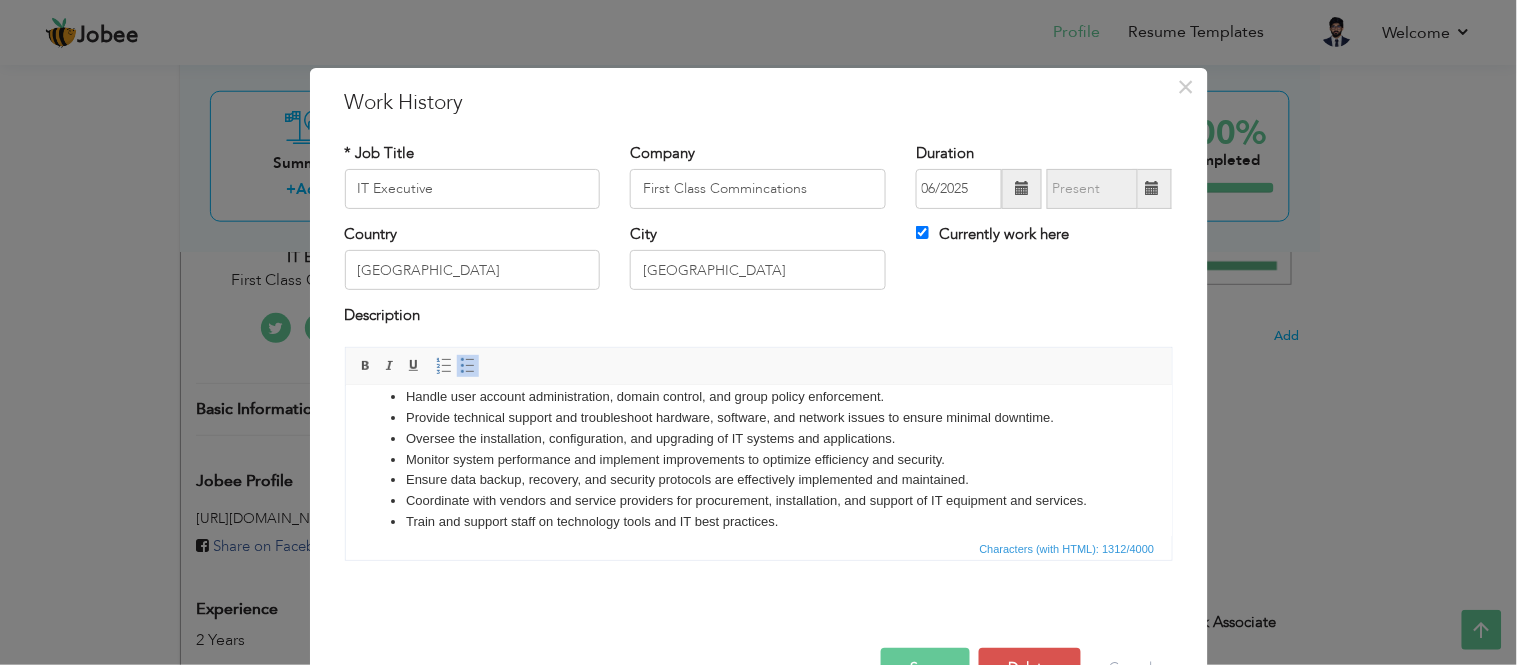 scroll, scrollTop: 181, scrollLeft: 0, axis: vertical 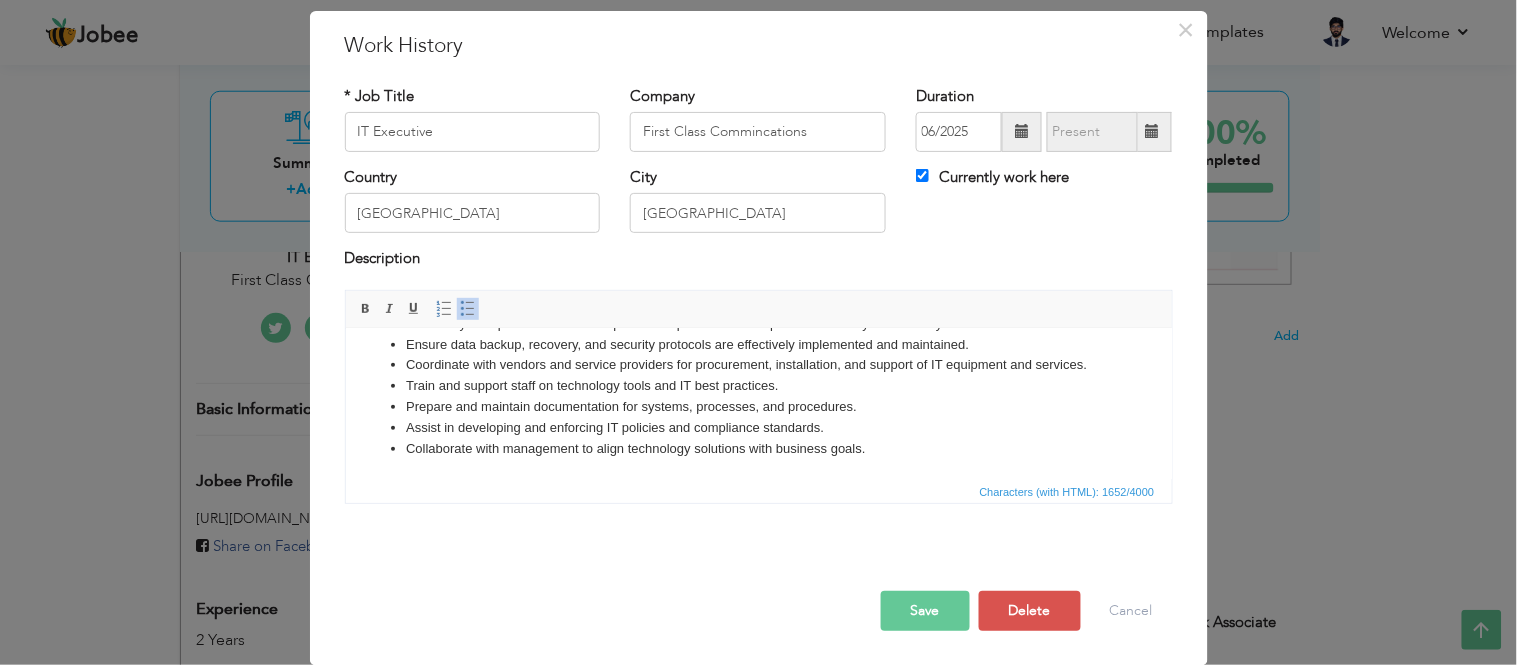 click on "Save" at bounding box center [925, 611] 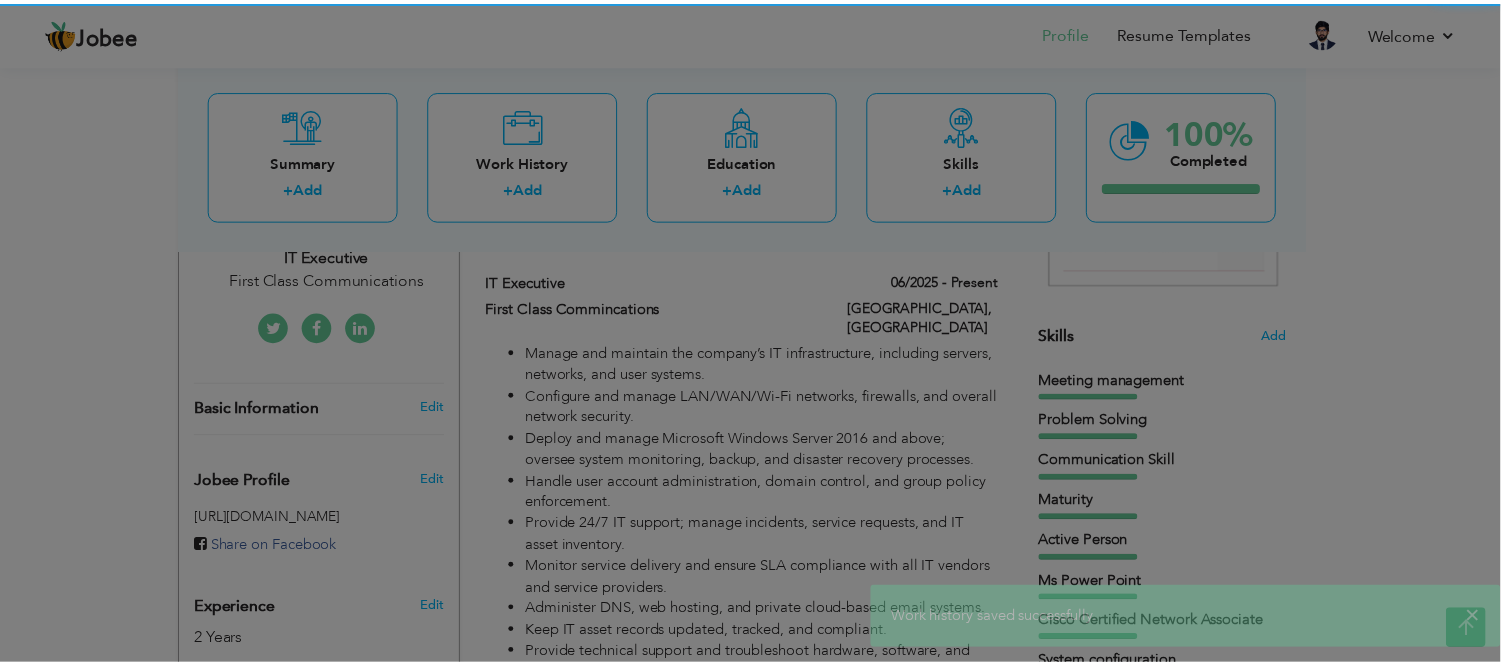 scroll, scrollTop: 0, scrollLeft: 0, axis: both 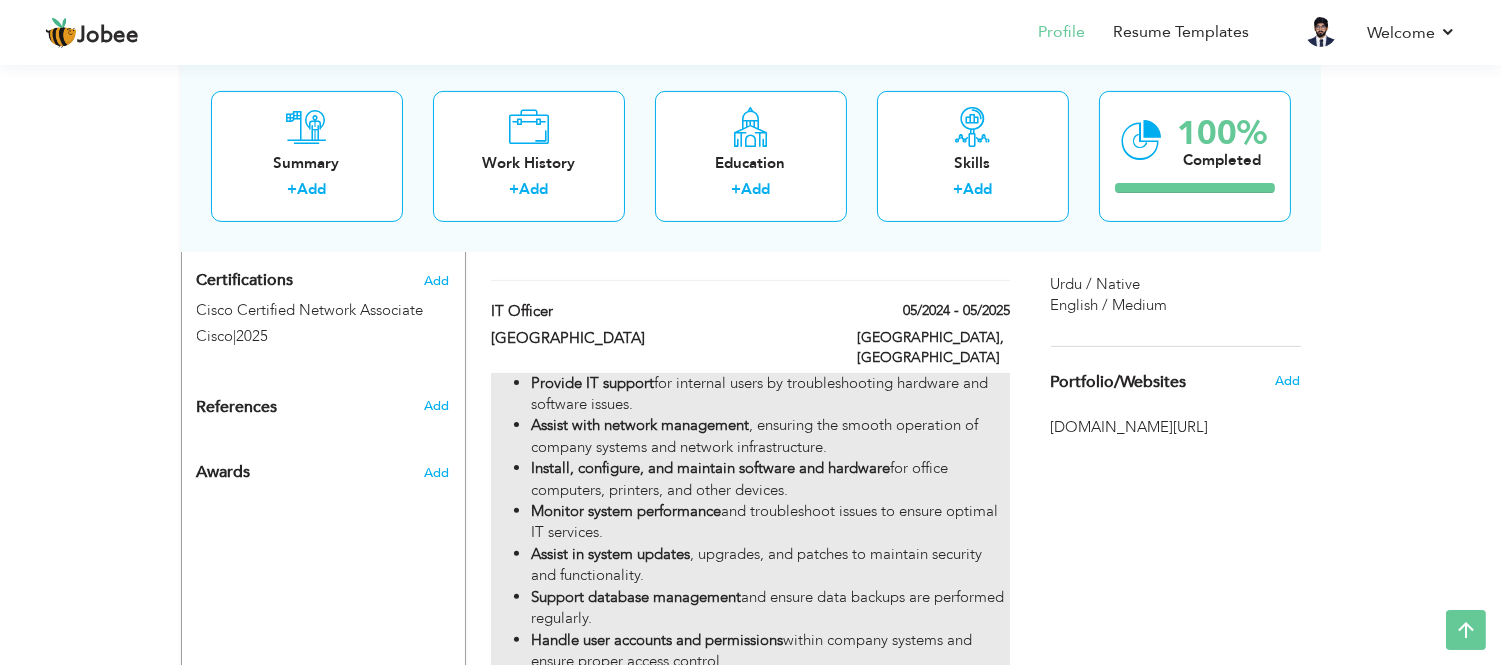 click on "Assist with network management" at bounding box center [640, 425] 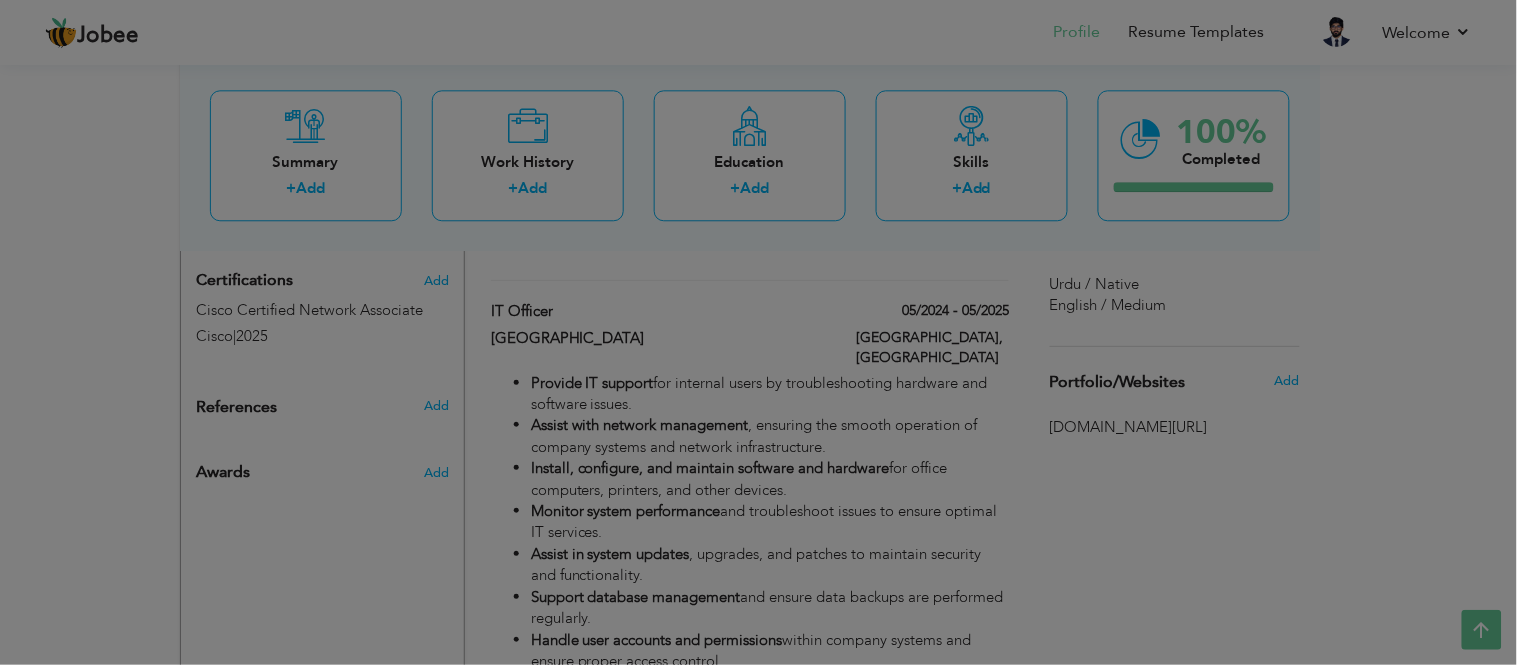 scroll, scrollTop: 0, scrollLeft: 0, axis: both 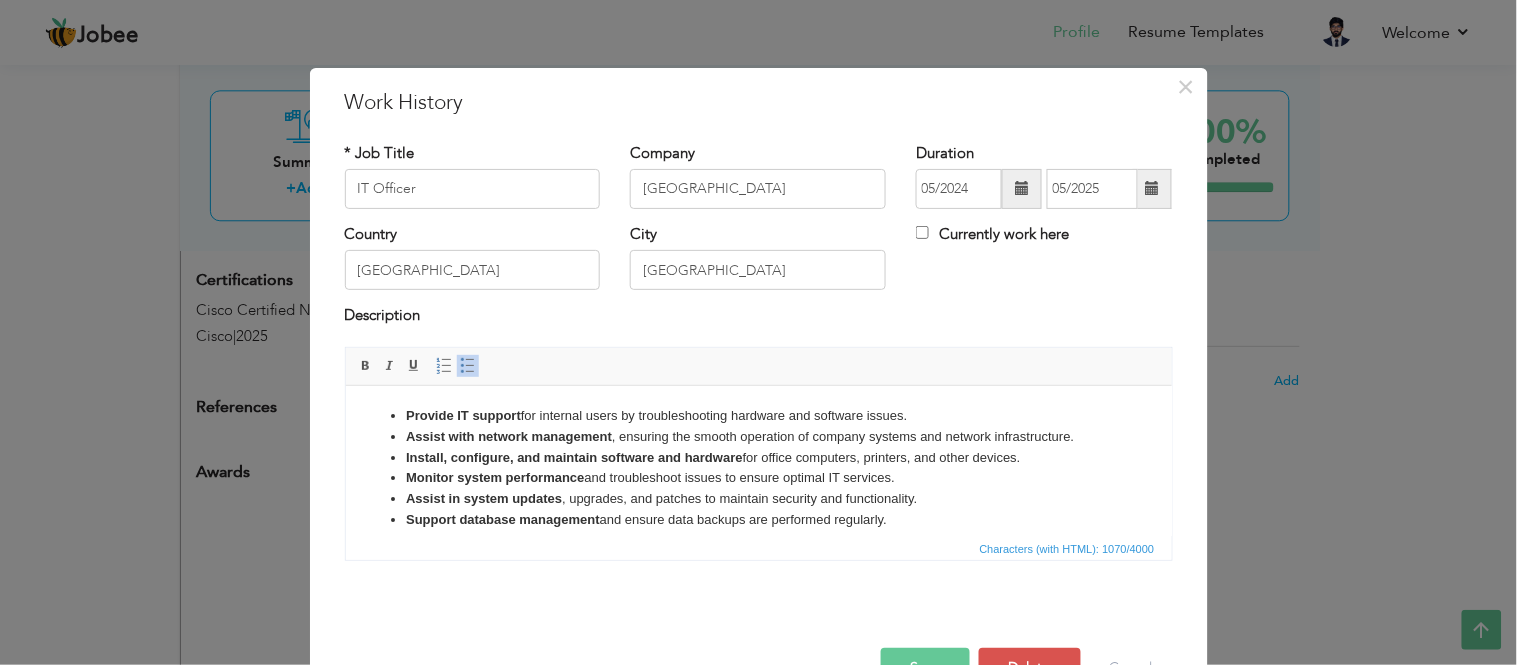 click on "Provide IT support  for internal users by troubleshooting hardware and software issues. Assist with network management , ensuring the smooth operation of company systems and network infrastructure. Install, configure, and maintain software and hardware  for office computers, printers, and other devices. Monitor system performance  and troubleshoot issues to ensure optimal IT services. Assist in system updates , upgrades, and patches to maintain security and functionality. Support database management  and ensure data backups are performed regularly. Handle user accounts and permissions  within company systems and ensure proper access control. Assist with the setup and configuration of new IT systems  and software applications. Provide user training and assistance  on IT-related issues, guiding them on software use and best practices." at bounding box center [758, 498] 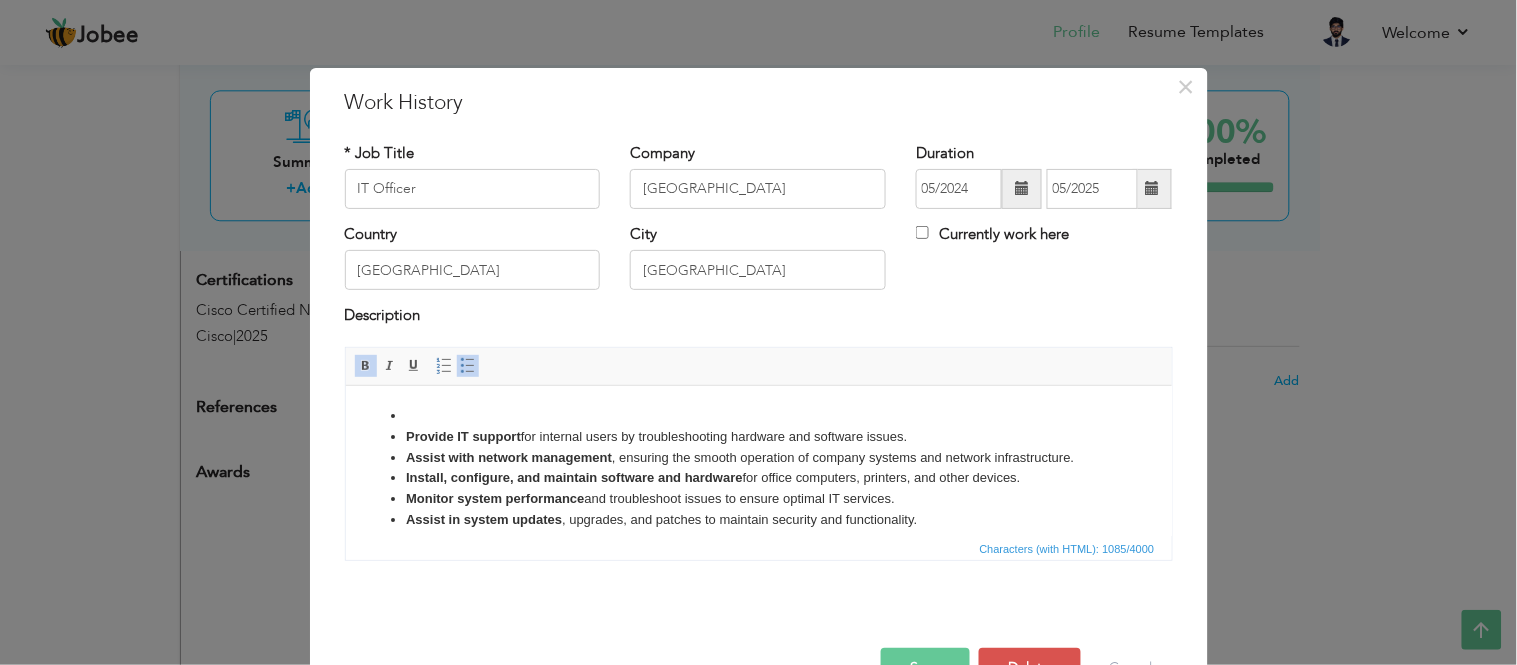 click on "Provide IT support  for internal users by troubleshooting hardware and software issues. Assist with network management , ensuring the smooth operation of company systems and network infrastructure. Install, configure, and maintain software and hardware  for office computers, printers, and other devices. Monitor system performance  and troubleshoot issues to ensure optimal IT services. Assist in system updates , upgrades, and patches to maintain security and functionality. Support database management  and ensure data backups are performed regularly. Handle user accounts and permissions  within company systems and ensure proper access control. Assist with the setup and configuration of new IT systems  and software applications. Provide user training and assistance  on IT-related issues, guiding them on software use and best practices." at bounding box center (758, 509) 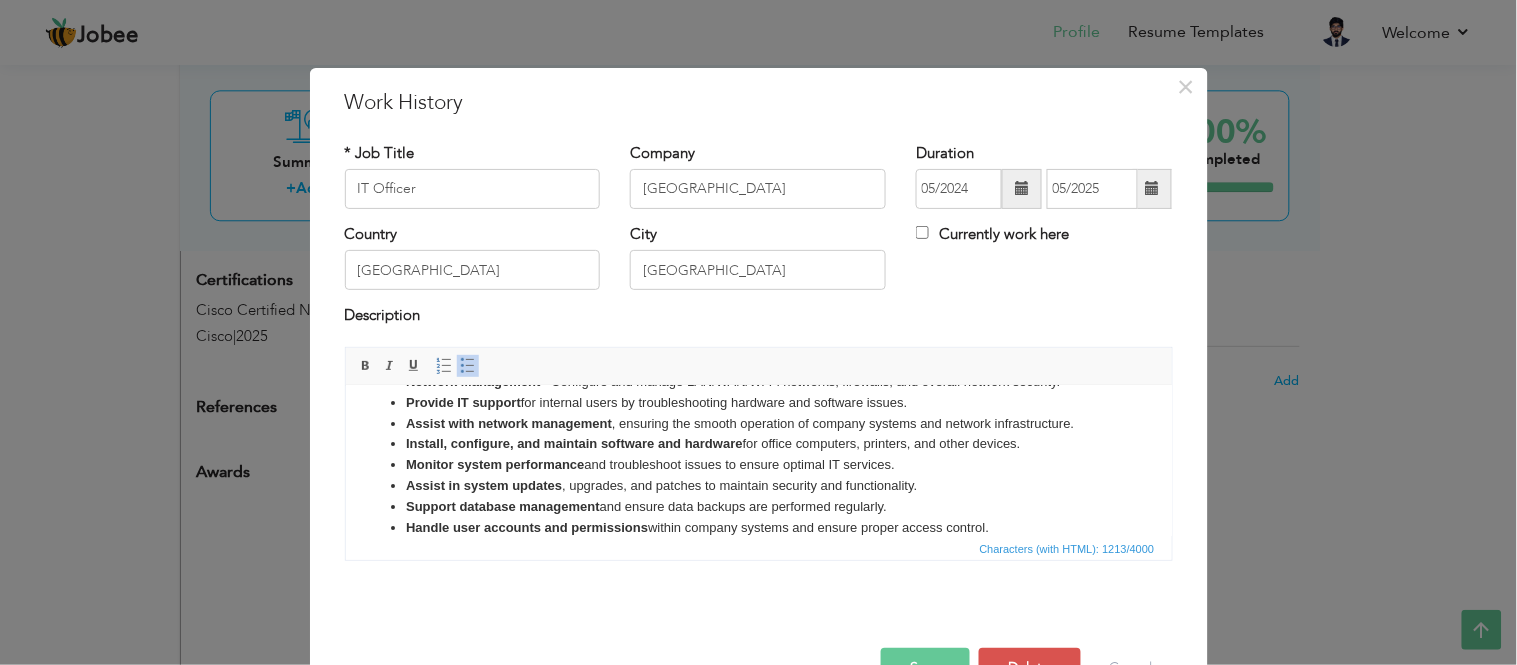 scroll, scrollTop: 0, scrollLeft: 0, axis: both 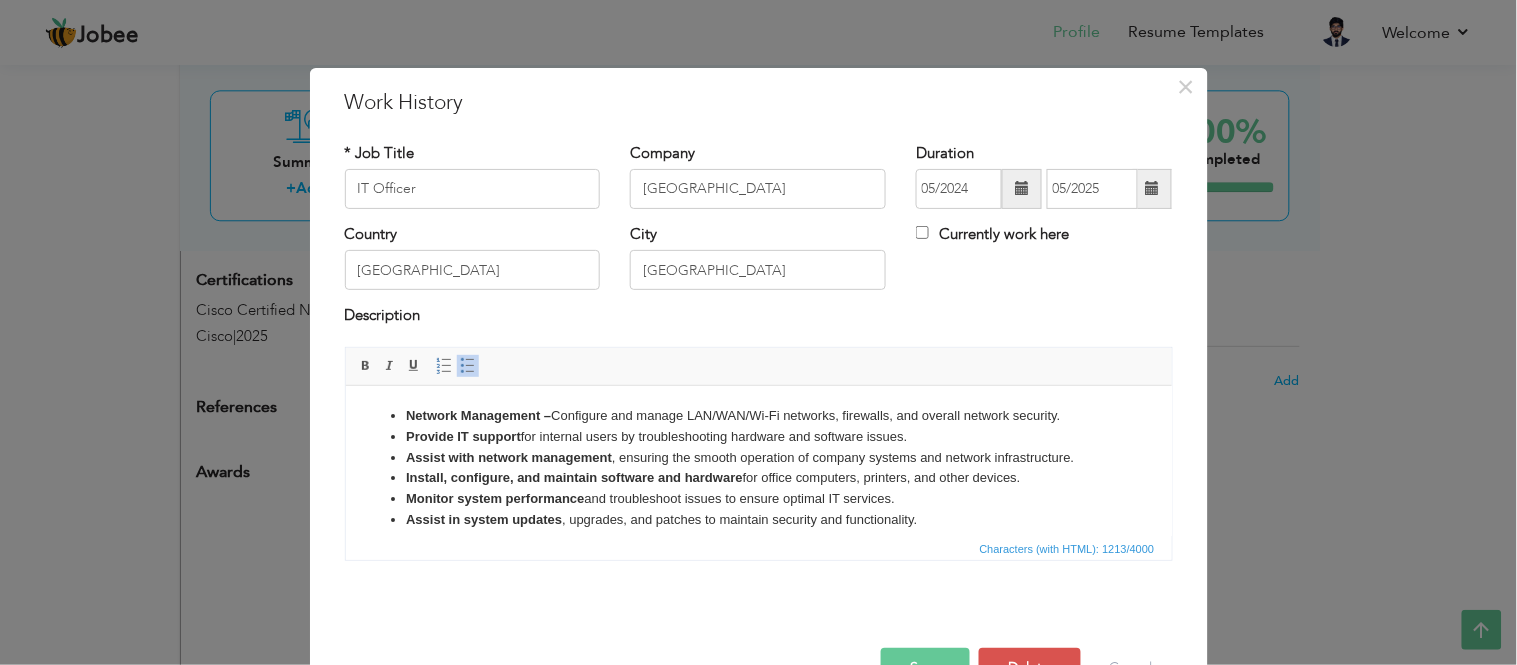 click on "Network Management –  Configure and manage LAN/WAN/Wi-Fi networks, firewalls, and overall network security." at bounding box center [758, 415] 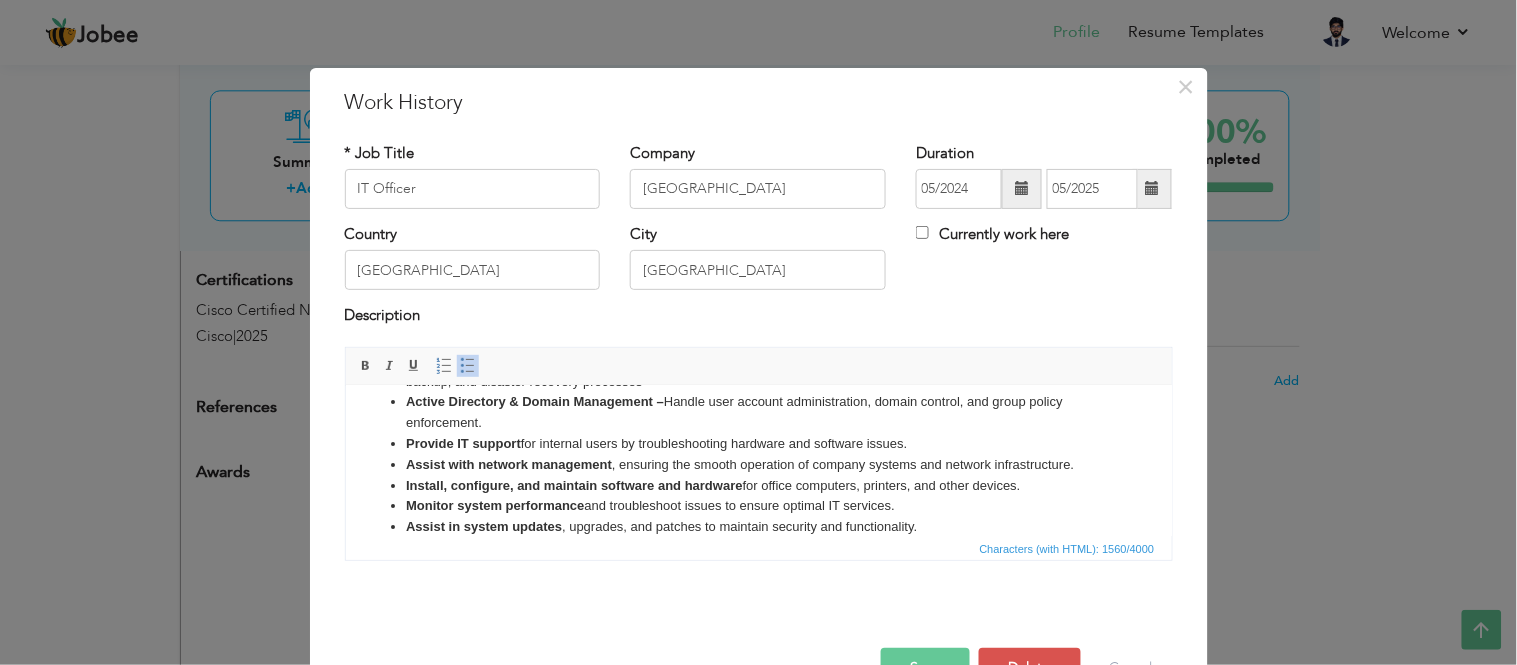scroll, scrollTop: 0, scrollLeft: 0, axis: both 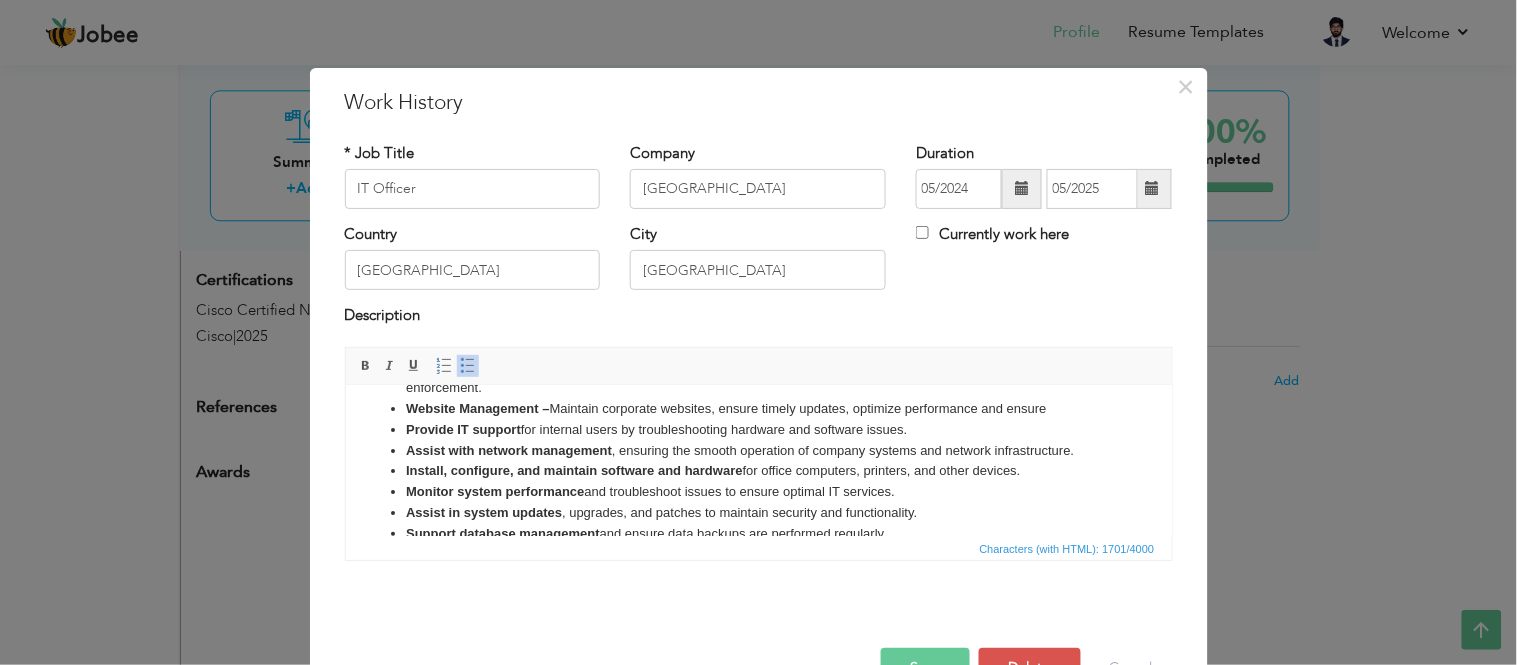 type 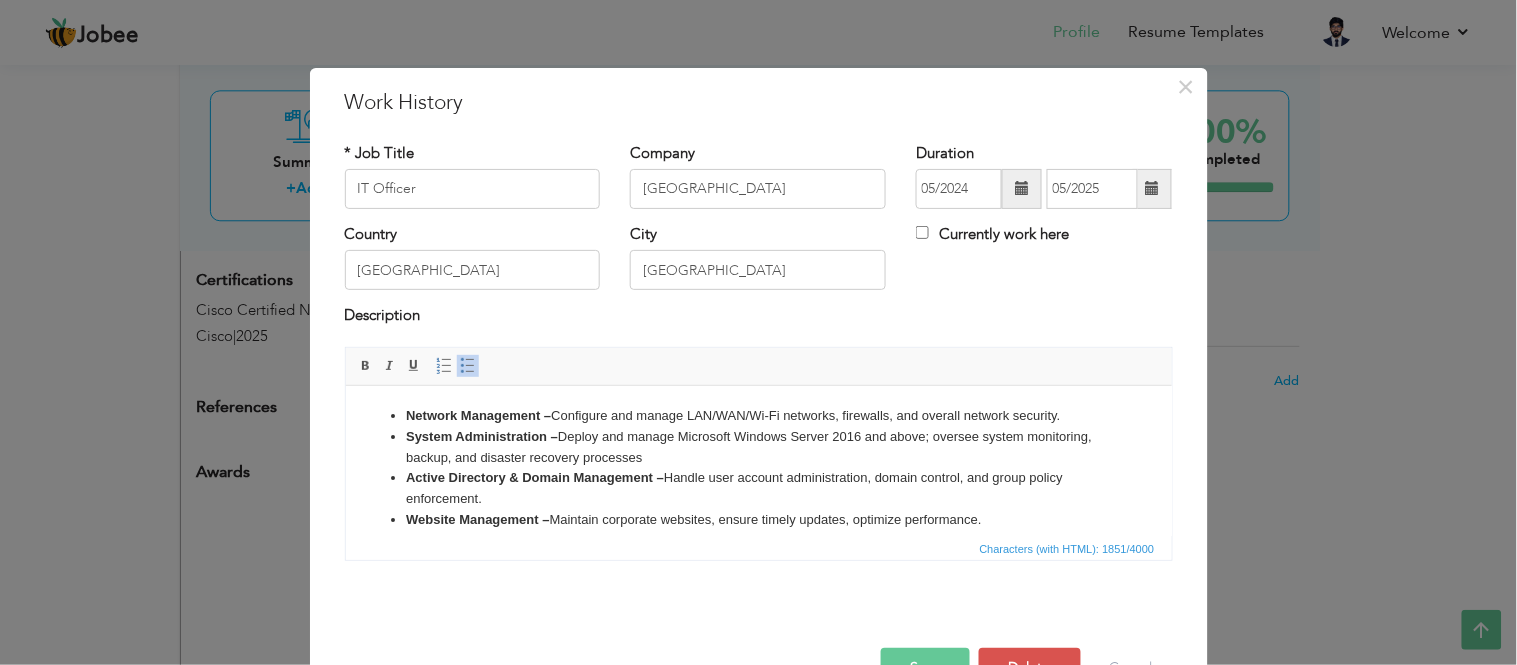 scroll, scrollTop: 111, scrollLeft: 0, axis: vertical 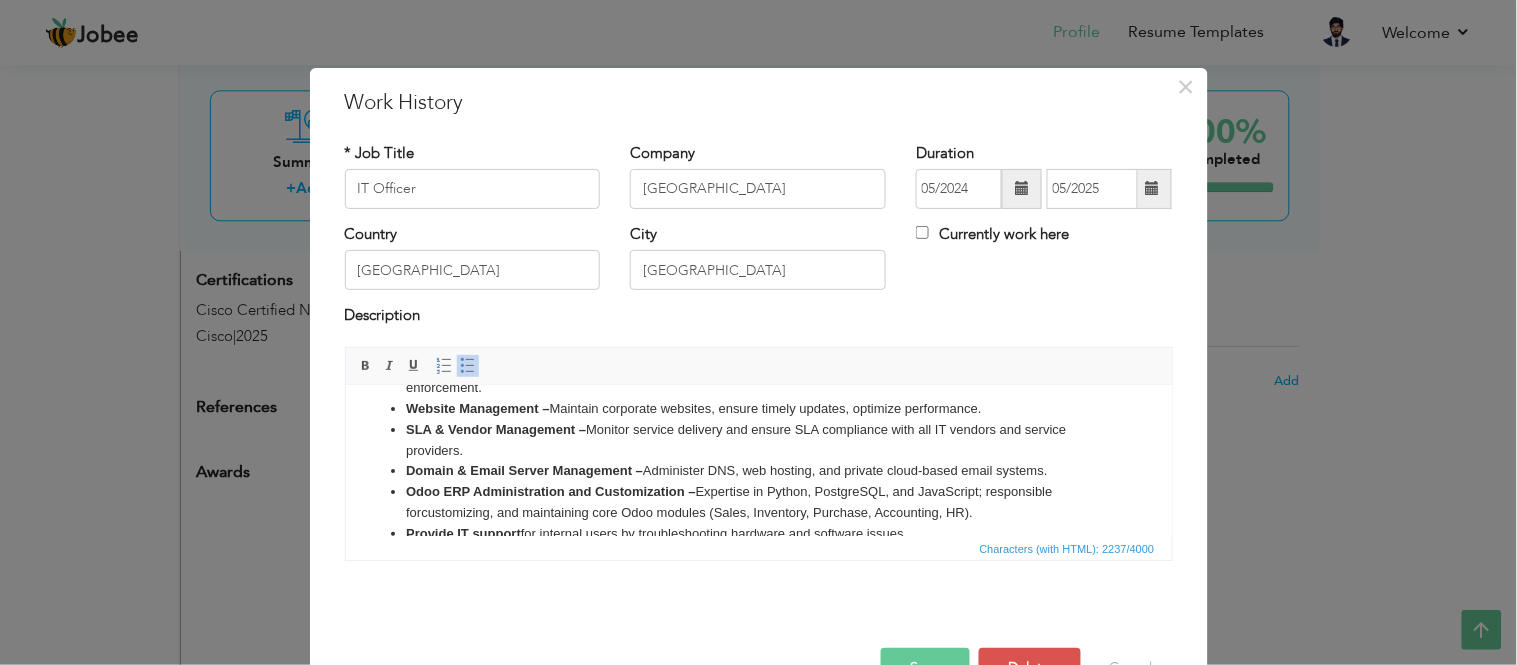 click on "Odoo ERP Administration and Customization –  Expertise in Python, PostgreSQL, and JavaScript; responsible for  customizing, and maintaining core Odoo modules (Sales, Inventory, Purchase, Accounting, HR)." at bounding box center (758, 502) 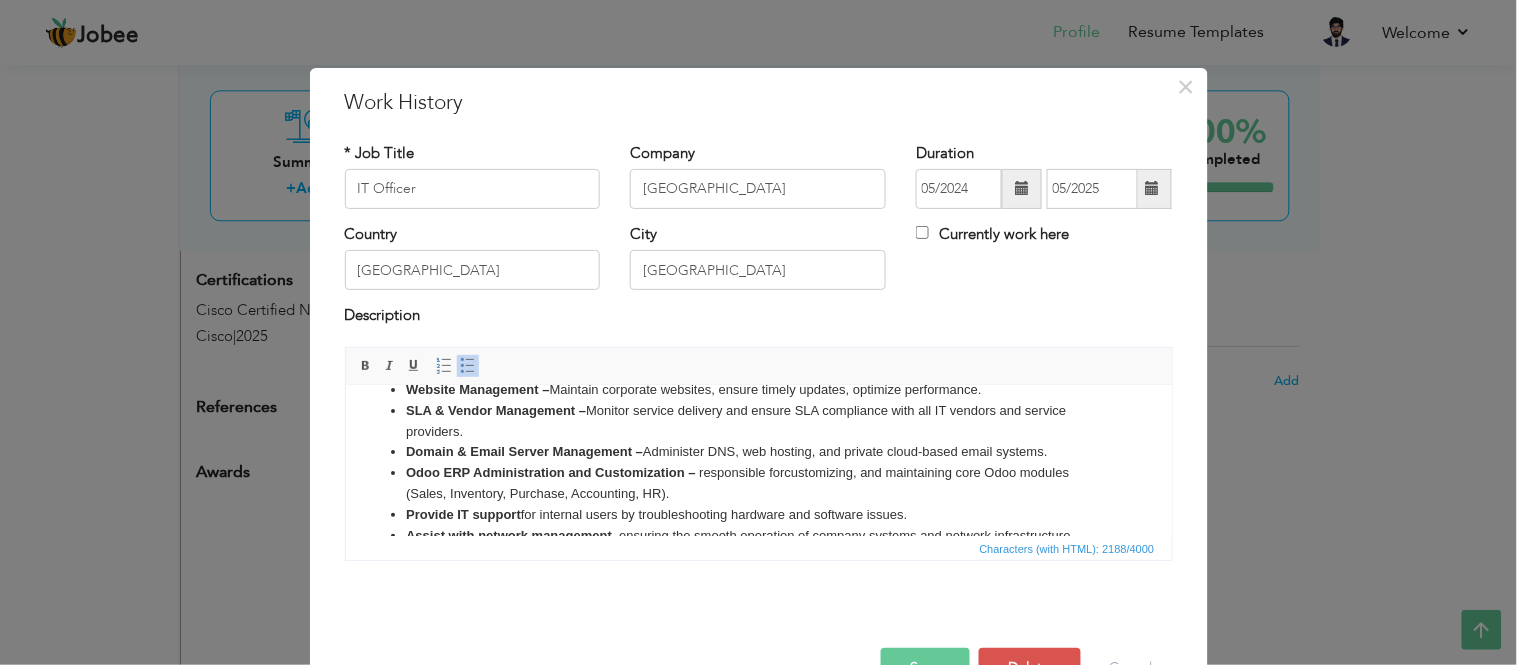 scroll, scrollTop: 138, scrollLeft: 0, axis: vertical 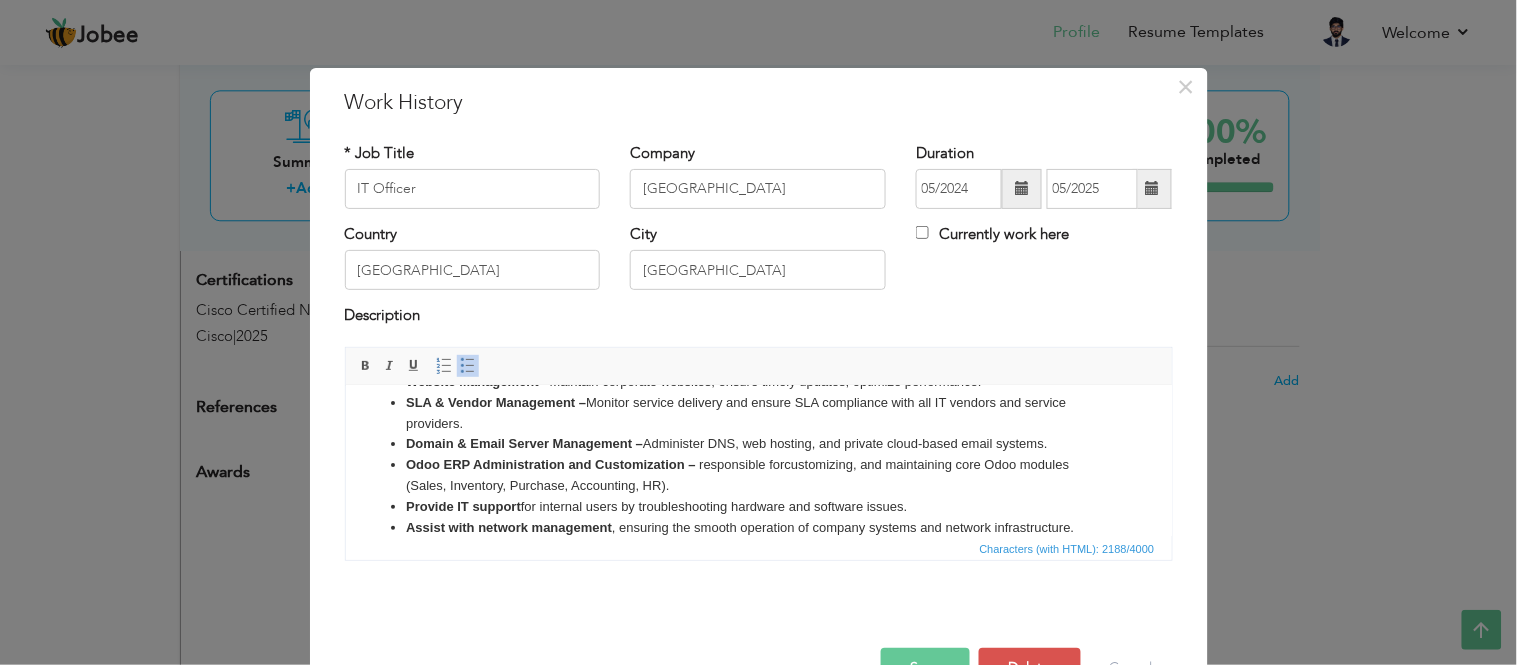 click on "Domain & Email Server Management –  Administer DNS, web hosting, and private cloud-based email systems." at bounding box center (758, 443) 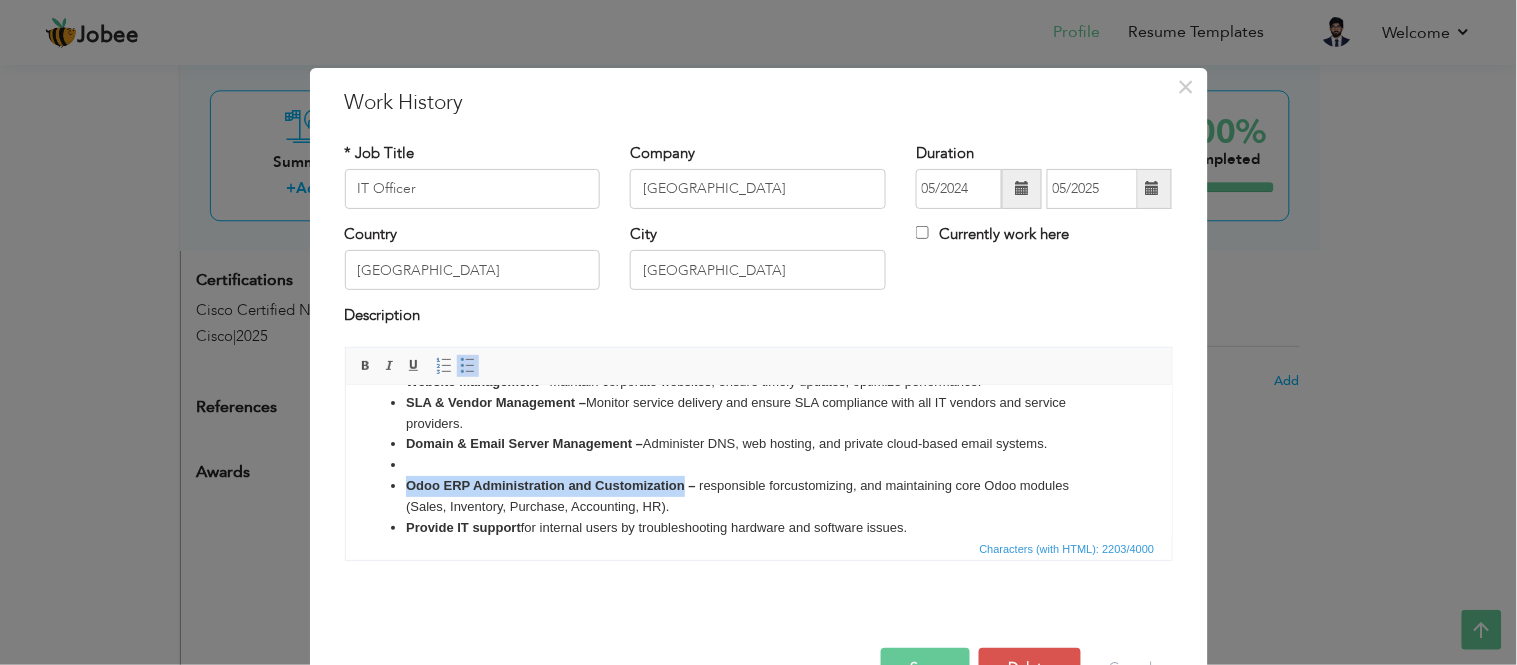 drag, startPoint x: 403, startPoint y: 476, endPoint x: 681, endPoint y: 487, distance: 278.21753 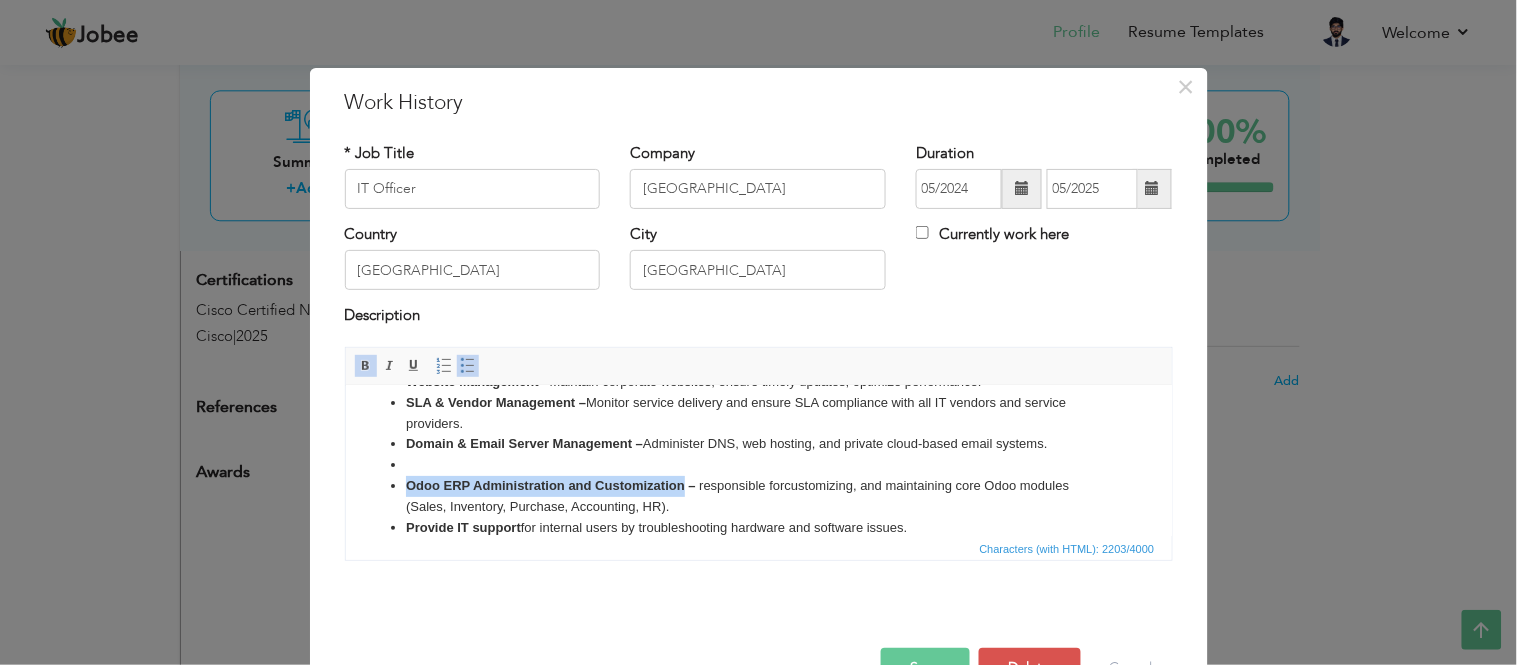 copy on "Odoo ERP Administration and Customization" 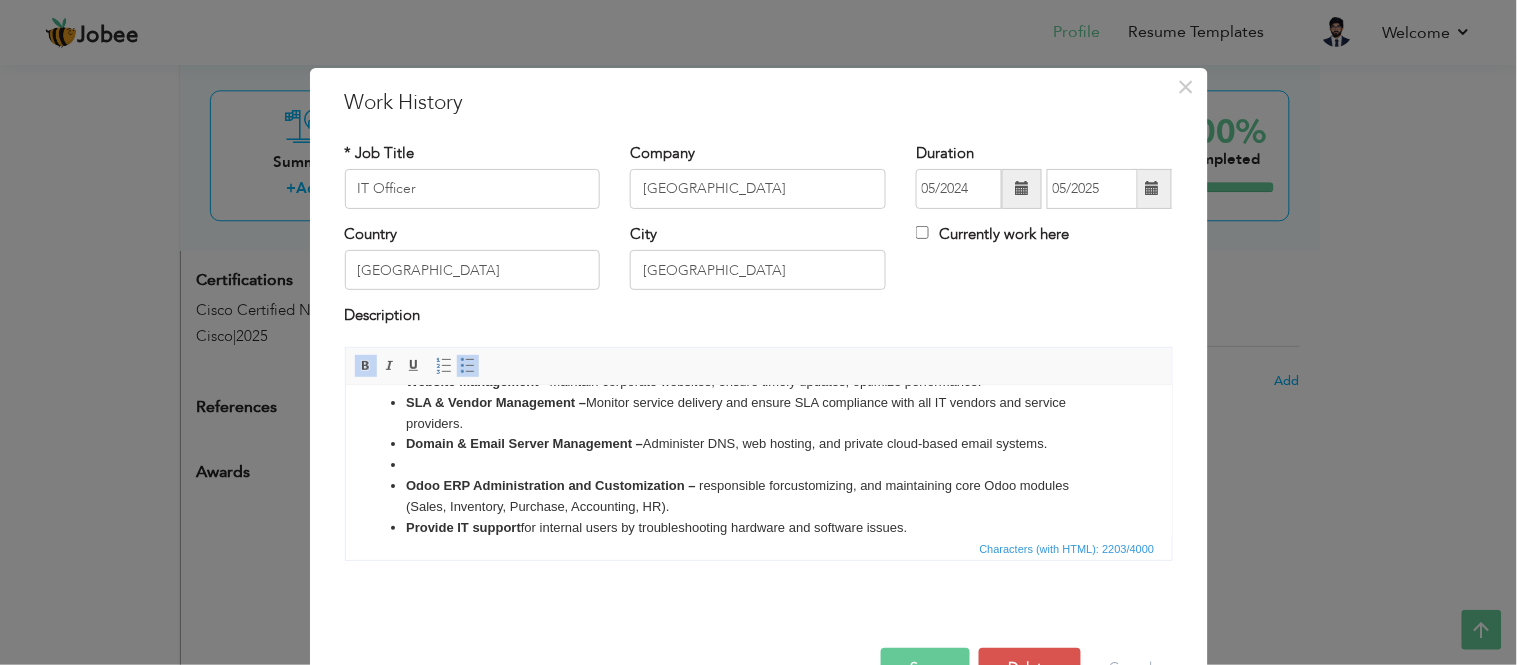 click on "Odoo ERP Administration and Customization –   responsible for  customizing, and maintaining core Odoo modules (Sales, Inventory, Purchase, Accounting, HR)." at bounding box center (758, 496) 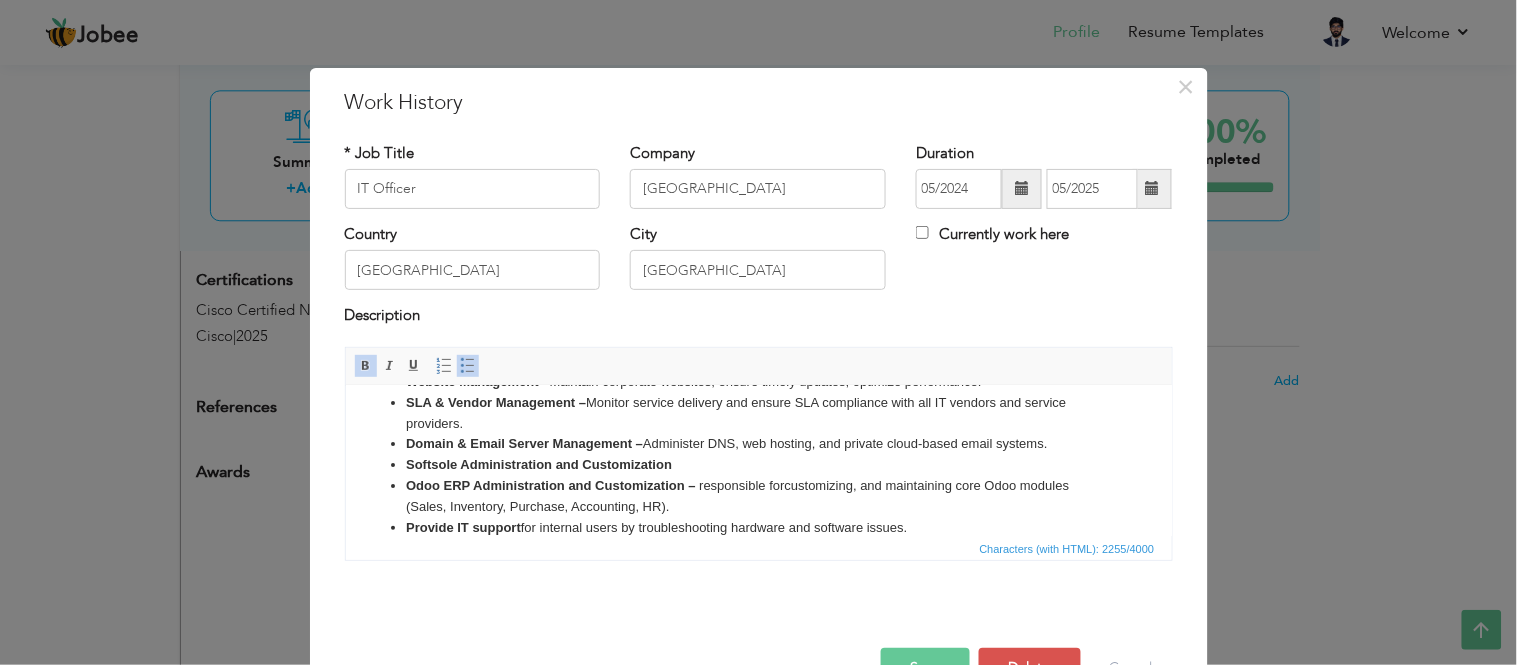 click on "Softsole Administration and Customization" at bounding box center [758, 464] 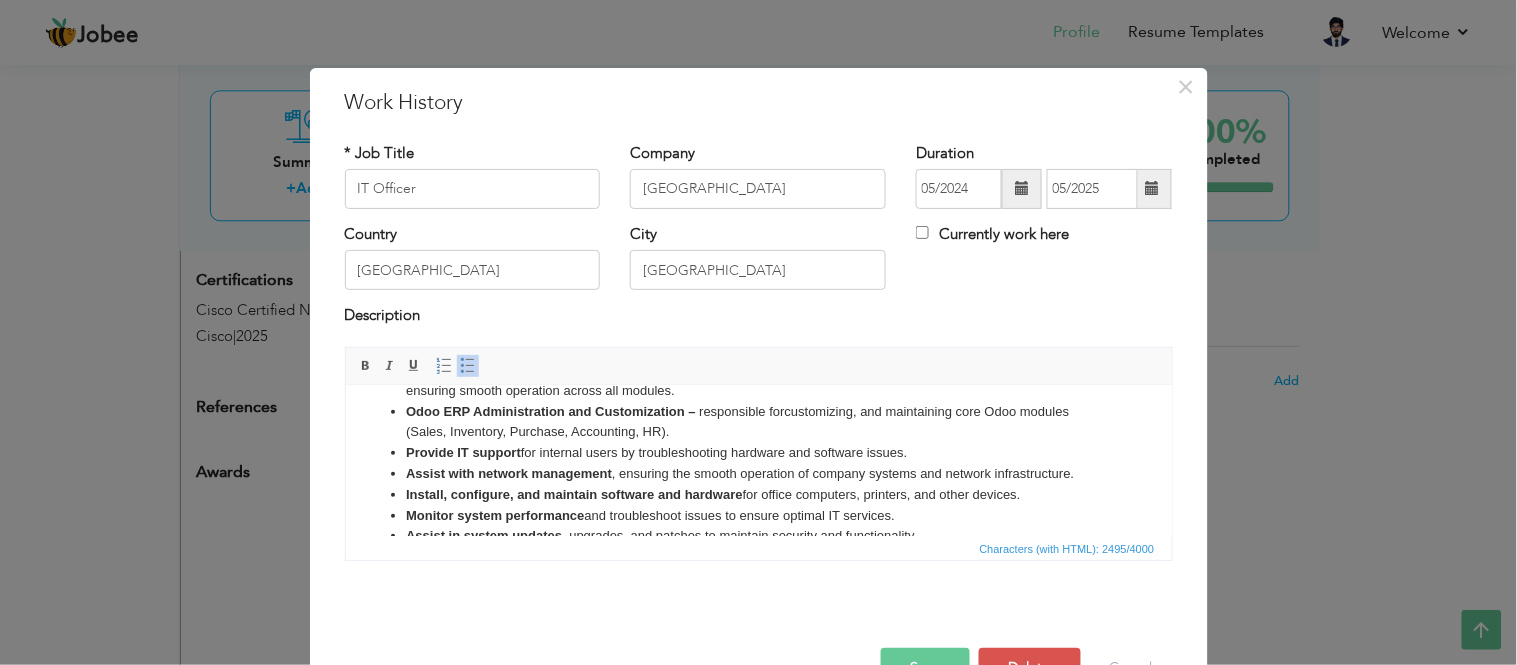scroll, scrollTop: 0, scrollLeft: 0, axis: both 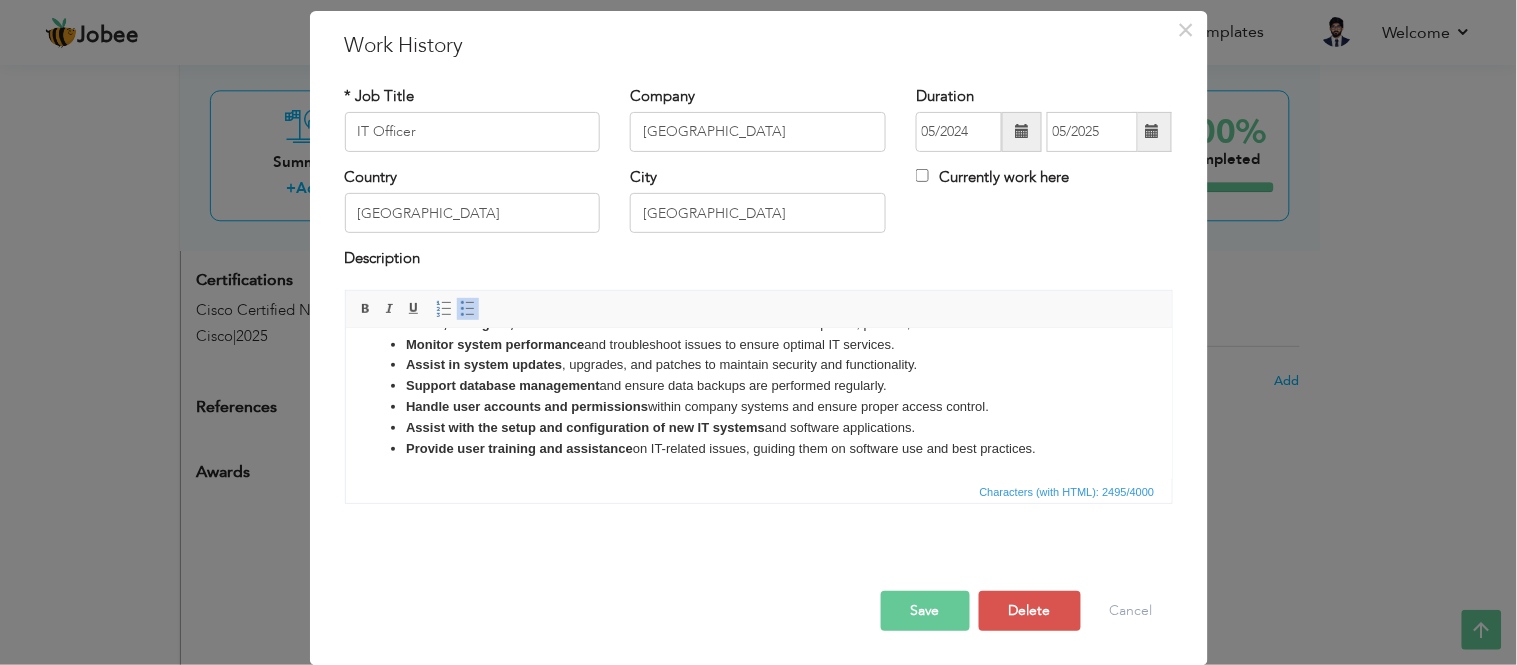 click on "Save" at bounding box center [925, 611] 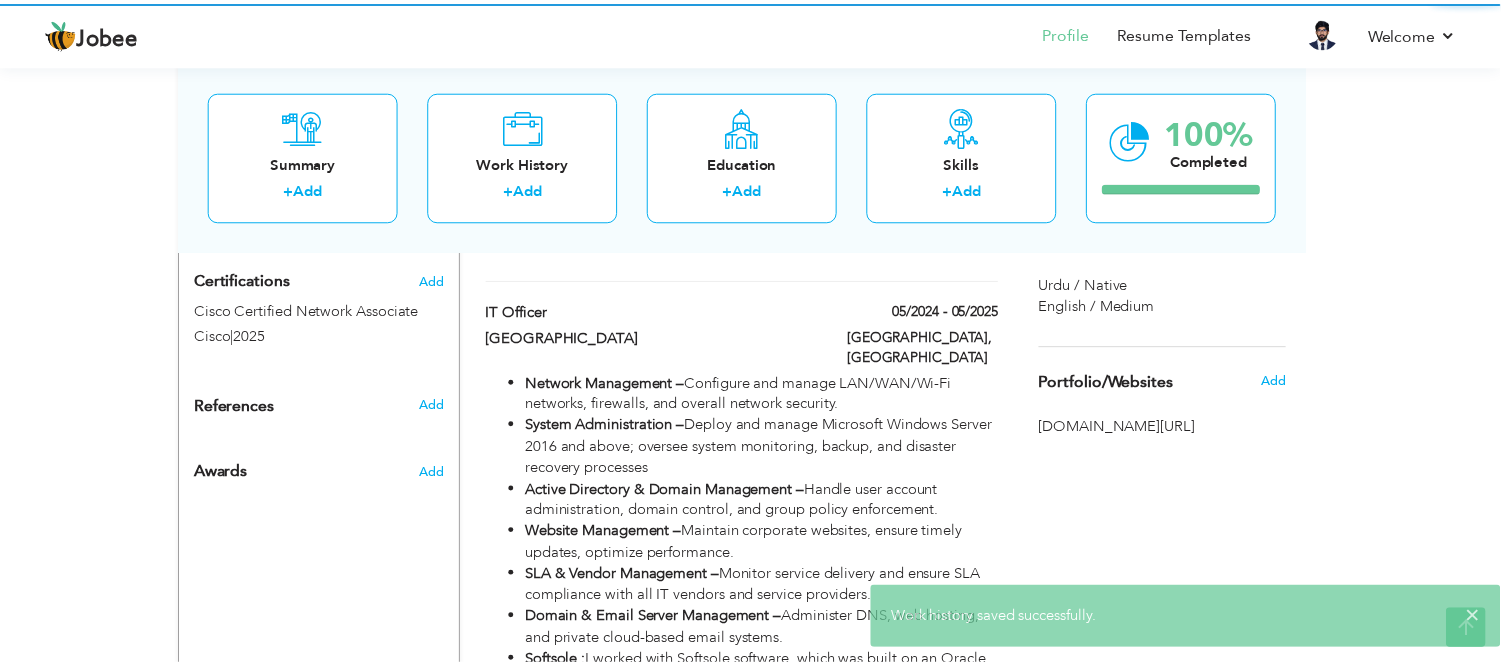 scroll, scrollTop: 0, scrollLeft: 0, axis: both 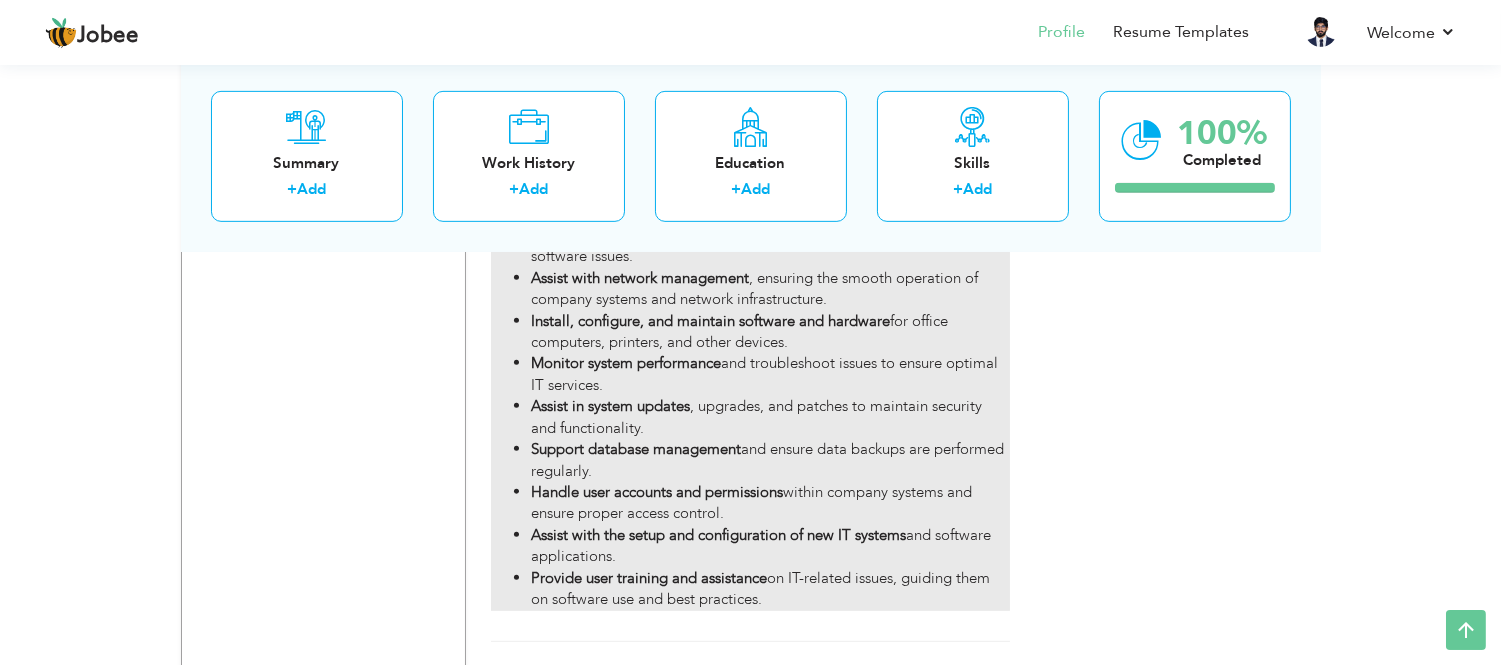 click on "Monitor system performance  and troubleshoot issues to ensure optimal IT services." at bounding box center [770, 374] 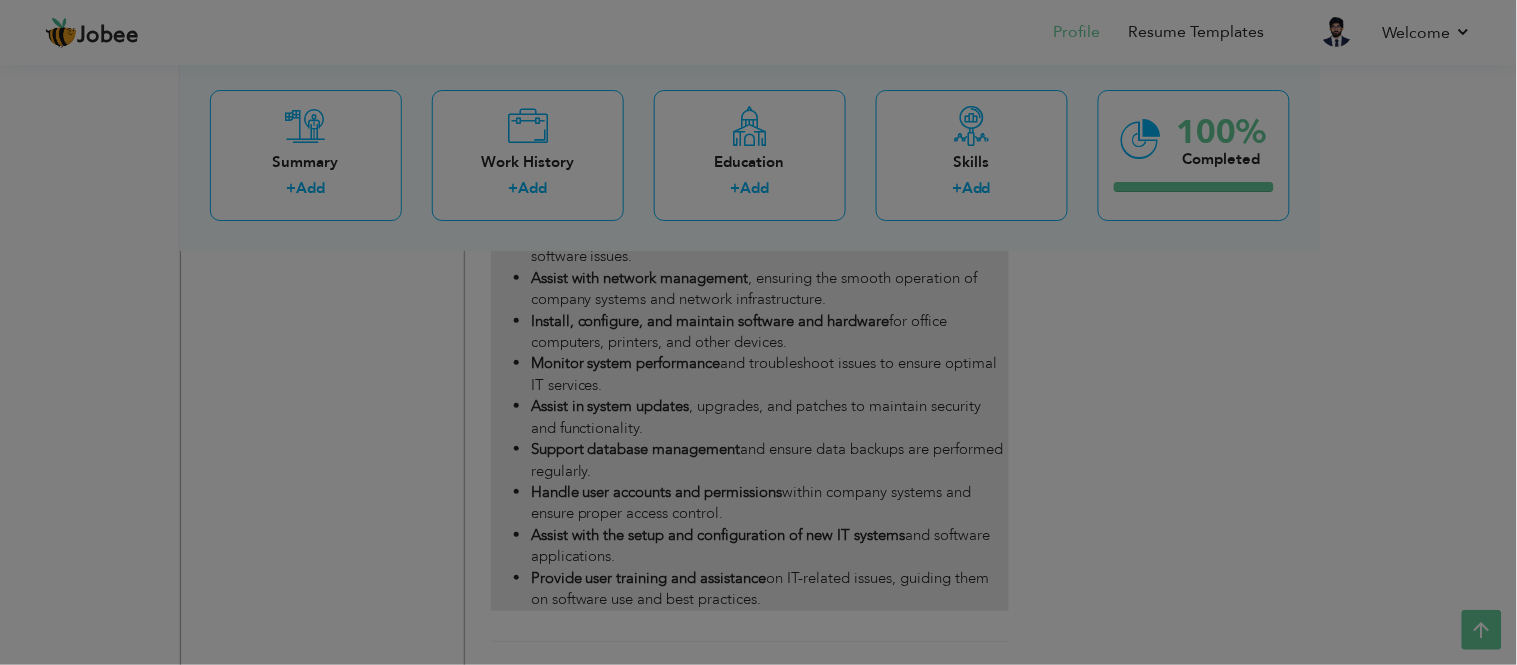 scroll, scrollTop: 0, scrollLeft: 0, axis: both 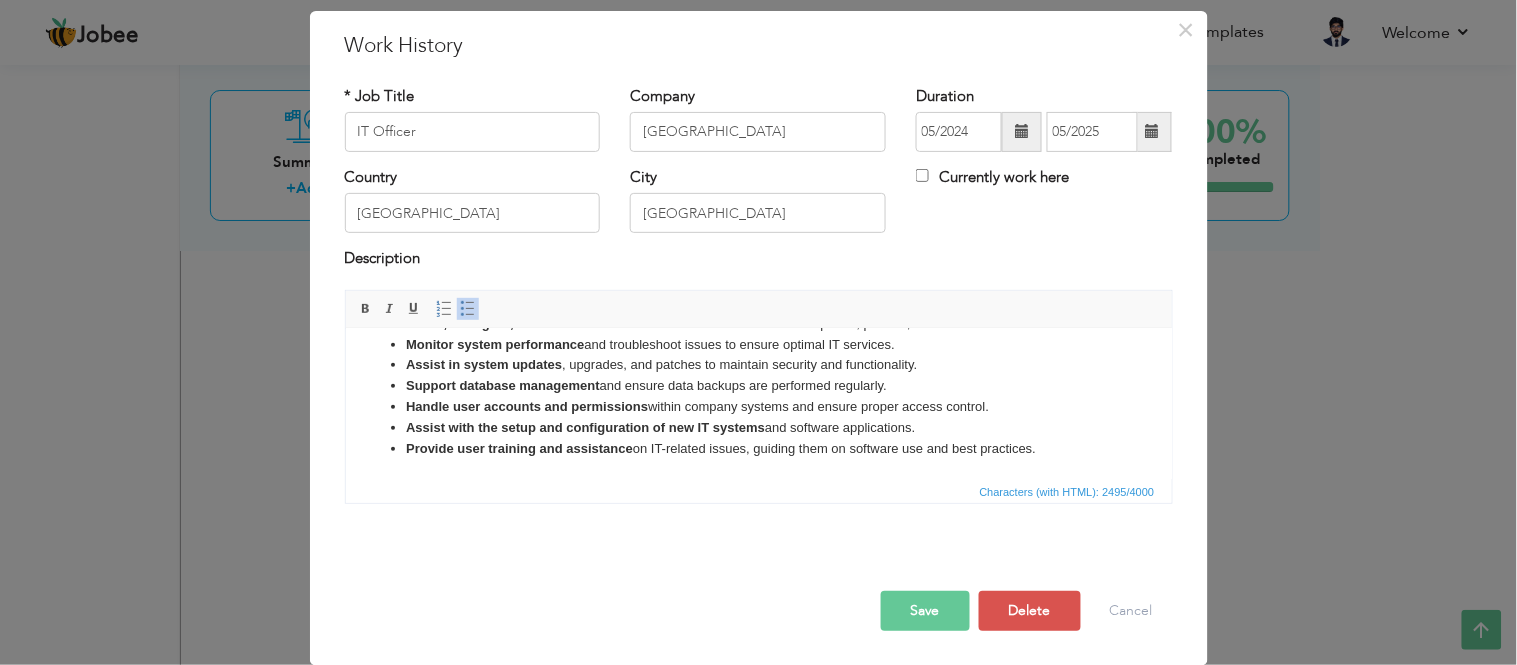 click on "Provide user training and assistance  on IT-related issues, guiding them on software use and best practices." at bounding box center (758, 448) 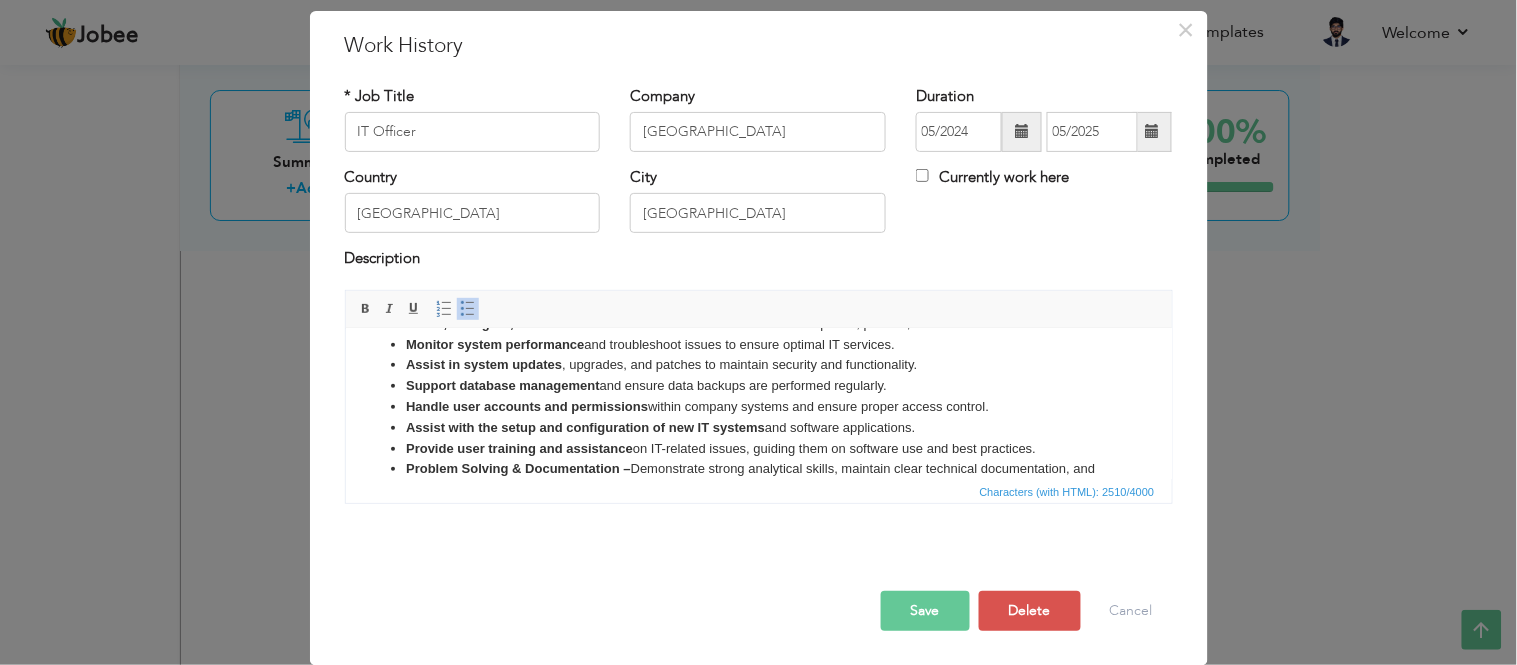 scroll, scrollTop: 385, scrollLeft: 0, axis: vertical 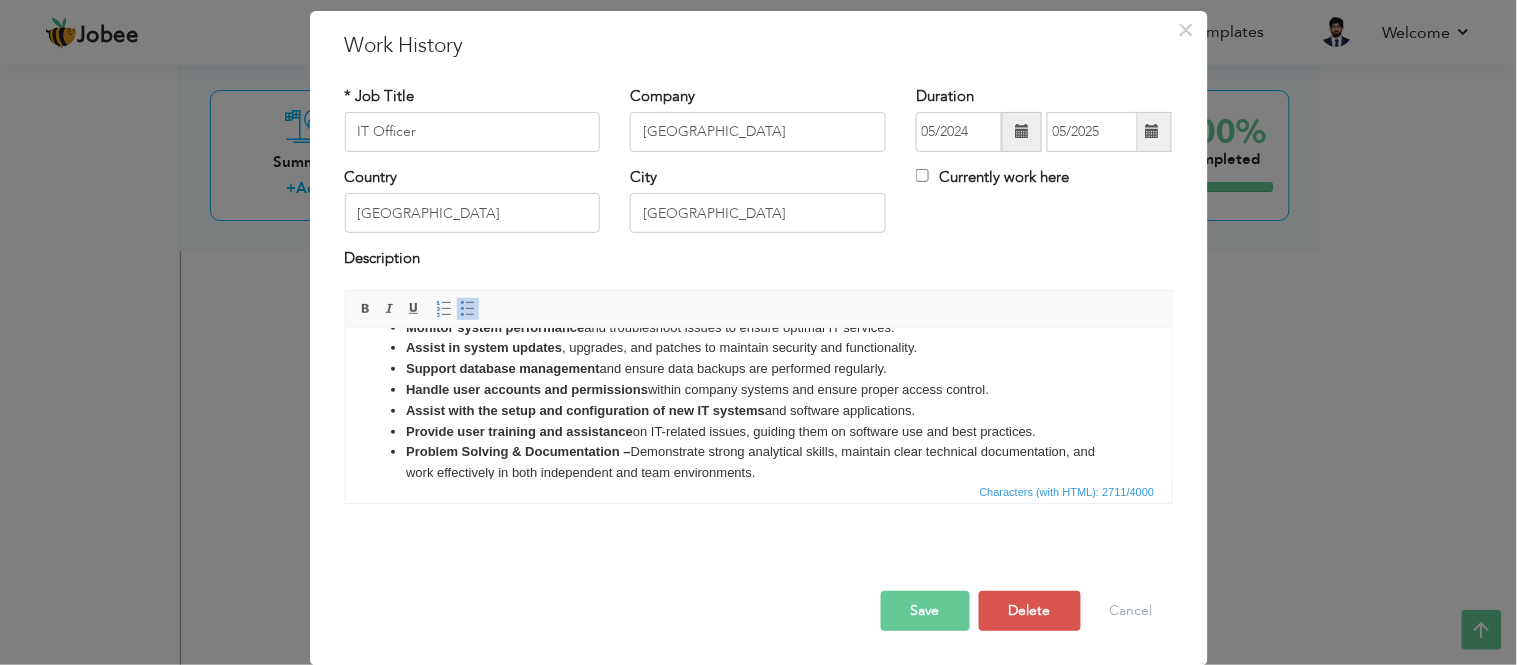click on "Save" at bounding box center [925, 611] 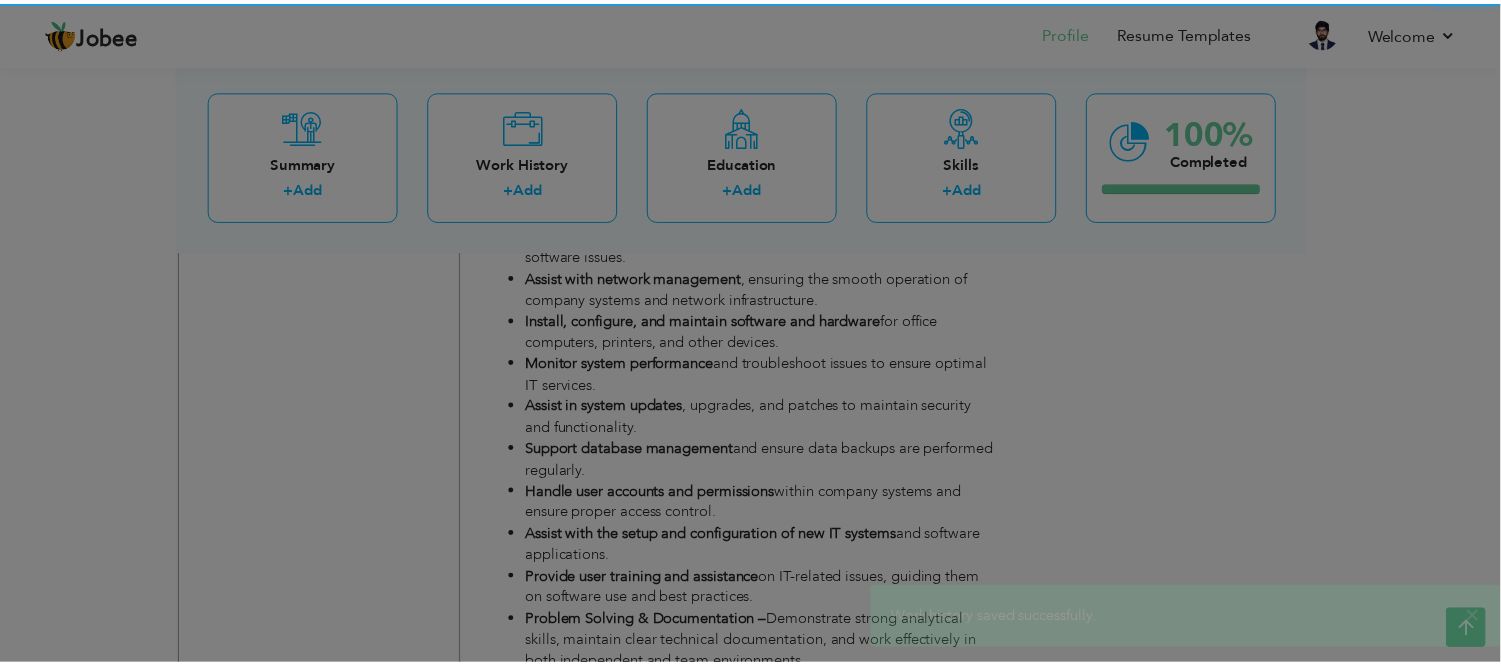 scroll, scrollTop: 0, scrollLeft: 0, axis: both 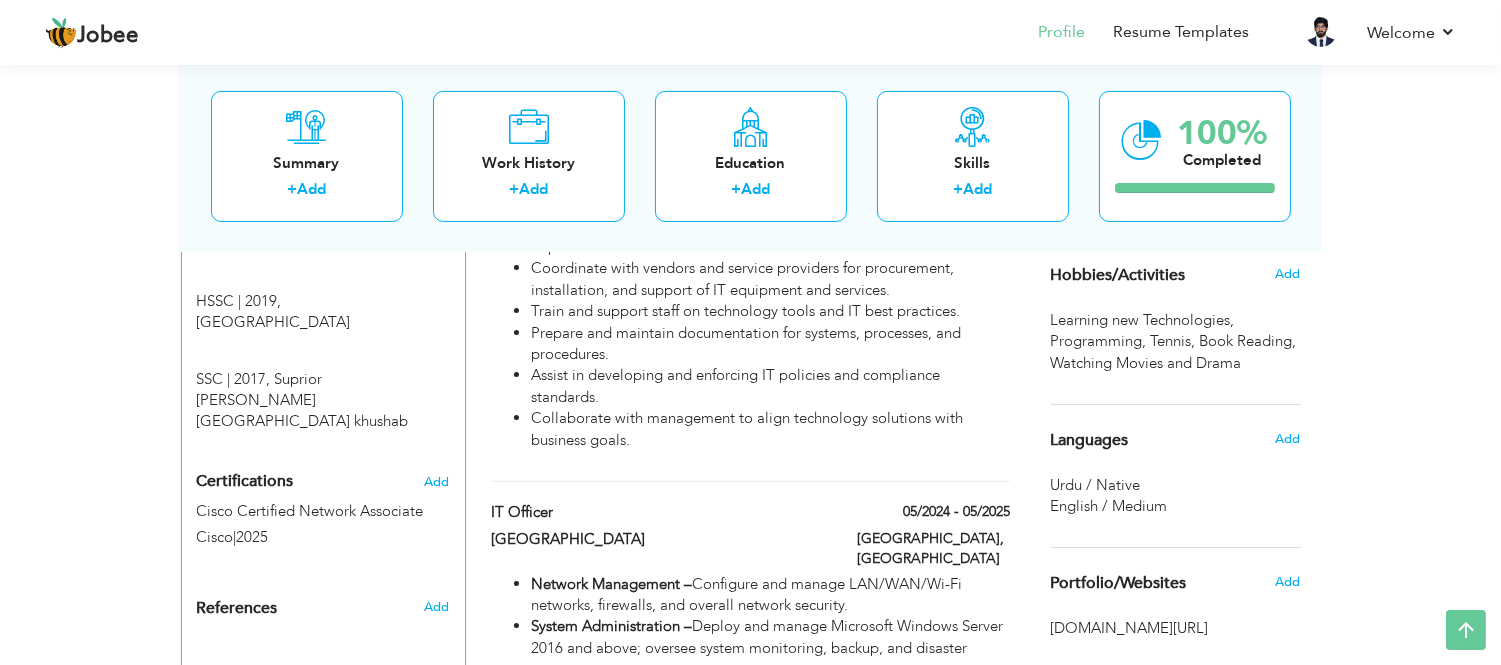 click on "Add" at bounding box center [436, 674] 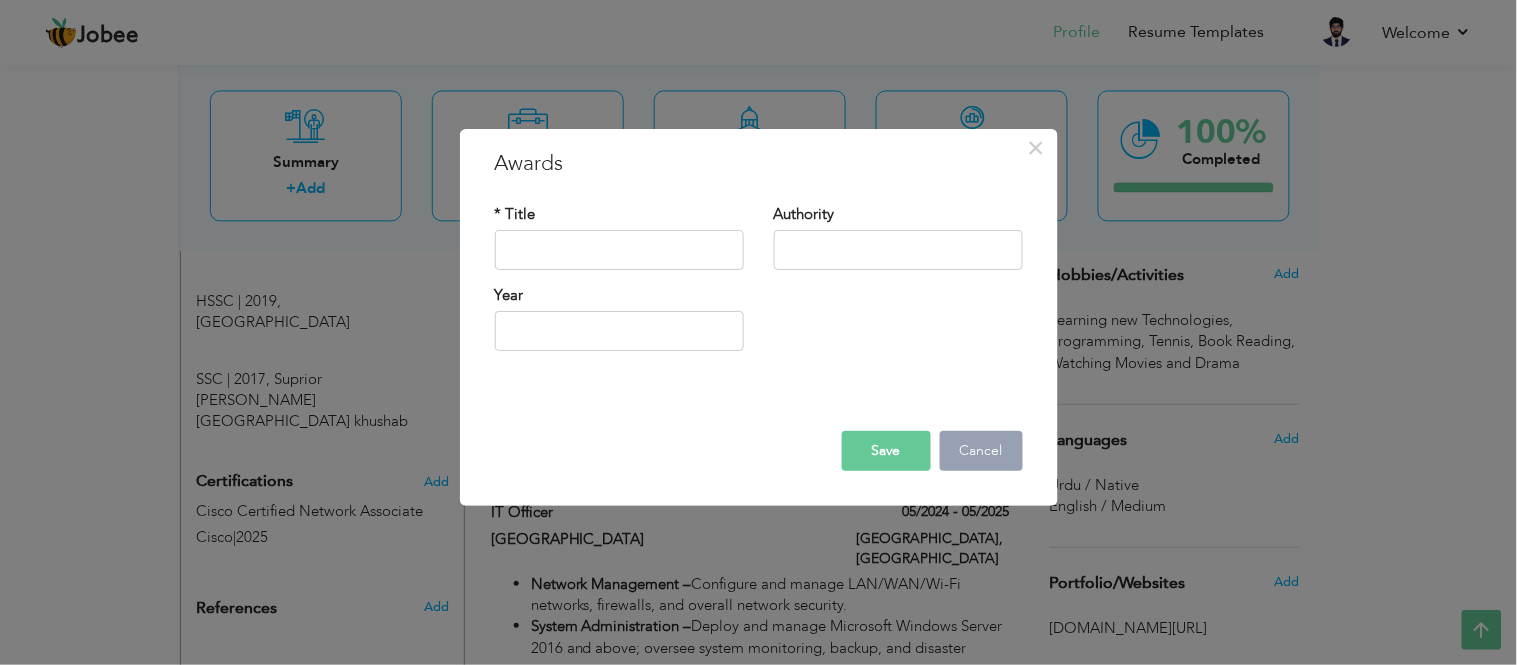 click on "Cancel" at bounding box center [981, 451] 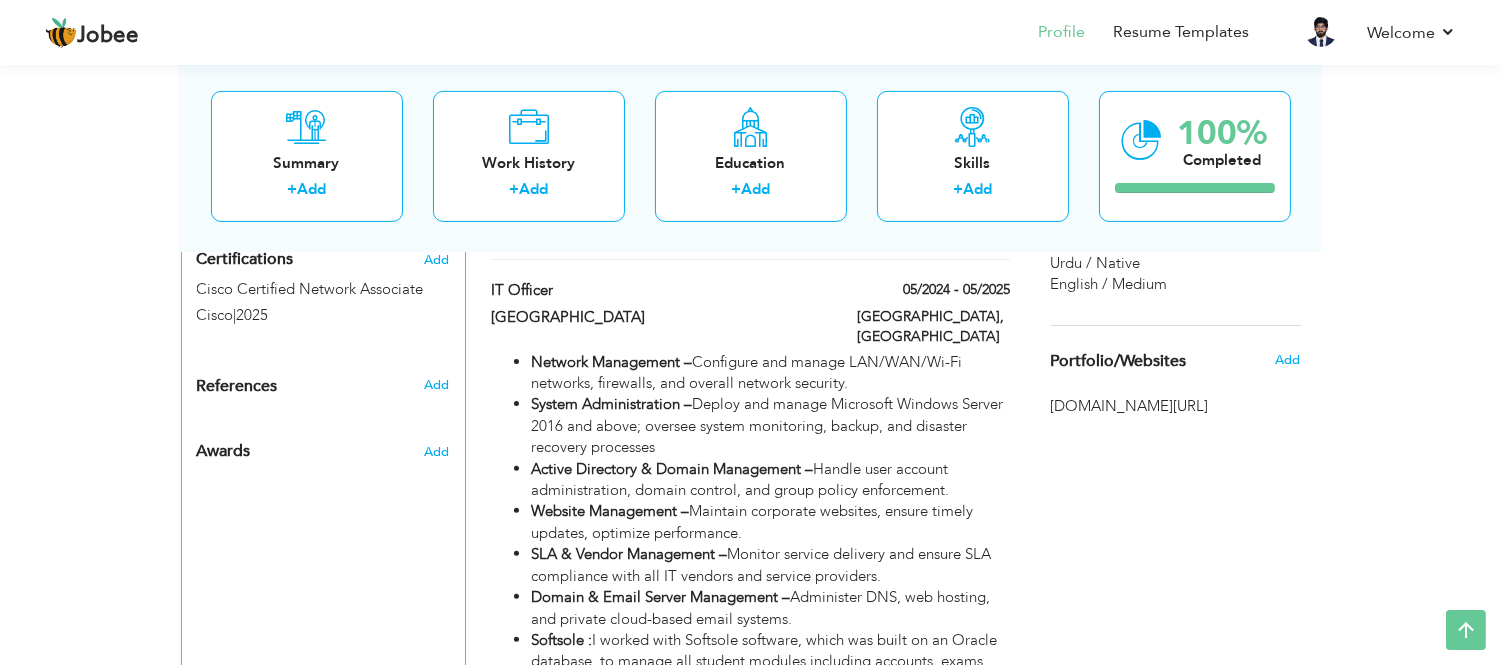 scroll, scrollTop: 1111, scrollLeft: 0, axis: vertical 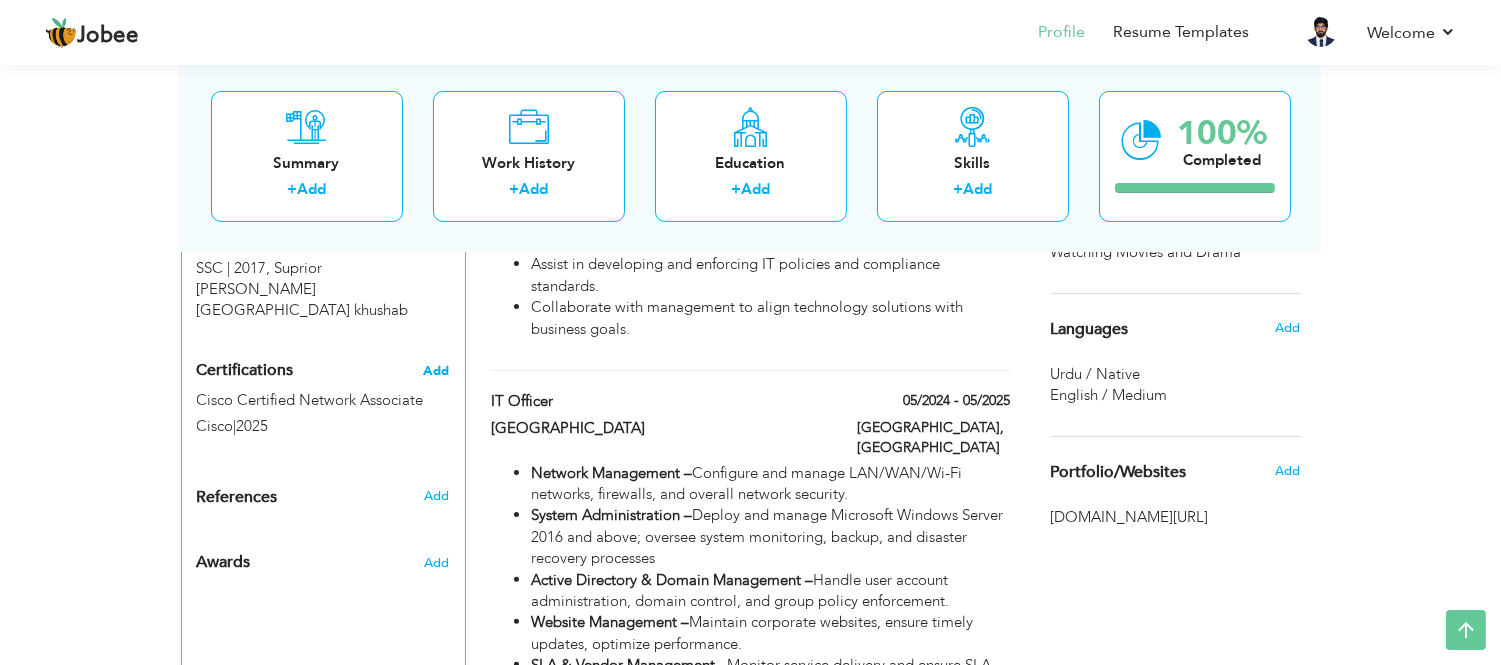 click on "Add" at bounding box center [437, 371] 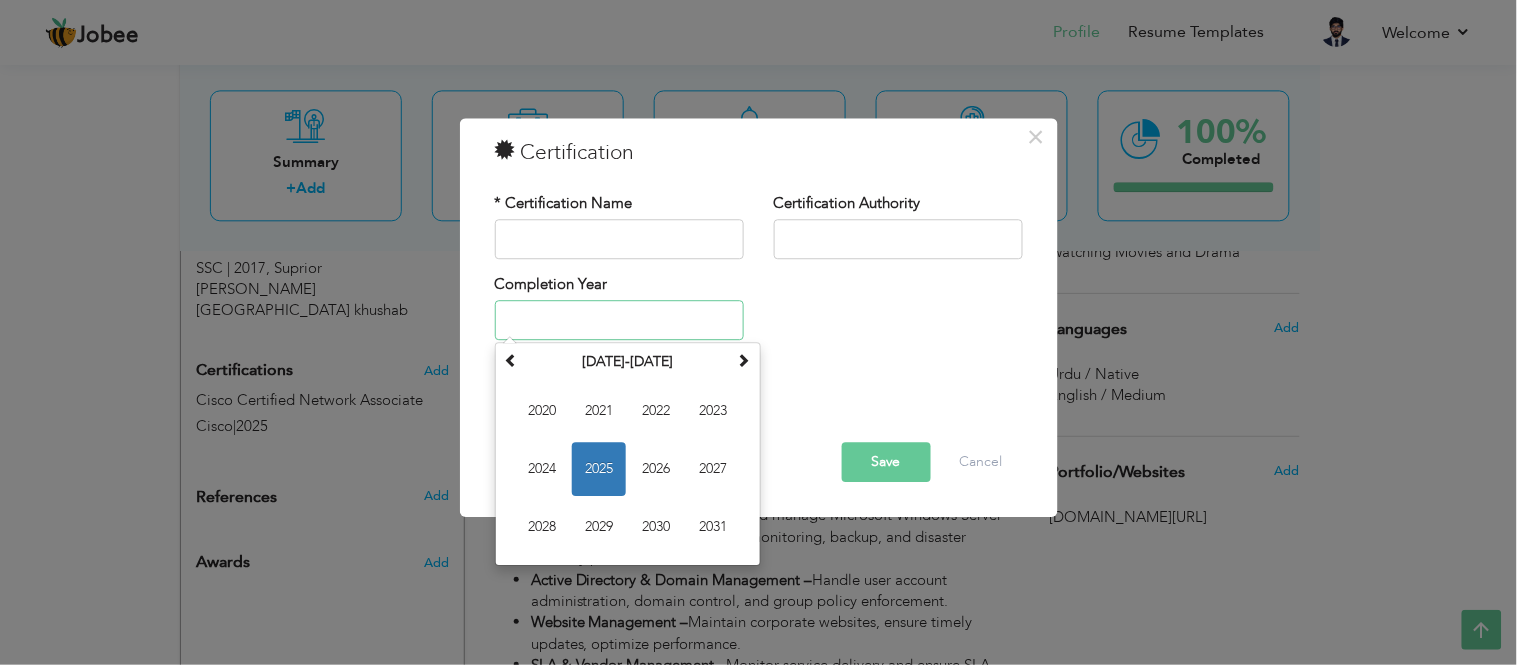 type on "2025" 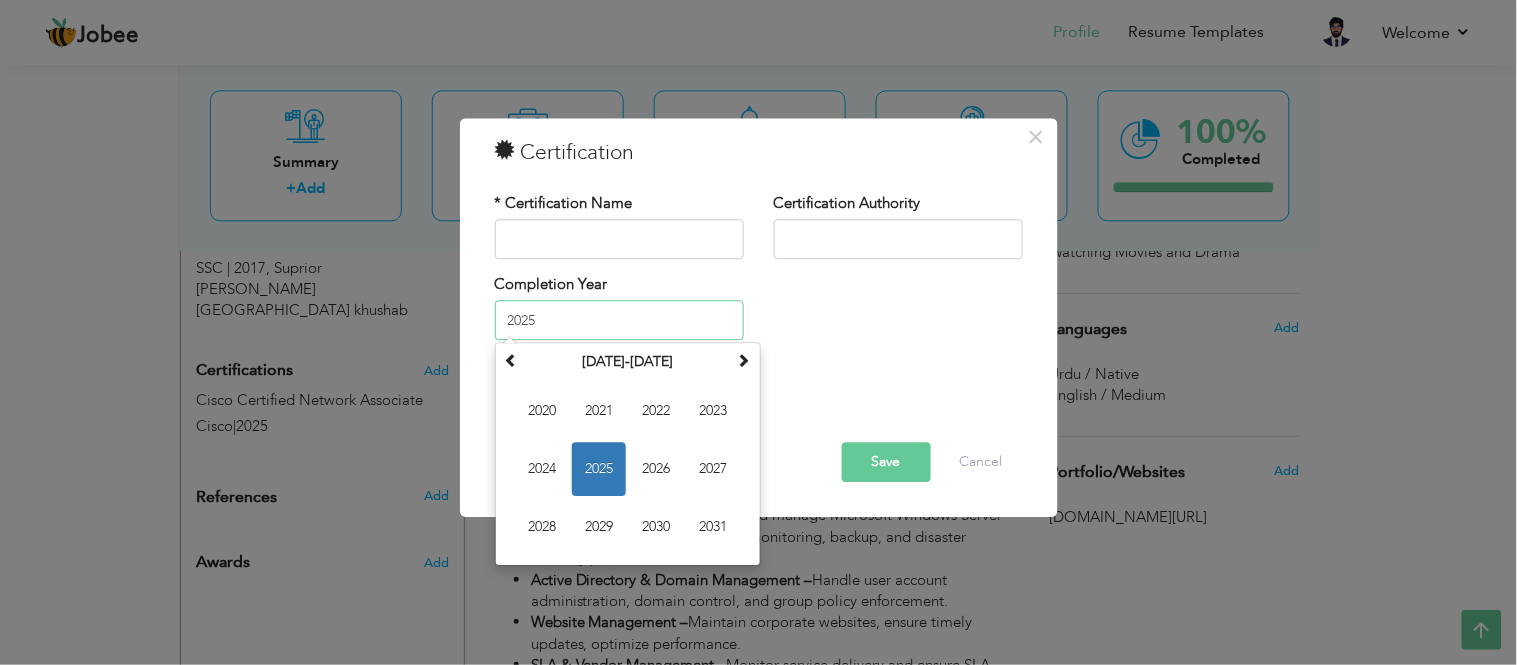 click on "2025" at bounding box center (619, 321) 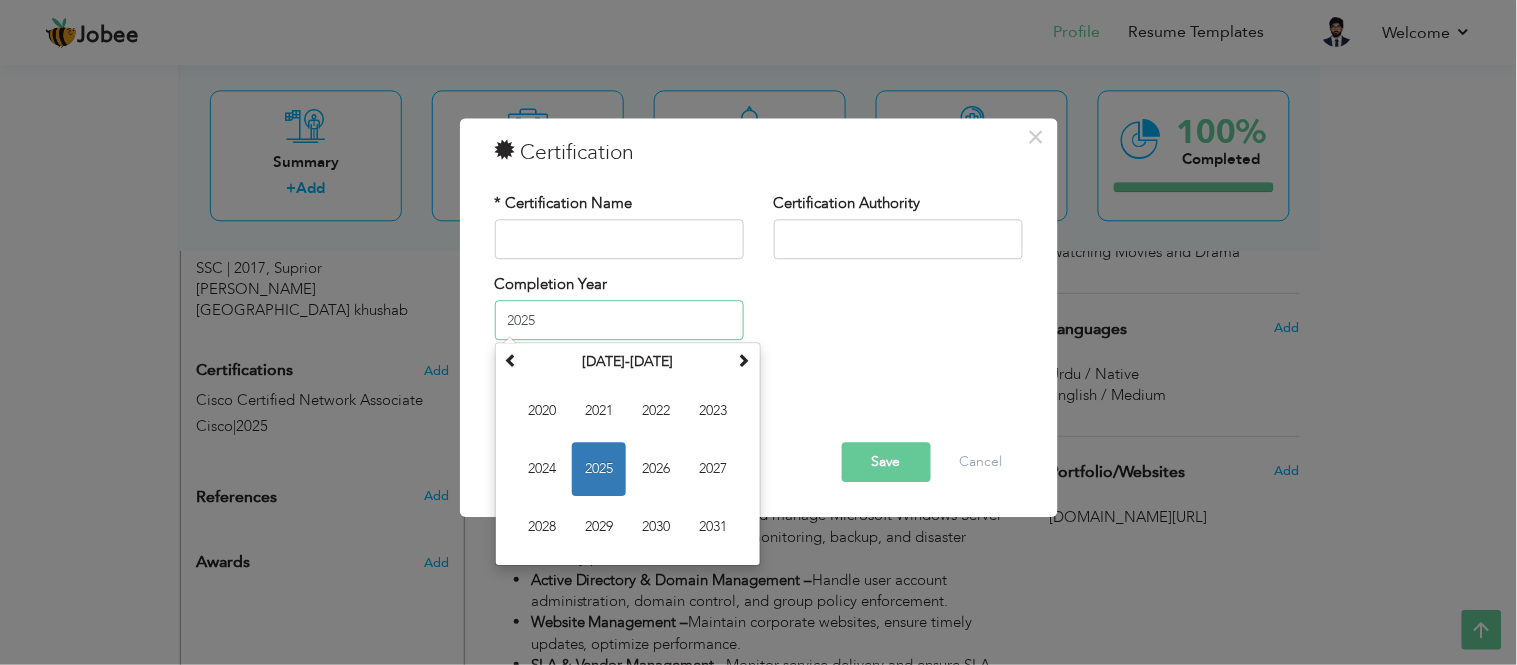 click on "2025" at bounding box center (599, 470) 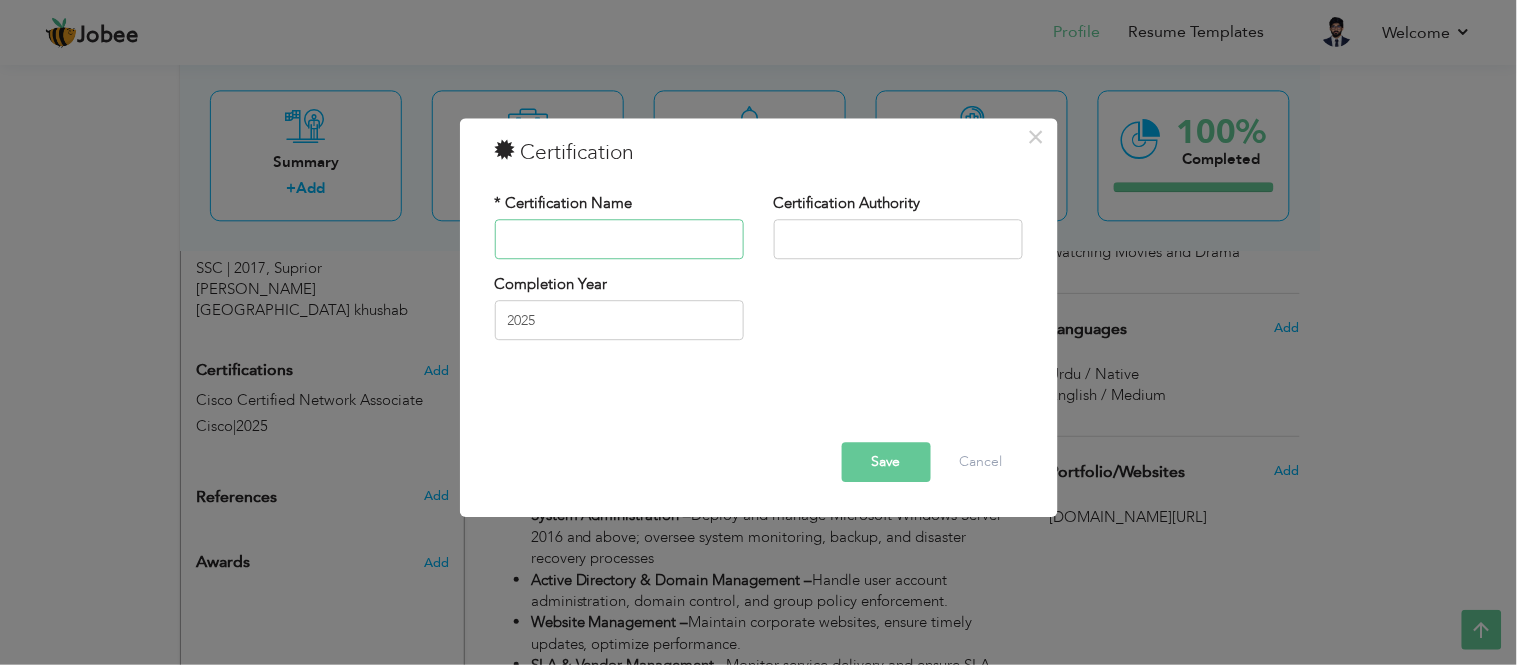 click at bounding box center (619, 239) 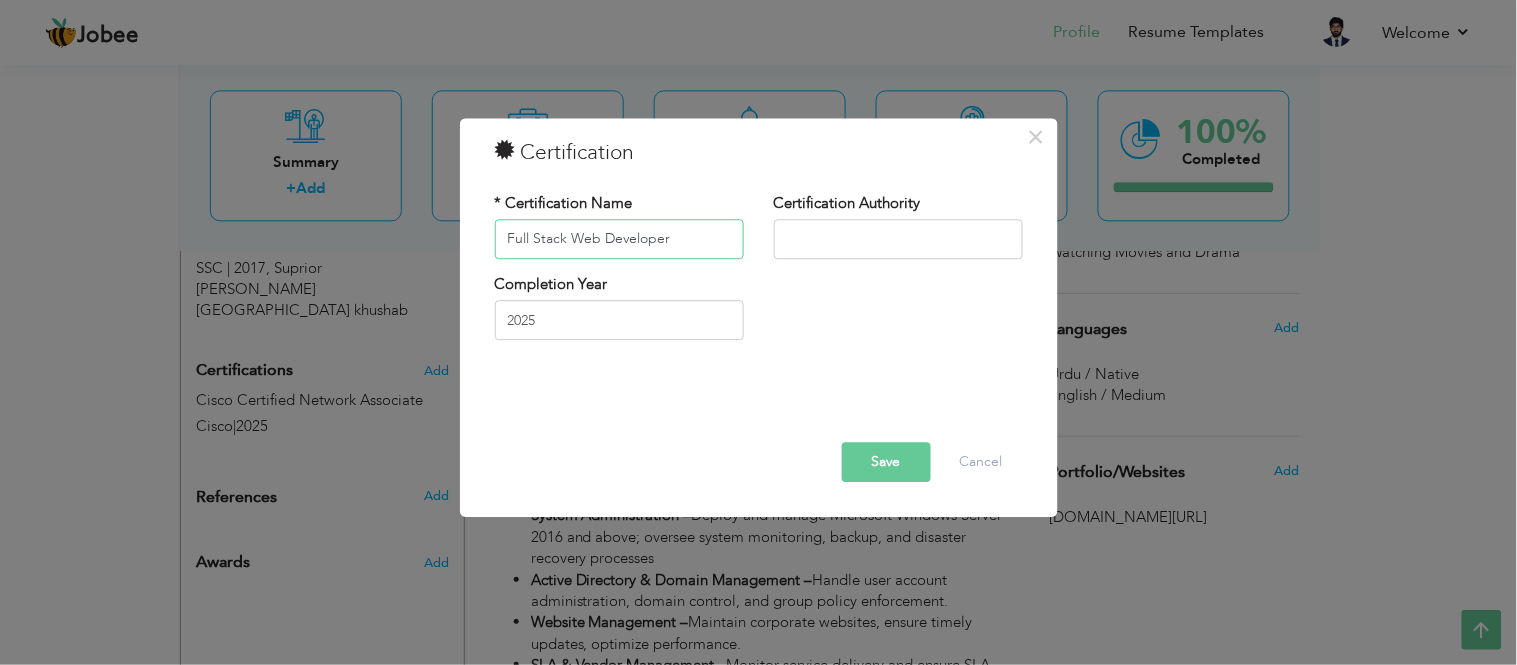 type on "Full Stack Web Developer" 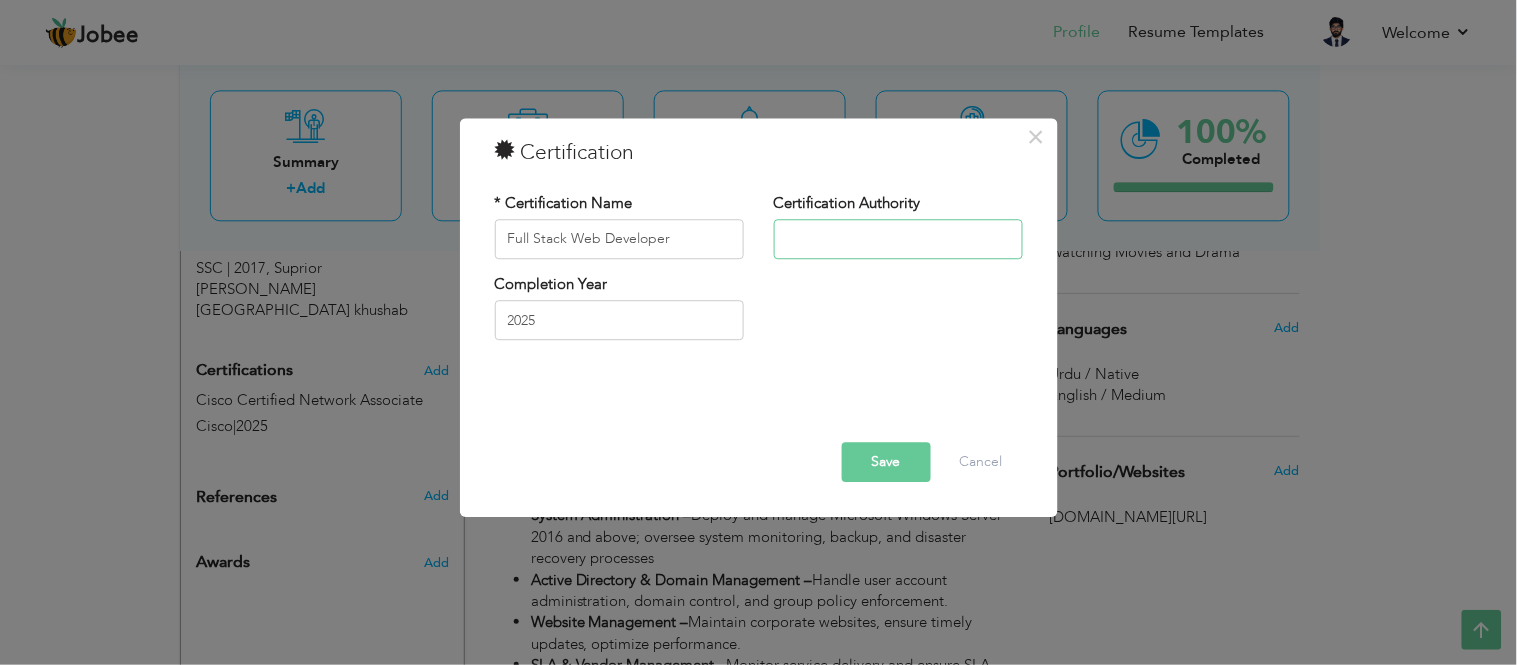 click at bounding box center (898, 239) 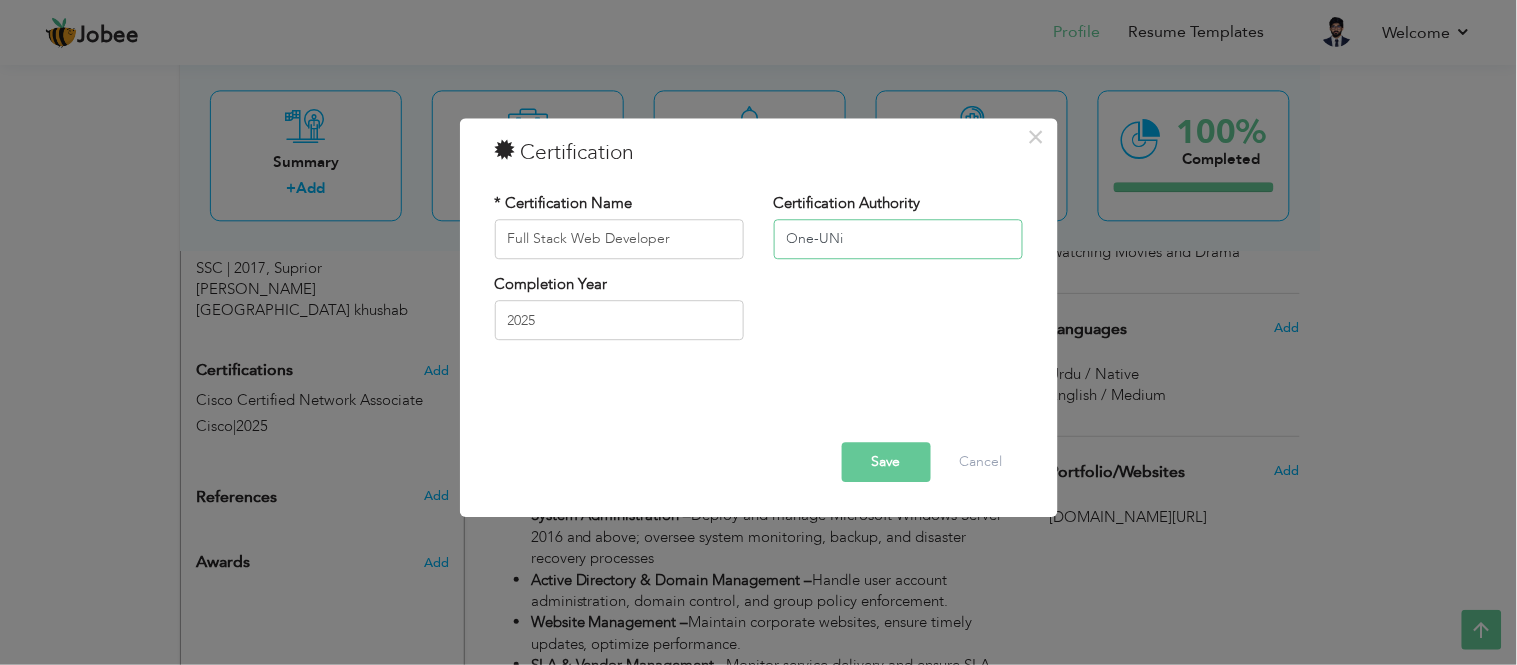 type on "One-UNi" 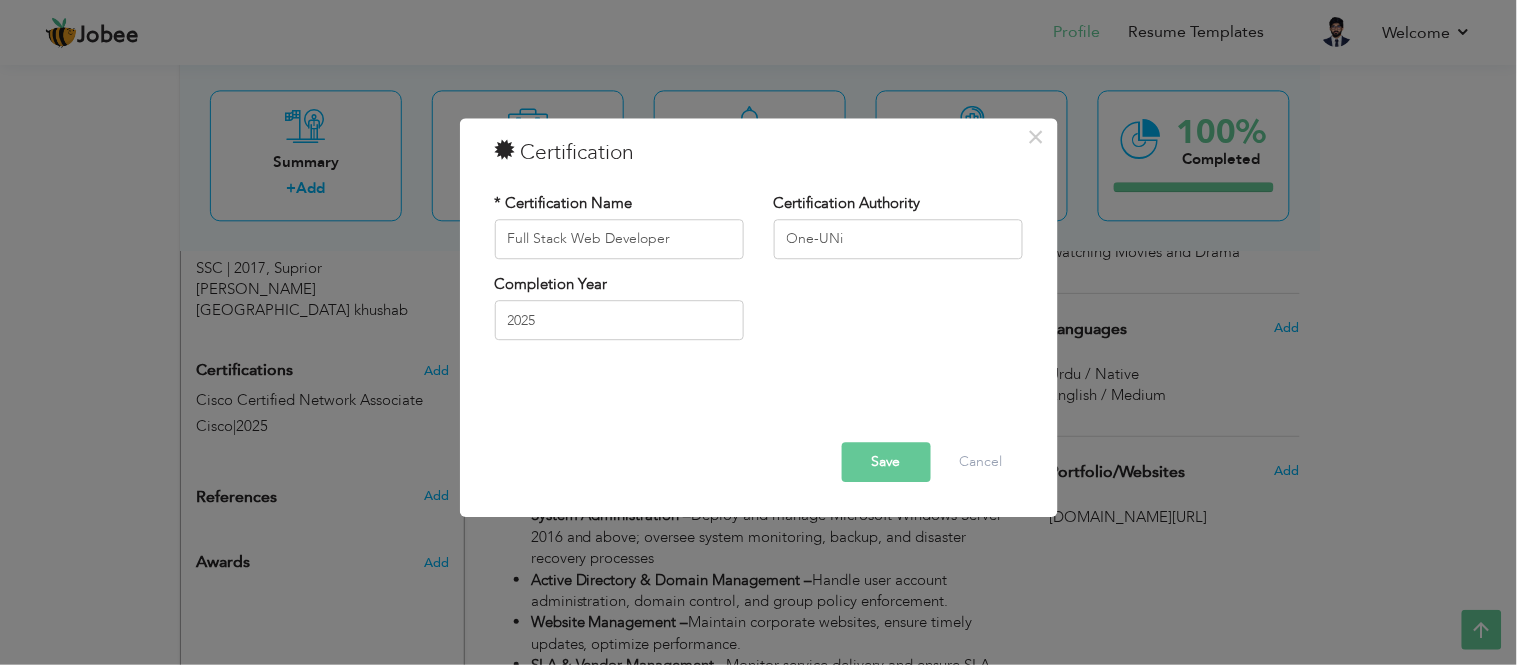 click on "Save" at bounding box center (886, 462) 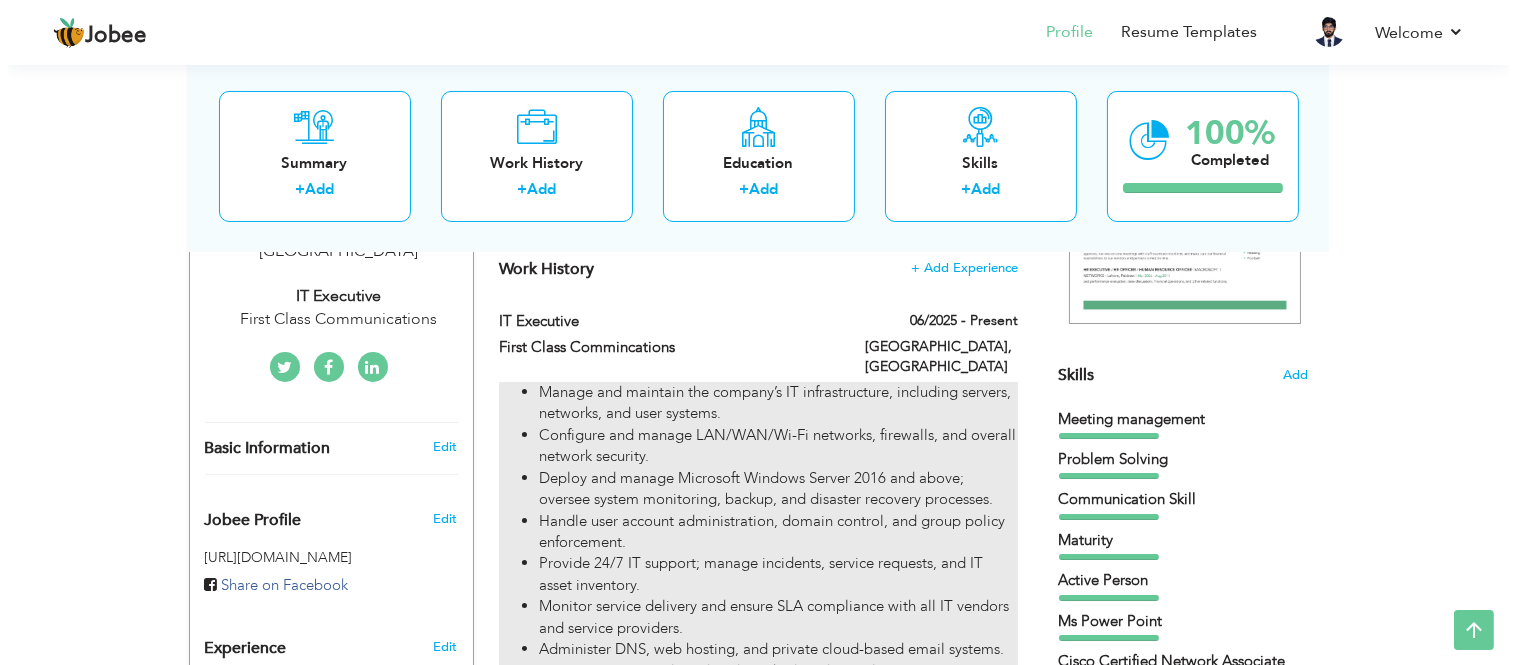 scroll, scrollTop: 444, scrollLeft: 0, axis: vertical 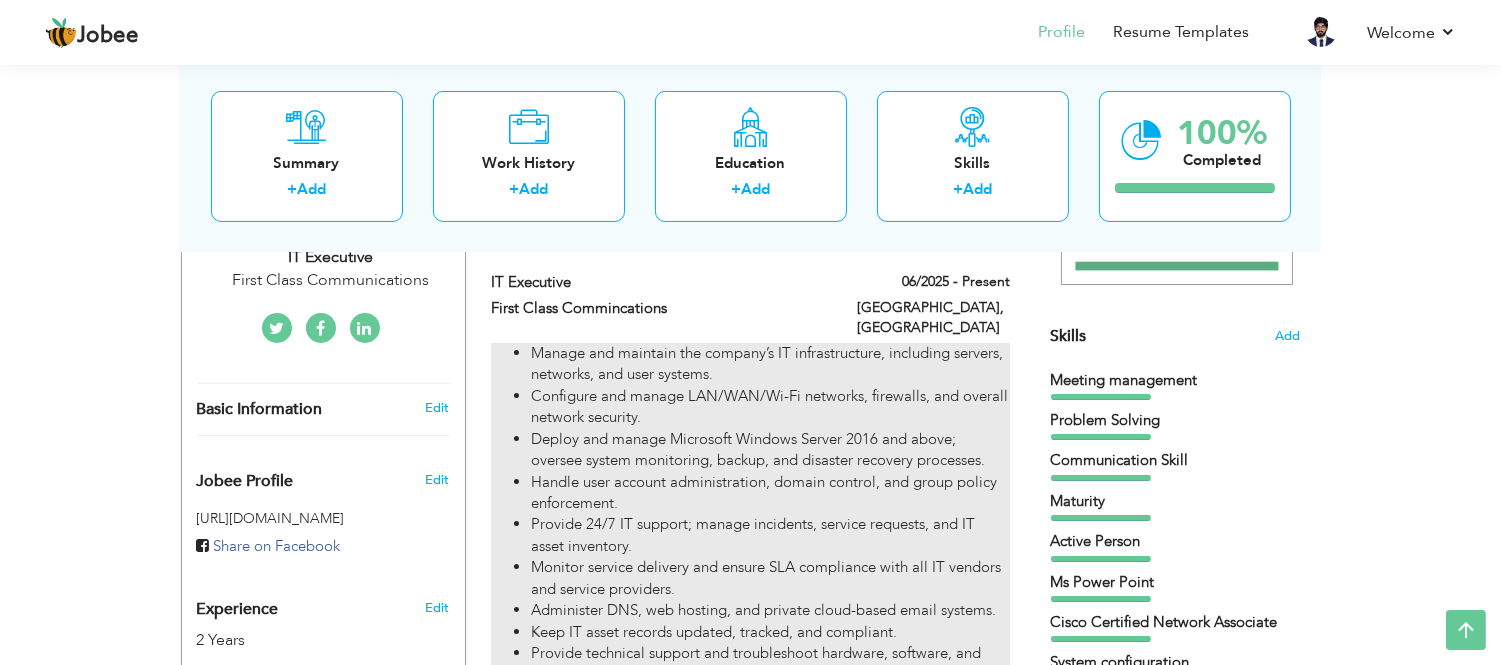 click on "Configure and manage LAN/WAN/Wi-Fi networks, firewalls, and overall network security." at bounding box center (770, 407) 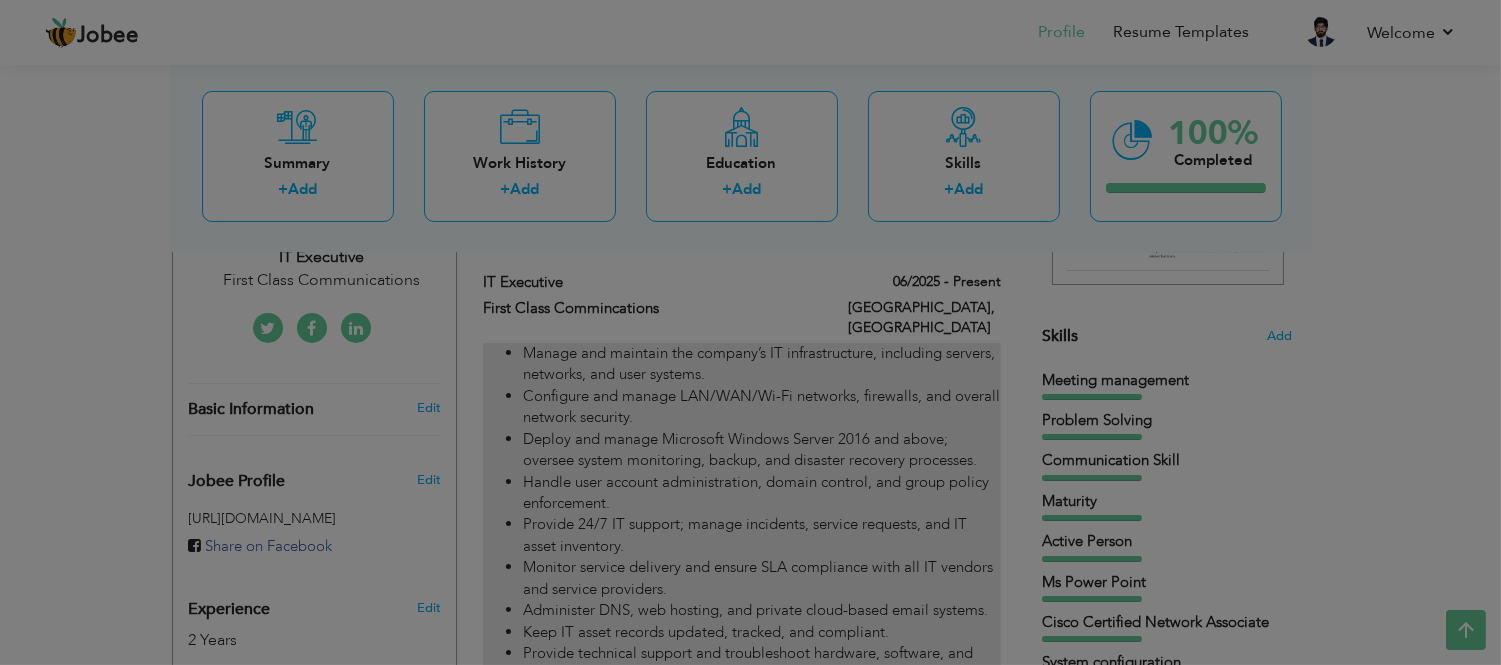 type on "IT Executive" 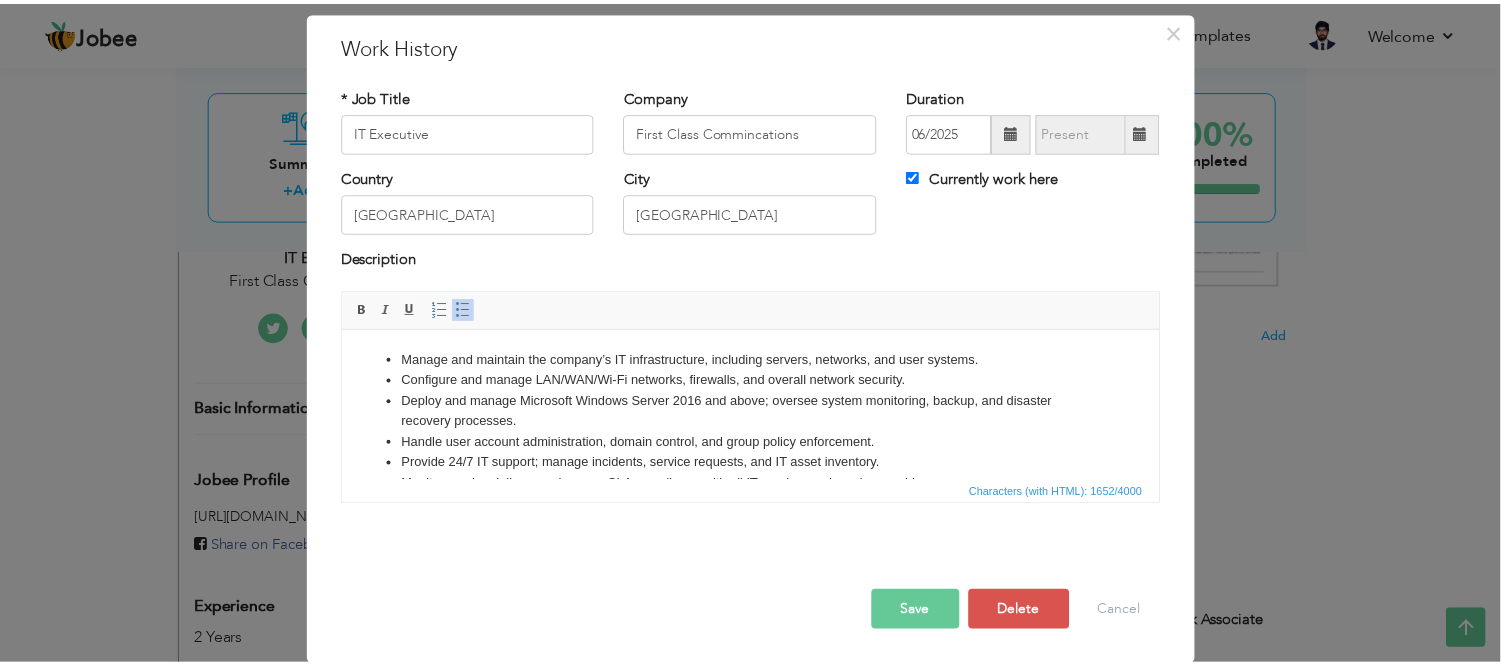 scroll, scrollTop: 0, scrollLeft: 0, axis: both 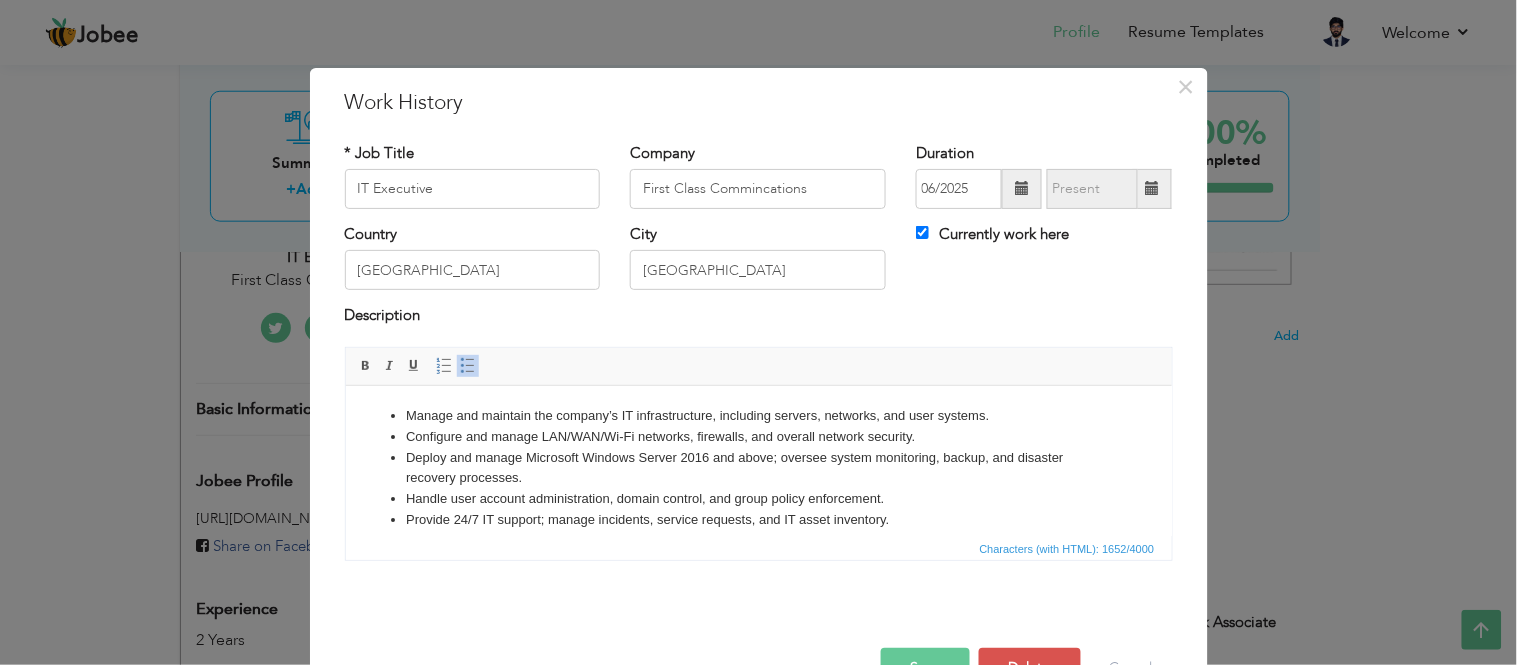 click on "Deploy and manage Microsoft Windows Server 2016 and above; oversee system monitoring, backup, and disaster recovery processes." at bounding box center (758, 468) 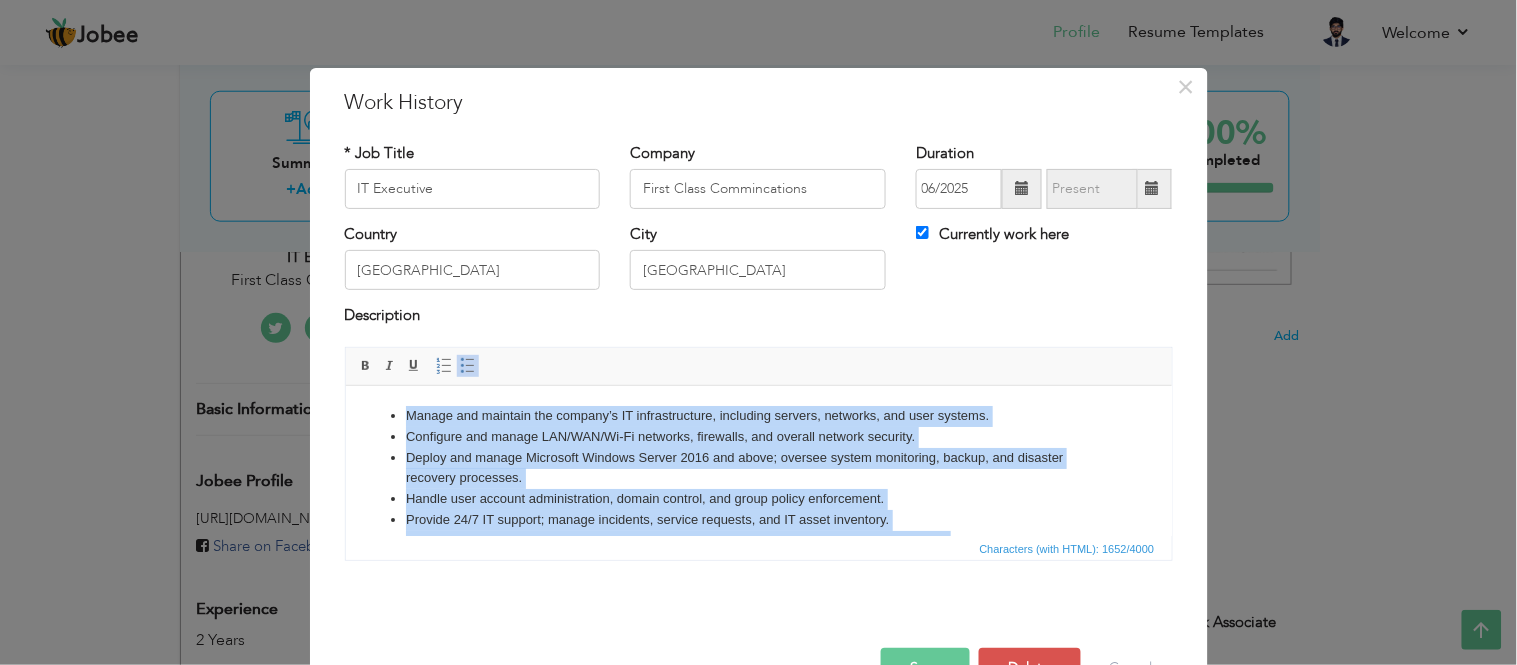 copy on "Manage and maintain the company’s IT infrastructure, including servers, networks, and user systems. Configure and manage LAN/WAN/Wi-Fi networks, firewalls, and overall network security. Deploy and manage Microsoft Windows Server 2016 and above; oversee system monitoring, backup, and disaster recovery processes. Handle user account administration, domain control, and group policy enforcement. Provide 24/7 IT support; manage incidents, service requests, and IT asset inventory. Monitor service delivery and ensure SLA compliance with all IT vendors and service providers. Administer DNS, web hosting, and private cloud-based email systems.  Keep IT asset records updated, tracked, and compliant. Provide technical support and troubleshoot hardware, software, and network issues to ensure minimal downtime. Oversee the installation, configuration, and upgrading of IT systems and applications. Monitor system performance and implement improvements to optimize efficiency and security. Ensure data backup, recovery, and s..." 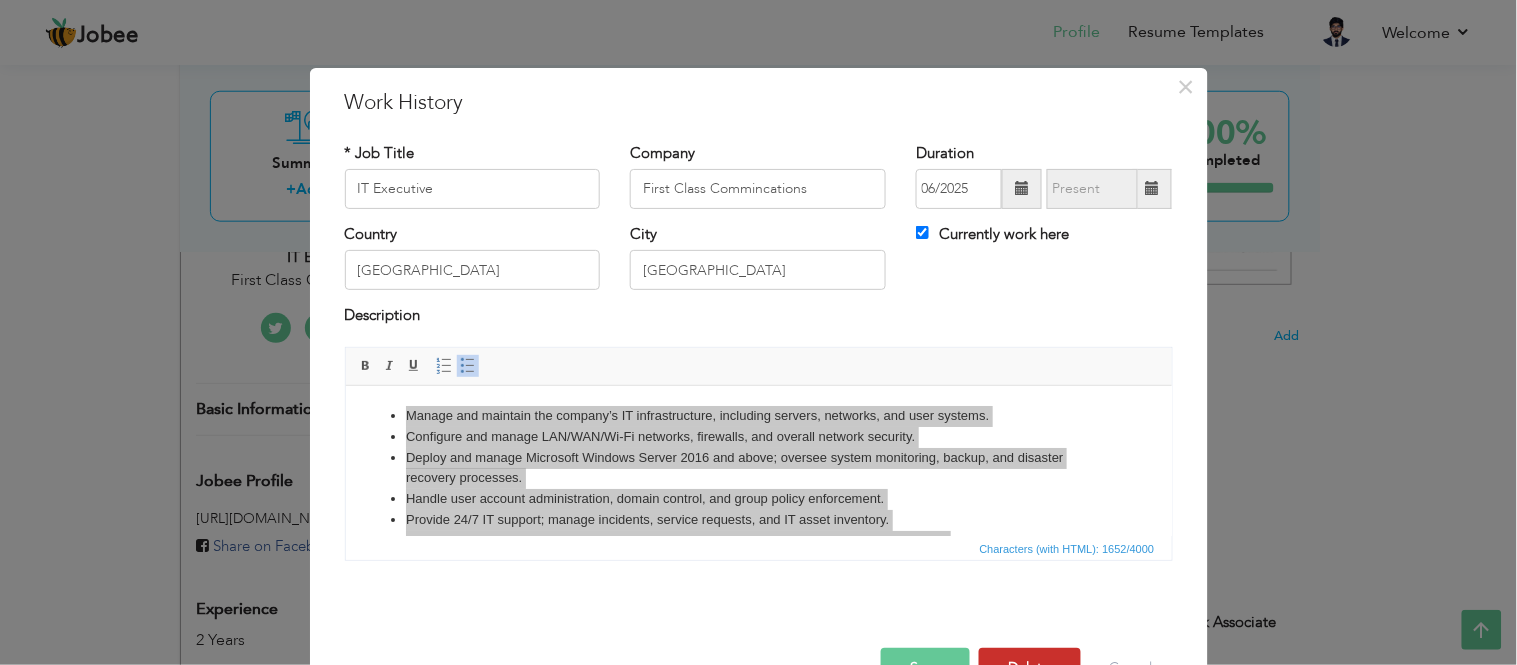 click on "Delete" at bounding box center [1030, 668] 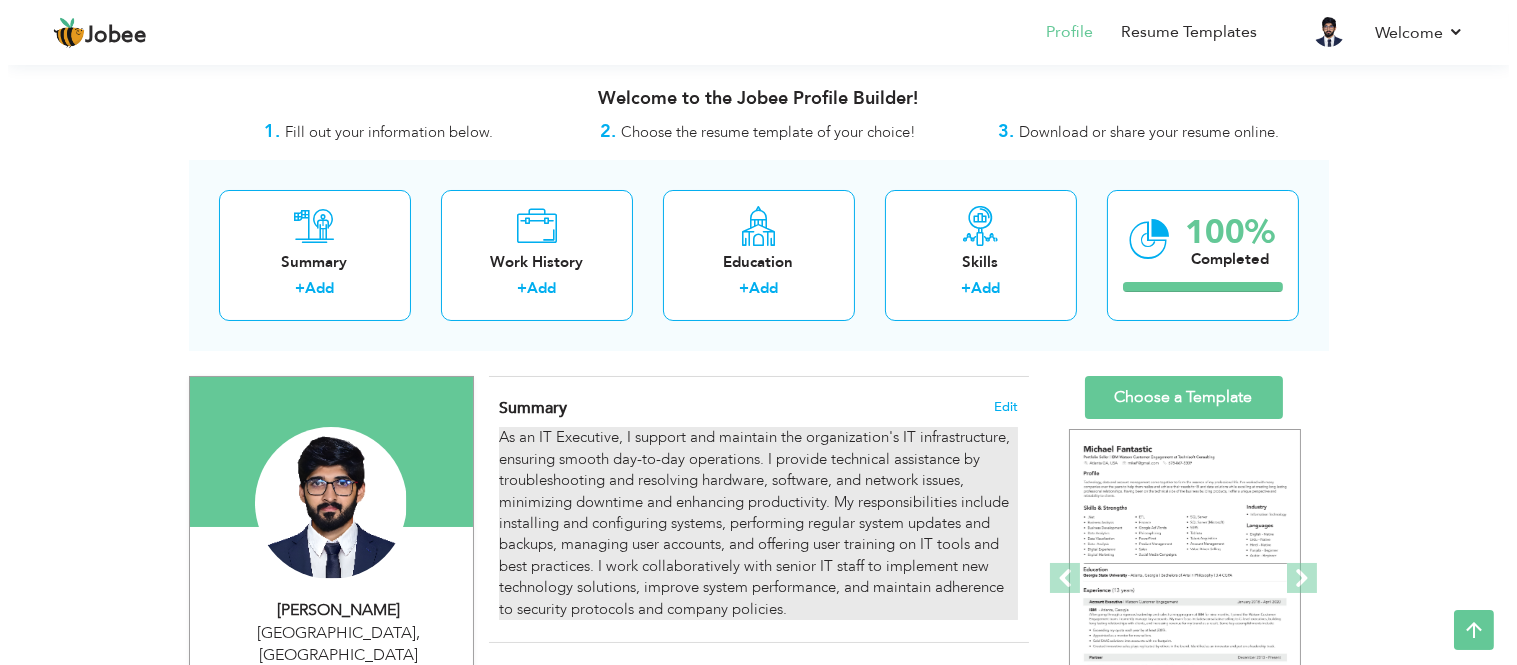 scroll, scrollTop: 0, scrollLeft: 0, axis: both 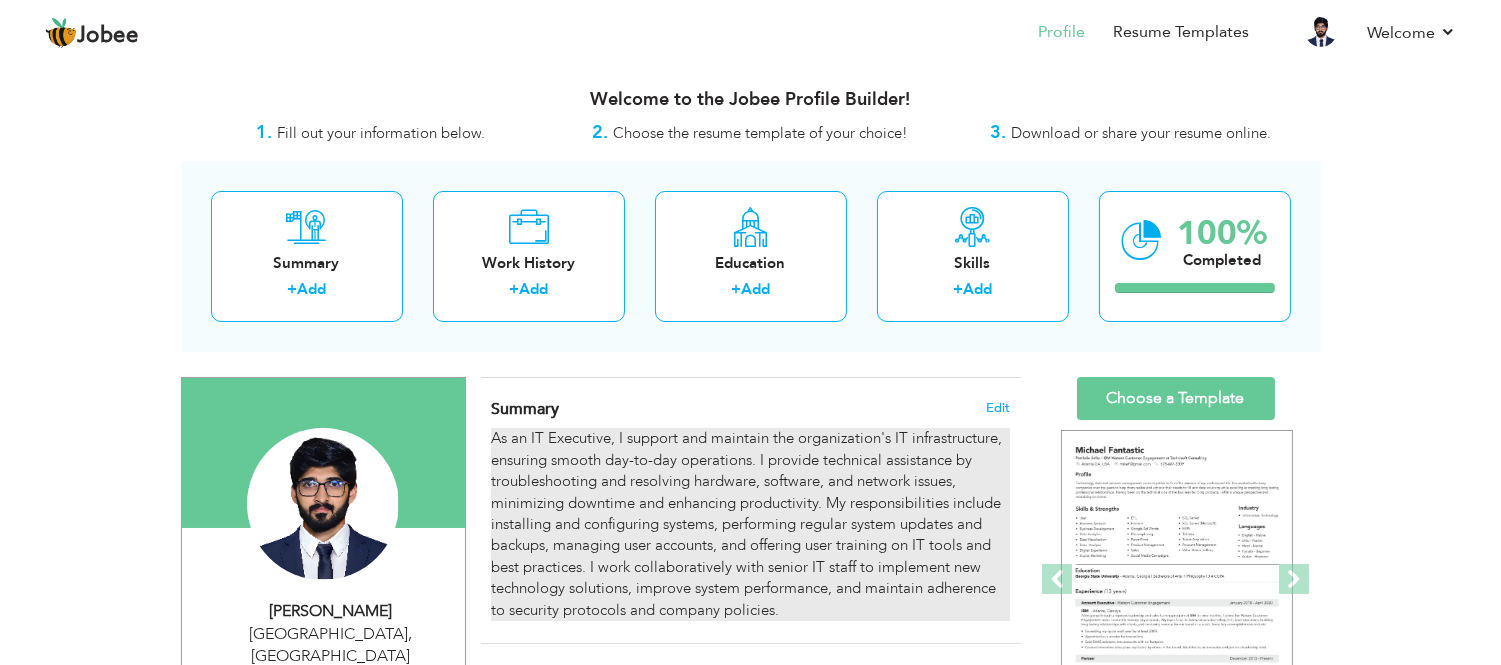 click on "As an IT Executive, I support and maintain the organization's IT infrastructure, ensuring smooth day-to-day operations. I provide technical assistance by troubleshooting and resolving hardware, software, and network issues, minimizing downtime and enhancing productivity. My responsibilities include installing and configuring systems, performing regular system updates and backups, managing user accounts, and offering user training on IT tools and best practices. I work collaboratively with senior IT staff to implement new technology solutions, improve system performance, and maintain adherence to security protocols and company policies." at bounding box center [750, 524] 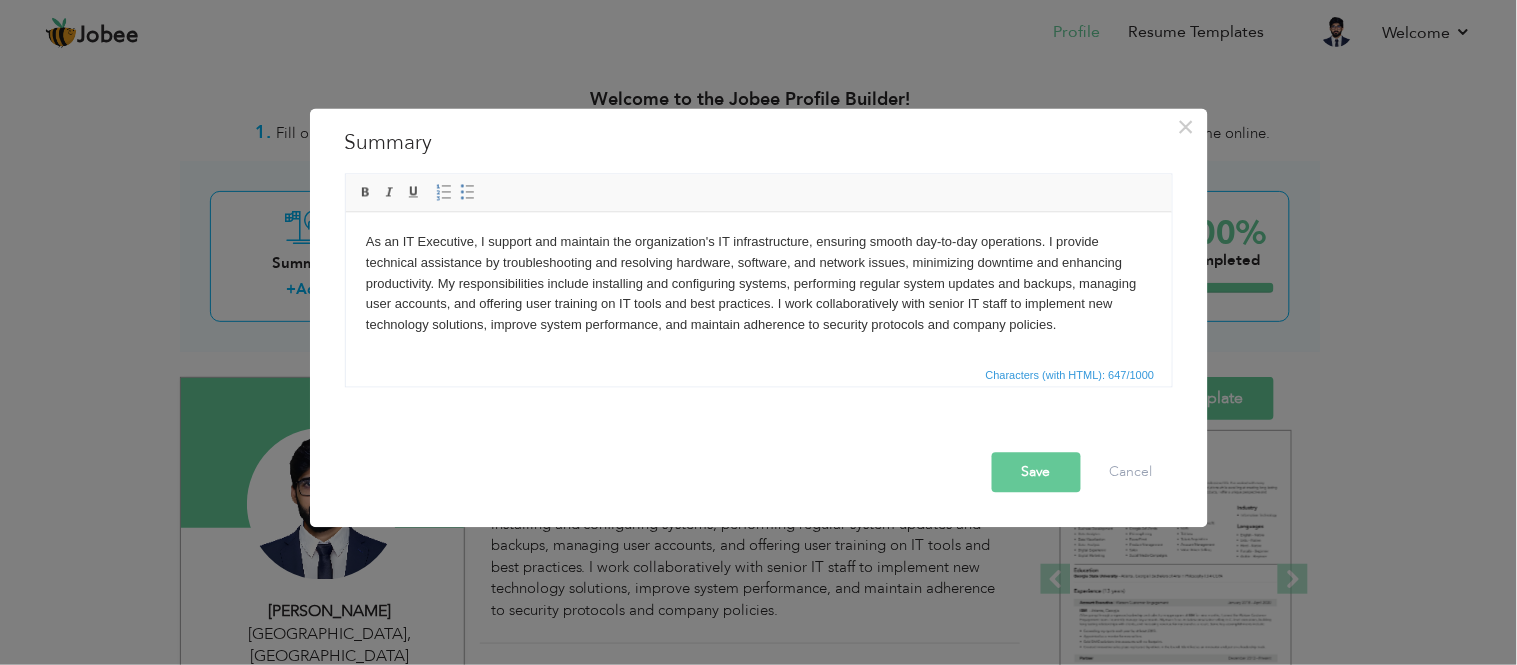 click on "As an IT Executive, I support and maintain the organization's IT infrastructure, ensuring smooth day-to-day operations. I provide technical assistance by troubleshooting and resolving hardware, software, and network issues, minimizing downtime and enhancing productivity. My responsibilities include installing and configuring systems, performing regular system updates and backups, managing user accounts, and offering user training on IT tools and best practices. I work collaboratively with senior IT staff to implement new technology solutions, improve system performance, and maintain adherence to security protocols and company policies." at bounding box center (758, 283) 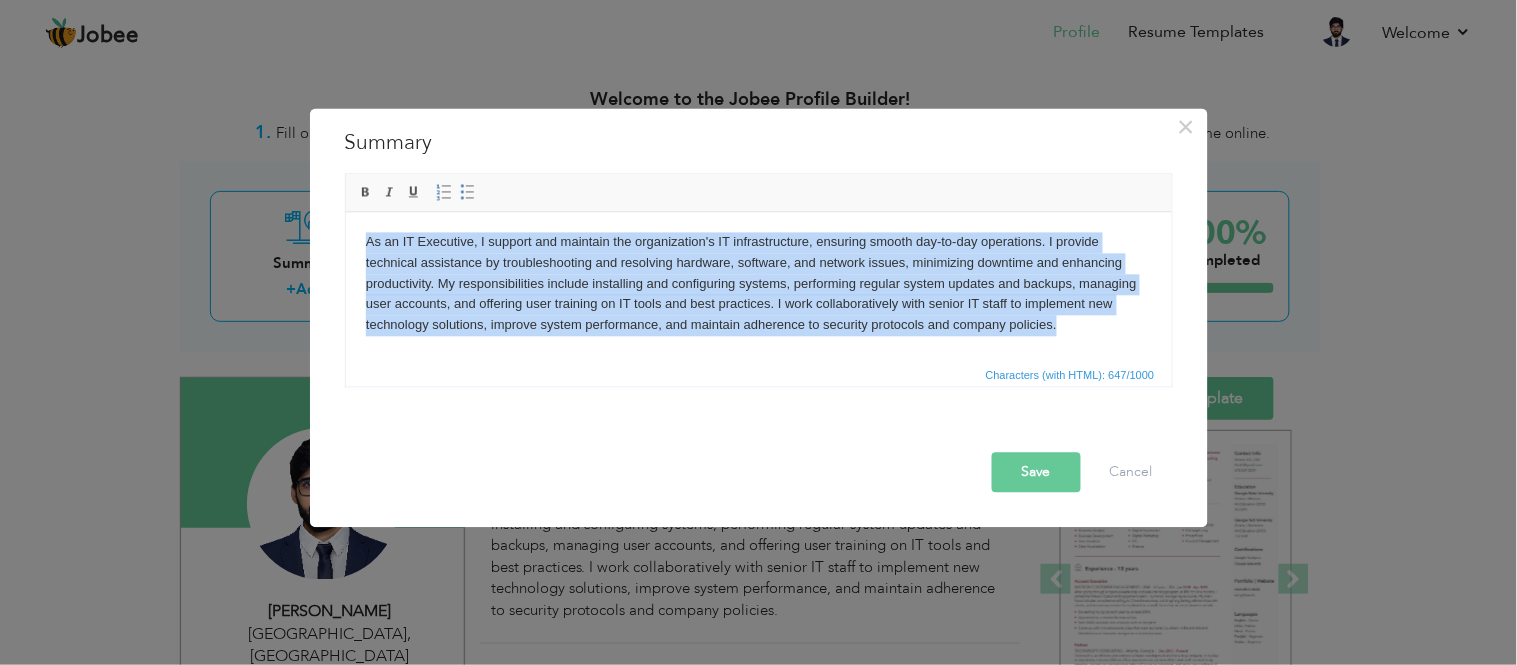 type 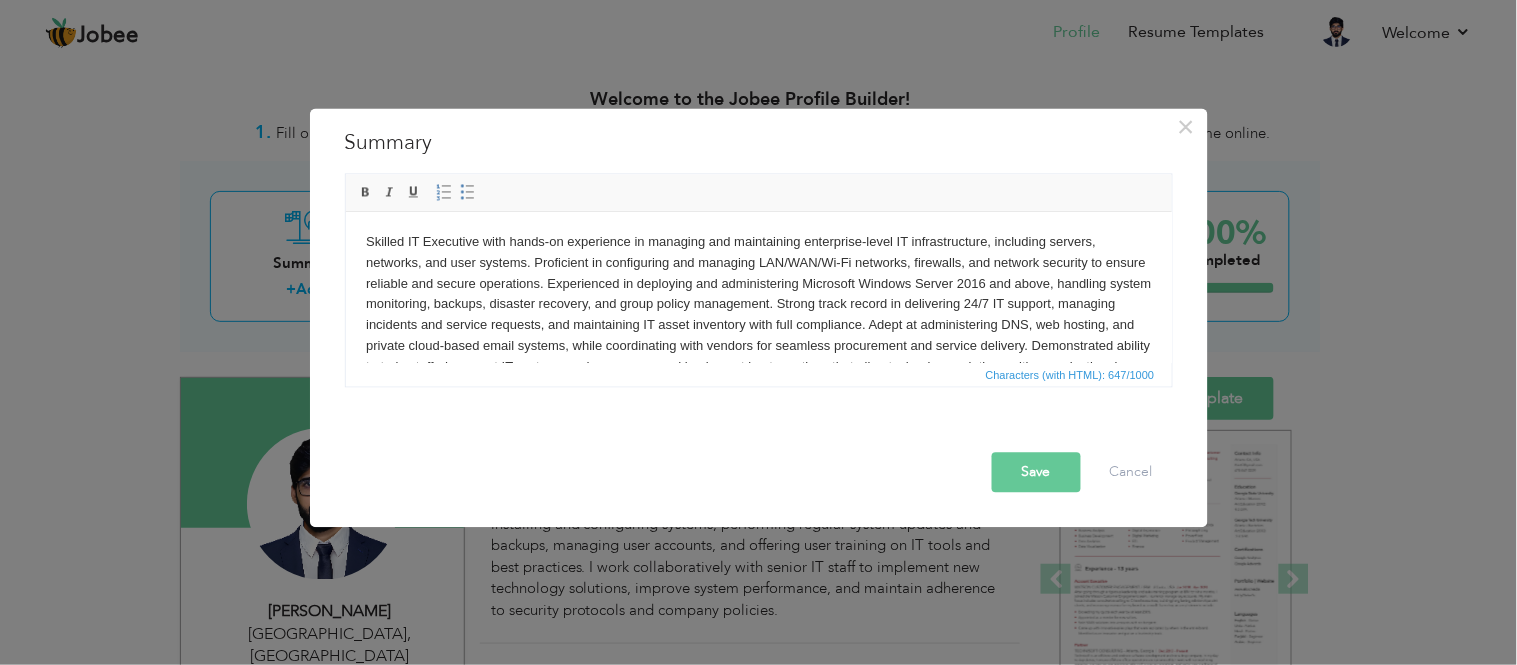 scroll, scrollTop: 32, scrollLeft: 0, axis: vertical 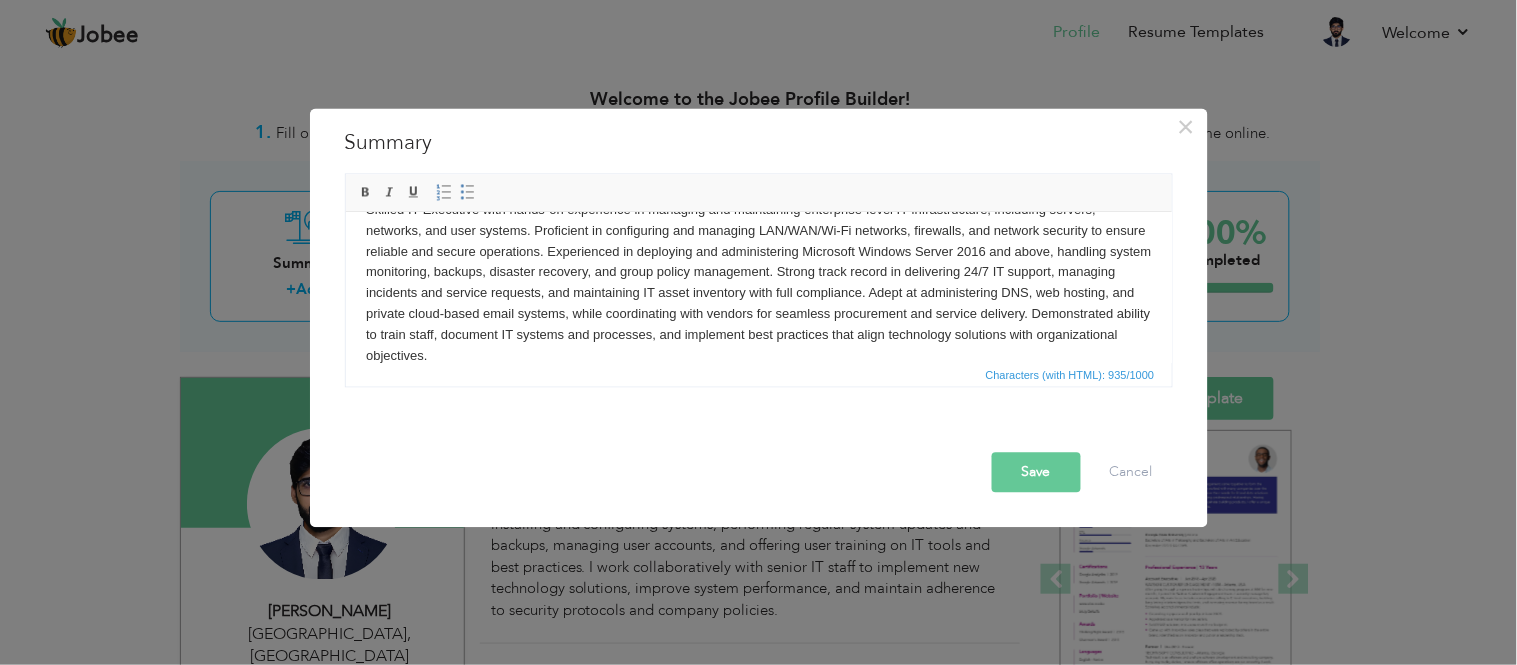 click on "Save" at bounding box center [1036, 472] 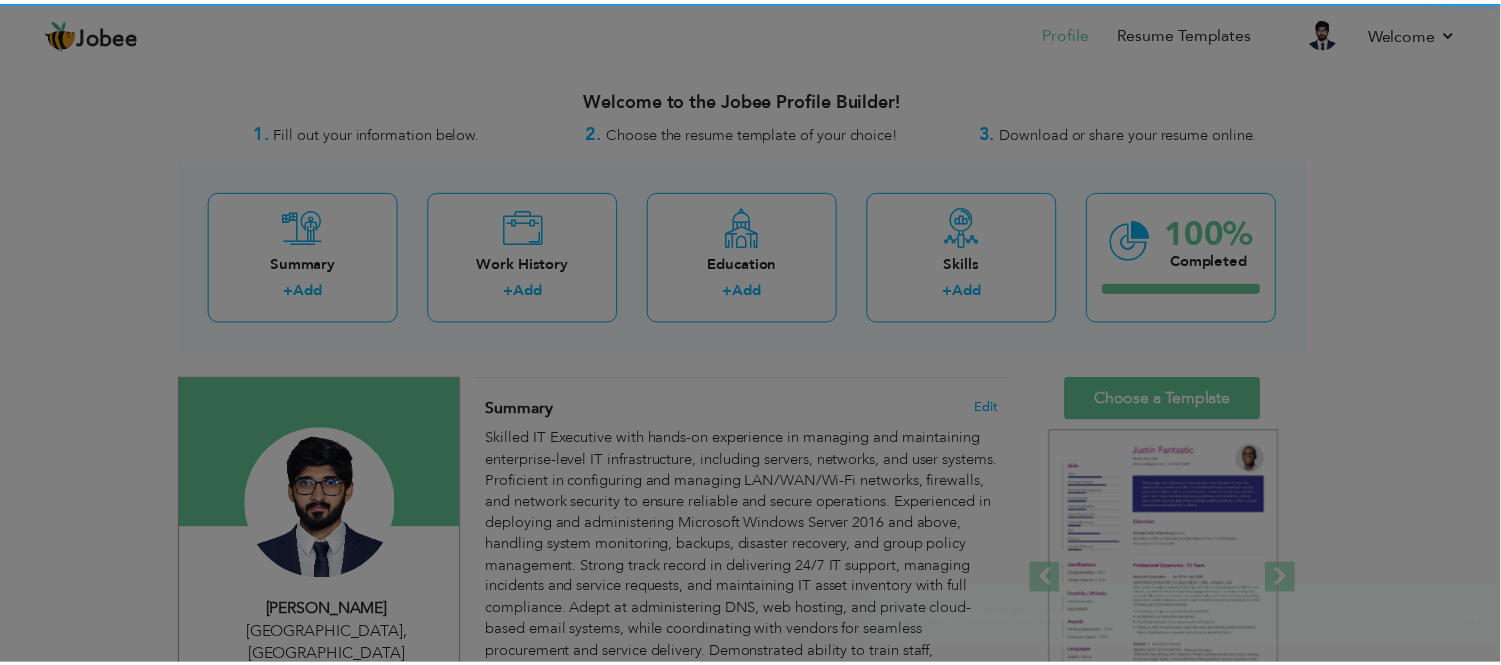 scroll, scrollTop: 0, scrollLeft: 0, axis: both 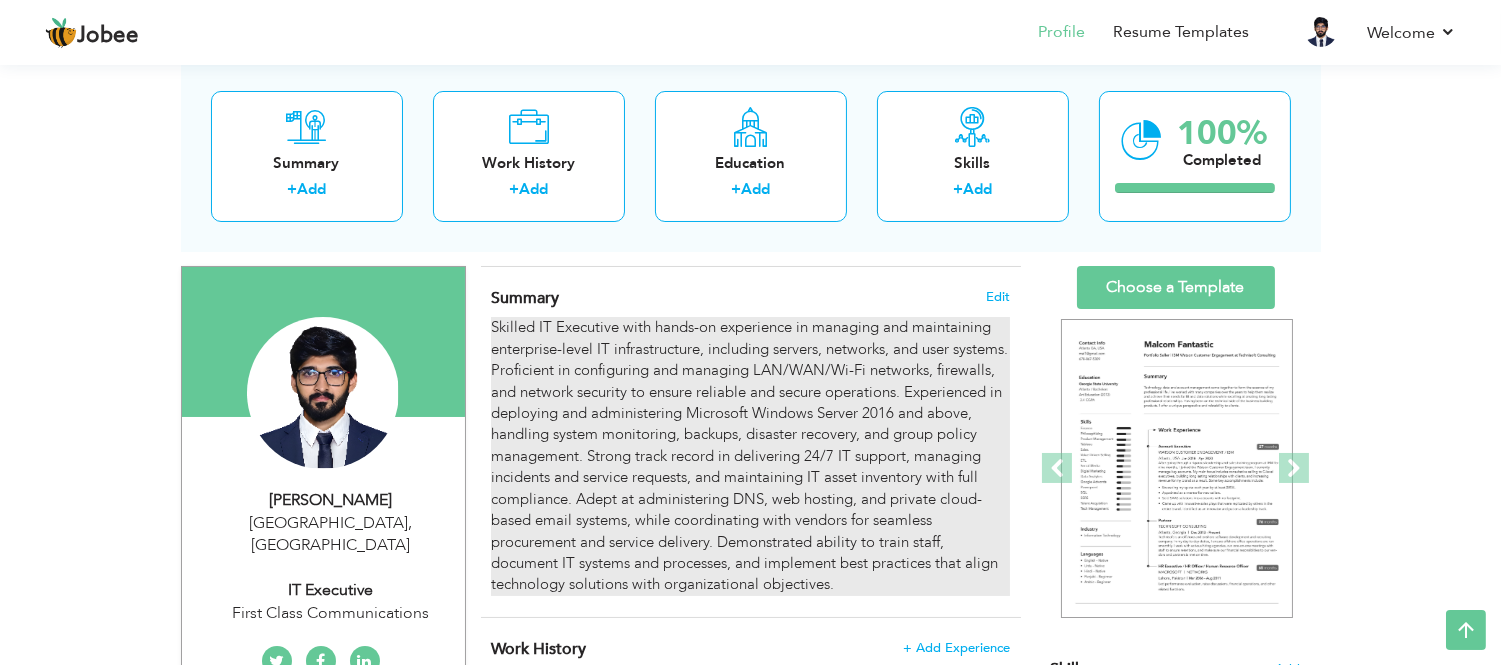 click on "Skilled IT Executive with hands-on experience in managing and maintaining enterprise-level IT infrastructure, including servers, networks, and user systems. Proficient in configuring and managing LAN/WAN/Wi-Fi networks, firewalls, and network security to ensure reliable and secure operations. Experienced in deploying and administering Microsoft Windows Server 2016 and above, handling system monitoring, backups, disaster recovery, and group policy management. Strong track record in delivering 24/7 IT support, managing incidents and service requests, and maintaining IT asset inventory with full compliance. Adept at administering DNS, web hosting, and private cloud-based email systems, while coordinating with vendors for seamless procurement and service delivery. Demonstrated ability to train staff, document IT systems and processes, and implement best practices that align technology solutions with organizational objectives." at bounding box center (750, 456) 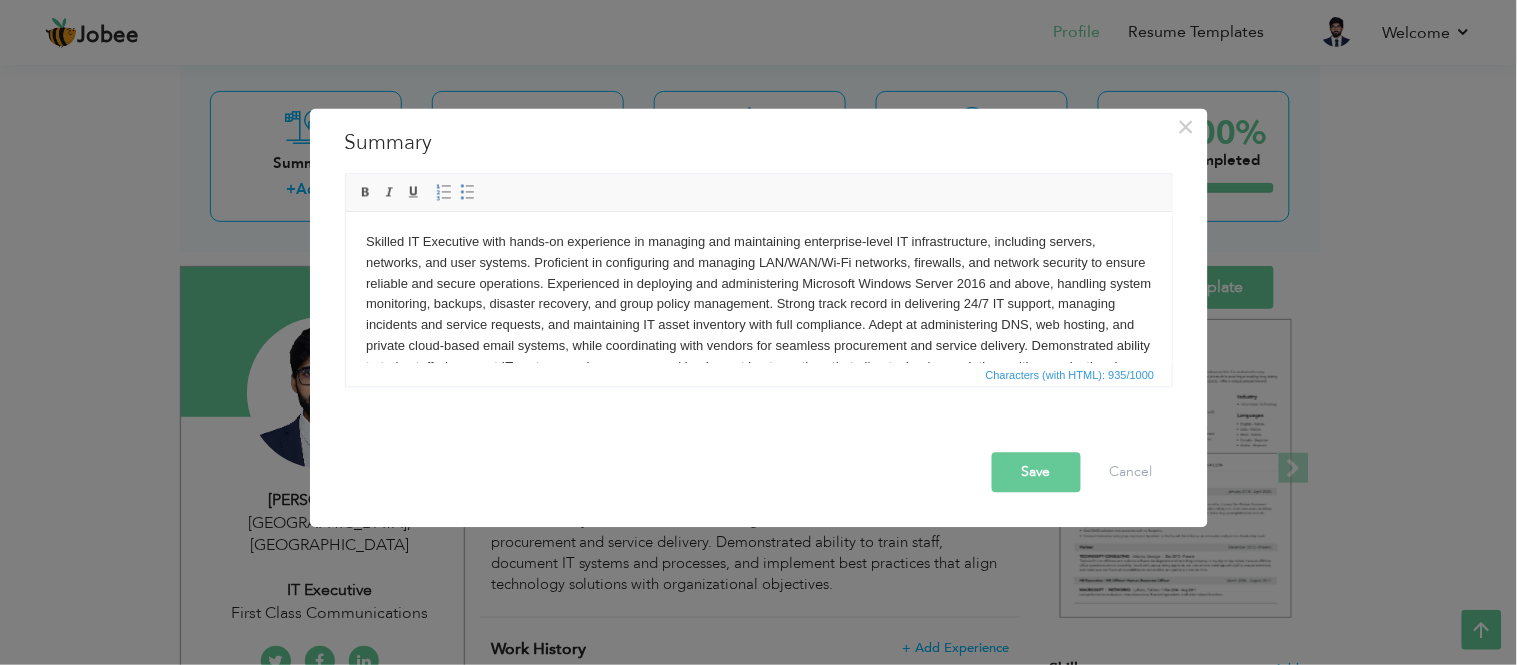 click on "Skilled IT Executive with hands-on experience in managing and maintaining enterprise-level IT infrastructure, including servers, networks, and user systems. Proficient in configuring and managing LAN/WAN/Wi-Fi networks, firewalls, and network security to ensure reliable and secure operations. Experienced in deploying and administering Microsoft Windows Server 2016 and above, handling system monitoring, backups, disaster recovery, and group policy management. Strong track record in delivering 24/7 IT support, managing incidents and service requests, and maintaining IT asset inventory with full compliance. Adept at administering DNS, web hosting, and private cloud-based email systems, while coordinating with vendors for seamless procurement and service delivery. Demonstrated ability to train staff, document IT systems and processes, and implement best practices that align technology solutions with organizational objectives." at bounding box center (758, 314) 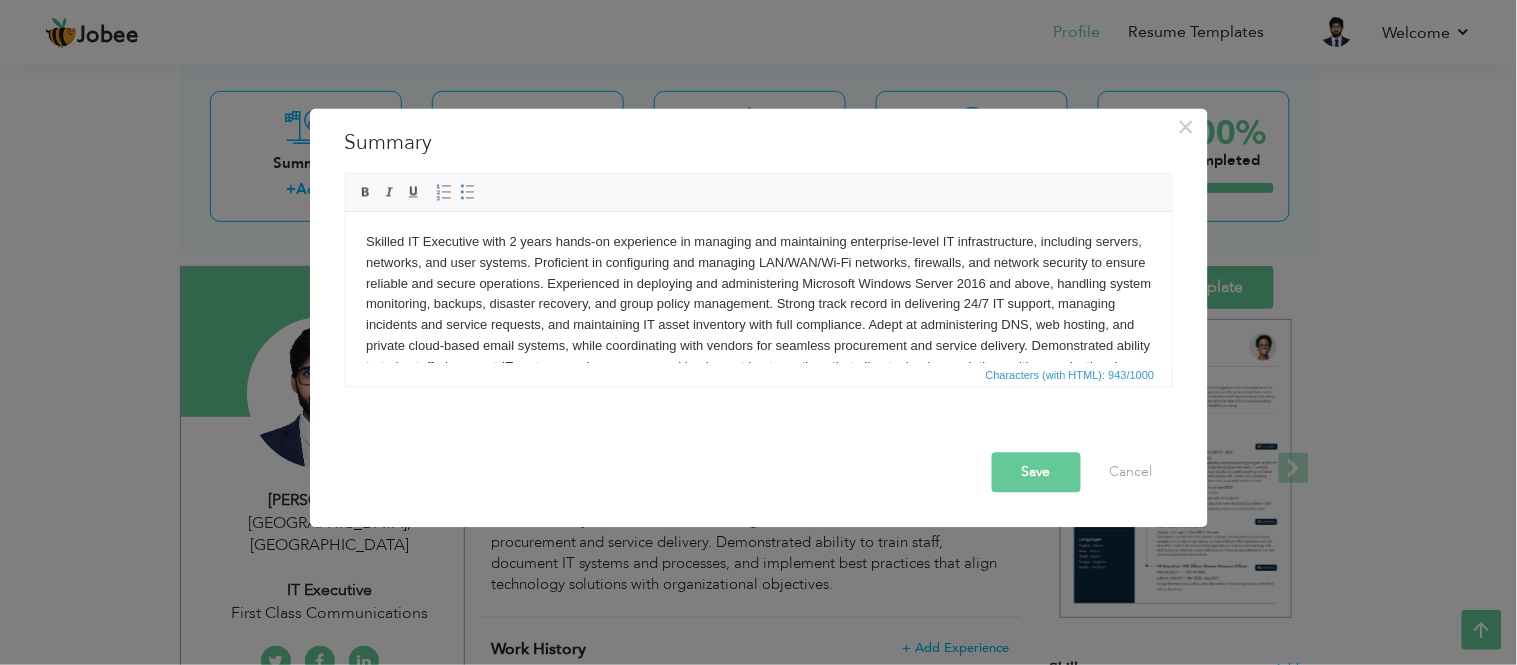 click on "Save" at bounding box center [1036, 472] 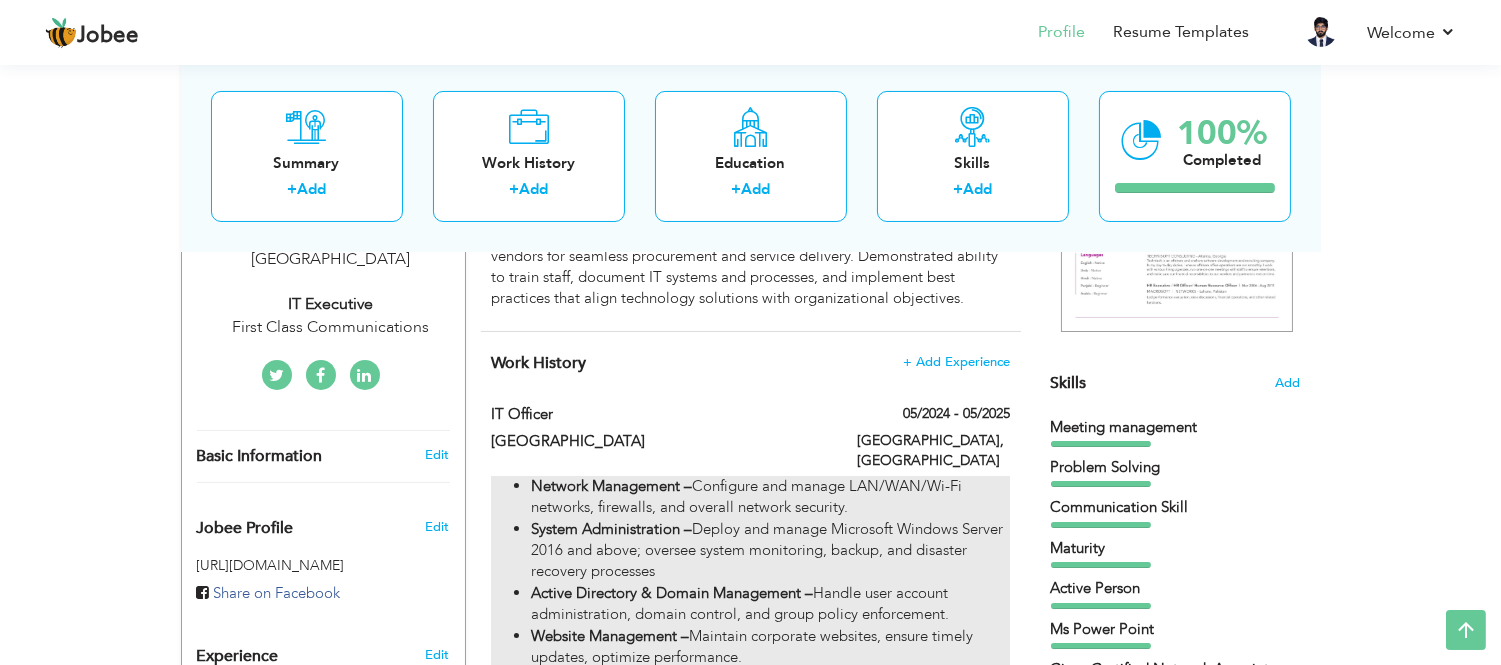scroll, scrollTop: 444, scrollLeft: 0, axis: vertical 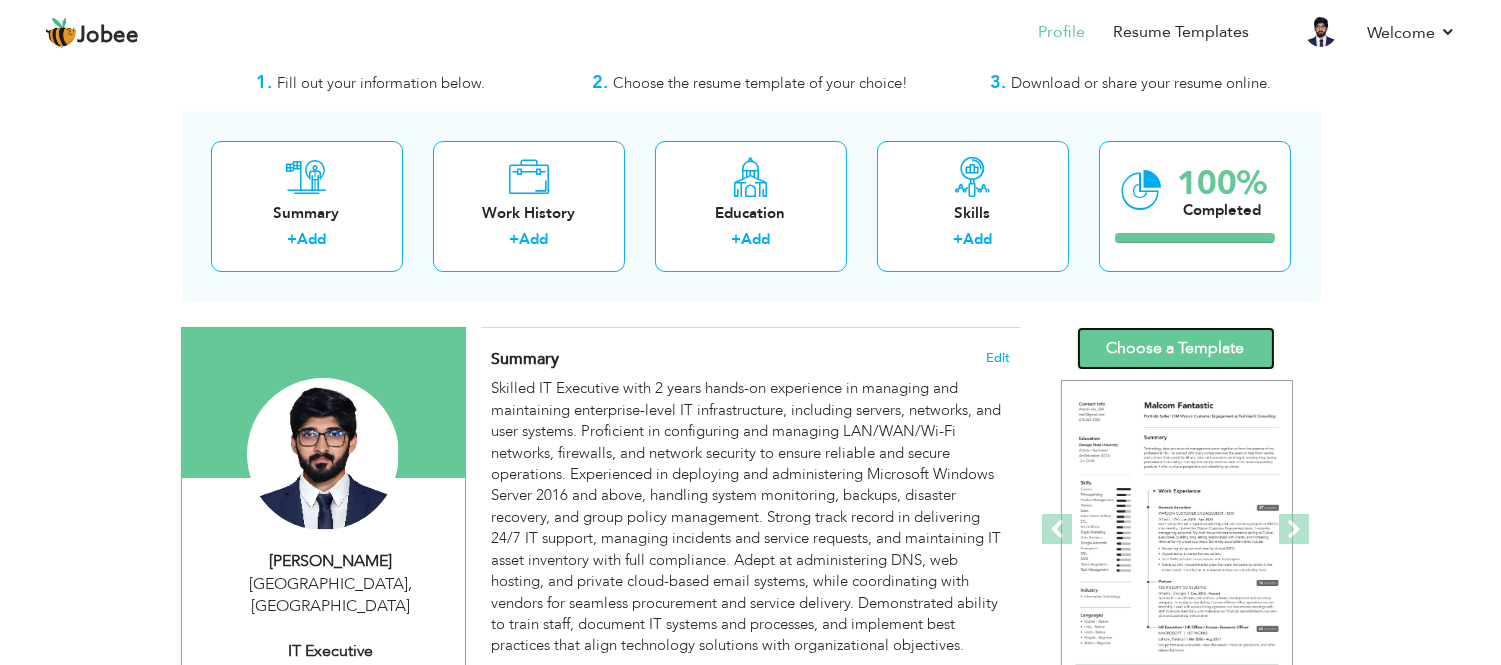 click on "Choose a Template" at bounding box center (1176, 348) 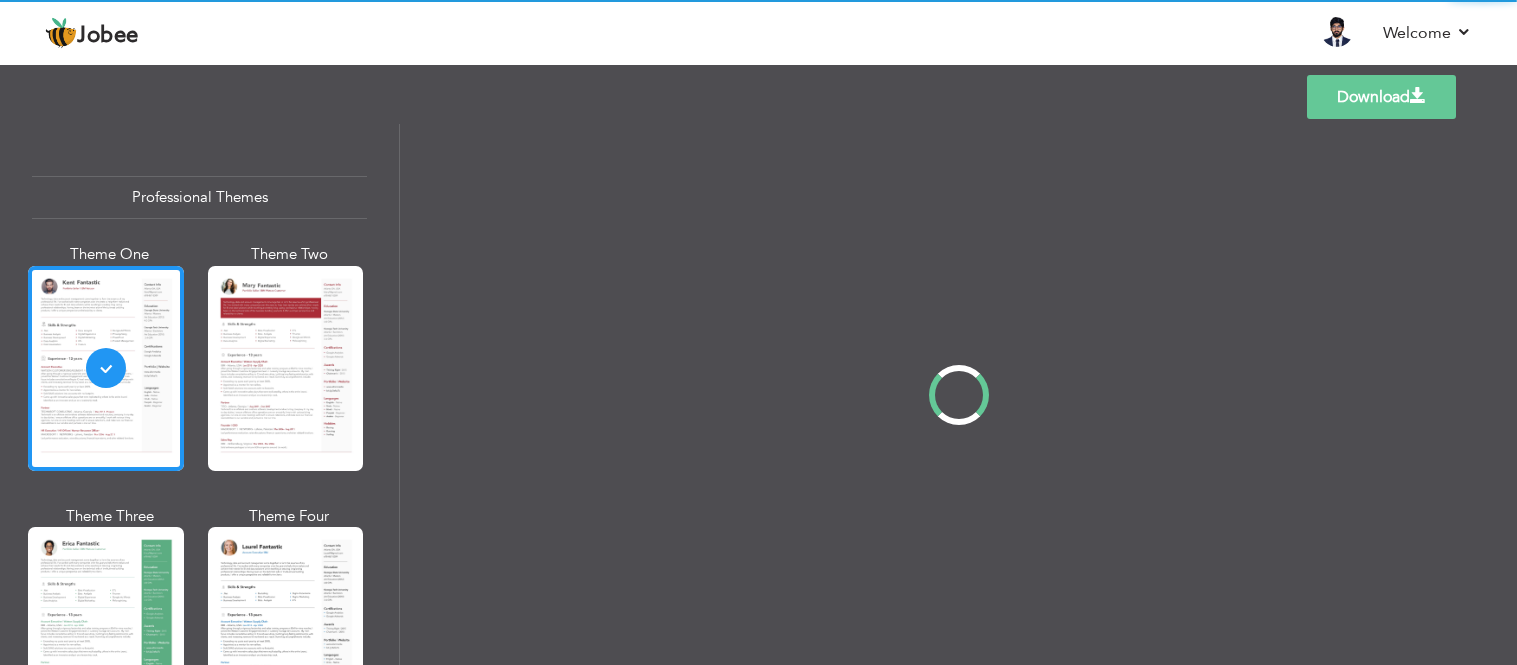 scroll, scrollTop: 0, scrollLeft: 0, axis: both 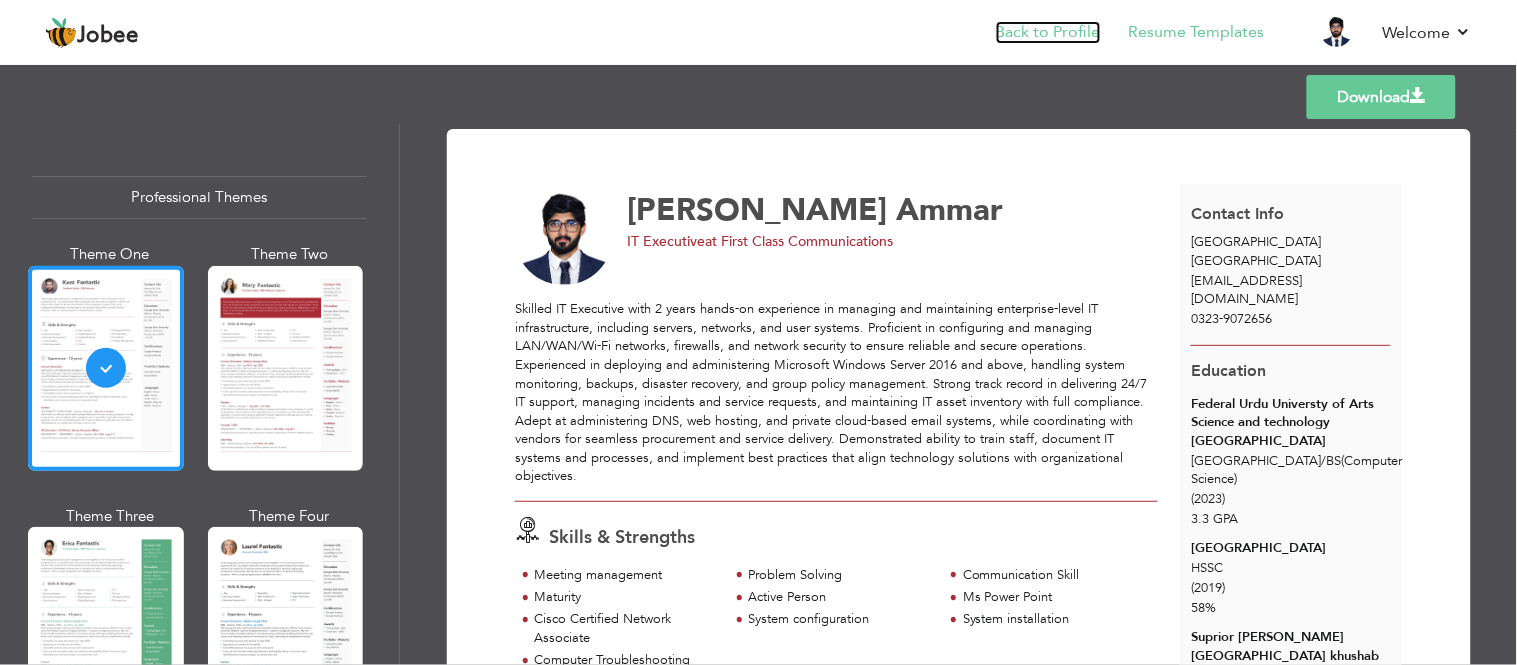 click on "Back to Profile" at bounding box center [1048, 32] 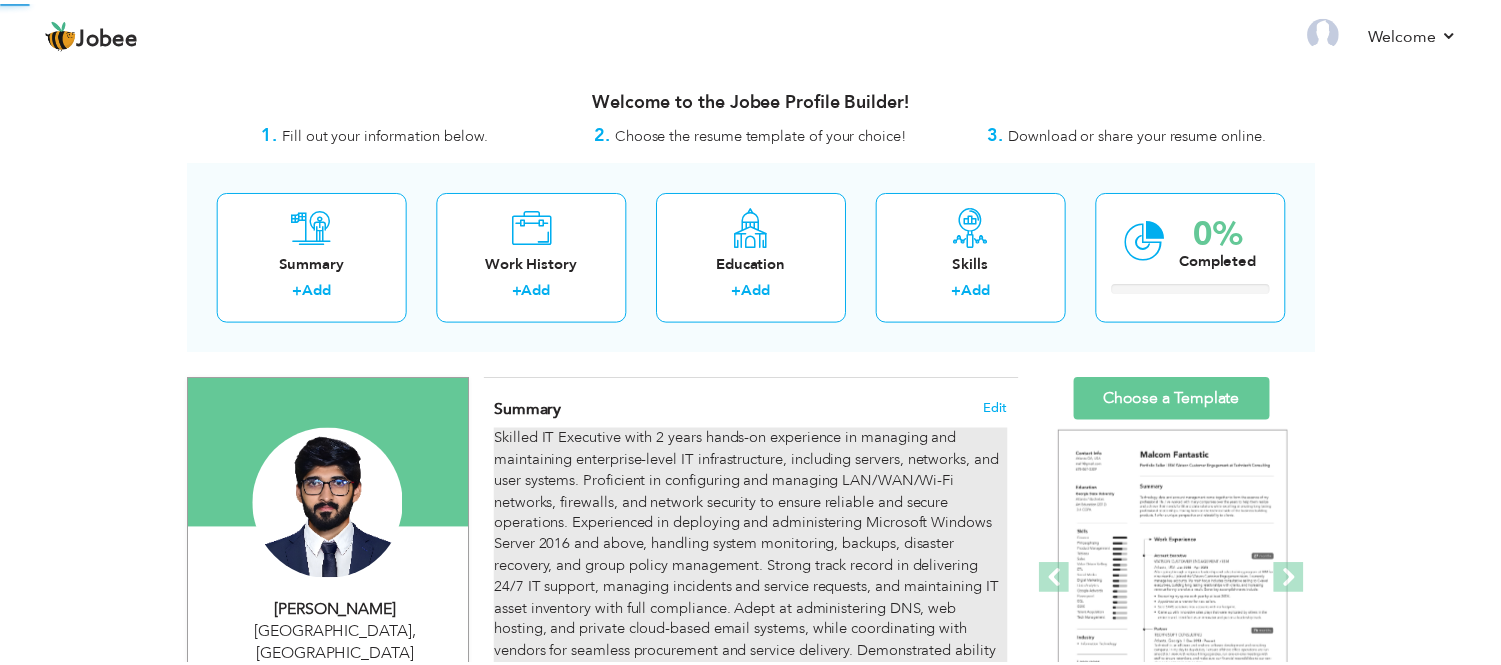 scroll, scrollTop: 0, scrollLeft: 0, axis: both 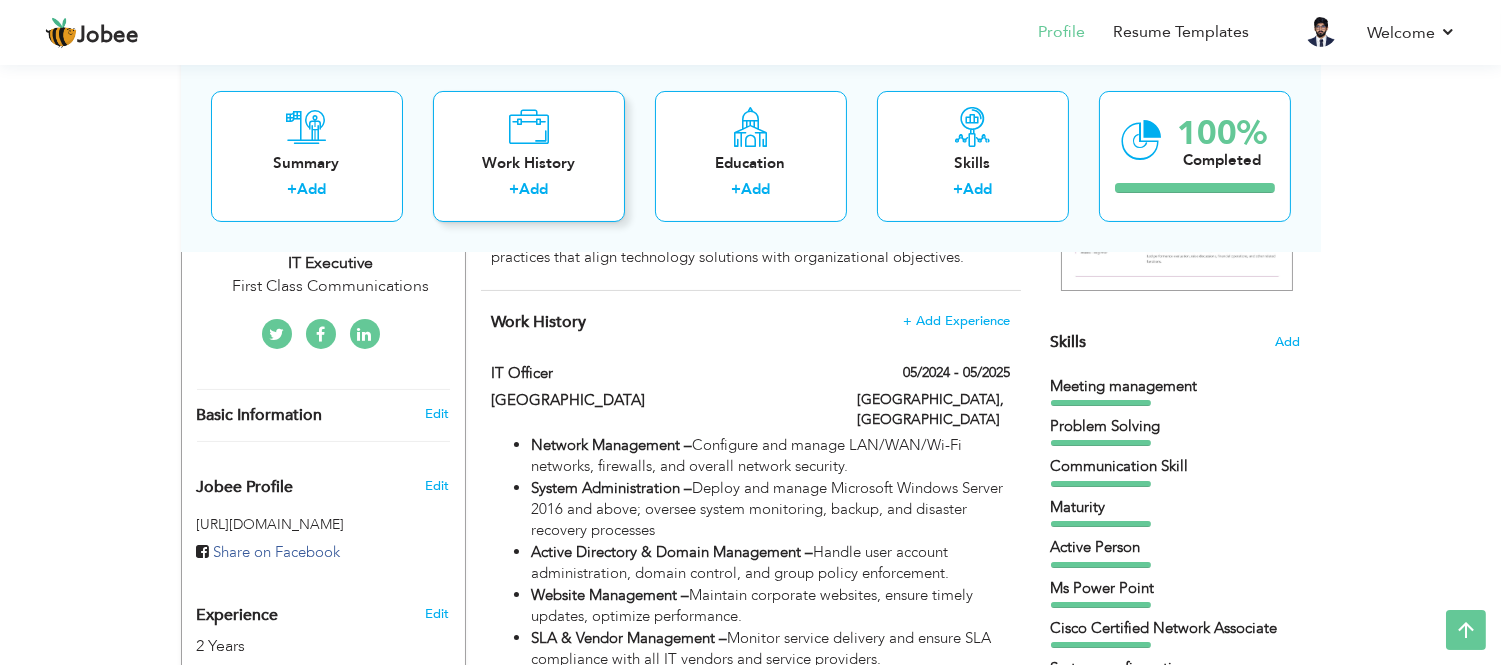 click on "Work History" at bounding box center (529, 162) 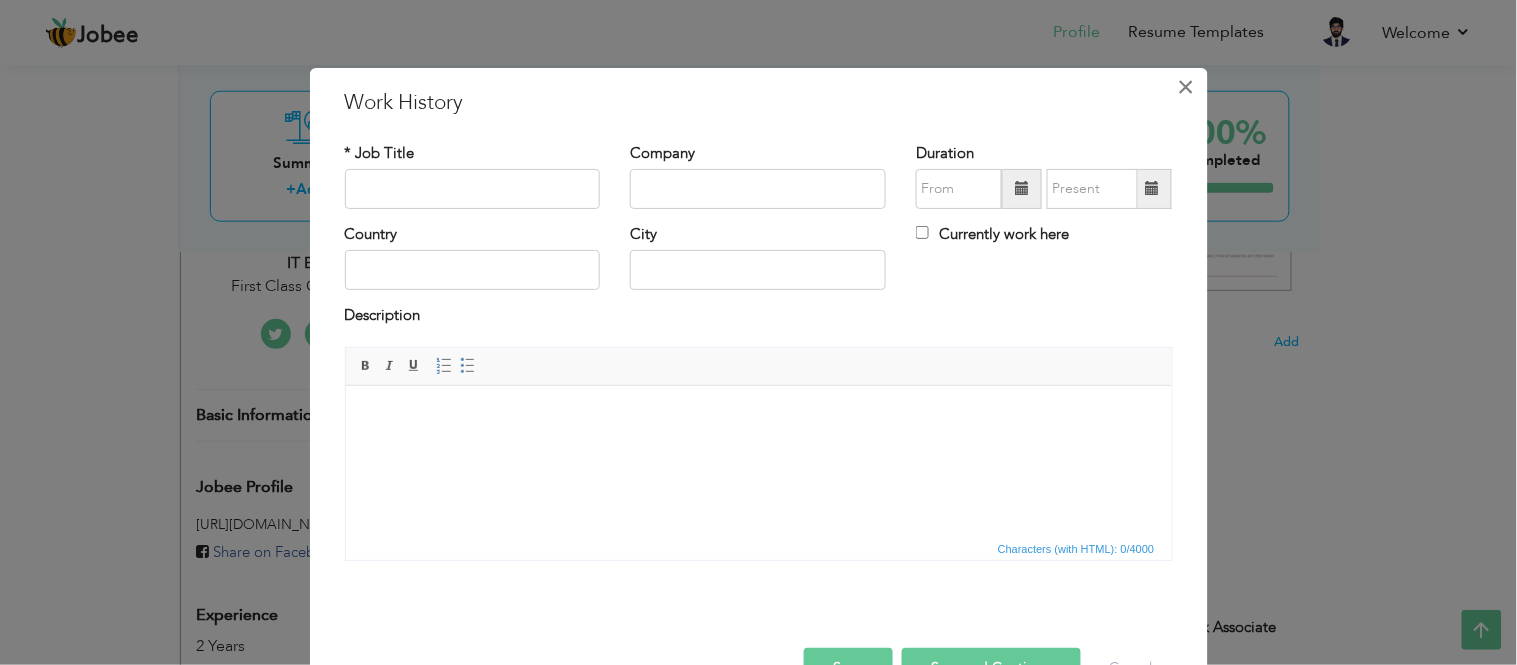 click on "×" at bounding box center (1186, 87) 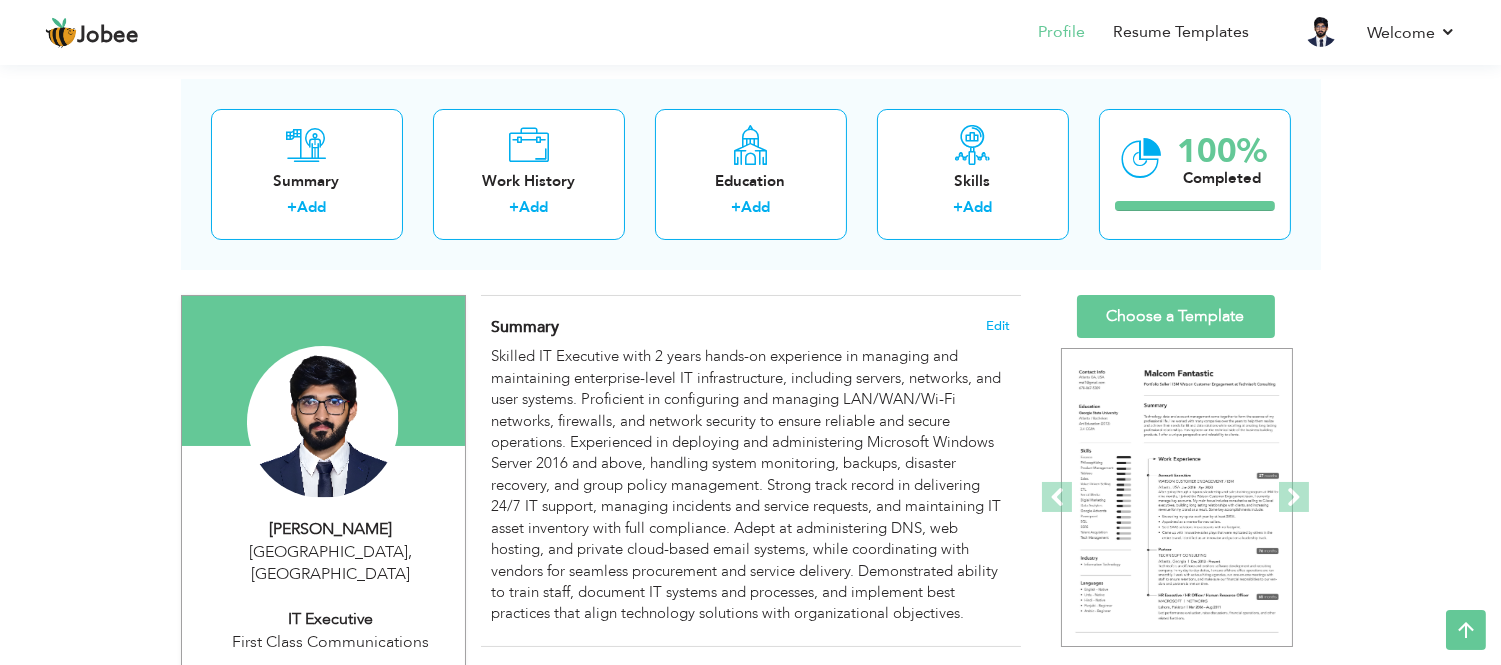 scroll, scrollTop: 15, scrollLeft: 0, axis: vertical 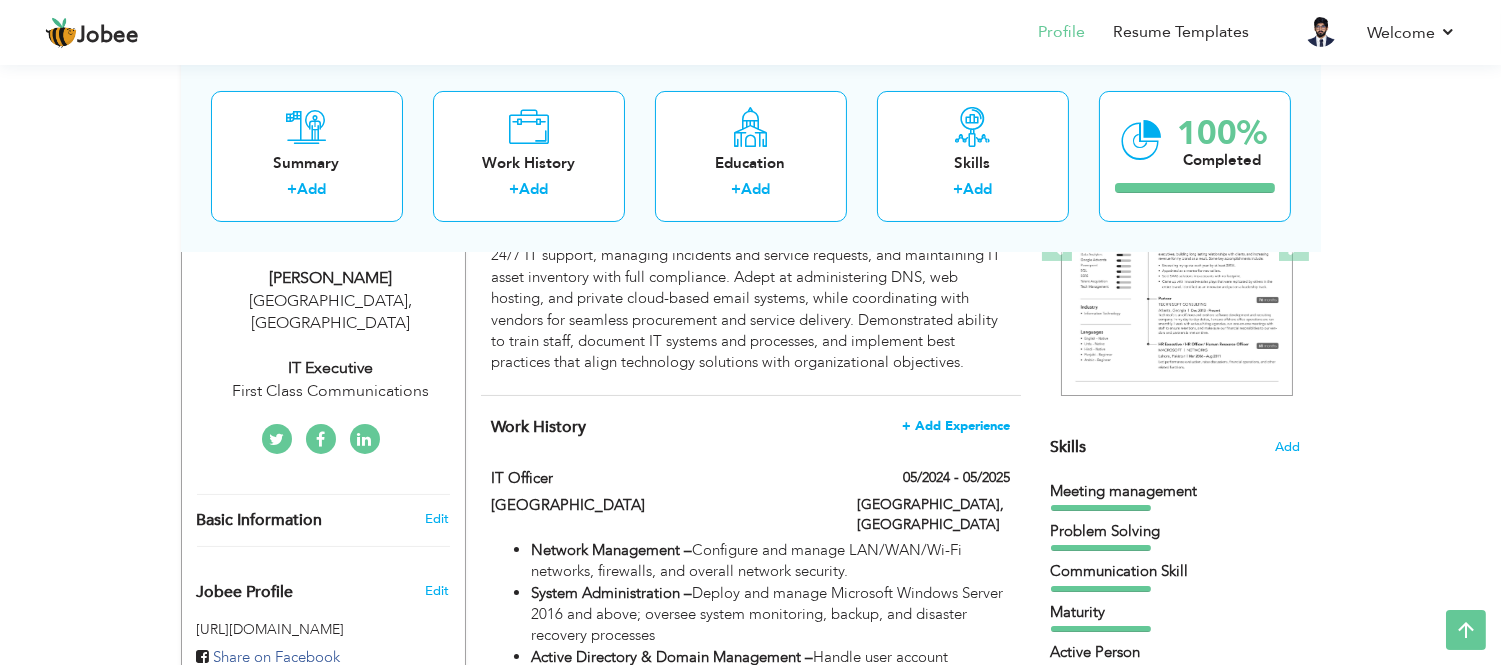 click on "+ Add Experience" at bounding box center [956, 426] 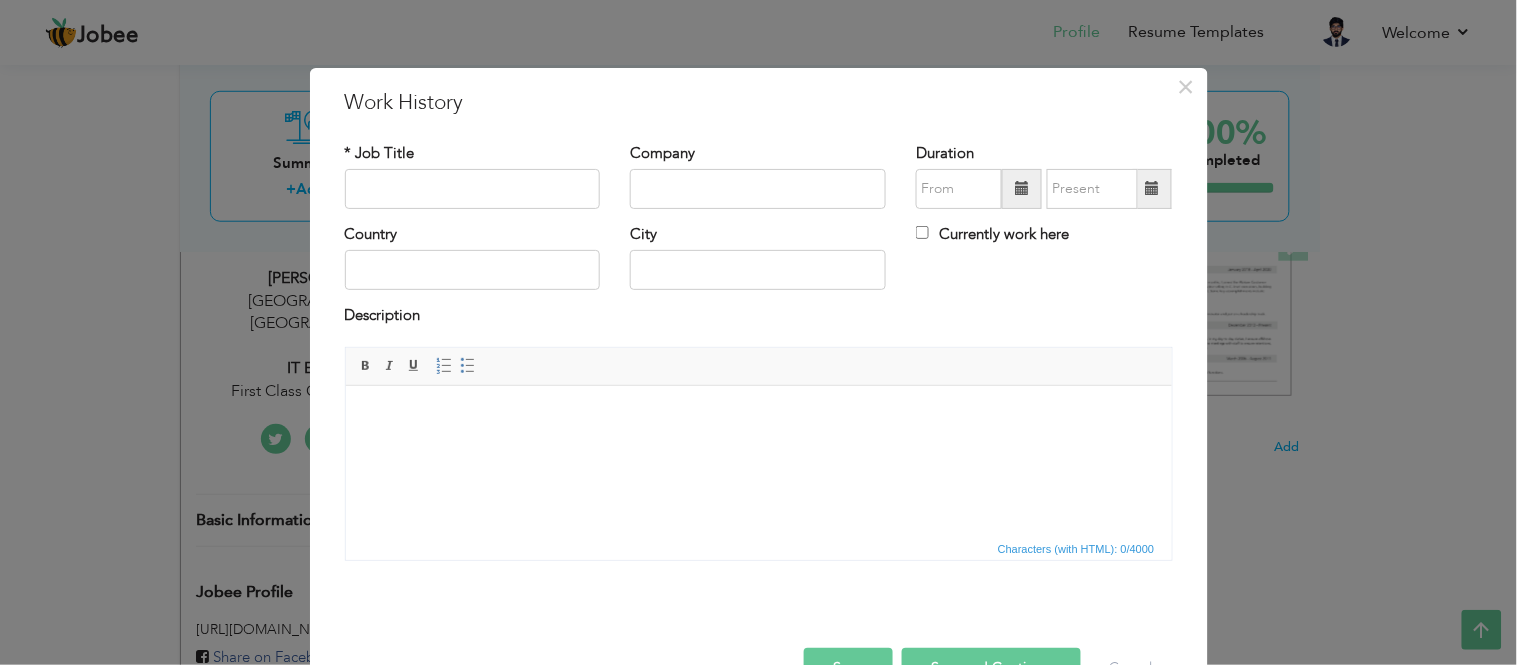 click at bounding box center (758, 415) 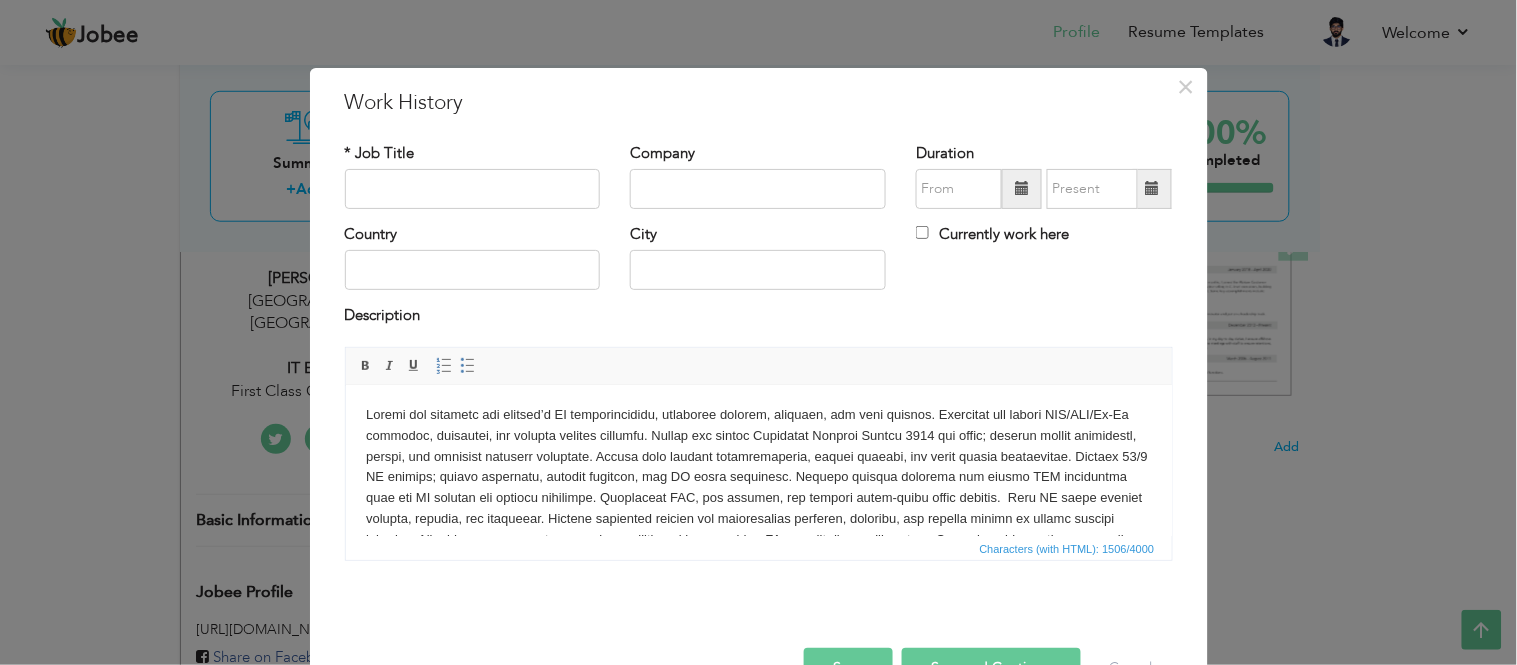 scroll, scrollTop: 0, scrollLeft: 0, axis: both 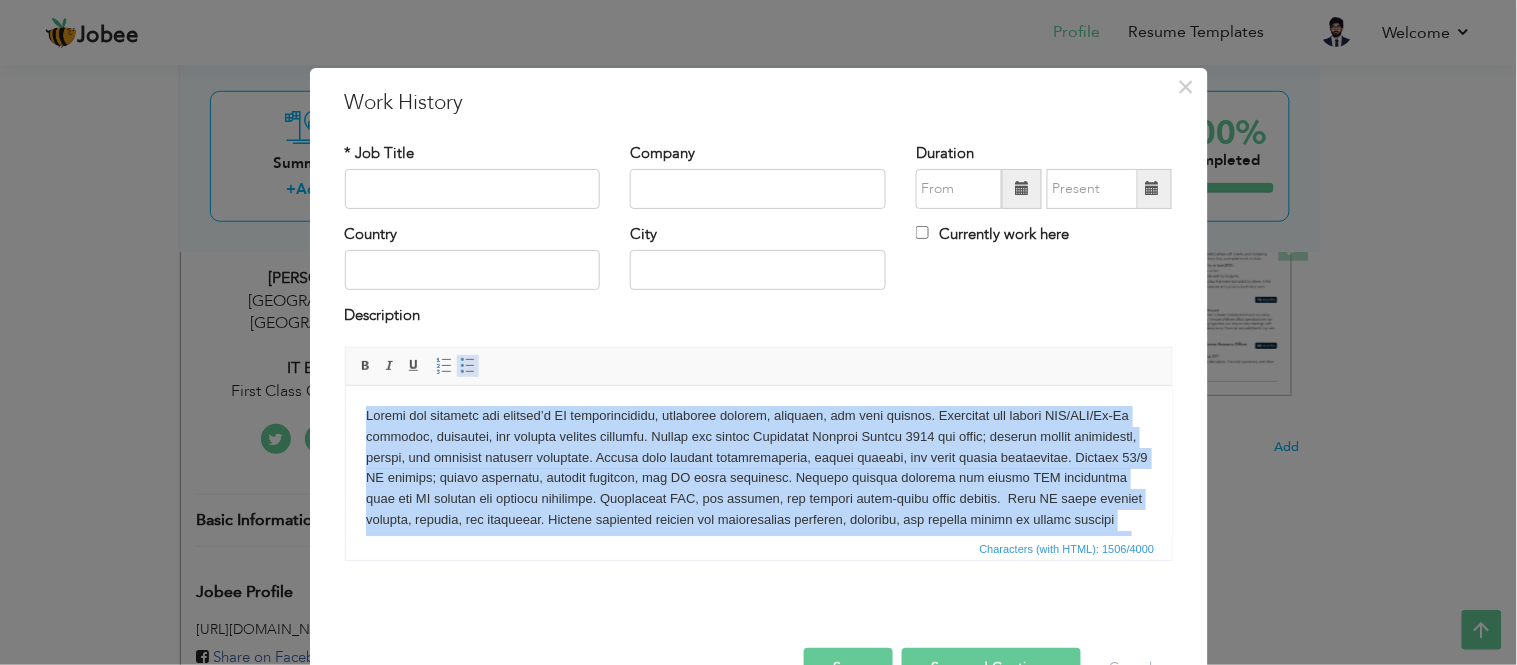 click at bounding box center [468, 366] 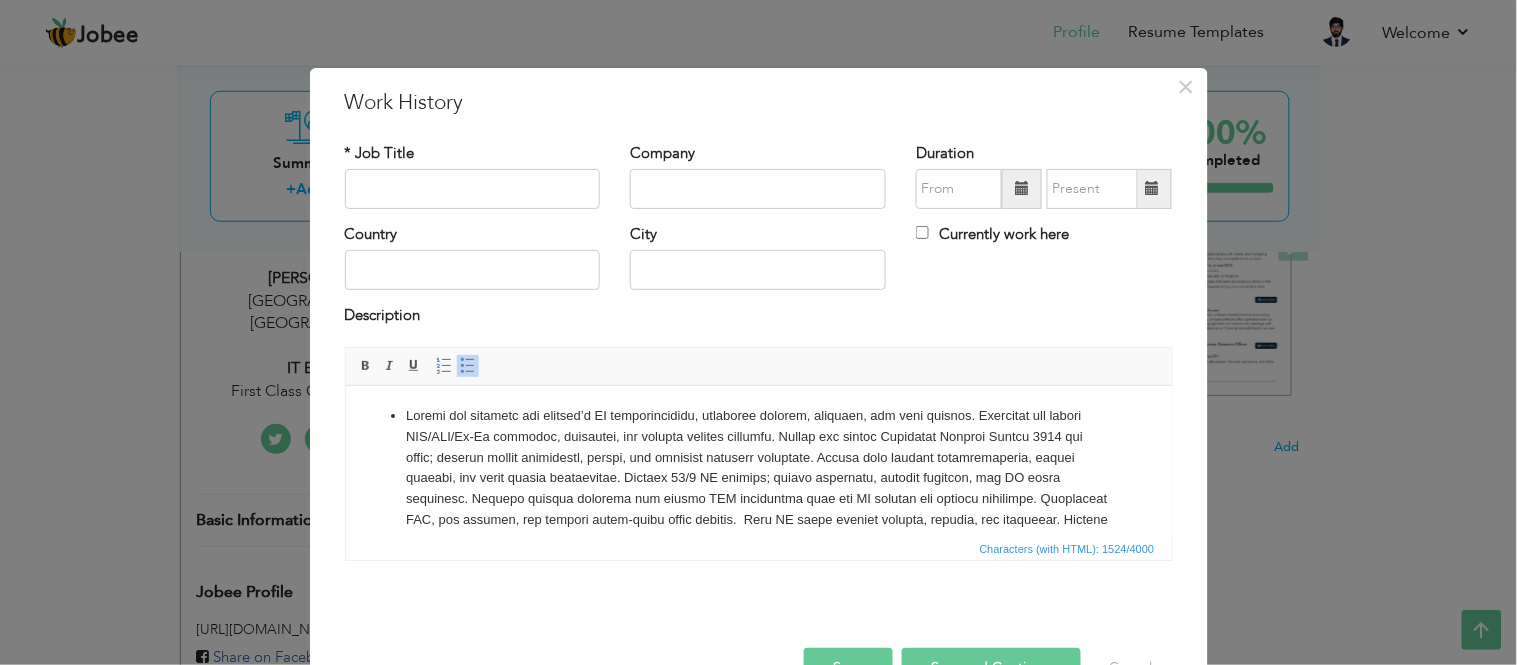 click on "Insert/Remove Numbered List   Insert/Remove Bulleted List" at bounding box center (456, 366) 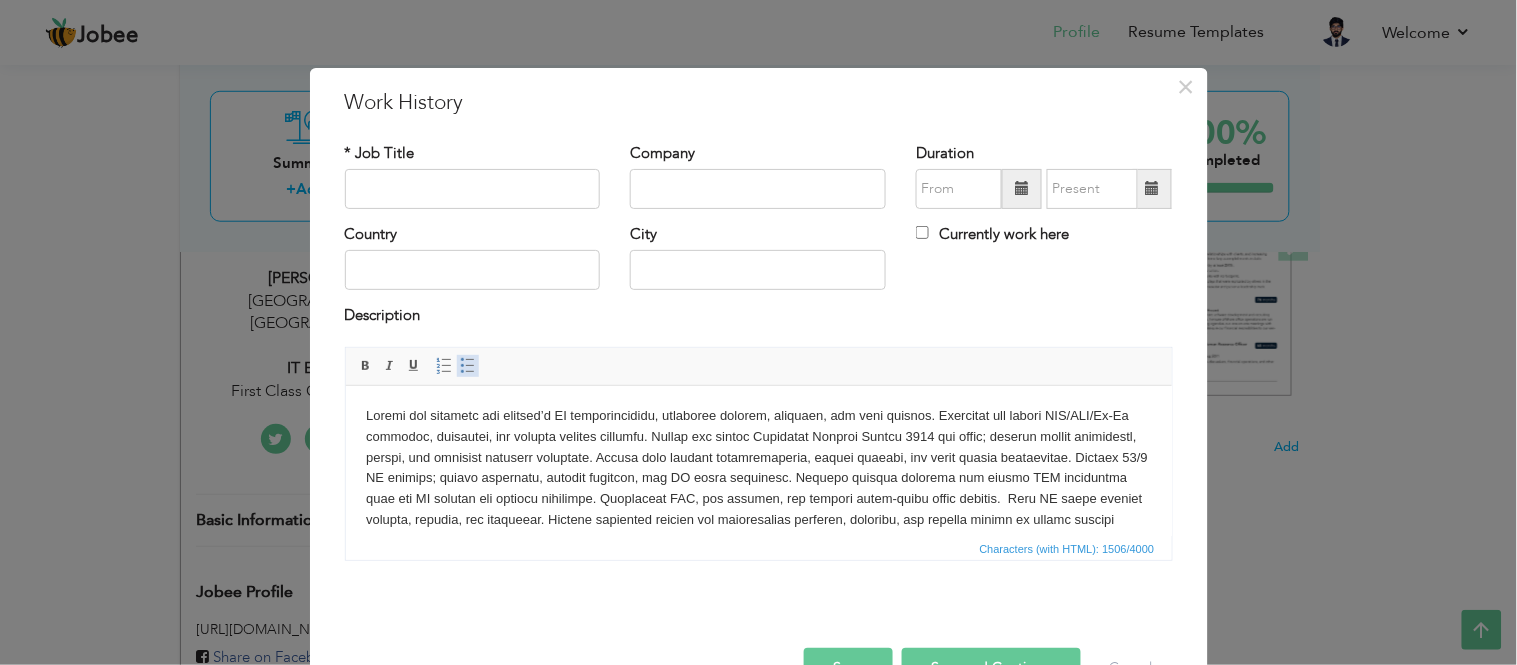 click at bounding box center [468, 366] 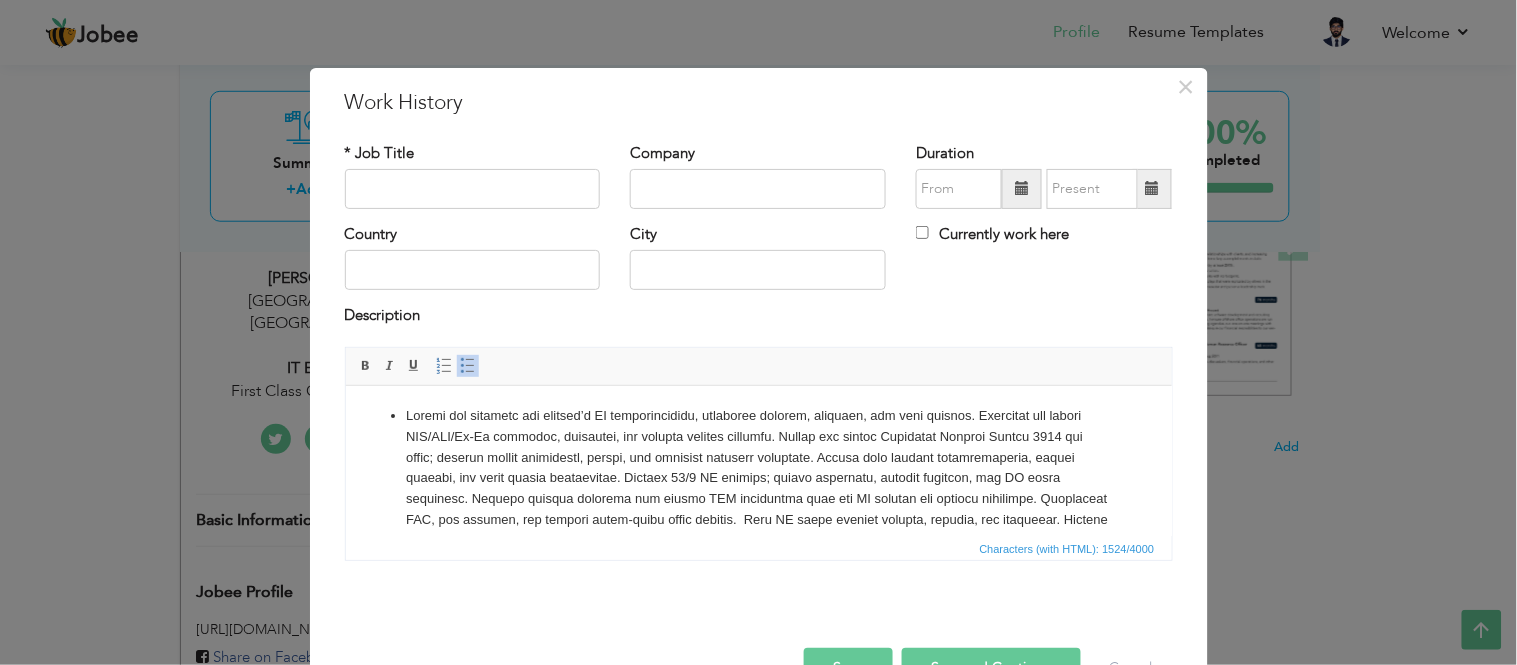 click at bounding box center (468, 366) 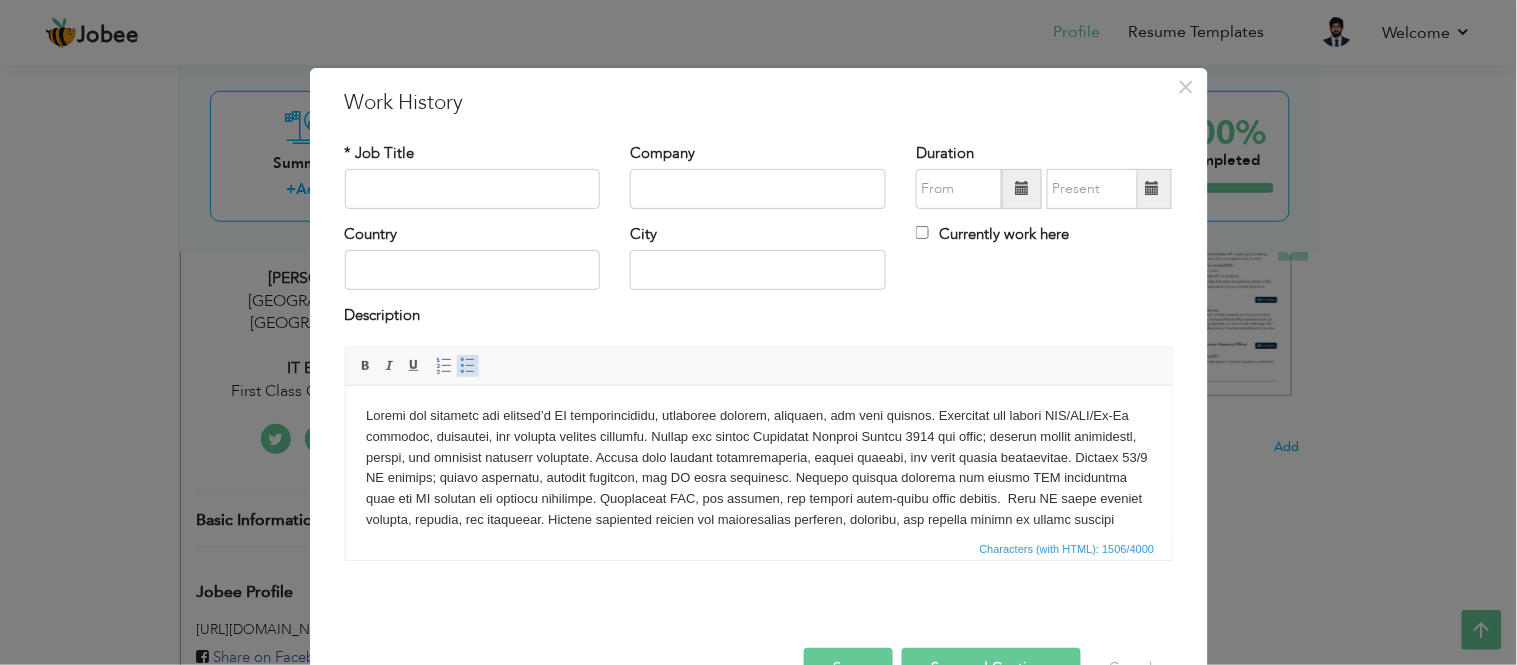 click at bounding box center (468, 366) 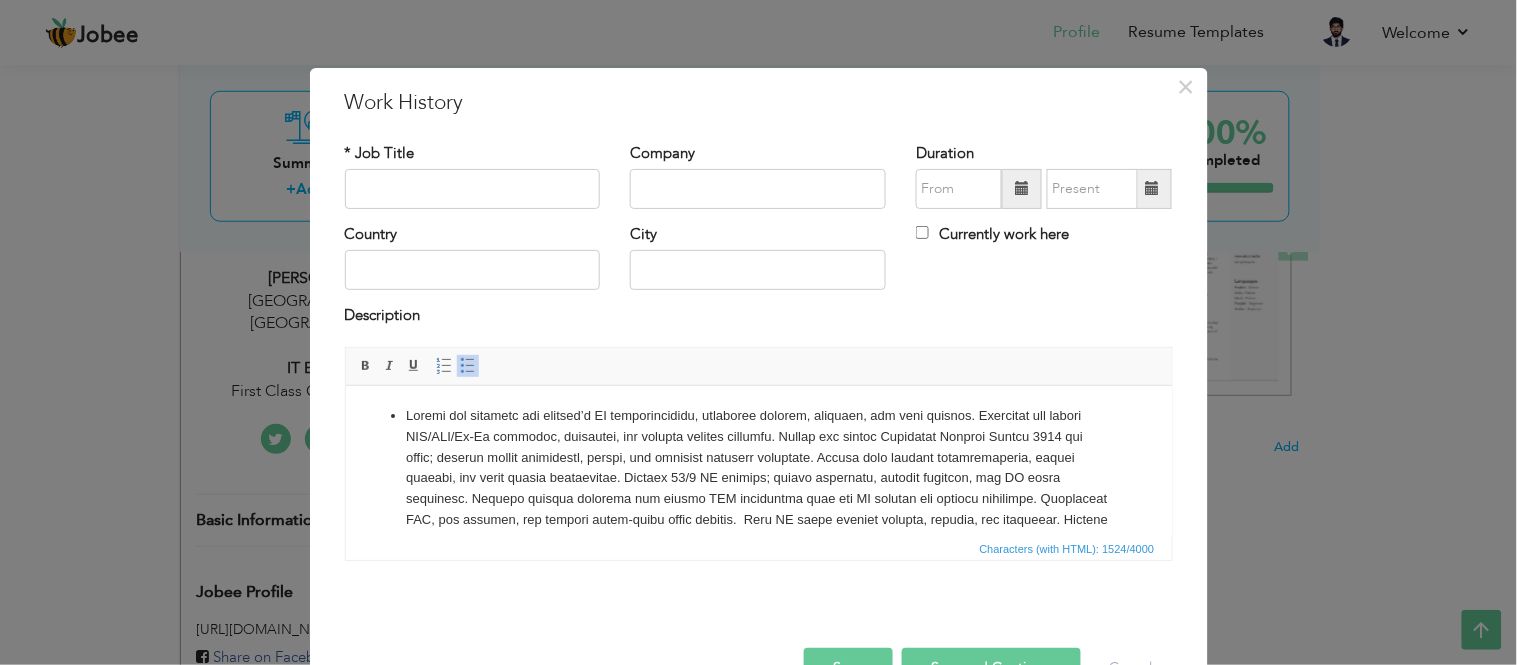 click at bounding box center [758, 540] 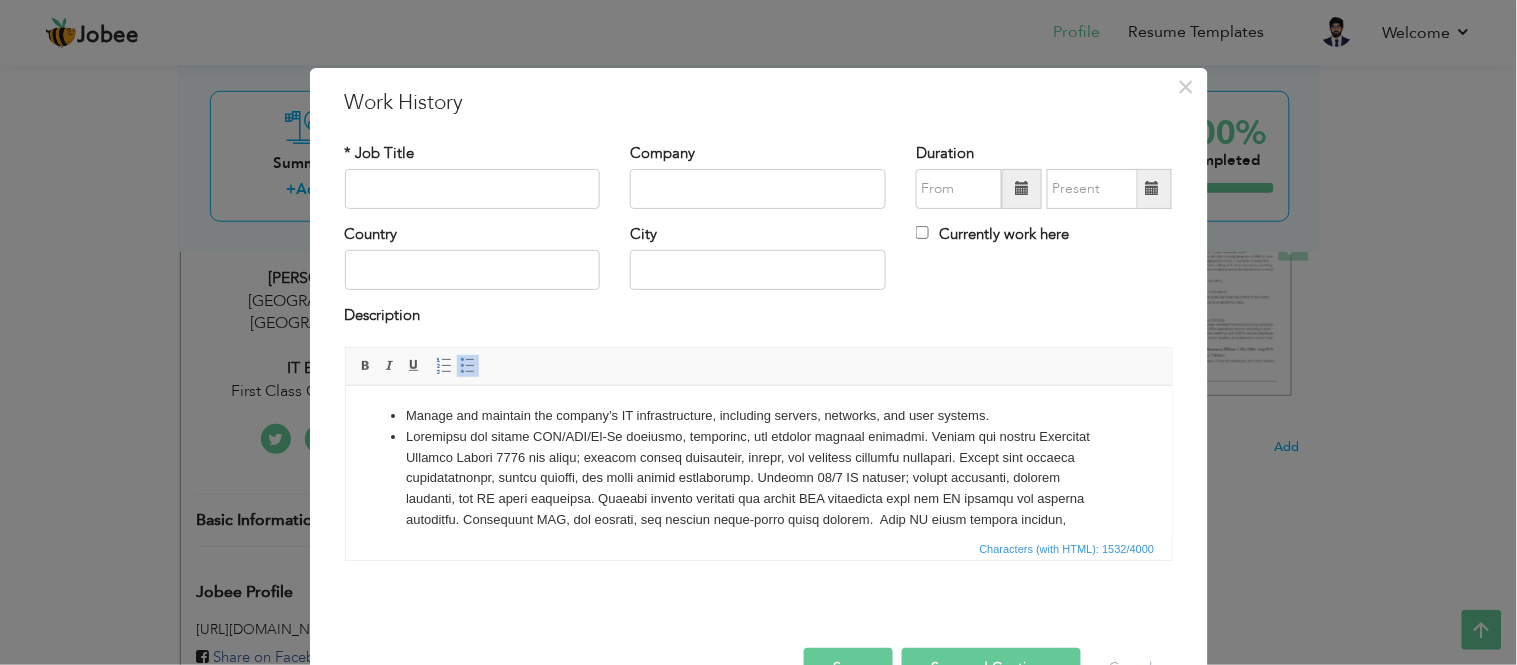 click at bounding box center [758, 561] 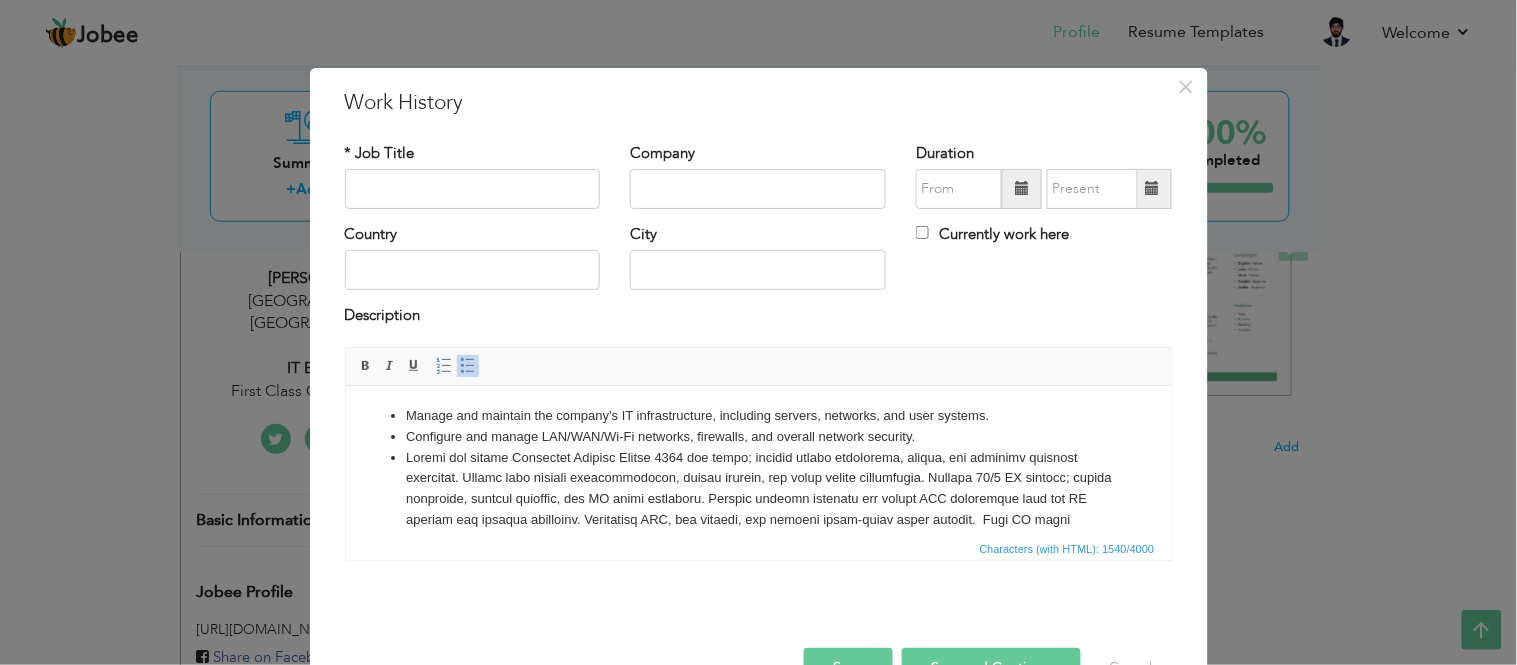 click at bounding box center [758, 572] 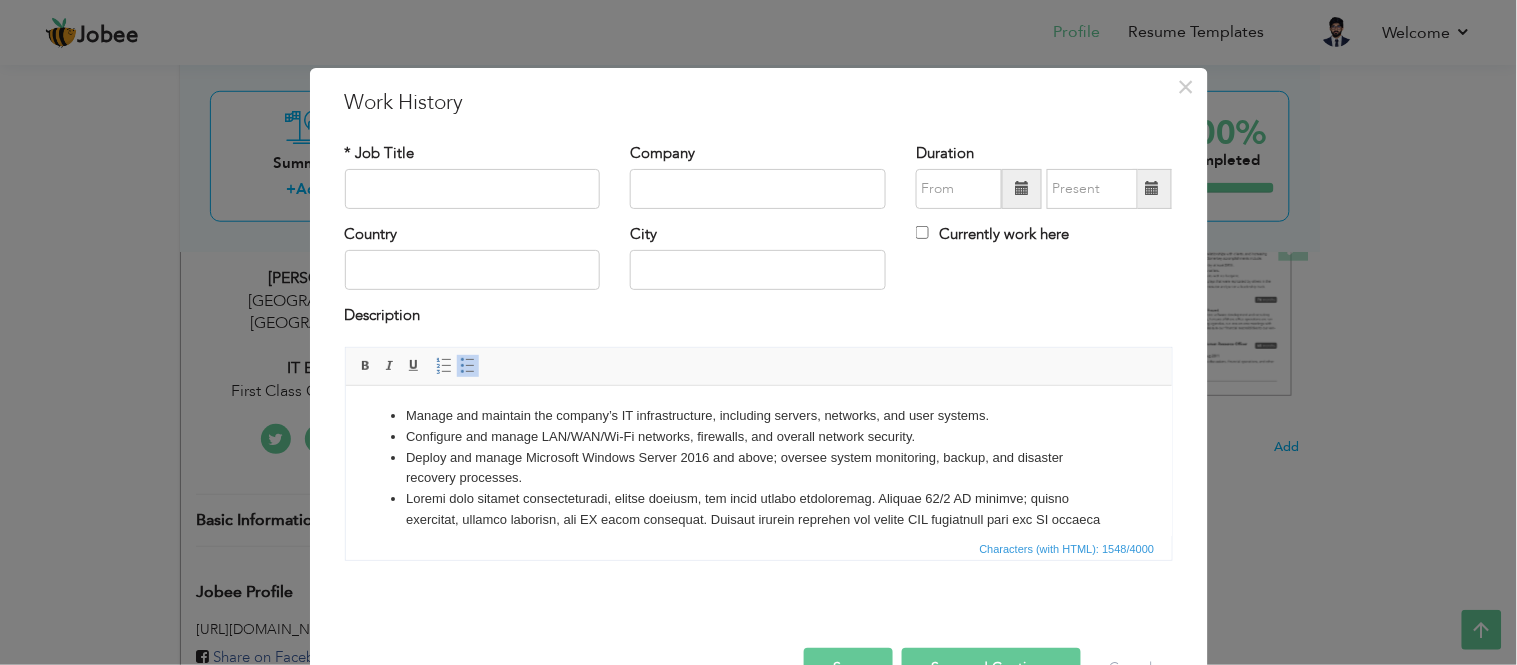 click at bounding box center [758, 602] 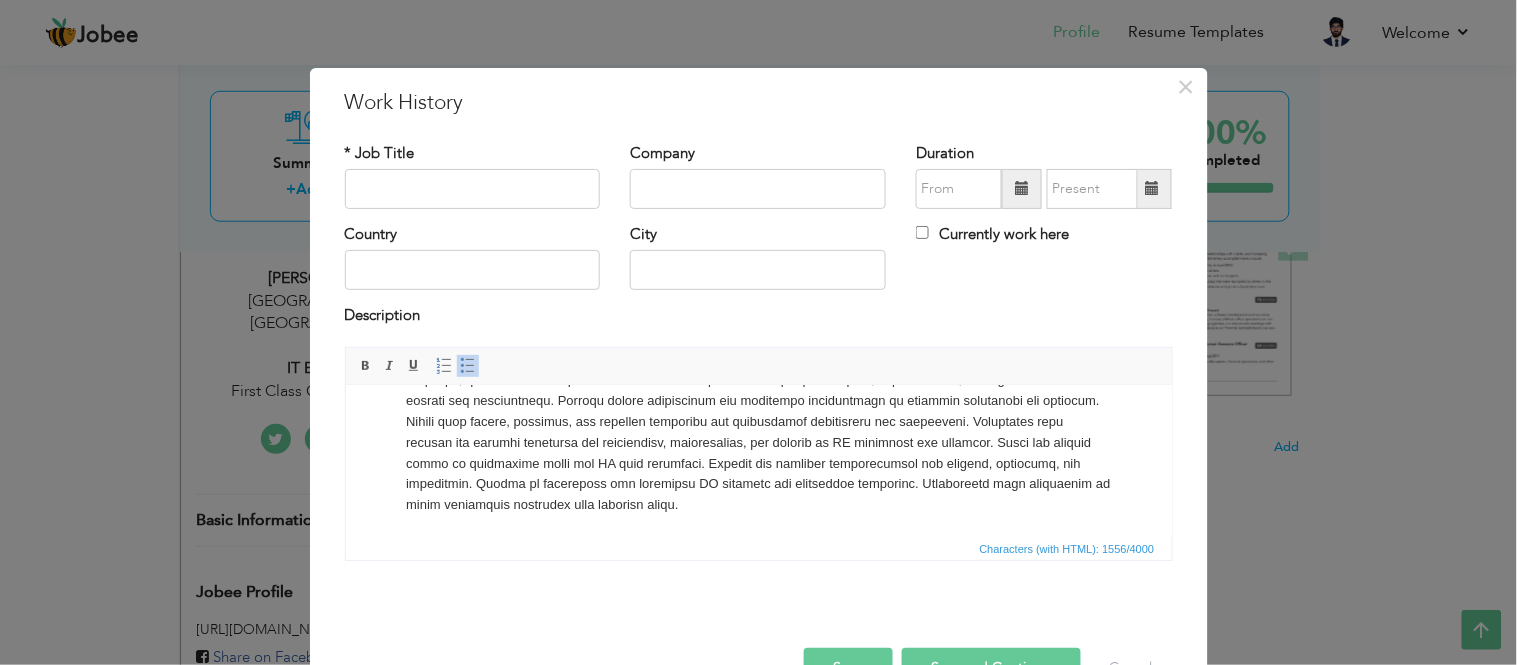 scroll, scrollTop: 91, scrollLeft: 0, axis: vertical 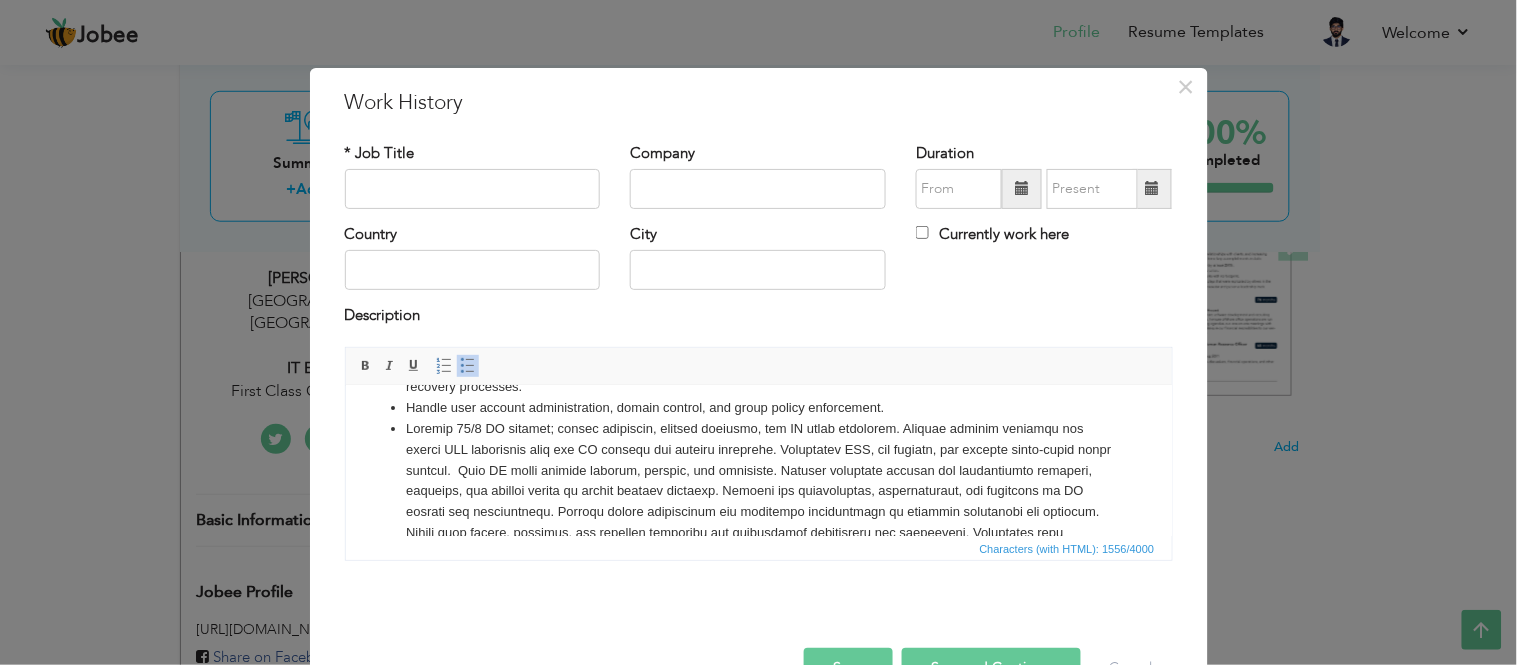 click at bounding box center (758, 522) 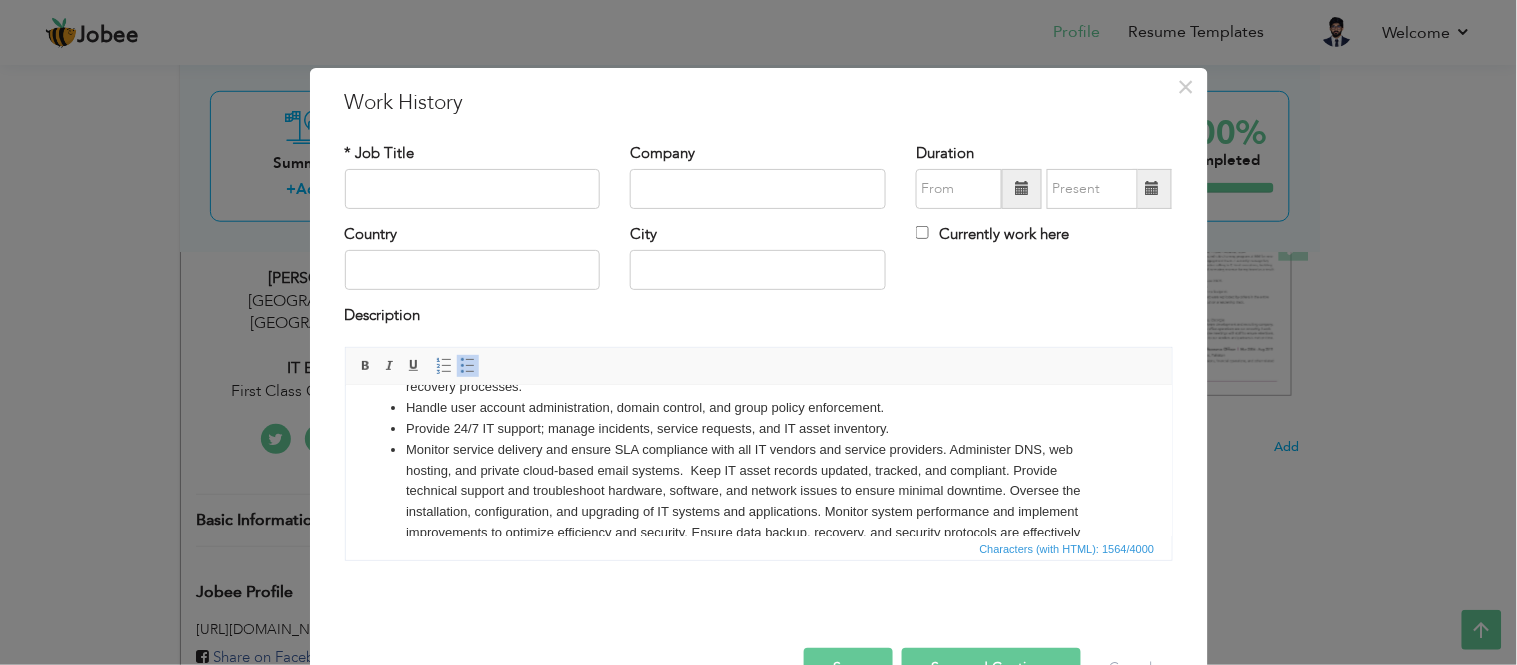 click on "Monitor service delivery and ensure SLA compliance with all IT vendors and service providers. Administer DNS, web hosting, and private cloud-based email systems.  Keep IT asset records updated, tracked, and compliant. Provide technical support and troubleshoot hardware, software, and network issues to ensure minimal downtime. Oversee the installation, configuration, and upgrading of IT systems and applications. Monitor system performance and implement improvements to optimize efficiency and security. Ensure data backup, recovery, and security protocols are effectively implemented and maintained. Coordinate with vendors and service providers for procurement, installation, and support of IT equipment and services. Train and support staff on technology tools and IT best practices. Prepare and maintain documentation for systems, processes, and procedures. Assist in developing and enforcing IT policies and compliance standards. Collaborate with management to align technology solutions with business goals." at bounding box center (758, 532) 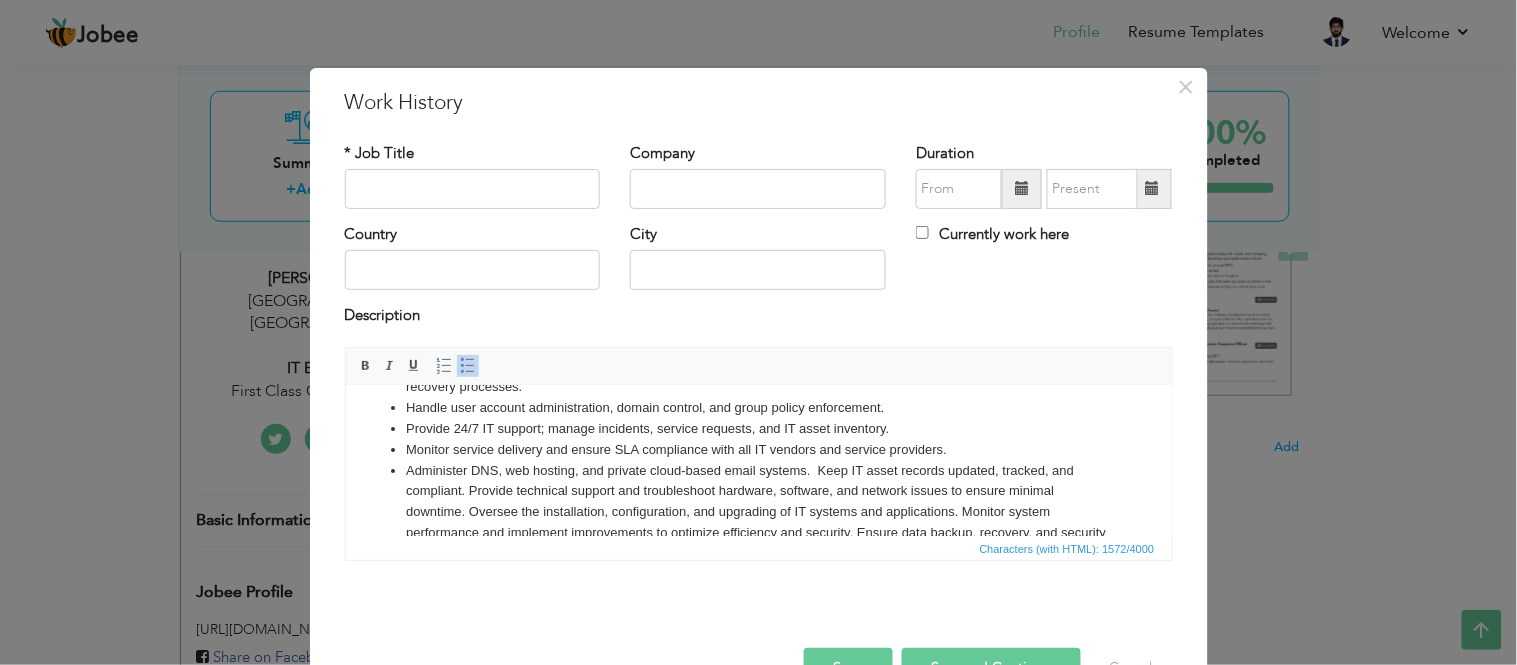 click on "Administer DNS, web hosting, and private cloud-based email systems.  Keep IT asset records updated, tracked, and compliant. Provide technical support and troubleshoot hardware, software, and network issues to ensure minimal downtime. Oversee the installation, configuration, and upgrading of IT systems and applications. Monitor system performance and implement improvements to optimize efficiency and security. Ensure data backup, recovery, and security protocols are effectively implemented and maintained. Coordinate with vendors and service providers for procurement, installation, and support of IT equipment and services. Train and support staff on technology tools and IT best practices. Prepare and maintain documentation for systems, processes, and procedures. Assist in developing and enforcing IT policies and compliance standards. Collaborate with management to align technology solutions with business goals." at bounding box center [758, 543] 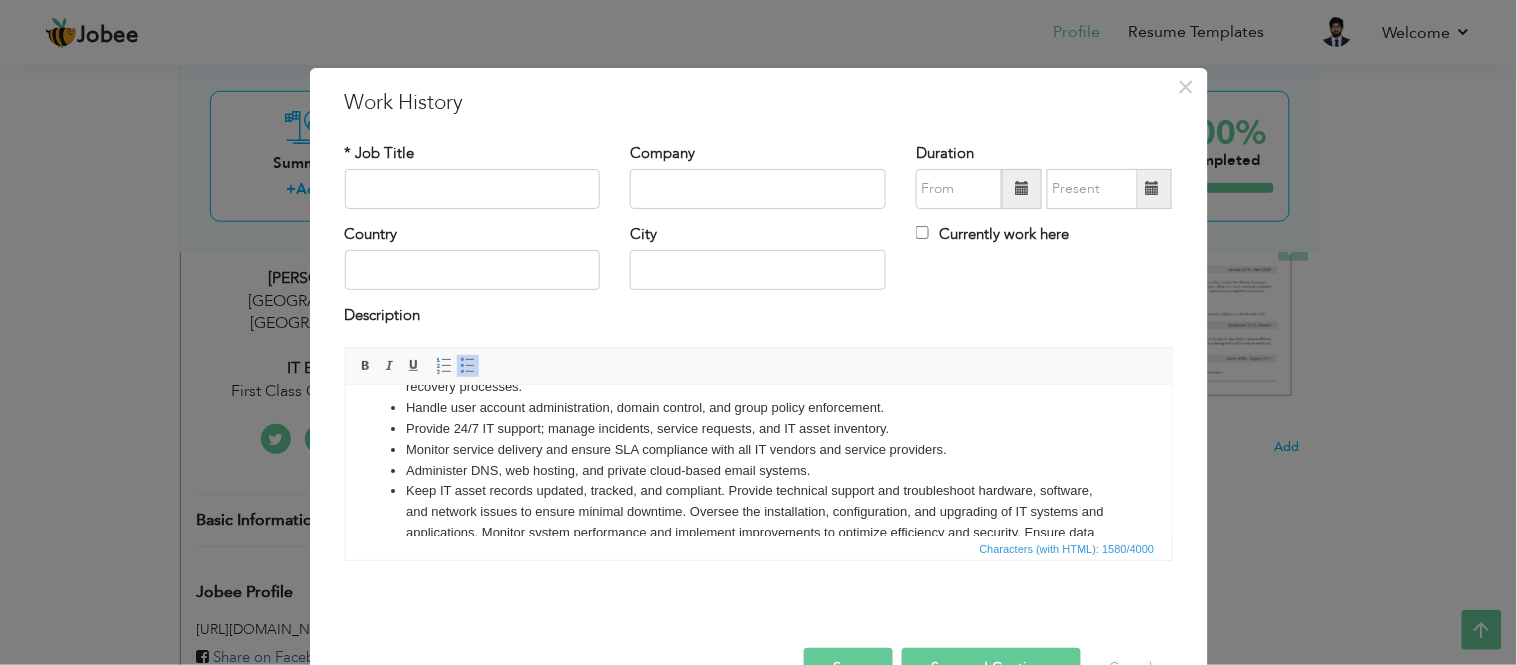 click on "Keep IT asset records updated, tracked, and compliant. Provide technical support and troubleshoot hardware, software, and network issues to ensure minimal downtime. Oversee the installation, configuration, and upgrading of IT systems and applications. Monitor system performance and implement improvements to optimize efficiency and security. Ensure data backup, recovery, and security protocols are effectively implemented and maintained. Coordinate with vendors and service providers for procurement, installation, and support of IT equipment and services. Train and support staff on technology tools and IT best practices. Prepare and maintain documentation for systems, processes, and procedures. Assist in developing and enforcing IT policies and compliance standards. Collaborate with management to align technology solutions with business goals." at bounding box center (758, 563) 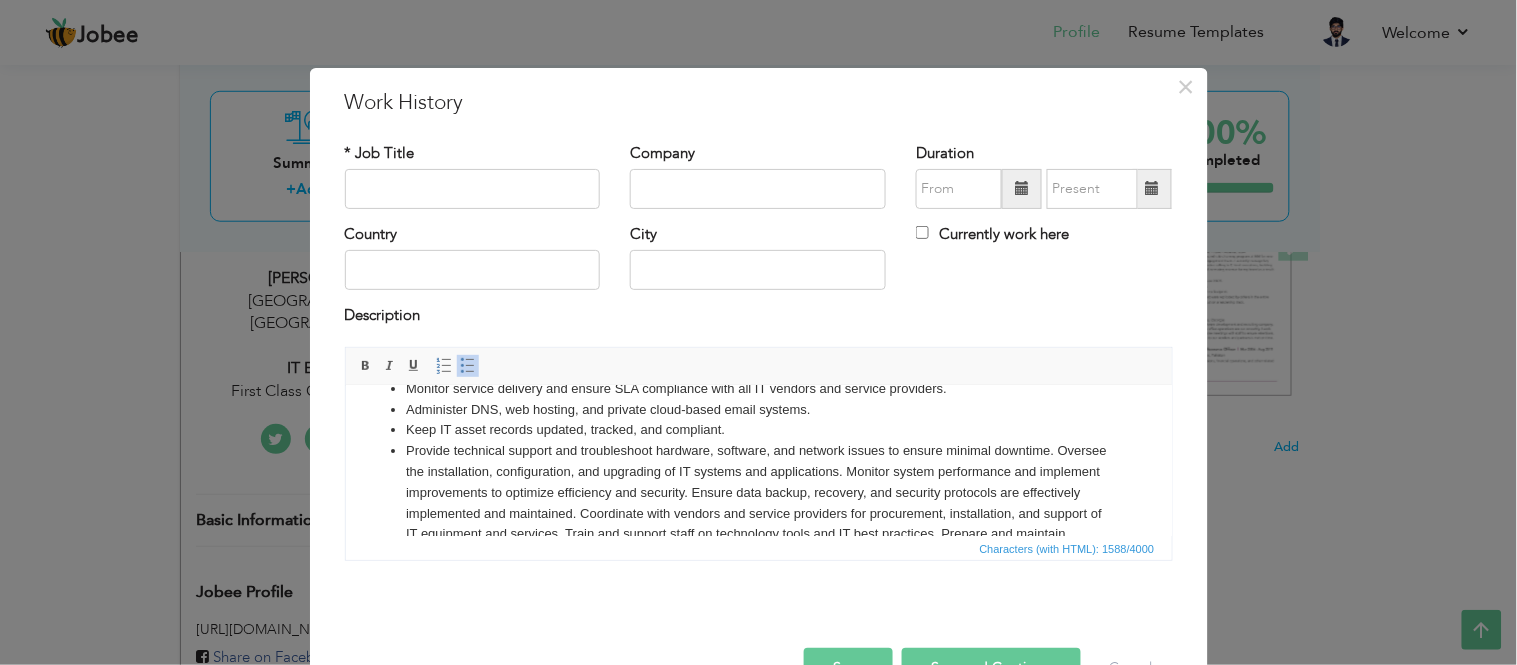 scroll, scrollTop: 112, scrollLeft: 0, axis: vertical 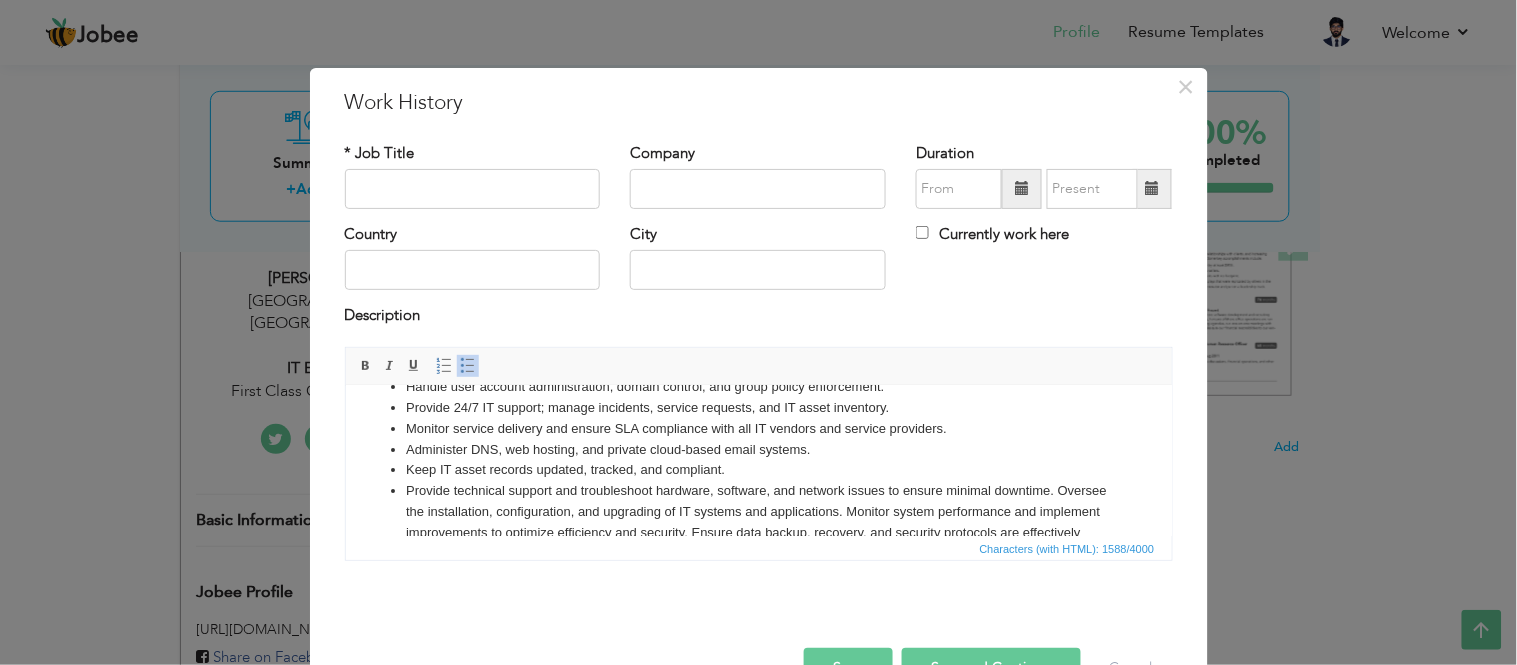 click on "Manage and maintain the company’s IT infrastructure, including servers, networks, and user systems.  Configure and manage LAN/WAN/Wi-Fi networks, firewalls, and overall network security.  Deploy and manage Microsoft Windows Server 2016 and above; oversee system monitoring, backup, and disaster recovery processes.  Handle user account administration, domain control, and group policy enforcement.  Provide 24/7 IT support; manage incidents, service requests, and IT asset inventory.  Monitor service delivery and ensure SLA compliance with all IT vendors and service providers.  Administer DNS, web hosting, and private cloud-based email systems.   Keep IT asset records updated, tracked, and compliant." at bounding box center (758, 459) 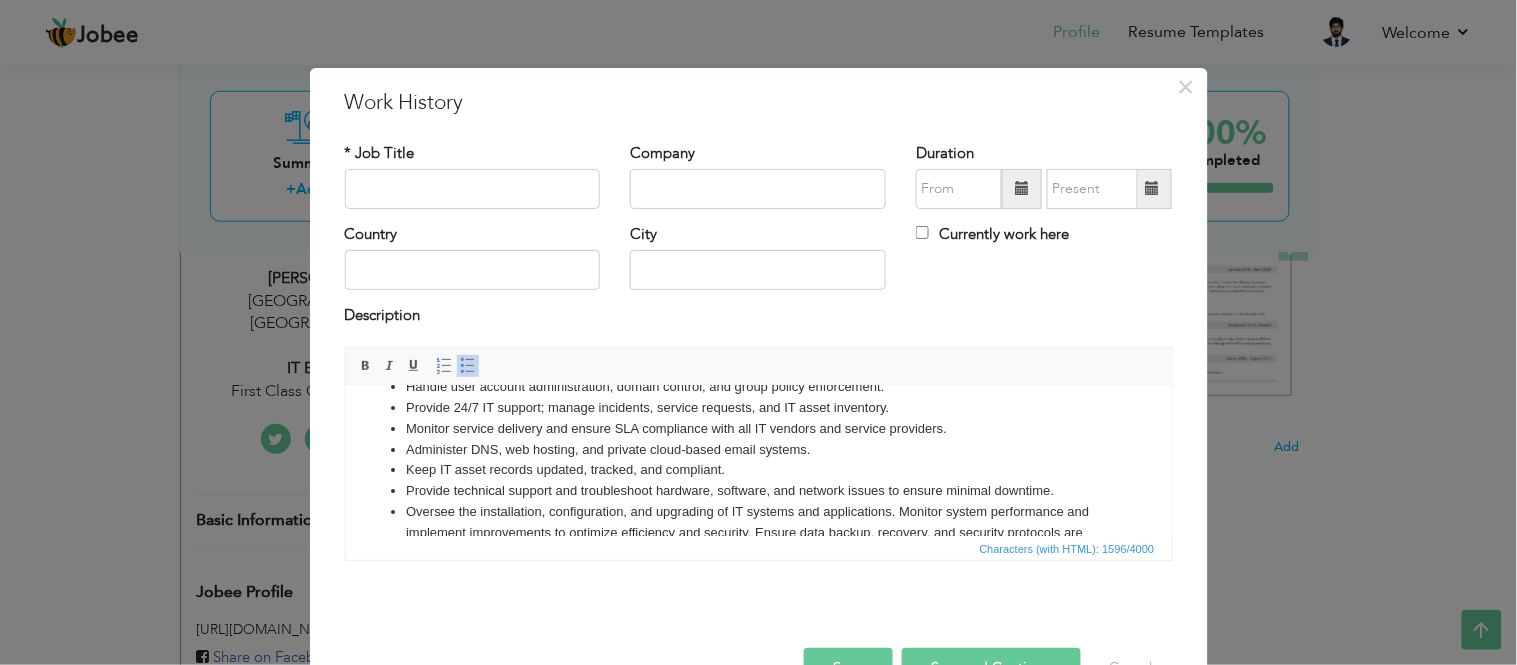 drag, startPoint x: 896, startPoint y: 509, endPoint x: 1237, endPoint y: 927, distance: 539.4488 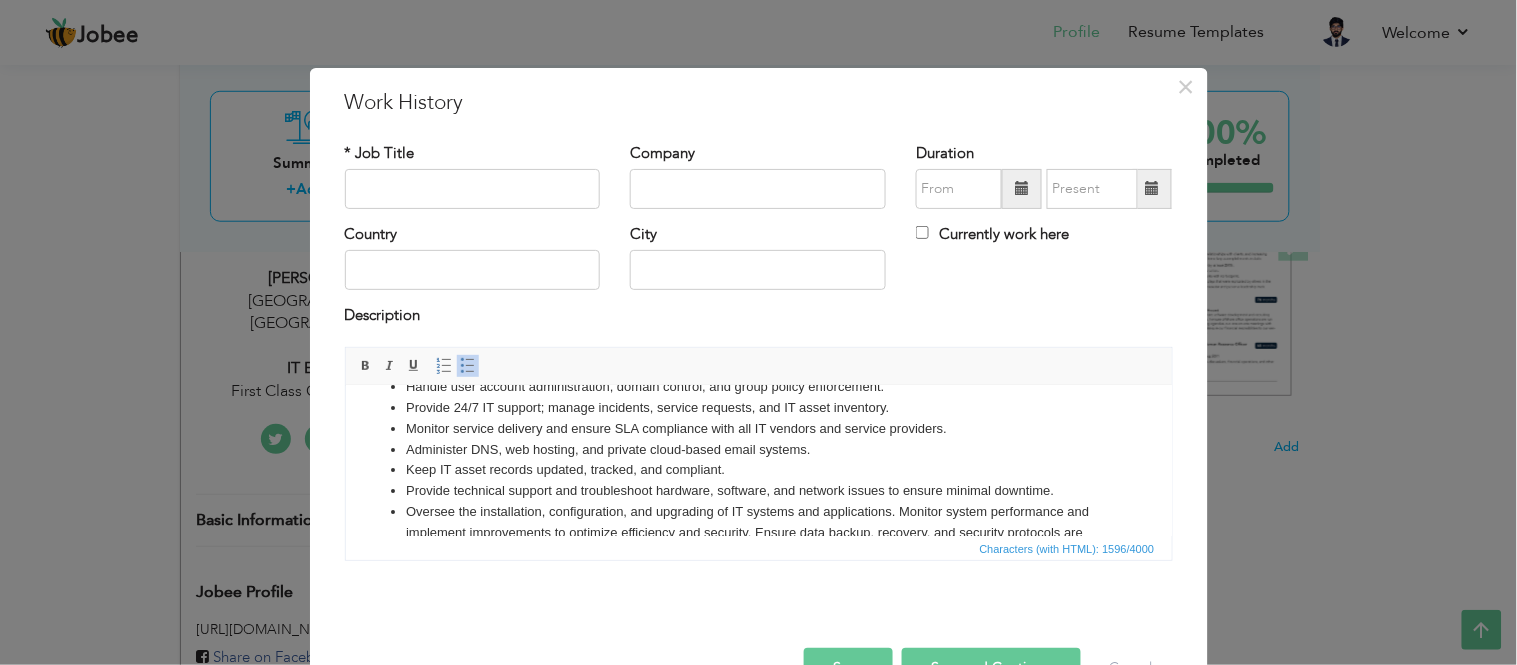 click on "Oversee the installation, configuration, and upgrading of IT systems and applications. Monitor system performance and implement improvements to optimize efficiency and security. Ensure data backup, recovery, and security protocols are effectively implemented and maintained. Coordinate with vendors and service providers for procurement, installation, and support of IT equipment and services. Train and support staff on technology tools and IT best practices. Prepare and maintain documentation for systems, processes, and procedures. Assist in developing and enforcing IT policies and compliance standards. Collaborate with management to align technology solutions with business goals." at bounding box center (758, 563) 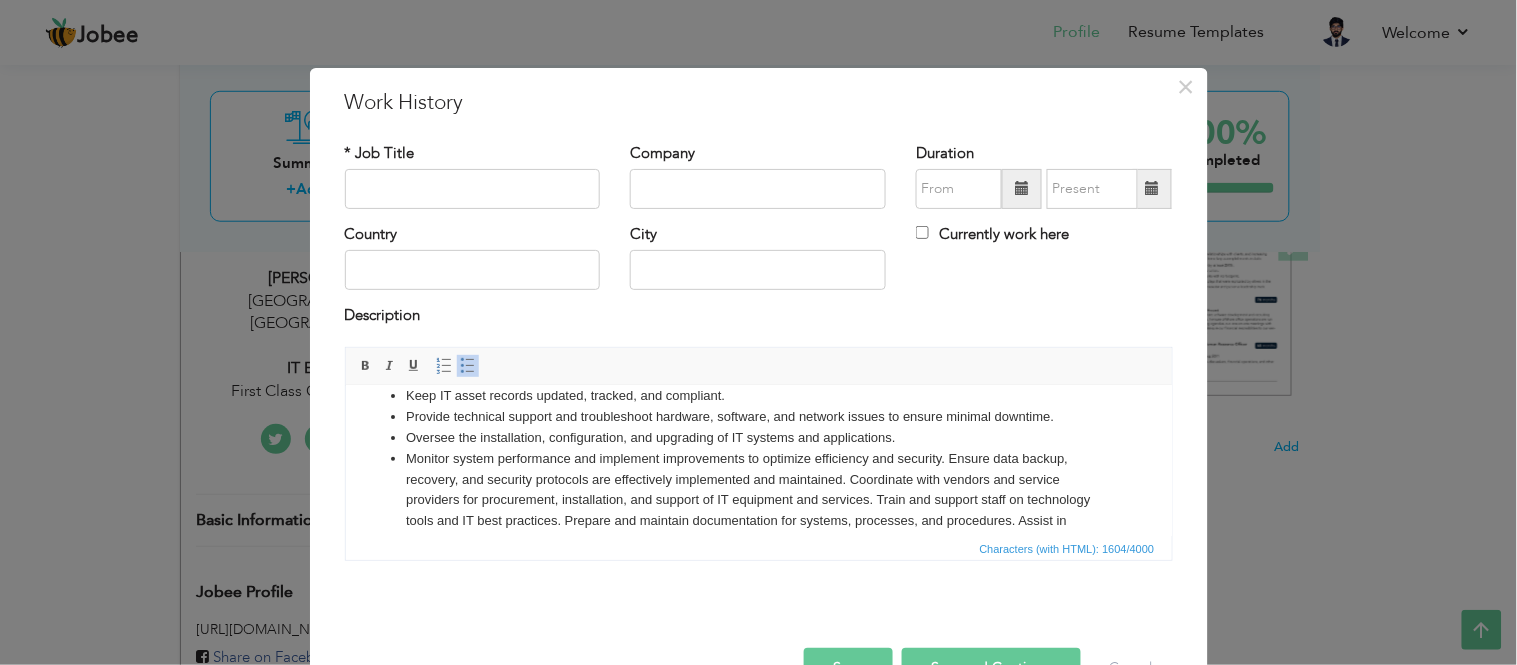 scroll, scrollTop: 226, scrollLeft: 0, axis: vertical 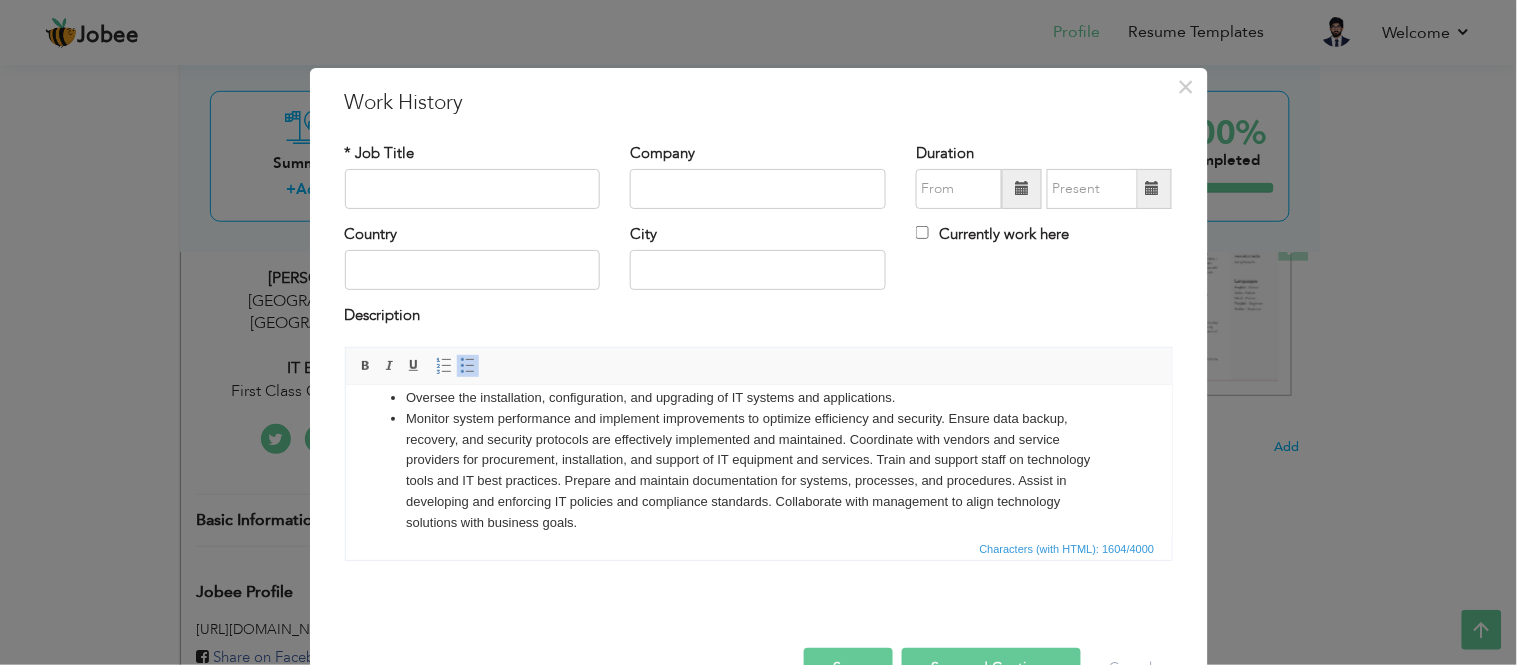 click on "Monitor system performance and implement improvements to optimize efficiency and security. Ensure data backup, recovery, and security protocols are effectively implemented and maintained. Coordinate with vendors and service providers for procurement, installation, and support of IT equipment and services. Train and support staff on technology tools and IT best practices. Prepare and maintain documentation for systems, processes, and procedures. Assist in developing and enforcing IT policies and compliance standards. Collaborate with management to align technology solutions with business goals." at bounding box center (758, 470) 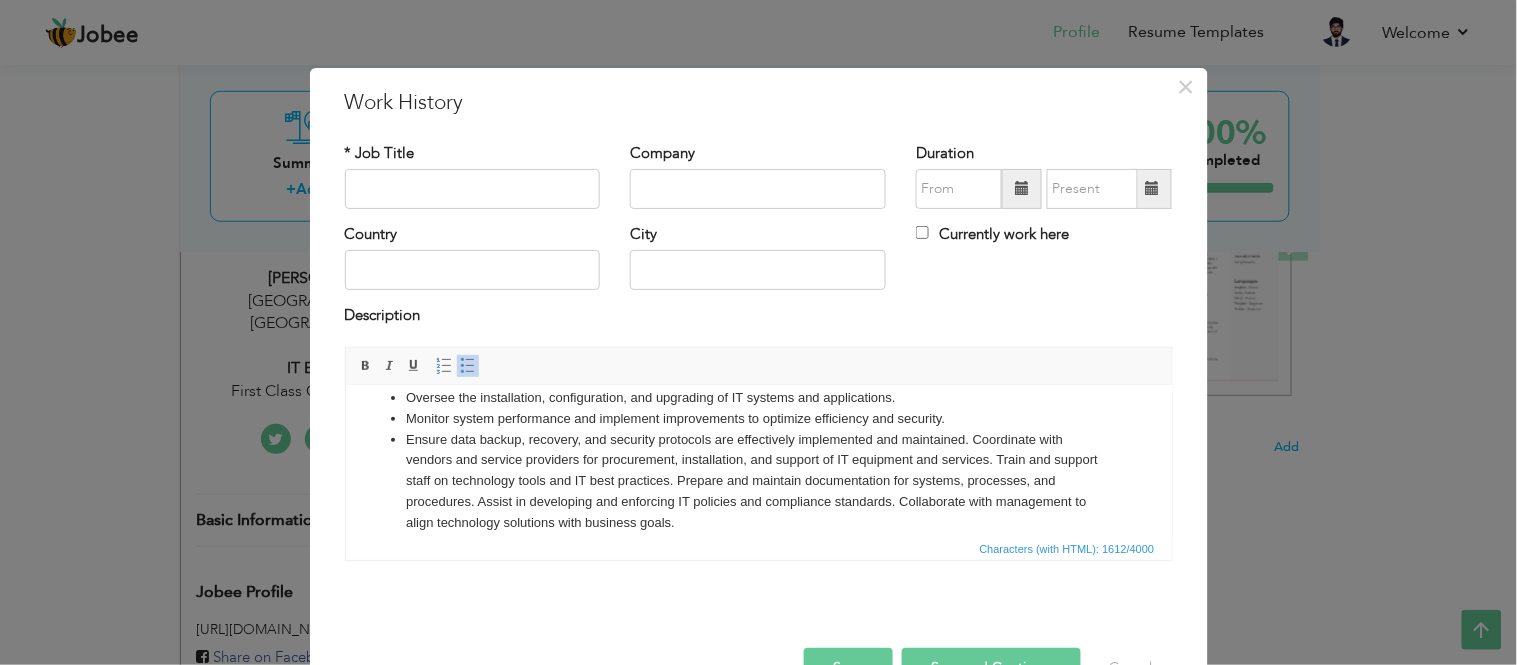 click on "Ensure data backup, recovery, and security protocols are effectively implemented and maintained. Coordinate with vendors and service providers for procurement, installation, and support of IT equipment and services. Train and support staff on technology tools and IT best practices. Prepare and maintain documentation for systems, processes, and procedures. Assist in developing and enforcing IT policies and compliance standards. Collaborate with management to align technology solutions with business goals." at bounding box center [758, 481] 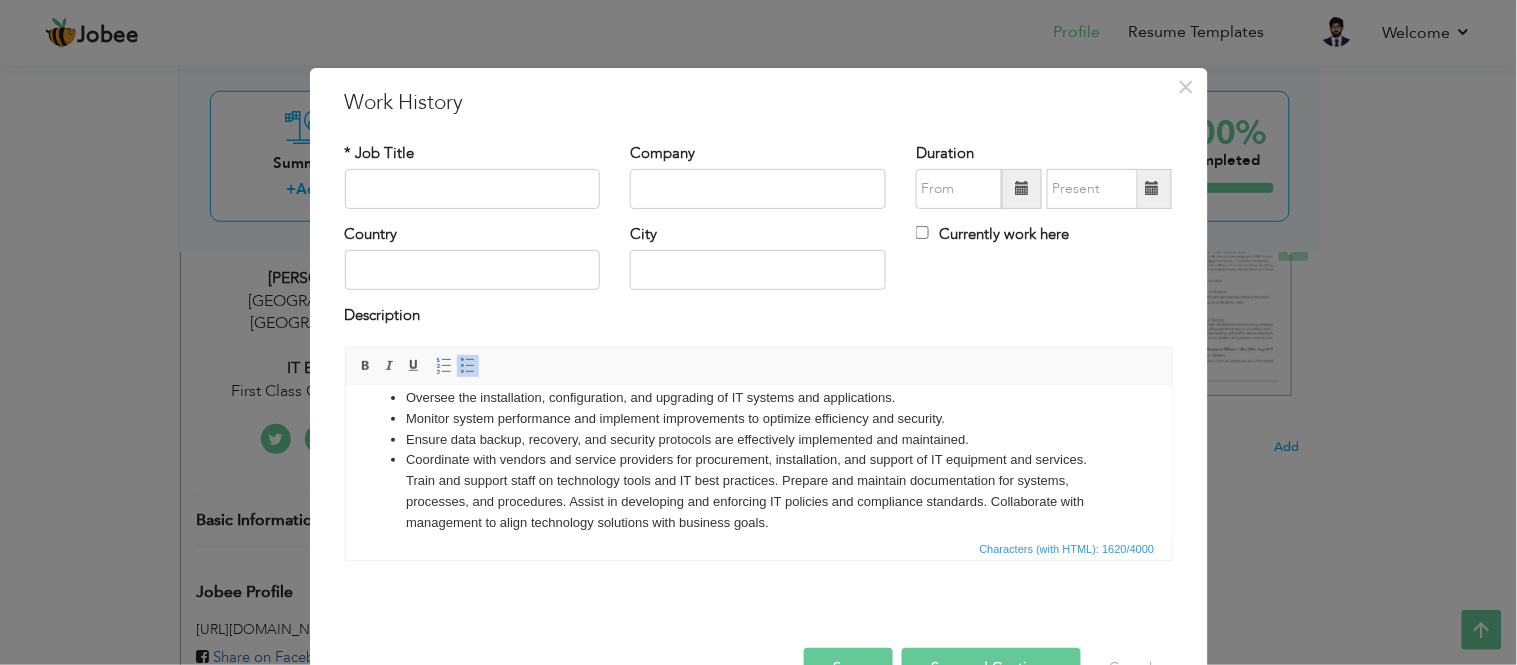 click on "Manage and maintain the company’s IT infrastructure, including servers, networks, and user systems.  Configure and manage LAN/WAN/Wi-Fi networks, firewalls, and overall network security.  Deploy and manage Microsoft Windows Server 2016 and above; oversee system monitoring, backup, and disaster recovery processes.  Handle user account administration, domain control, and group policy enforcement.  Provide 24/7 IT support; manage incidents, service requests, and IT asset inventory.  Monitor service delivery and ensure SLA compliance with all IT vendors and service providers.  Administer DNS, web hosting, and private cloud-based email systems.   Keep IT asset records updated, tracked, and compliant.  Provide technical support and troubleshoot hardware, software, and network issues to ensure minimal downtime. Oversee the installation, configuration, and upgrading of IT systems and applications.  Monitor system performance and implement improvements to optimize efficiency and security." at bounding box center [758, 356] 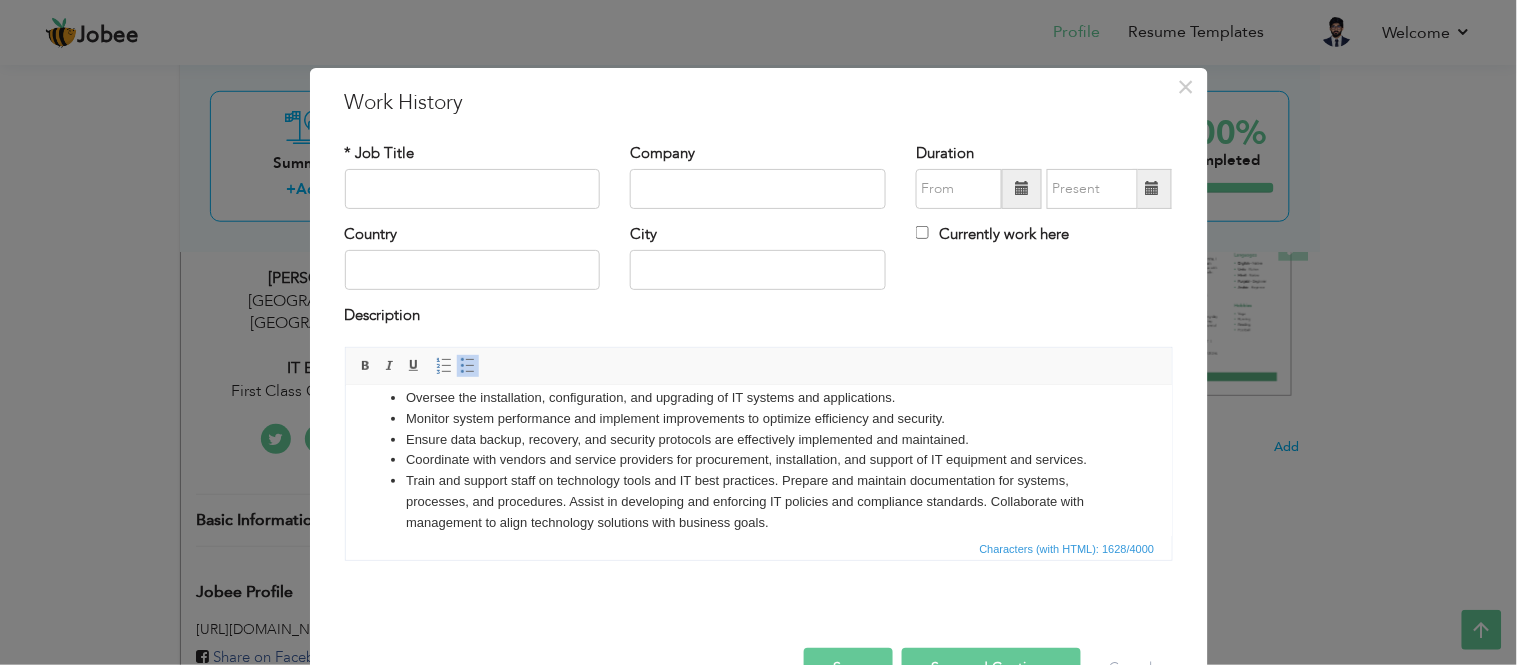 click on "Train and support staff on technology tools and IT best practices. Prepare and maintain documentation for systems, processes, and procedures. Assist in developing and enforcing IT policies and compliance standards. Collaborate with management to align technology solutions with business goals." at bounding box center (758, 501) 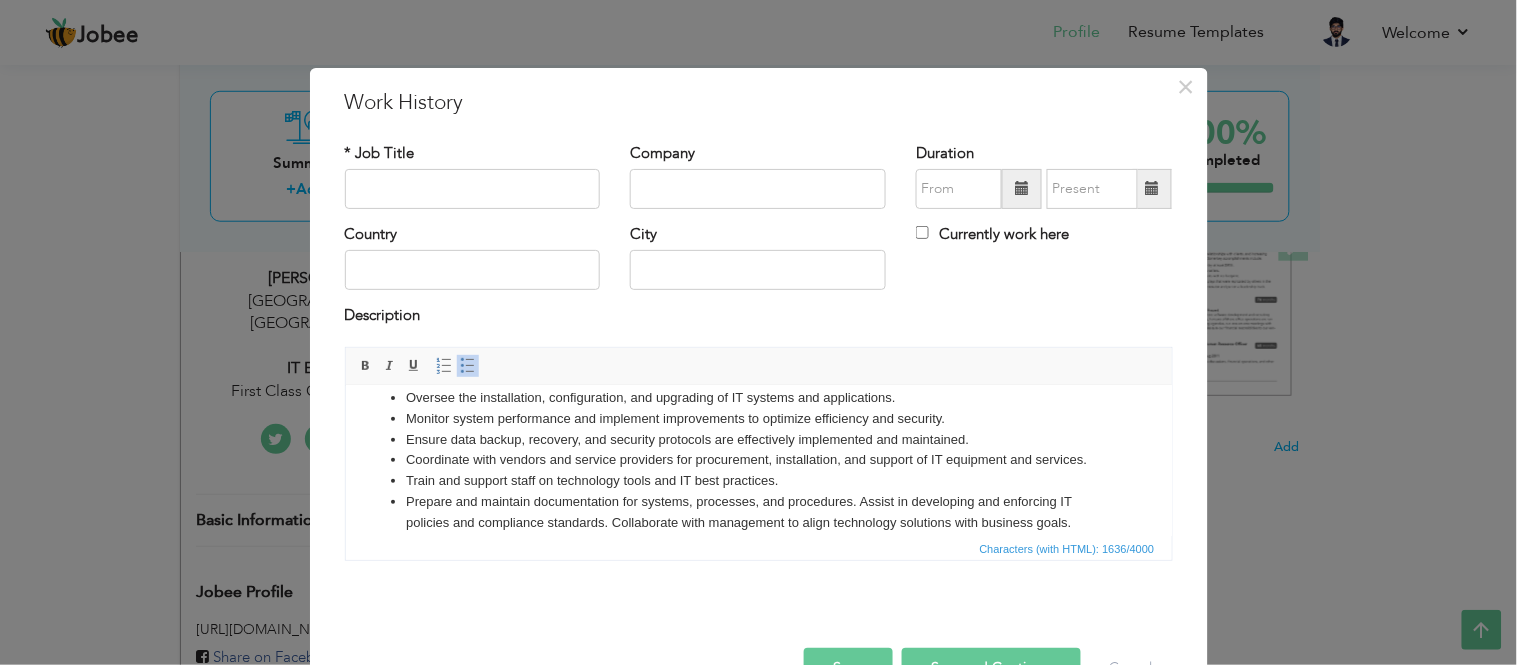 click on "Prepare and maintain documentation for systems, processes, and procedures. Assist in developing and enforcing IT policies and compliance standards. Collaborate with management to align technology solutions with business goals." at bounding box center [758, 512] 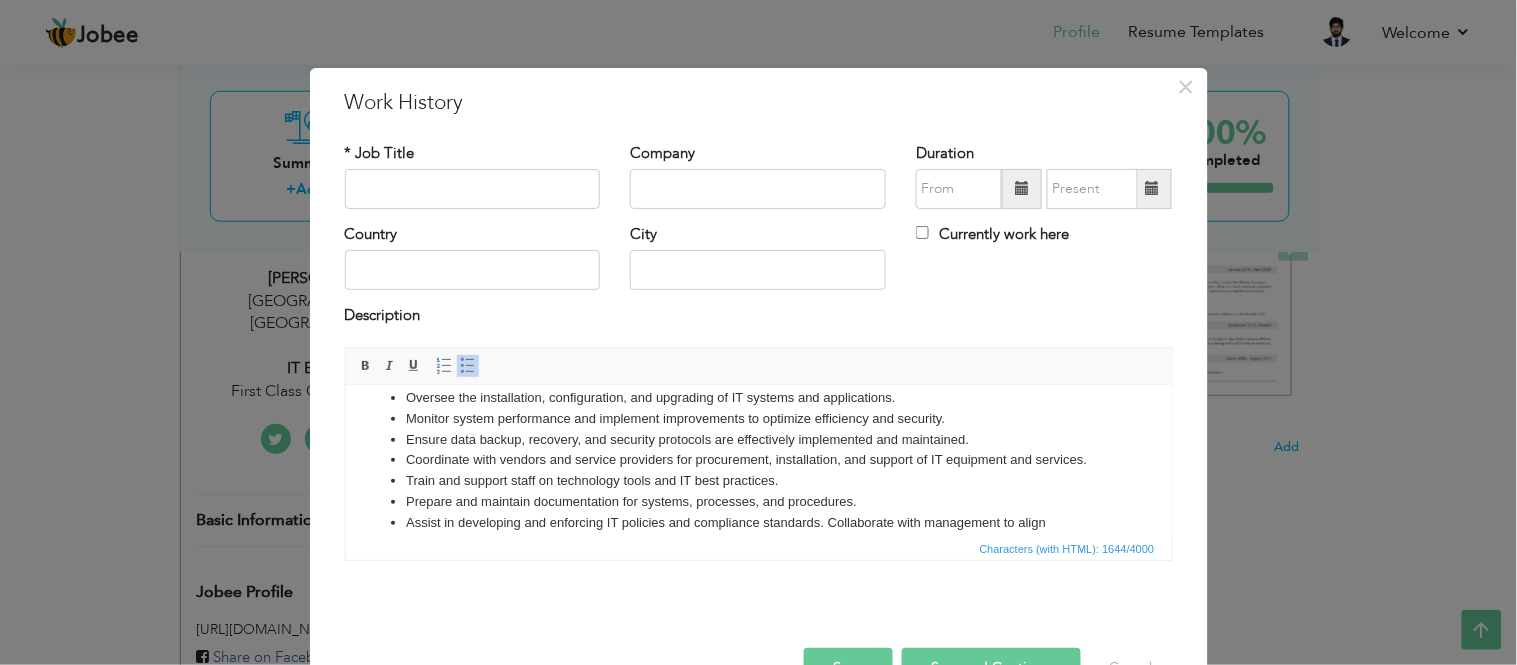 click on "Assist in developing and enforcing IT policies and compliance standards. Collaborate with management to align technology solutions with business goals." at bounding box center (758, 533) 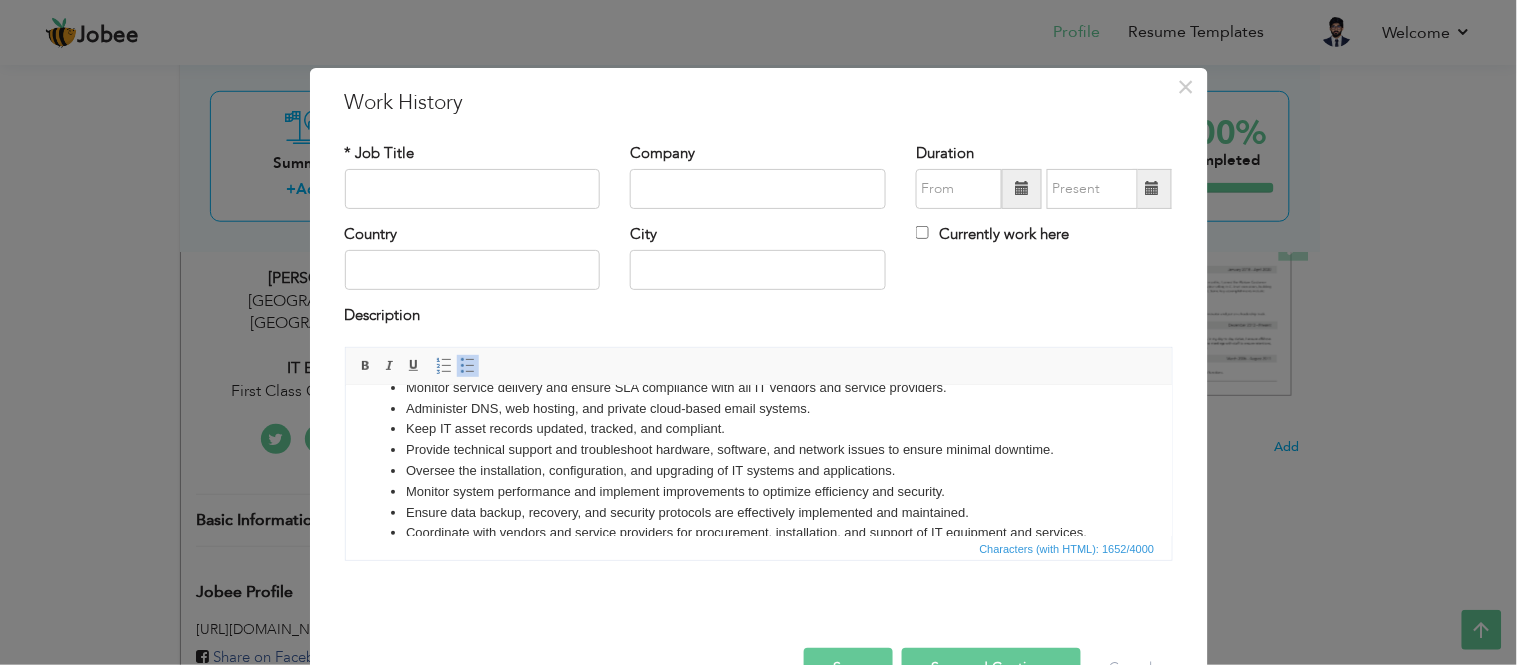 scroll, scrollTop: 0, scrollLeft: 0, axis: both 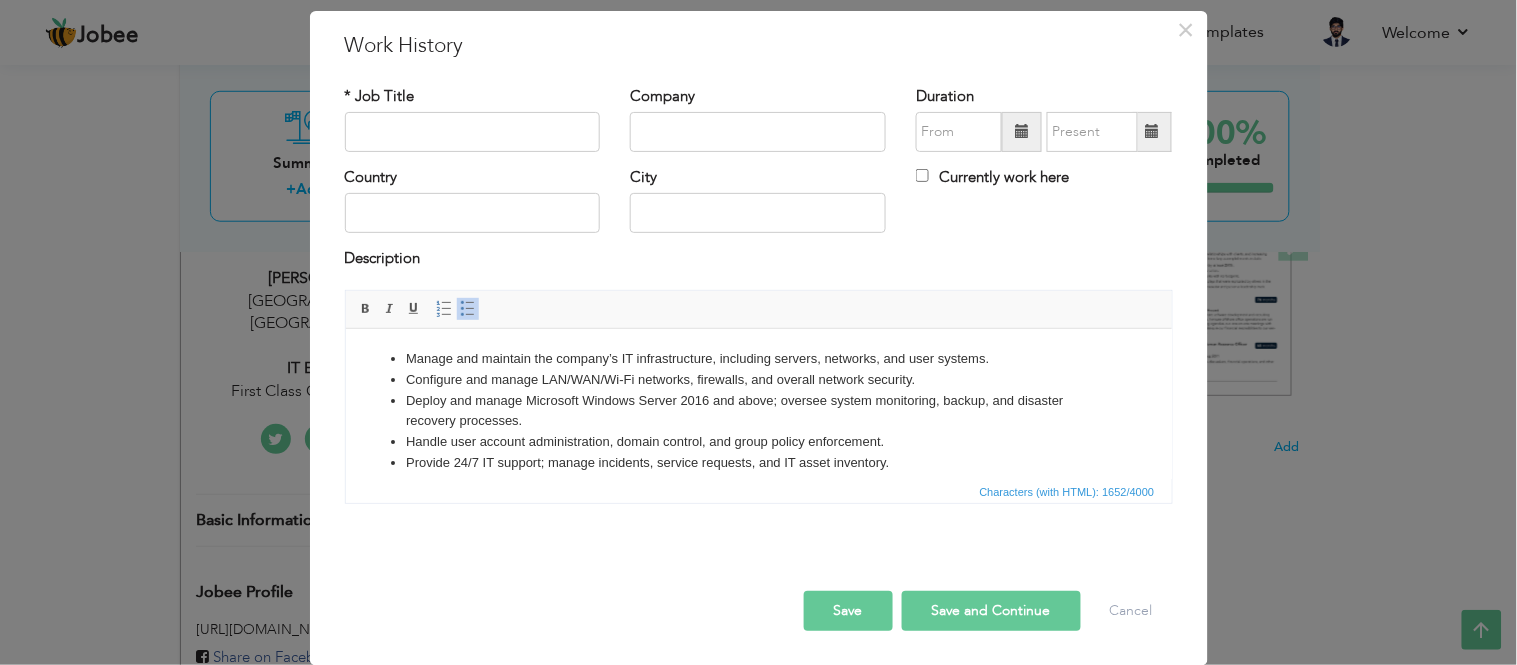 click on "Save and Continue" at bounding box center [991, 611] 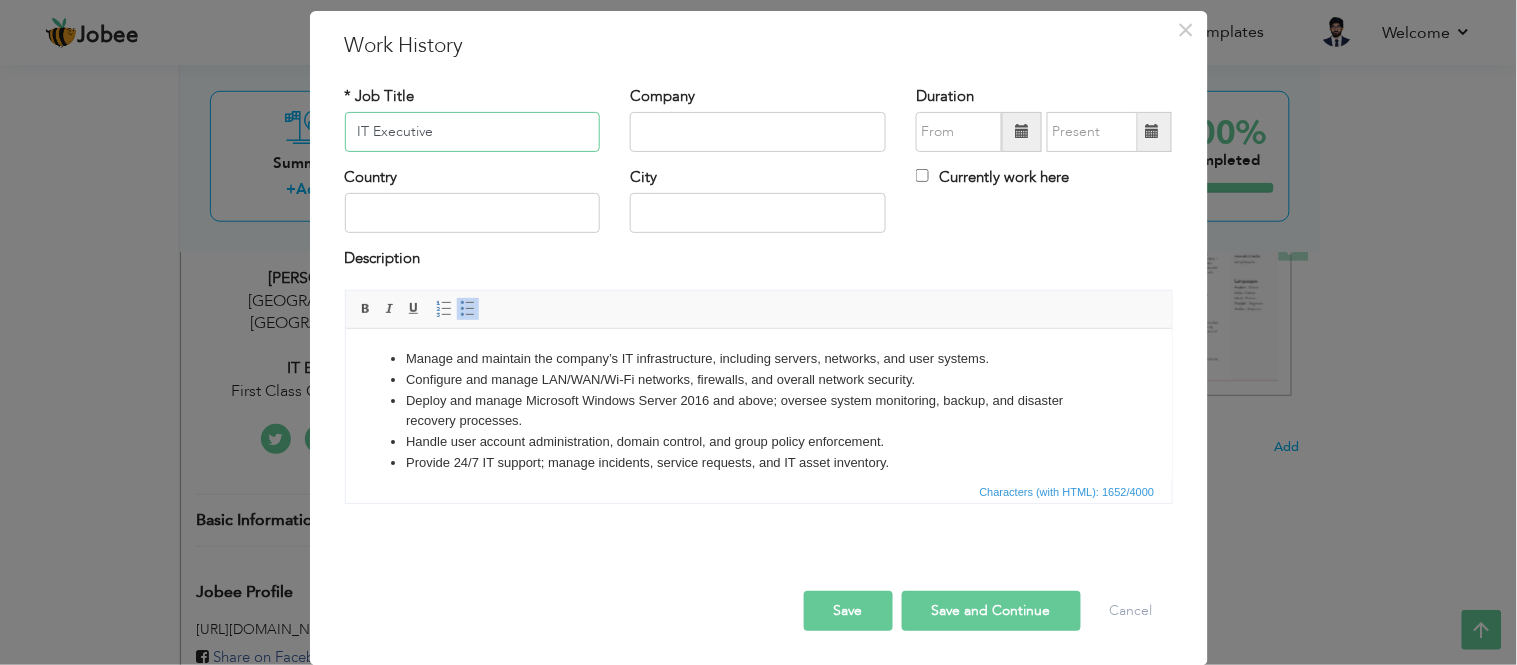 type on "IT Executive" 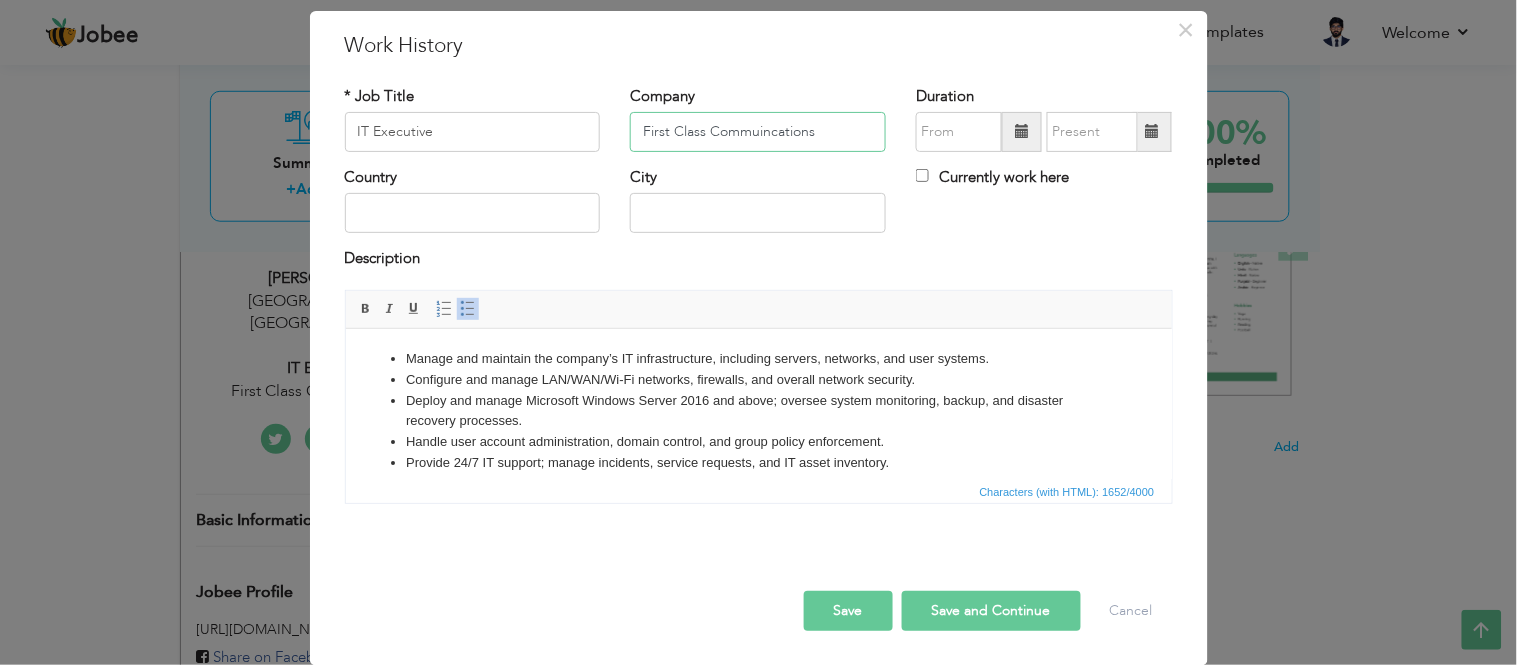 type on "First Class Commuincations" 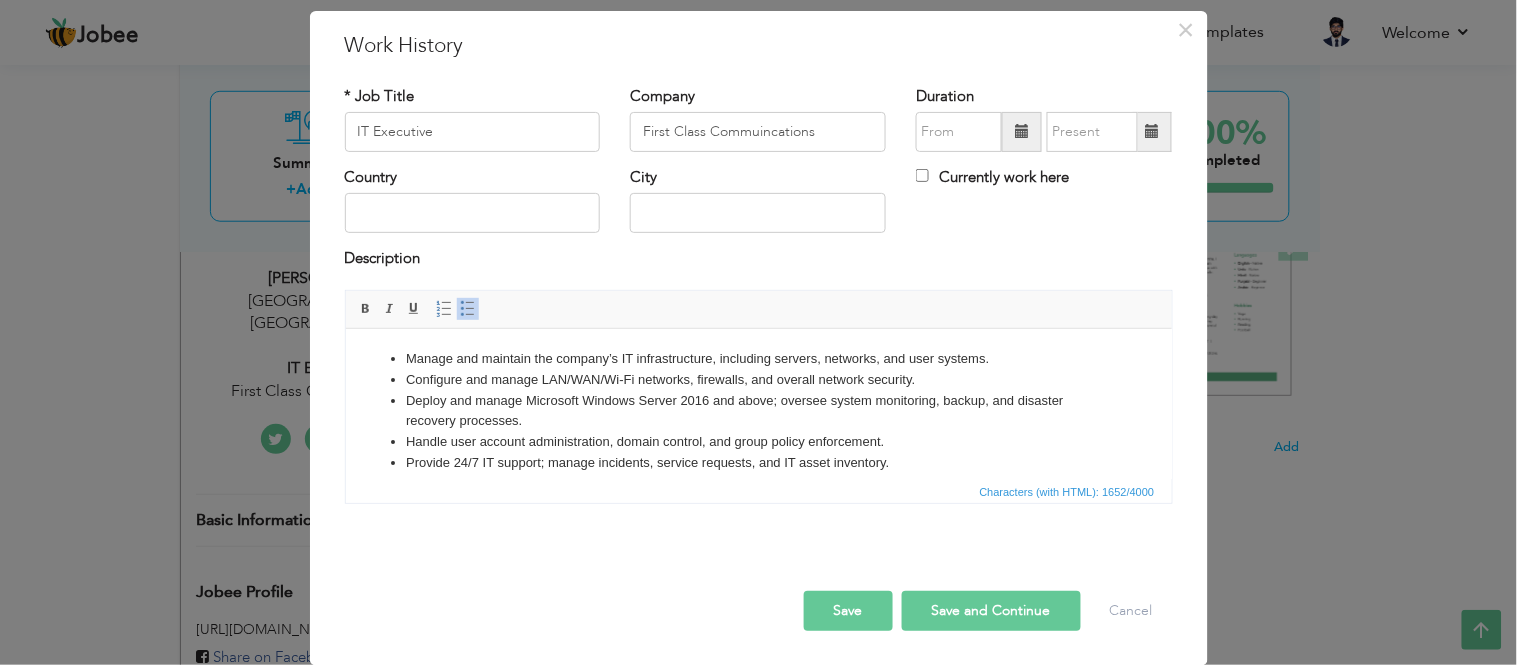 click at bounding box center (1022, 132) 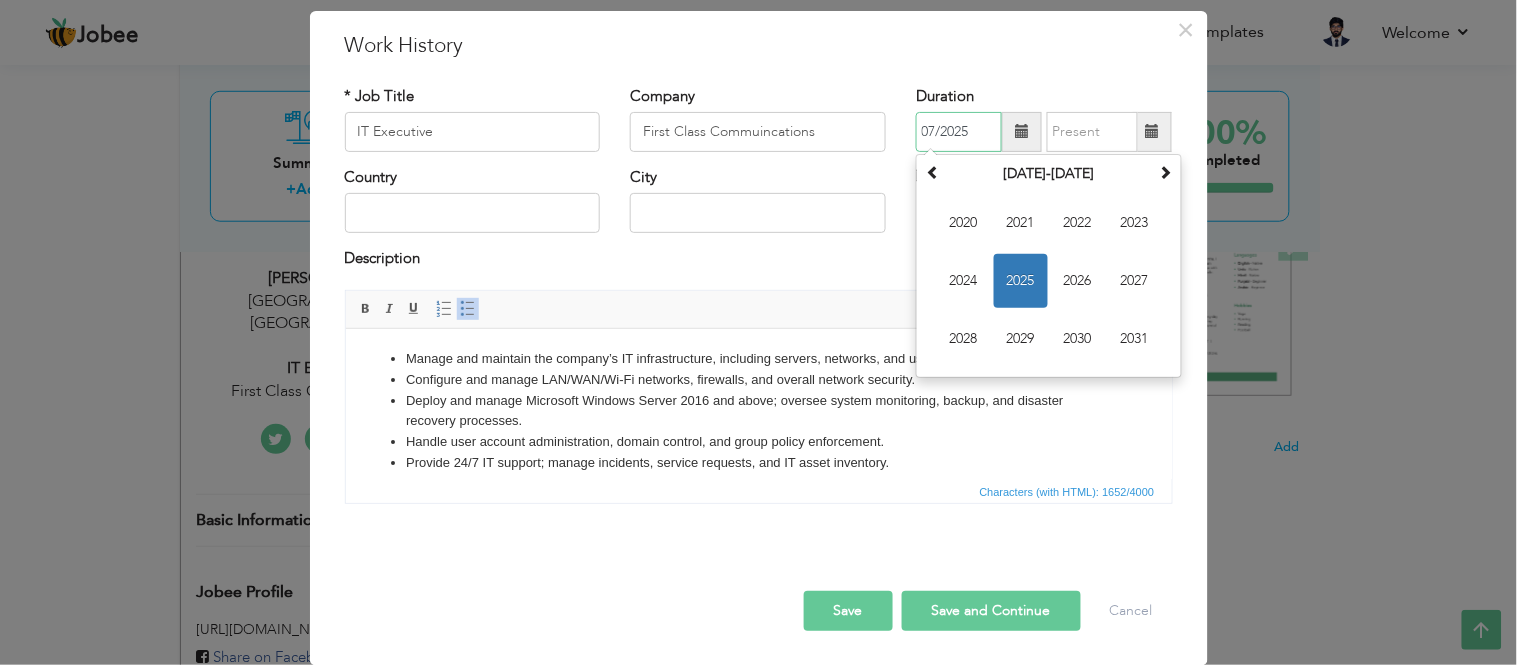 click on "2025" at bounding box center [1021, 281] 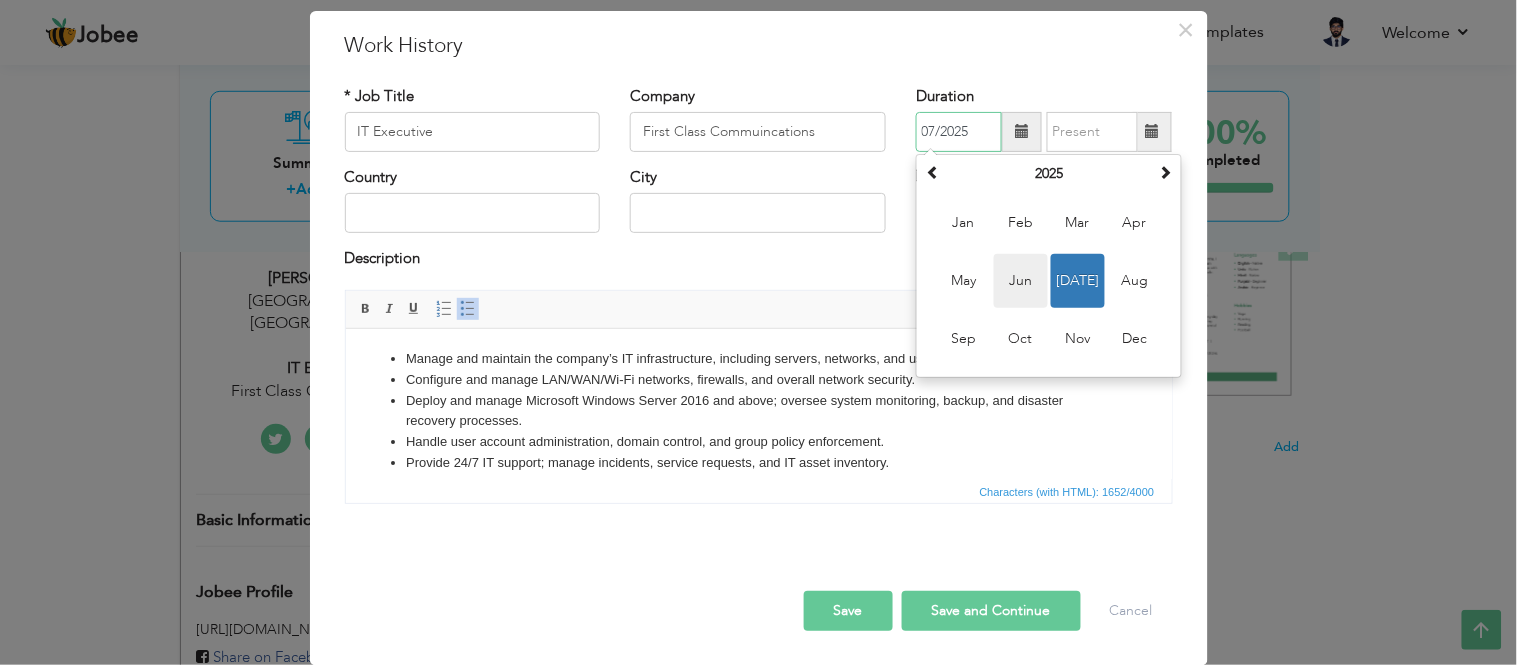 click on "Jun" at bounding box center [1021, 281] 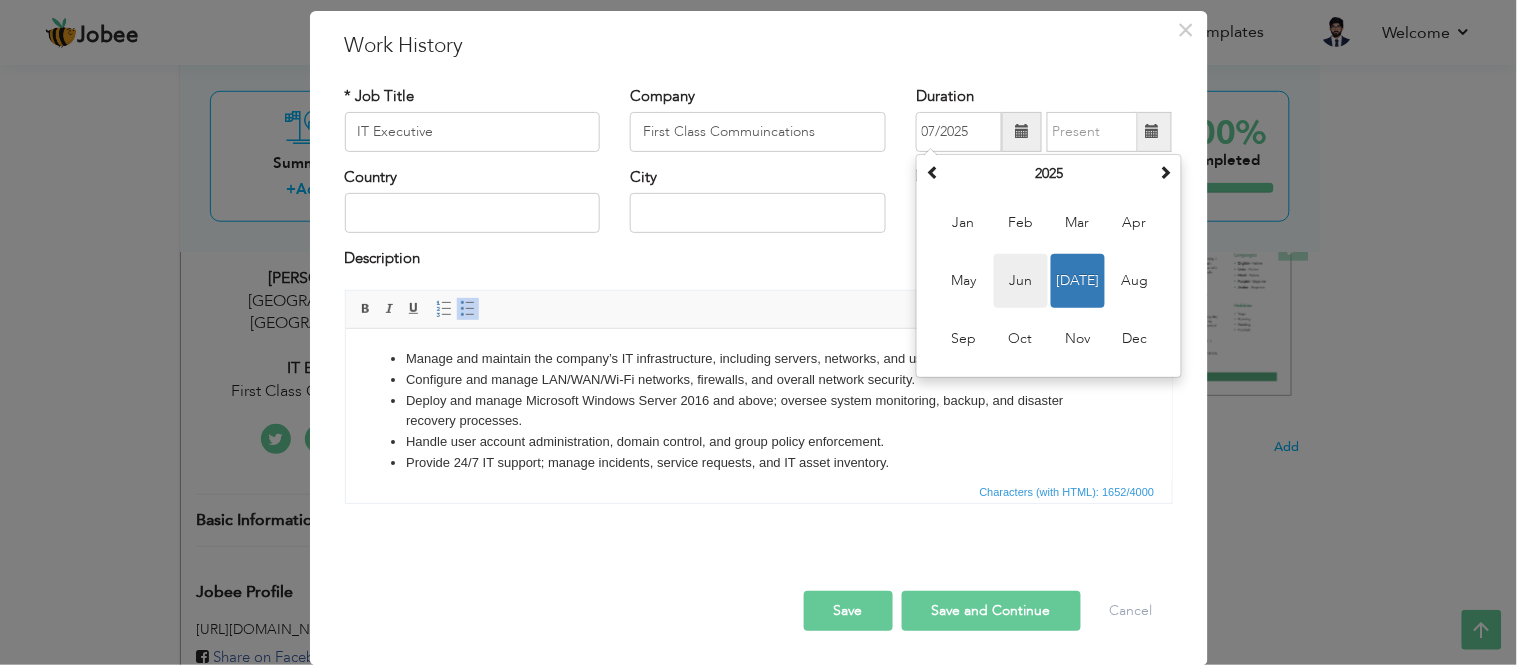 type on "06/2025" 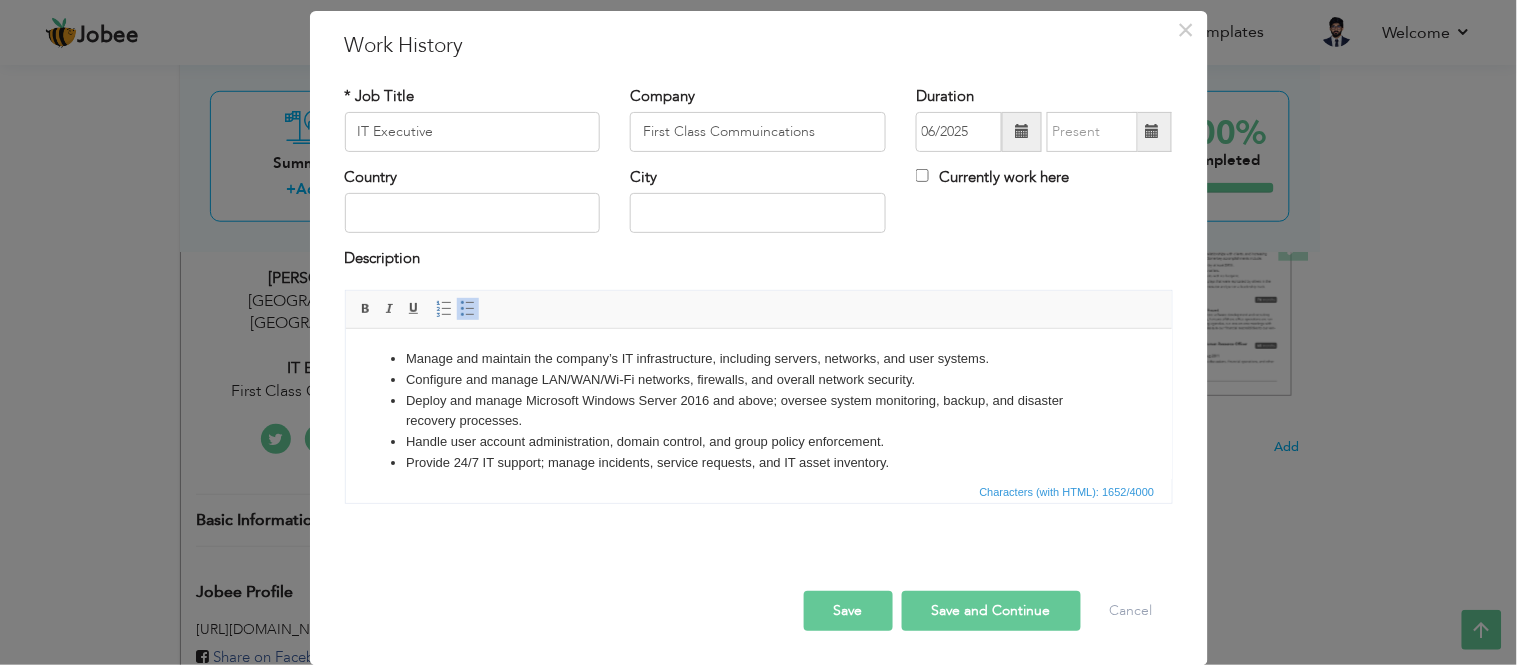 click at bounding box center [1152, 131] 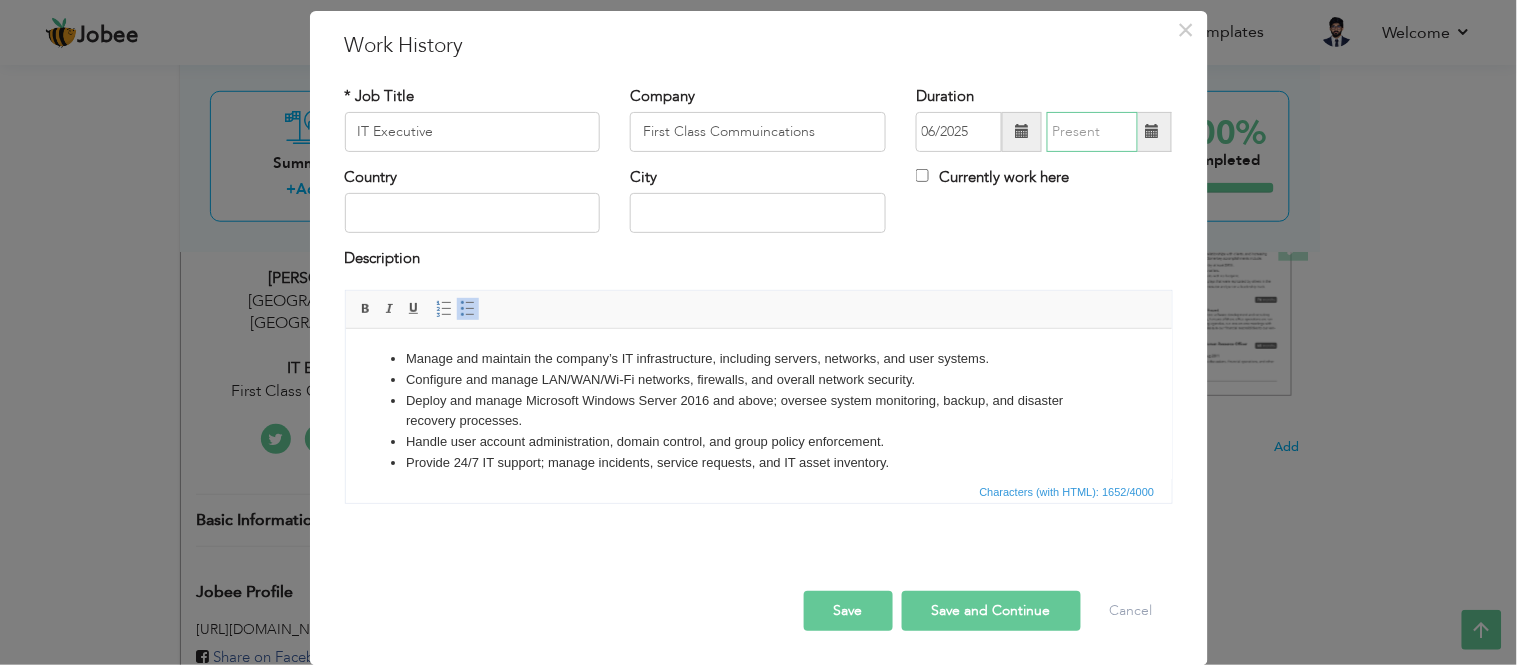 type on "07/2025" 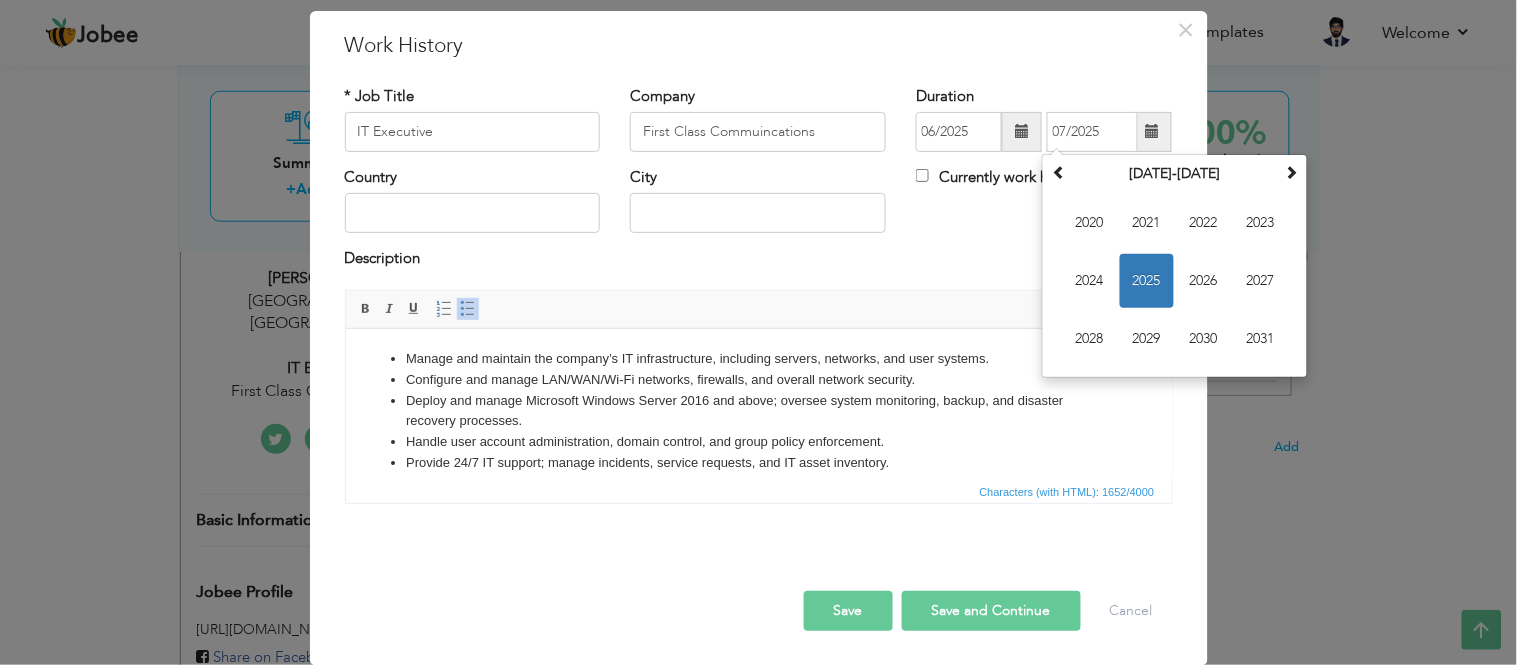 click on "Currently work here" at bounding box center [992, 177] 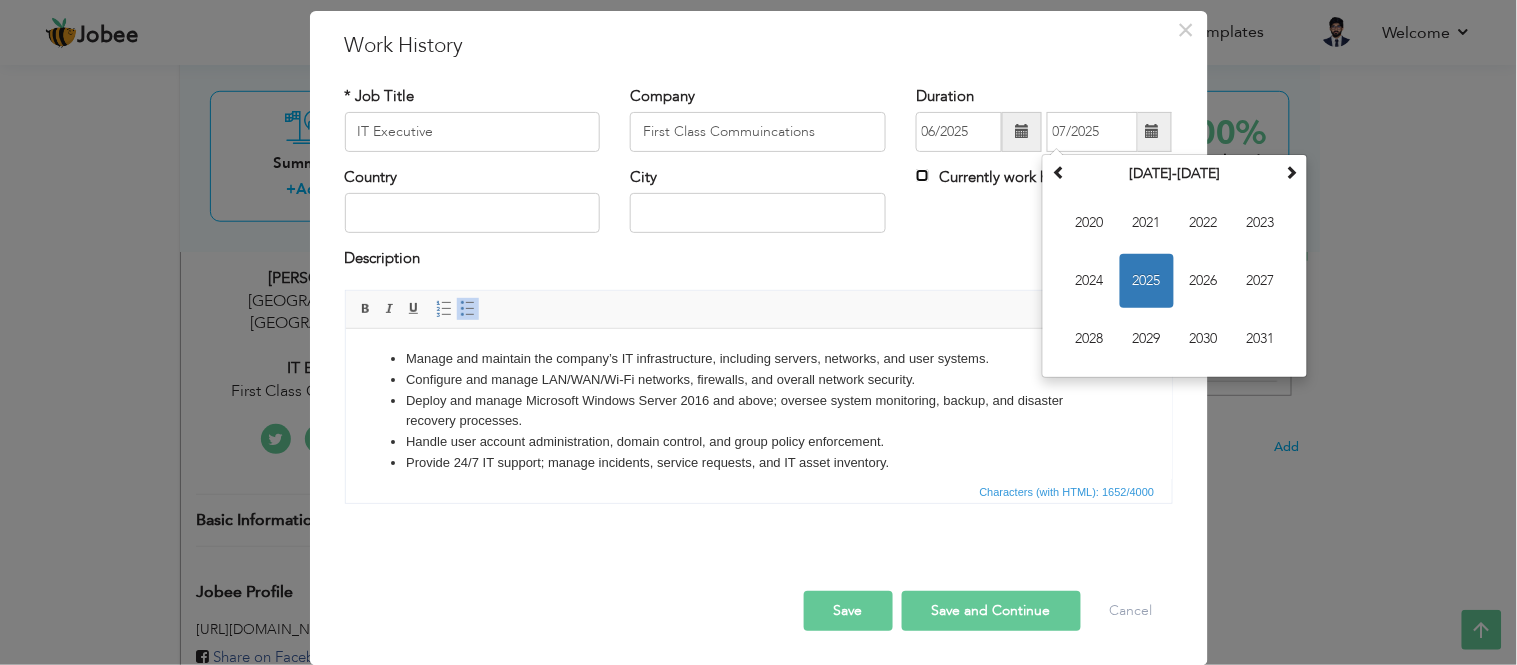click on "Currently work here" at bounding box center (922, 175) 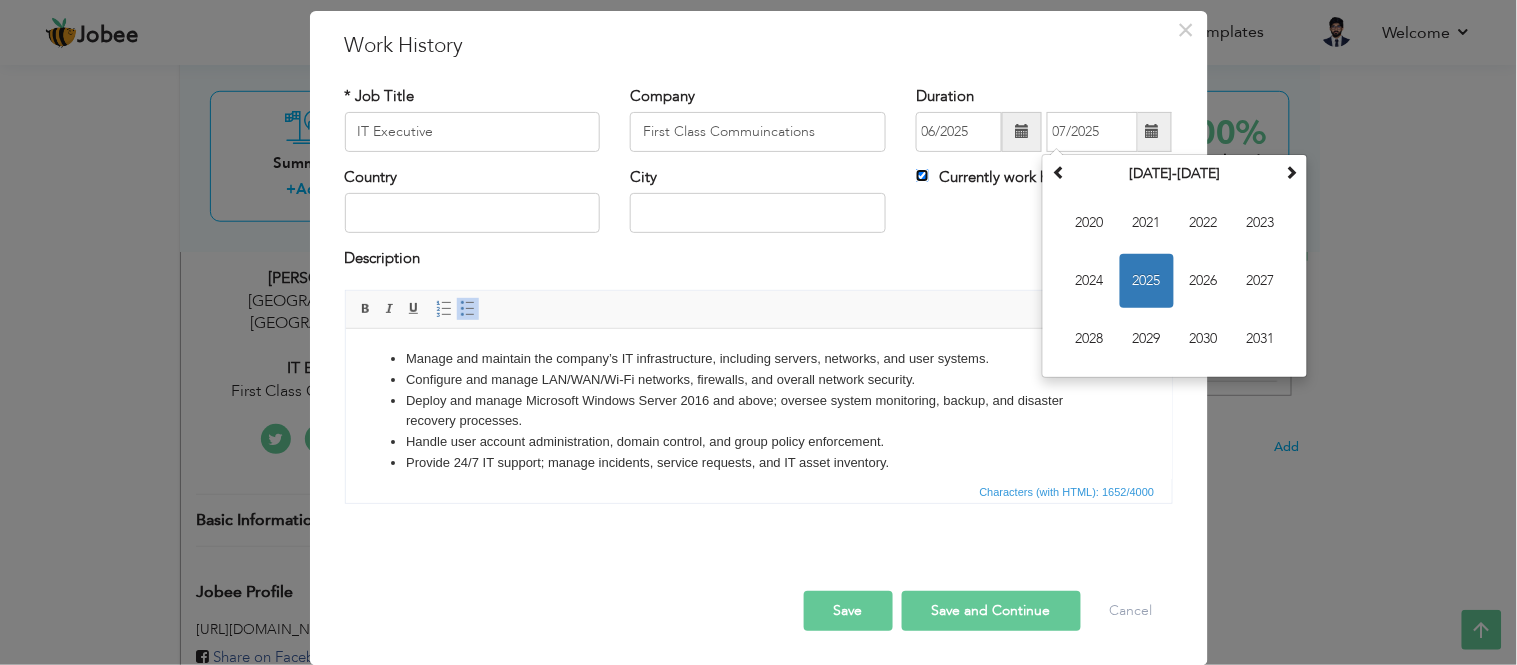 type 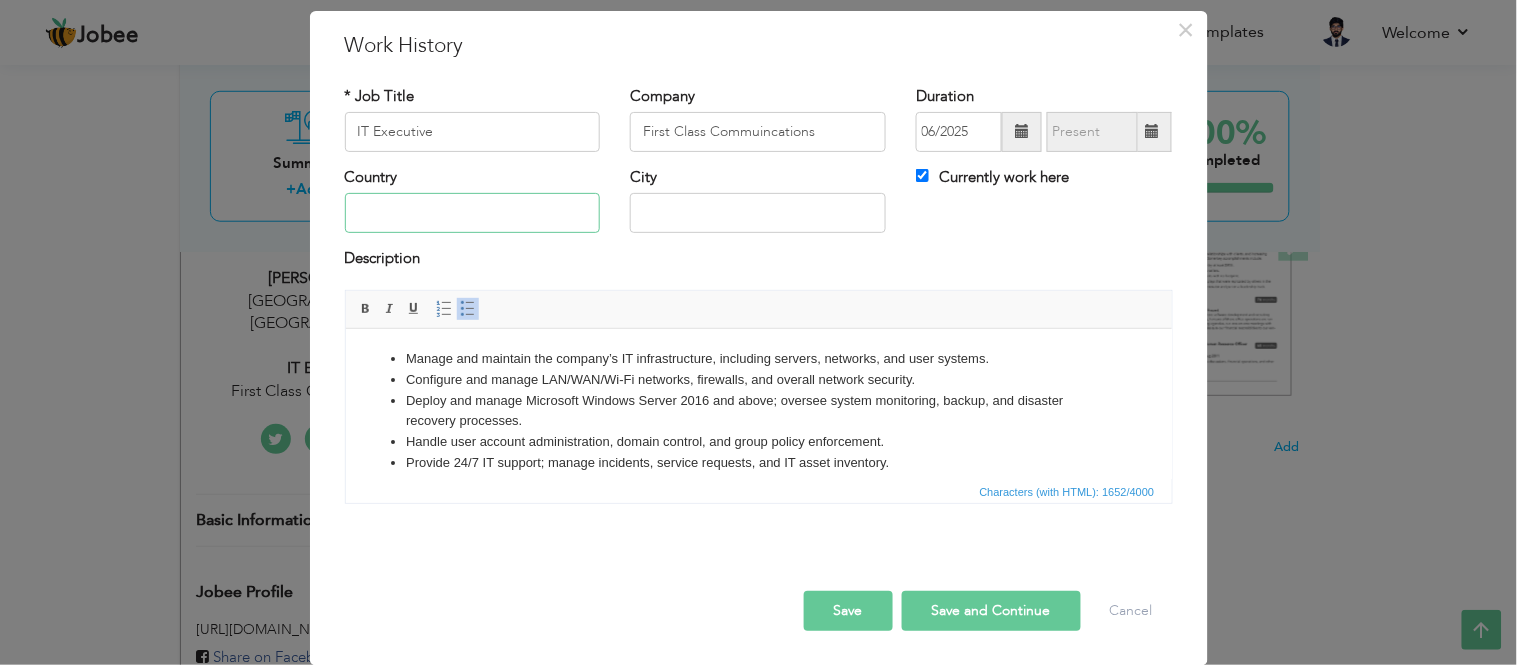 click at bounding box center (473, 213) 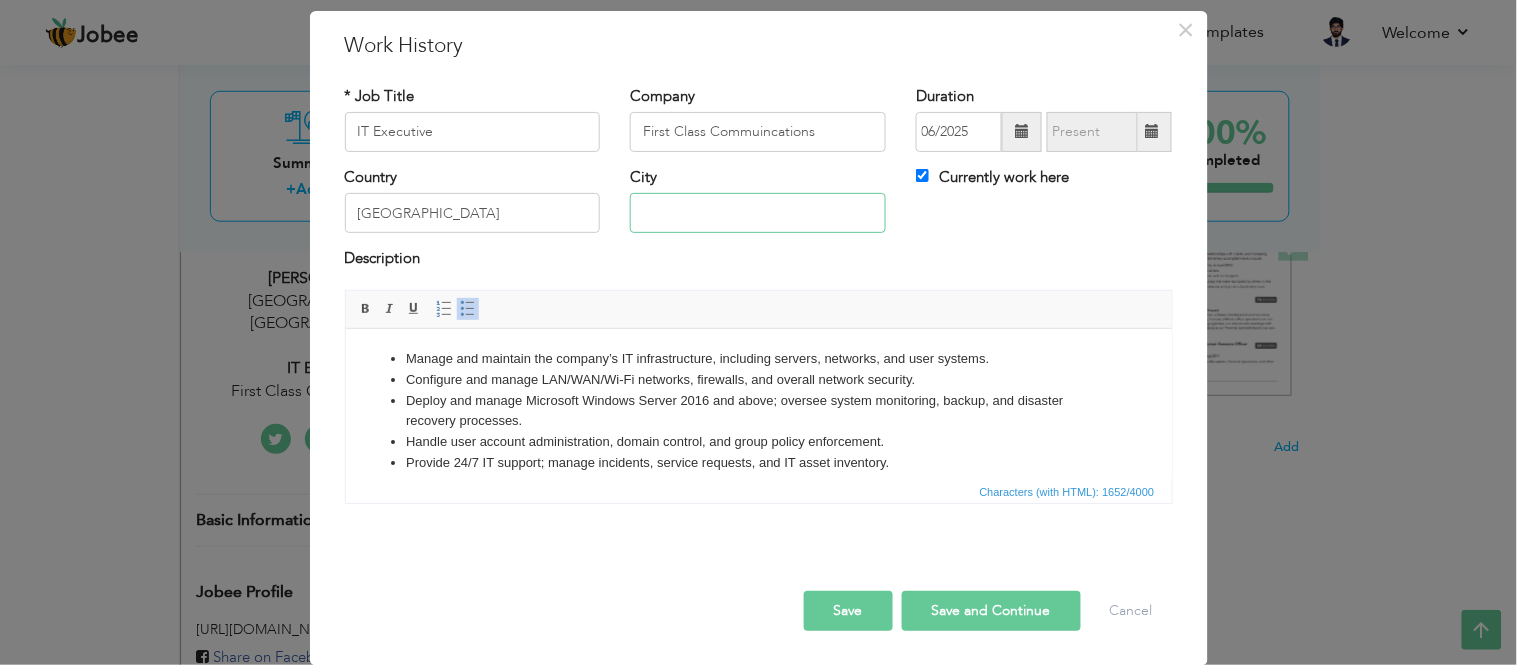 type on "[GEOGRAPHIC_DATA]" 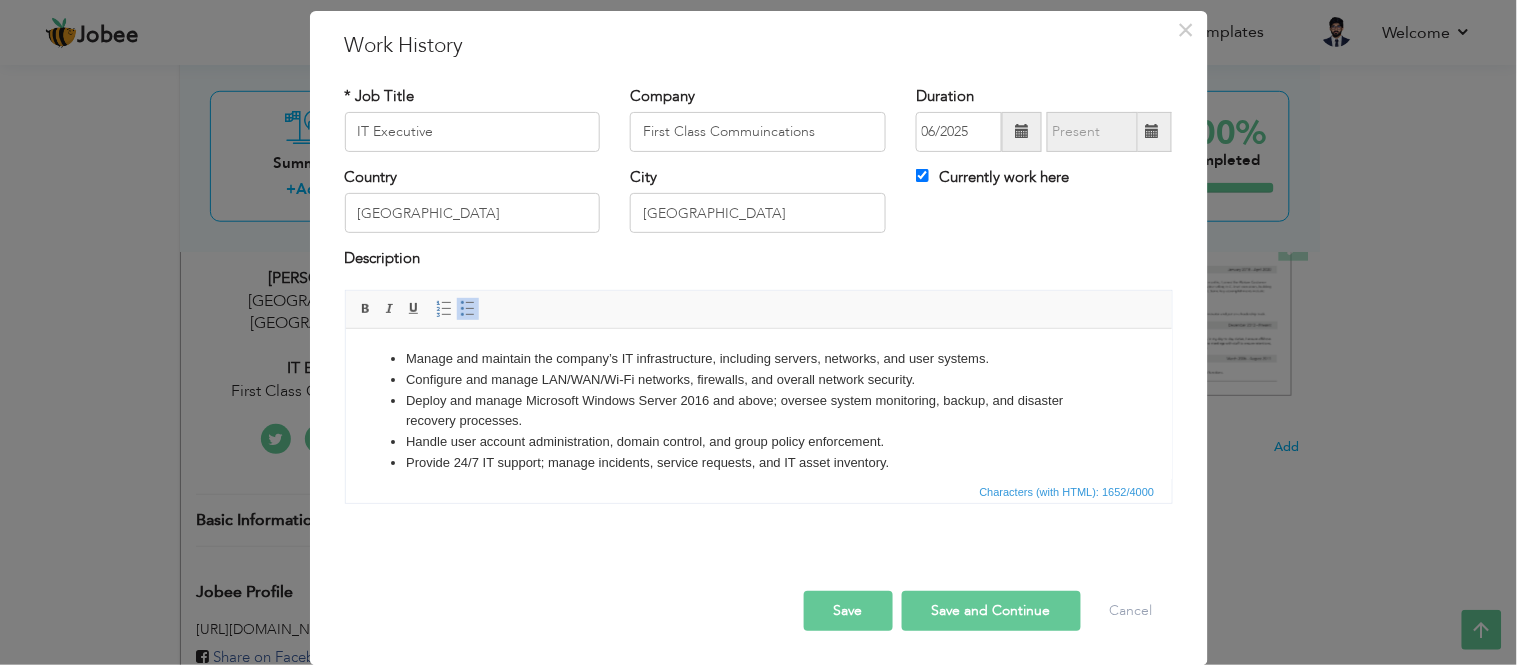 click at bounding box center [759, 570] 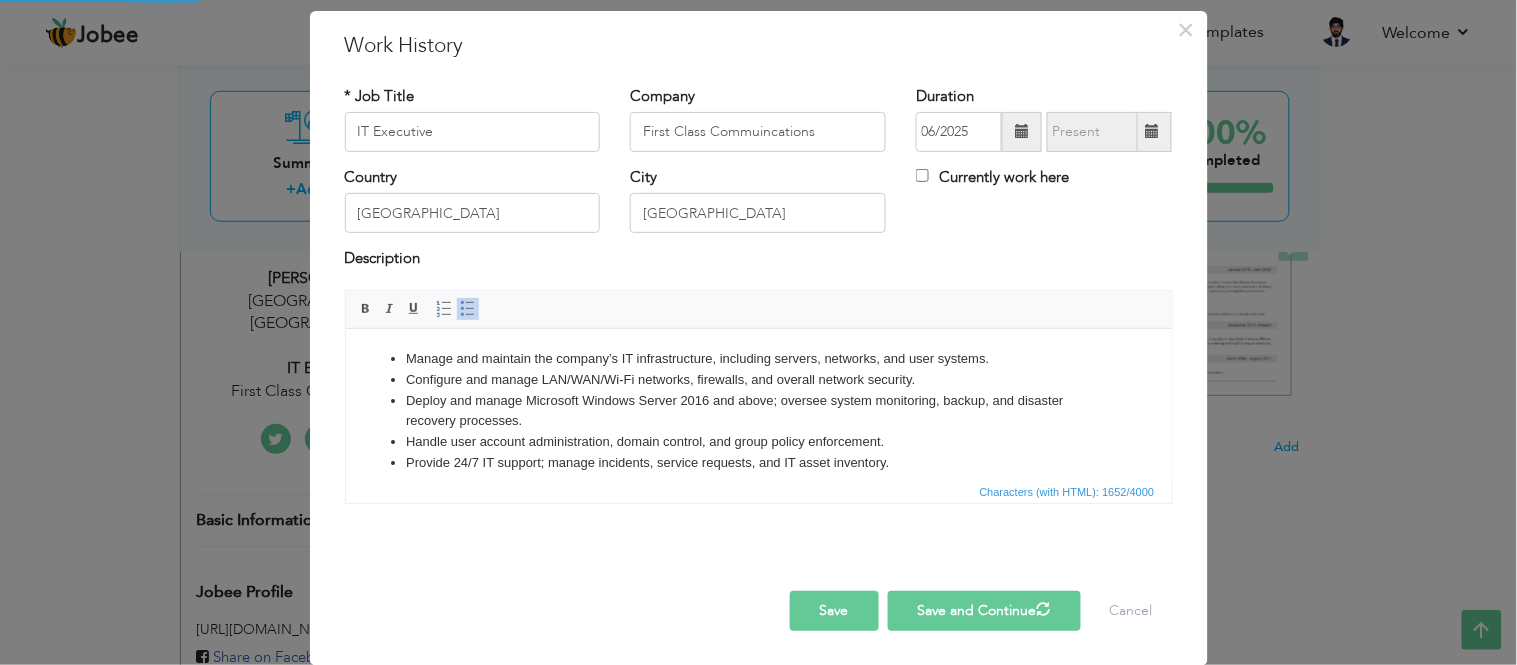type 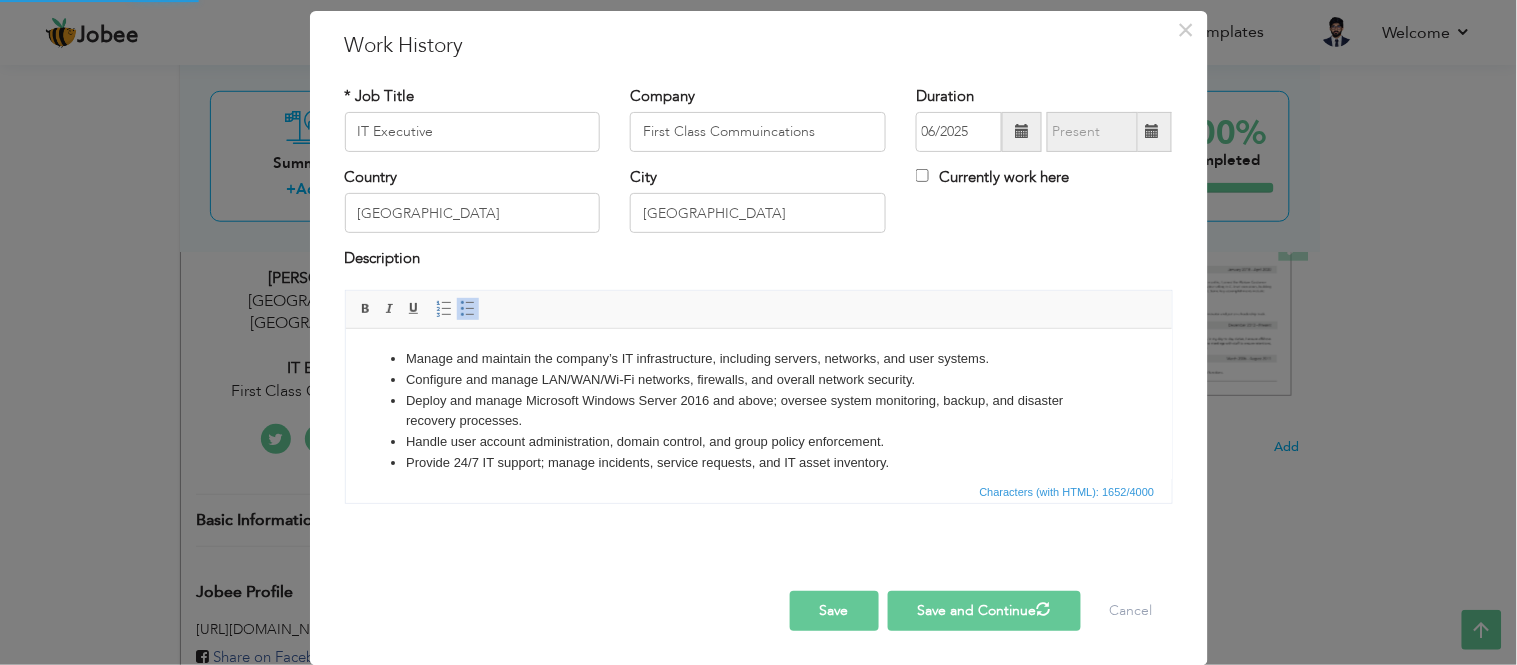 type 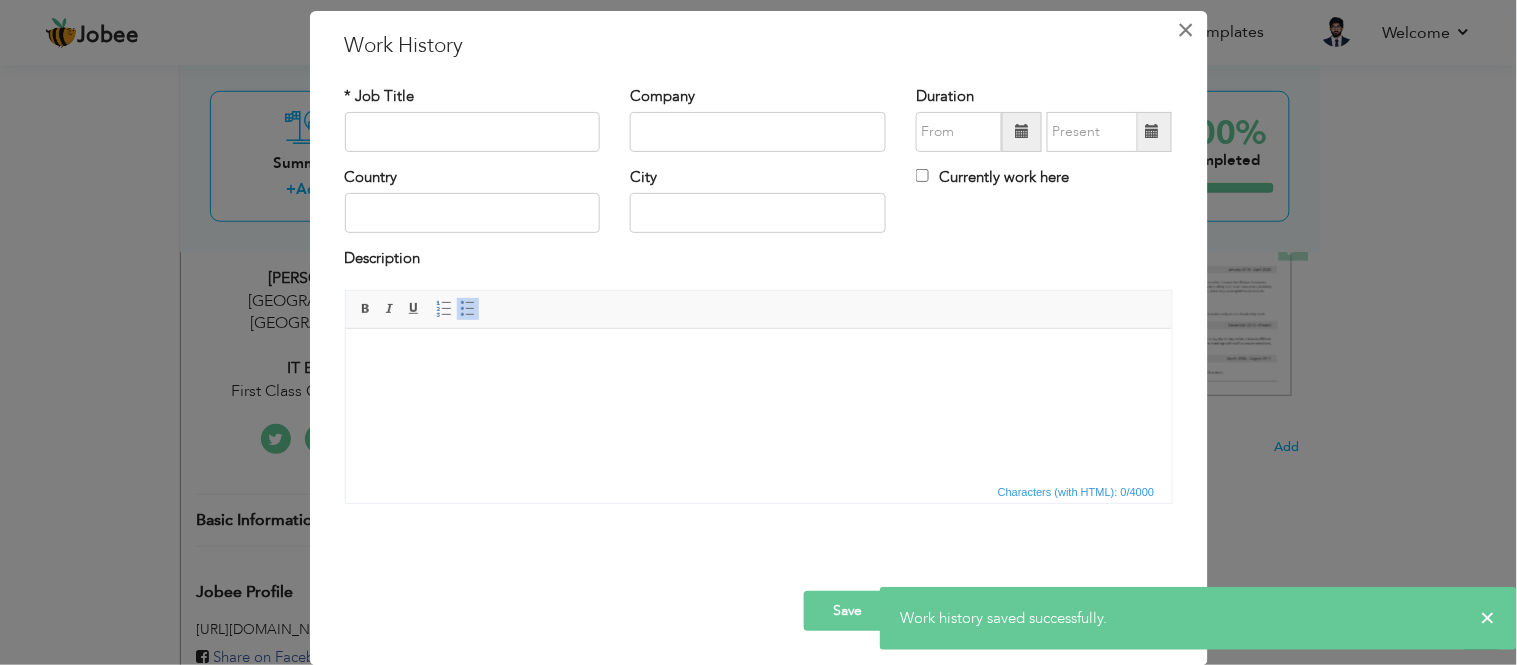click on "×" at bounding box center (1186, 30) 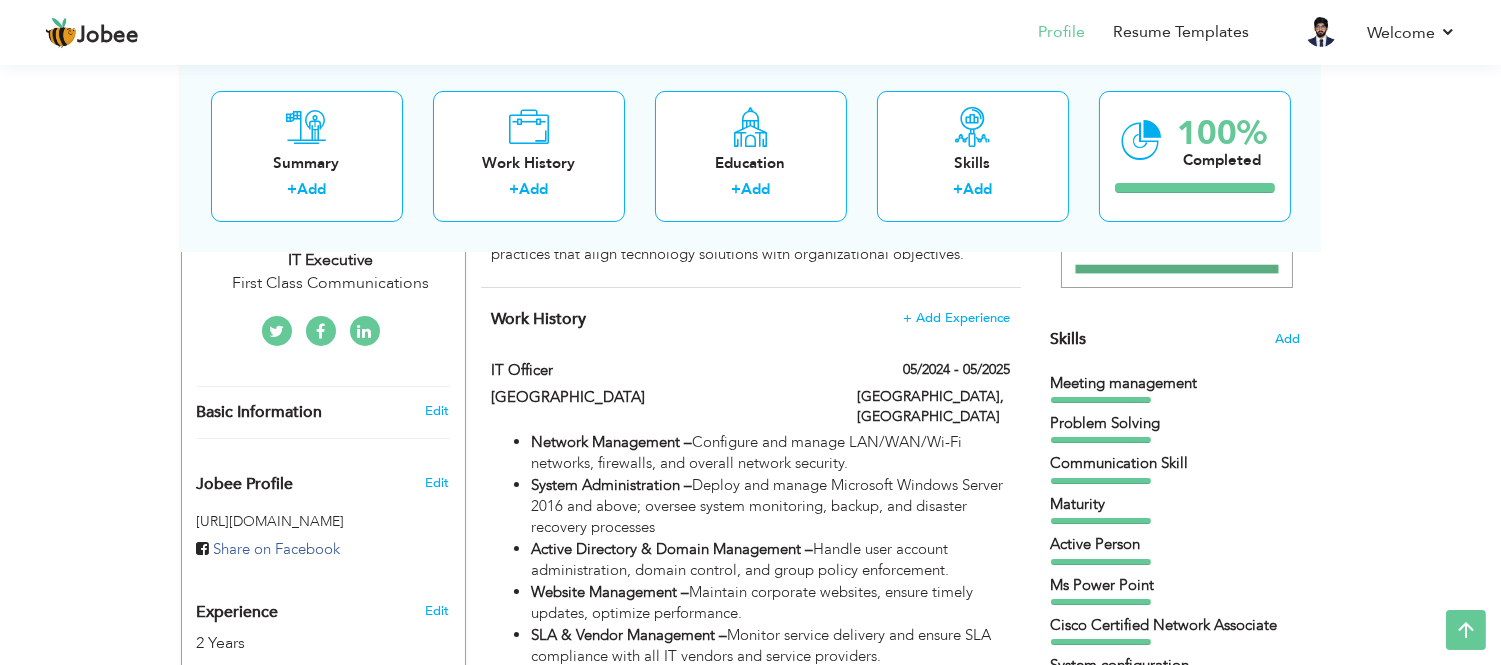 scroll, scrollTop: 434, scrollLeft: 0, axis: vertical 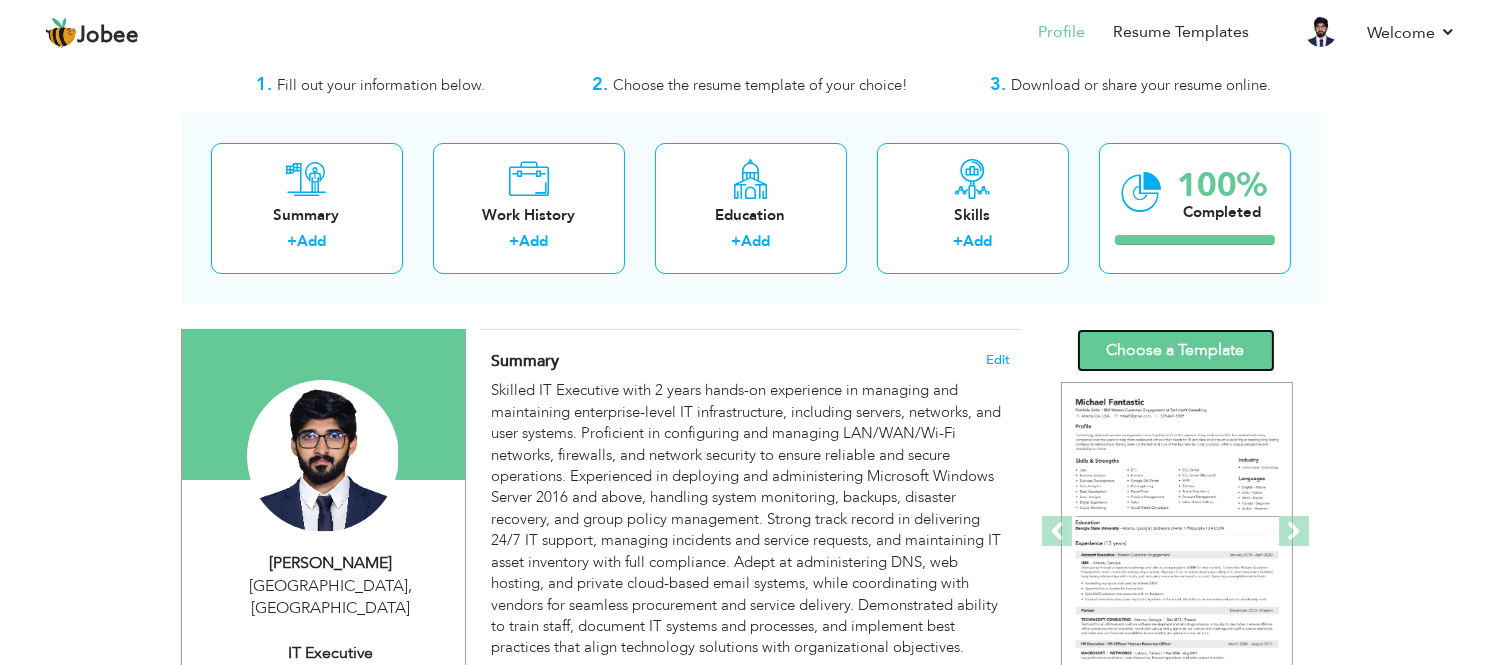 click on "Choose a Template" at bounding box center (1176, 350) 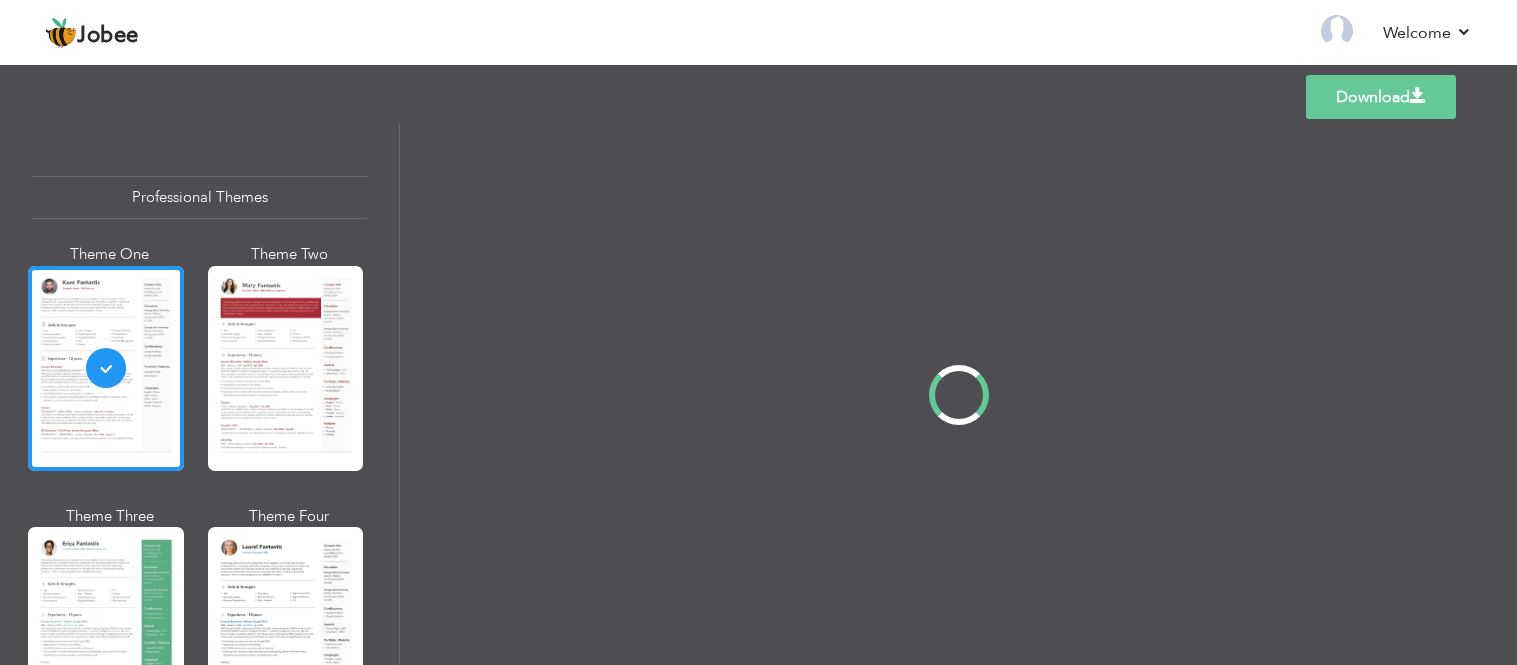 scroll, scrollTop: 0, scrollLeft: 0, axis: both 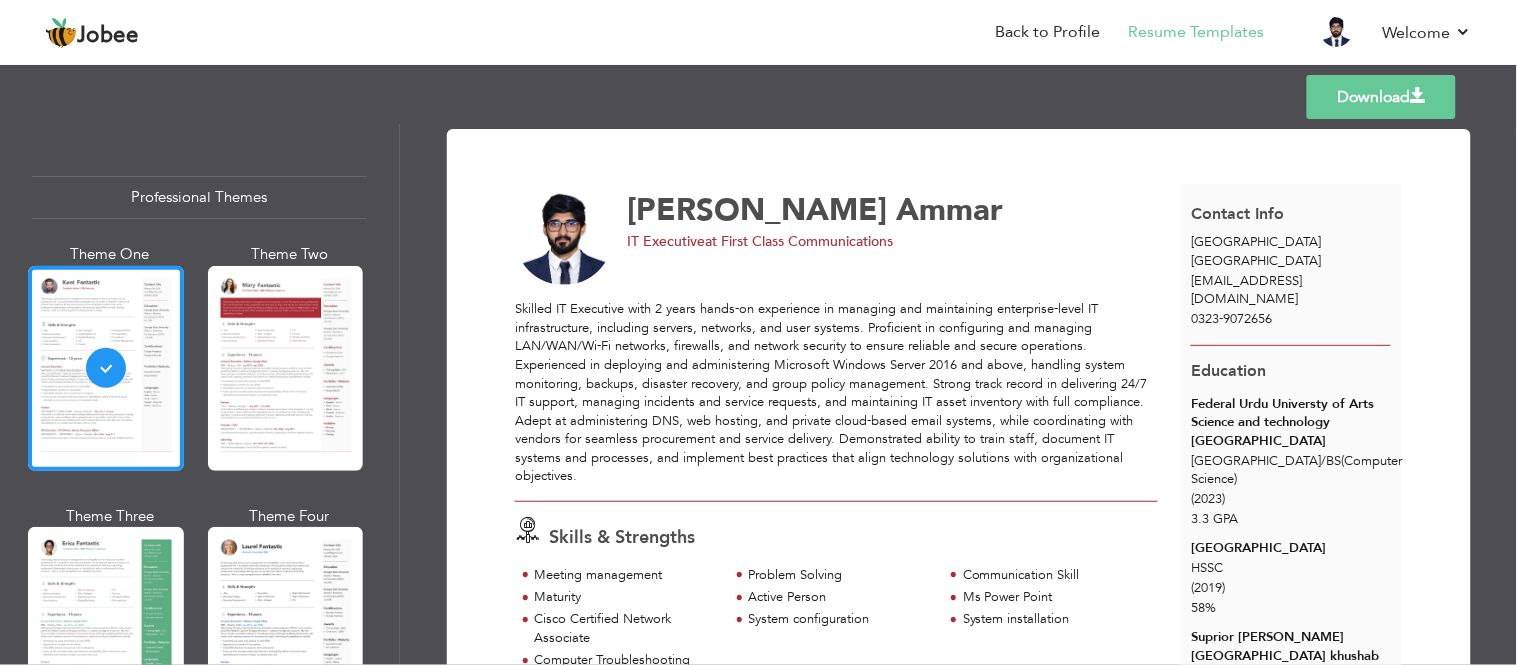 click on "Download" at bounding box center [1381, 97] 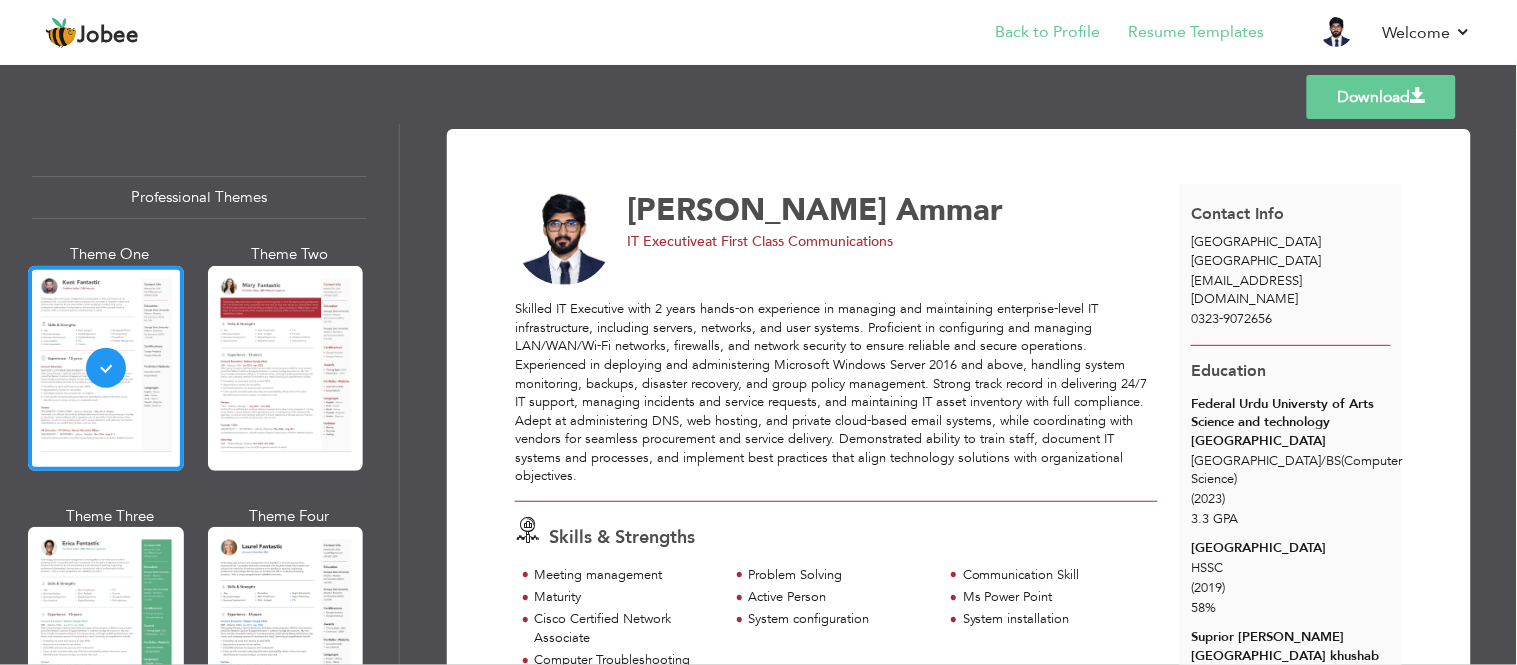 click on "Back to Profile" at bounding box center [1034, 34] 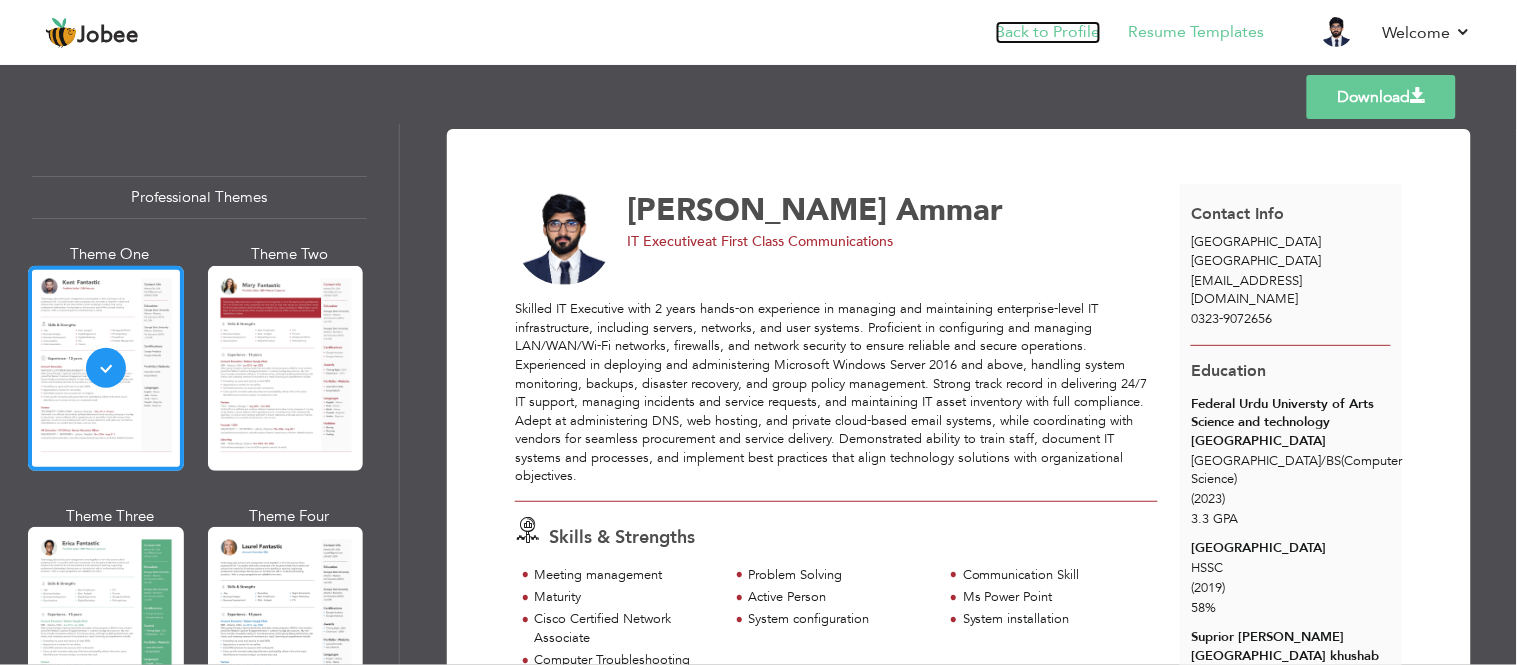 click on "Back to Profile" at bounding box center [1048, 32] 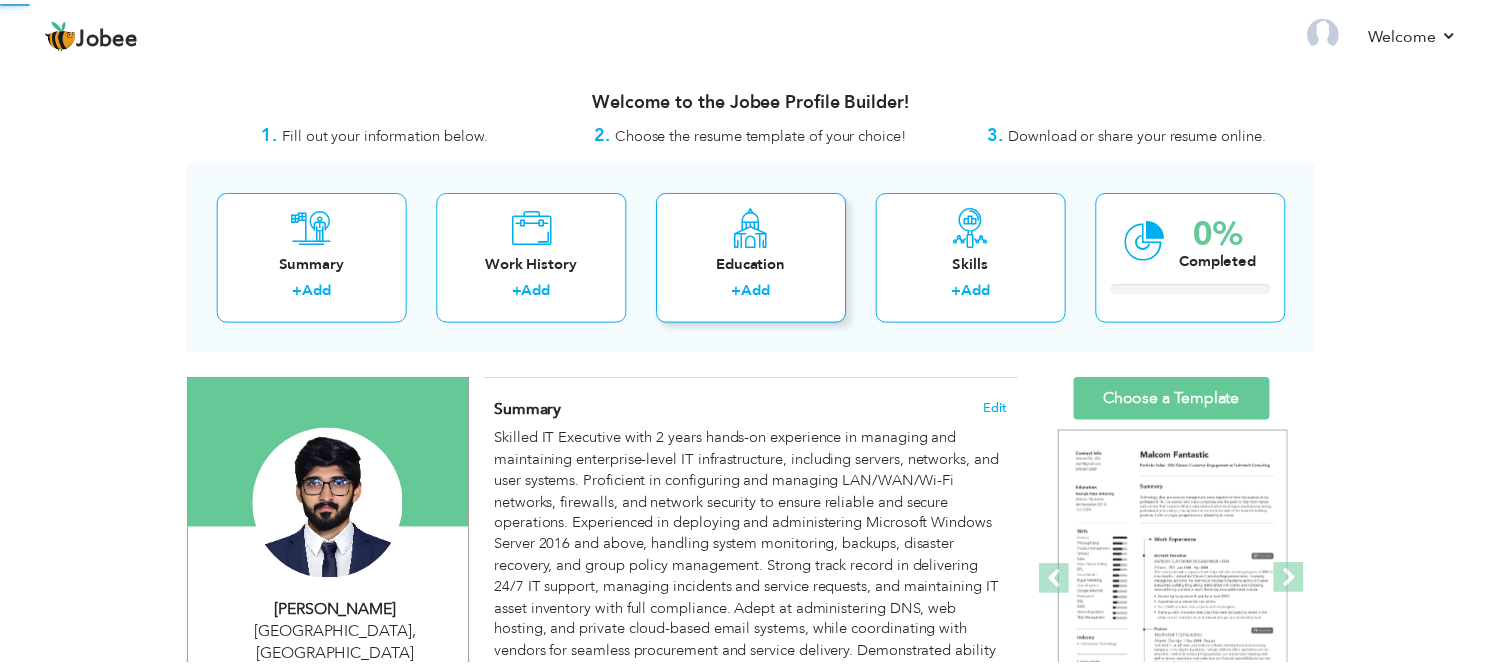 scroll, scrollTop: 0, scrollLeft: 0, axis: both 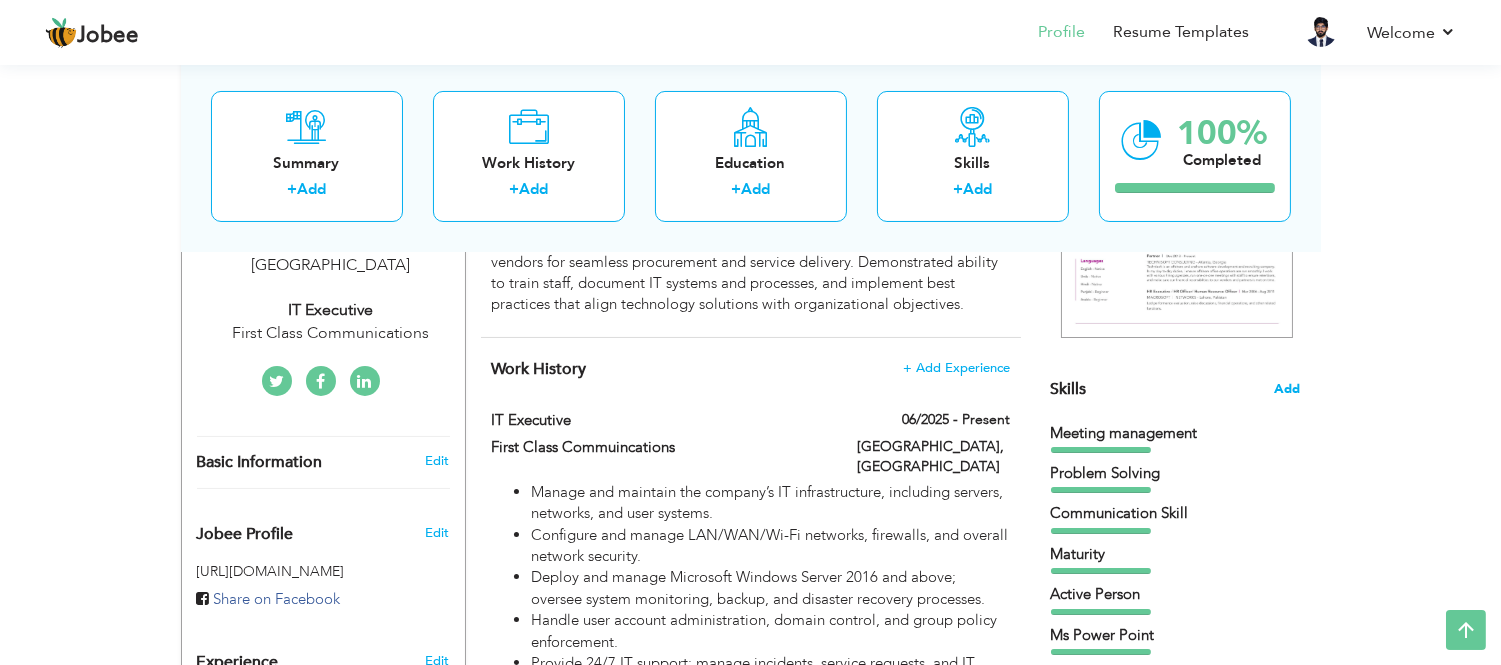 click on "Add" at bounding box center [1288, 389] 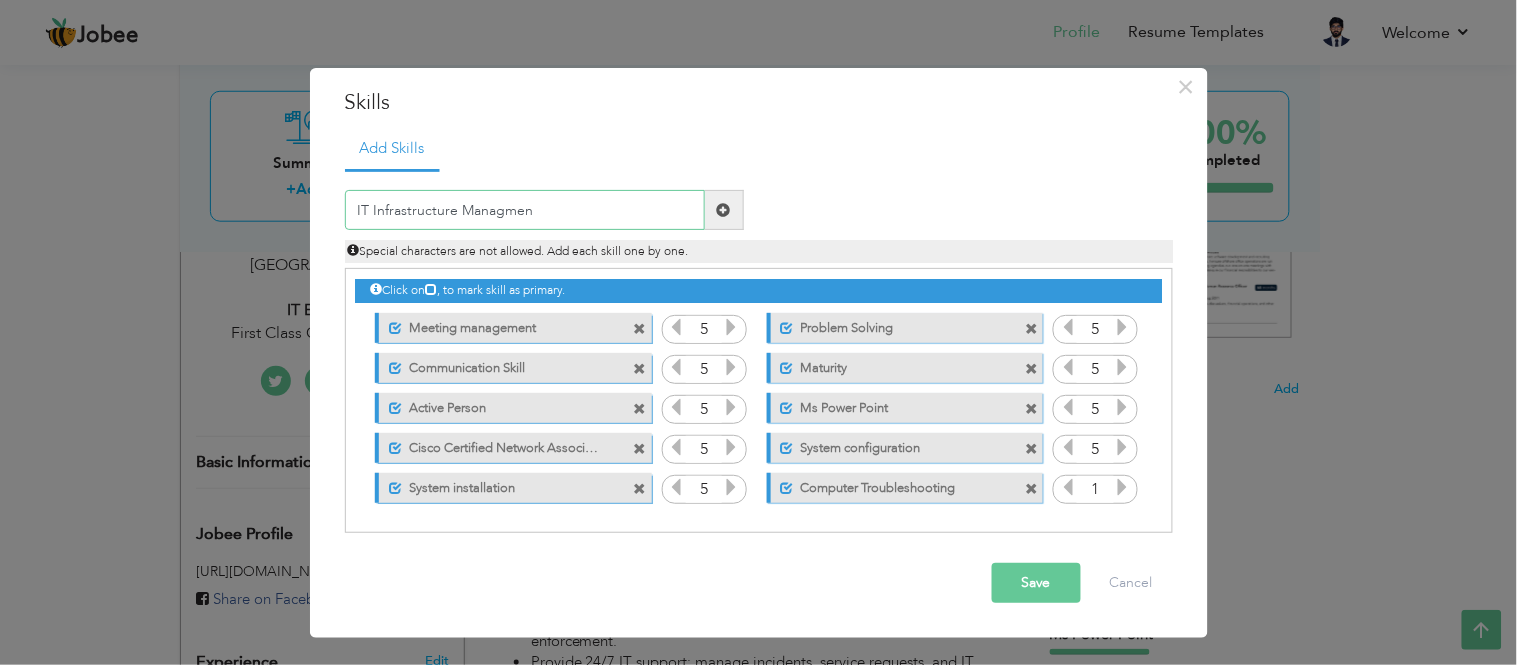 type on "IT Infrastructure Managment" 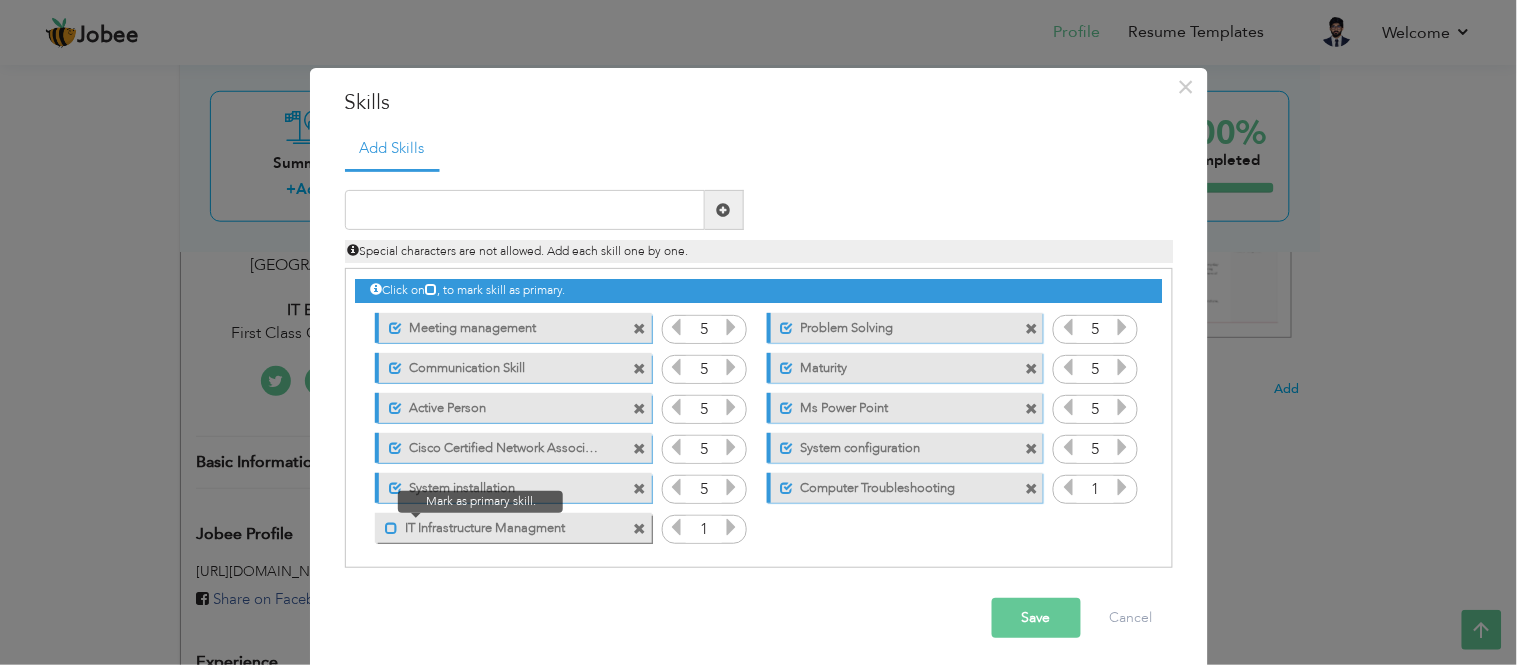 click at bounding box center (391, 528) 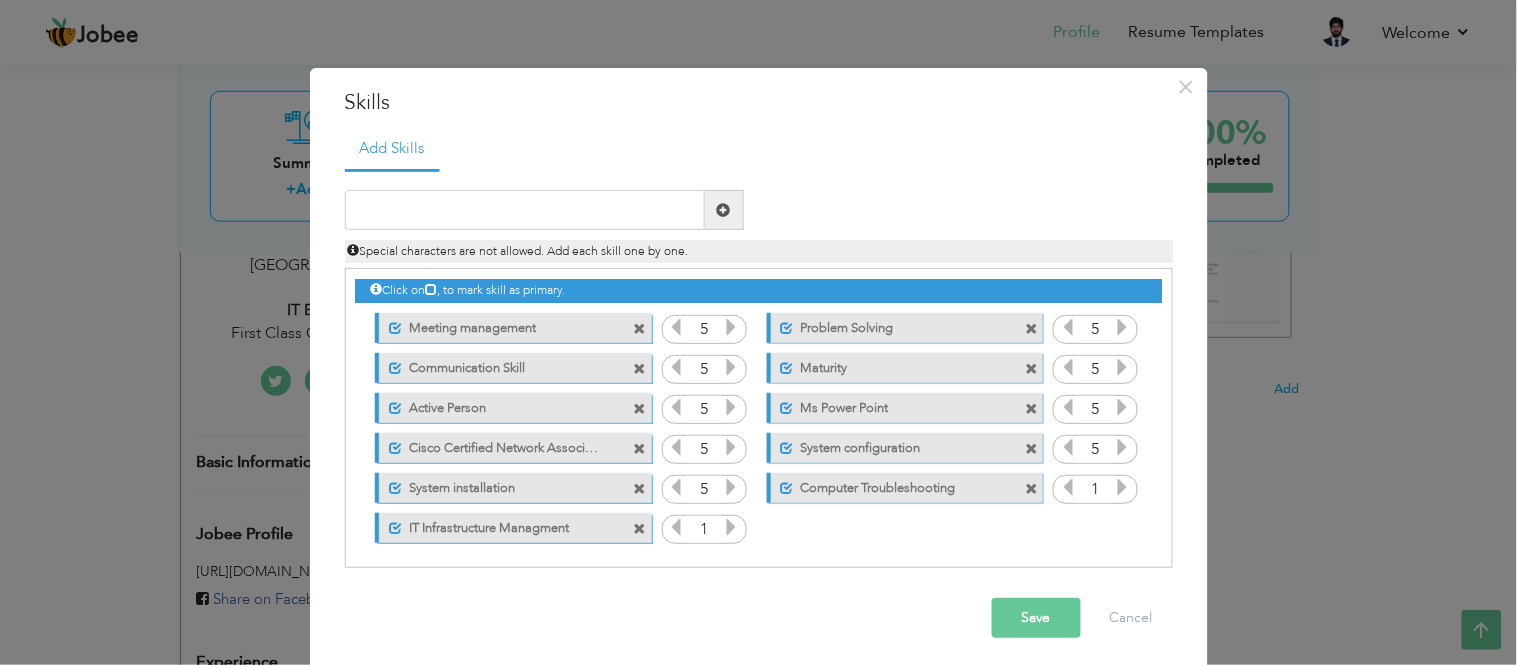 click at bounding box center (731, 527) 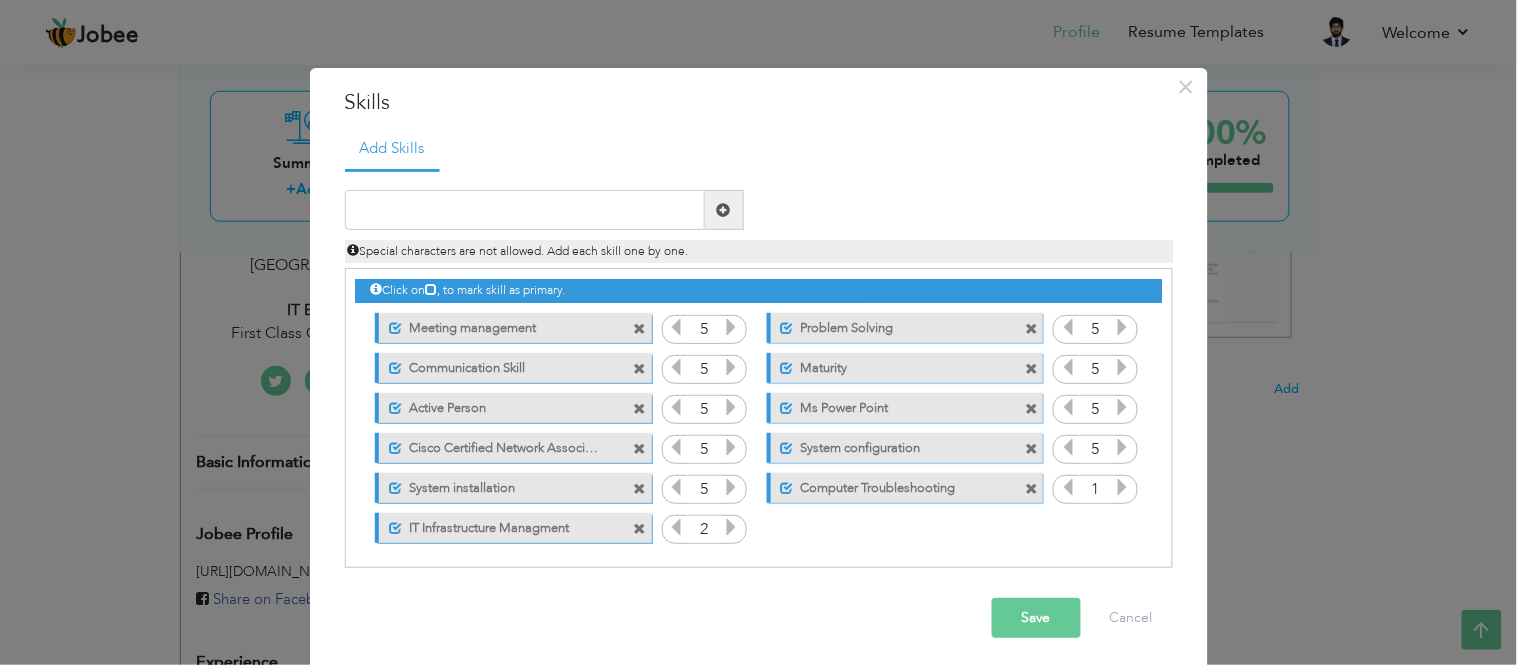 click at bounding box center [731, 527] 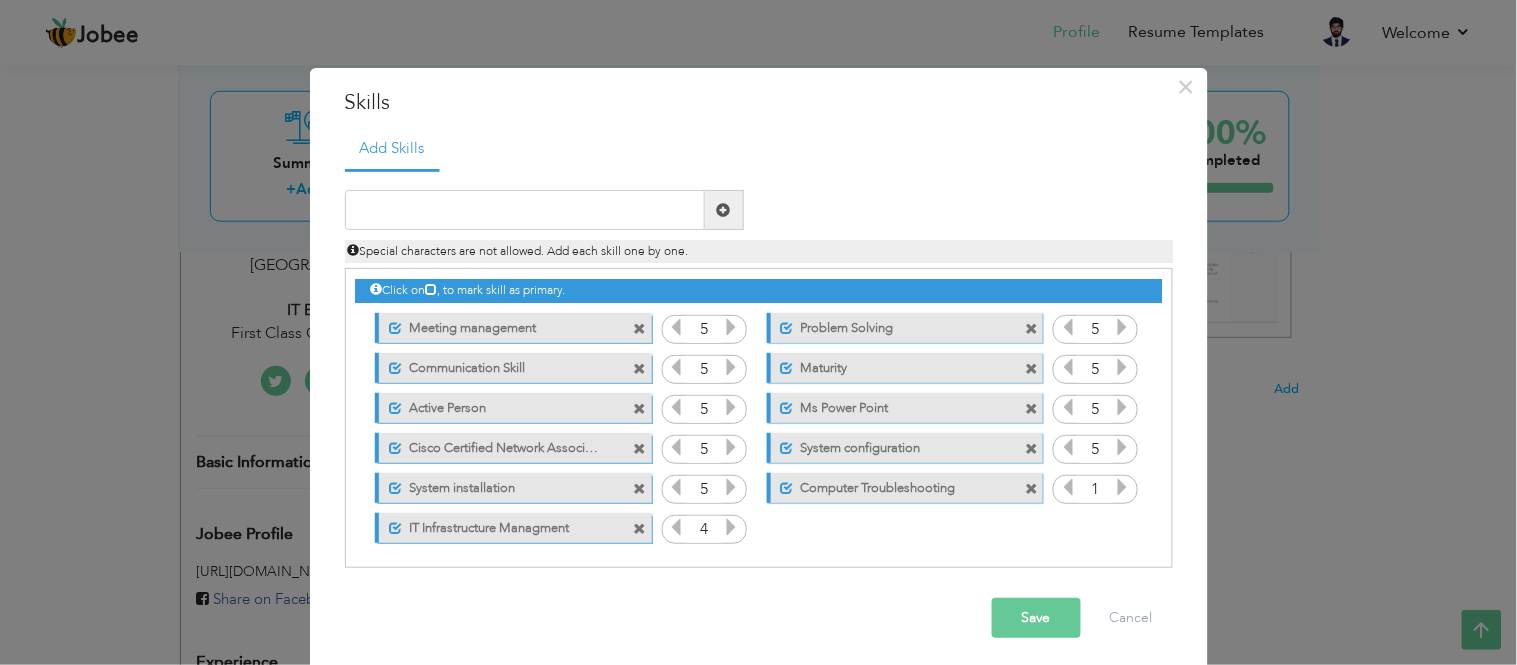 click at bounding box center [731, 527] 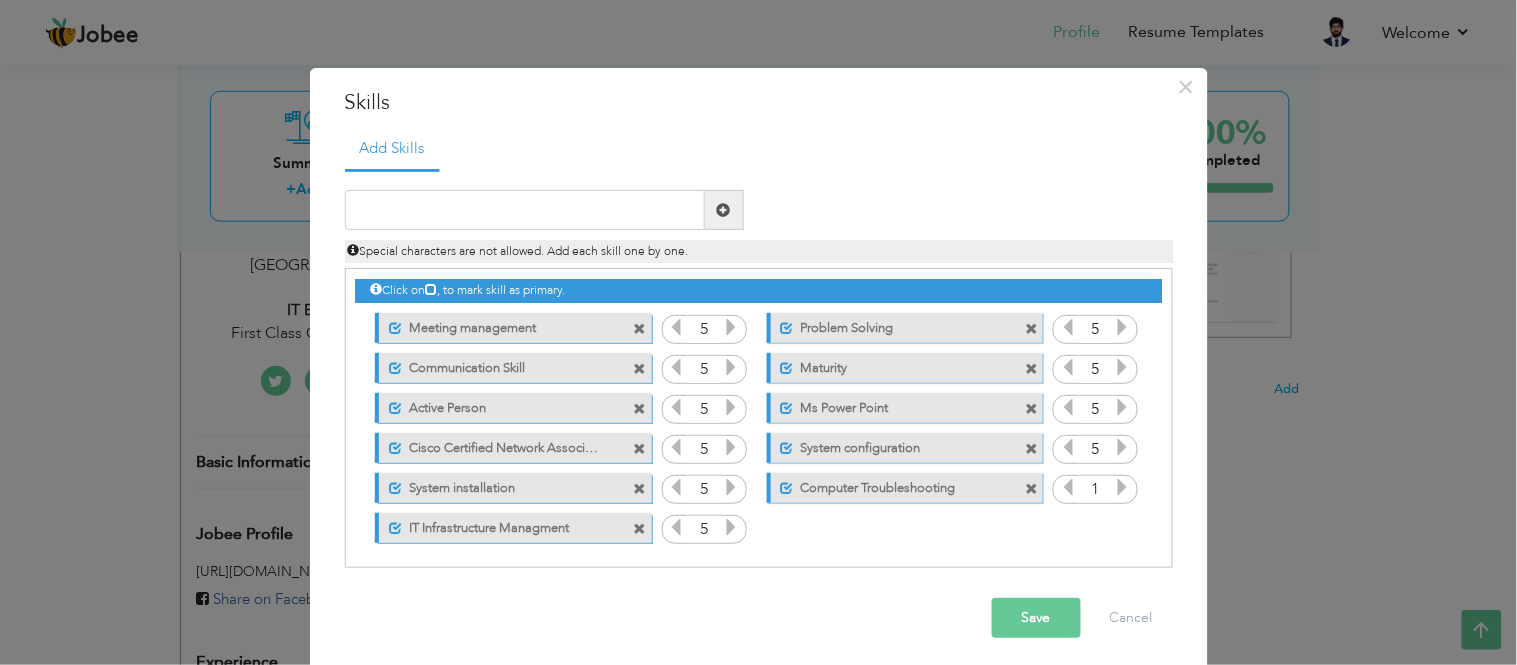 click at bounding box center [731, 527] 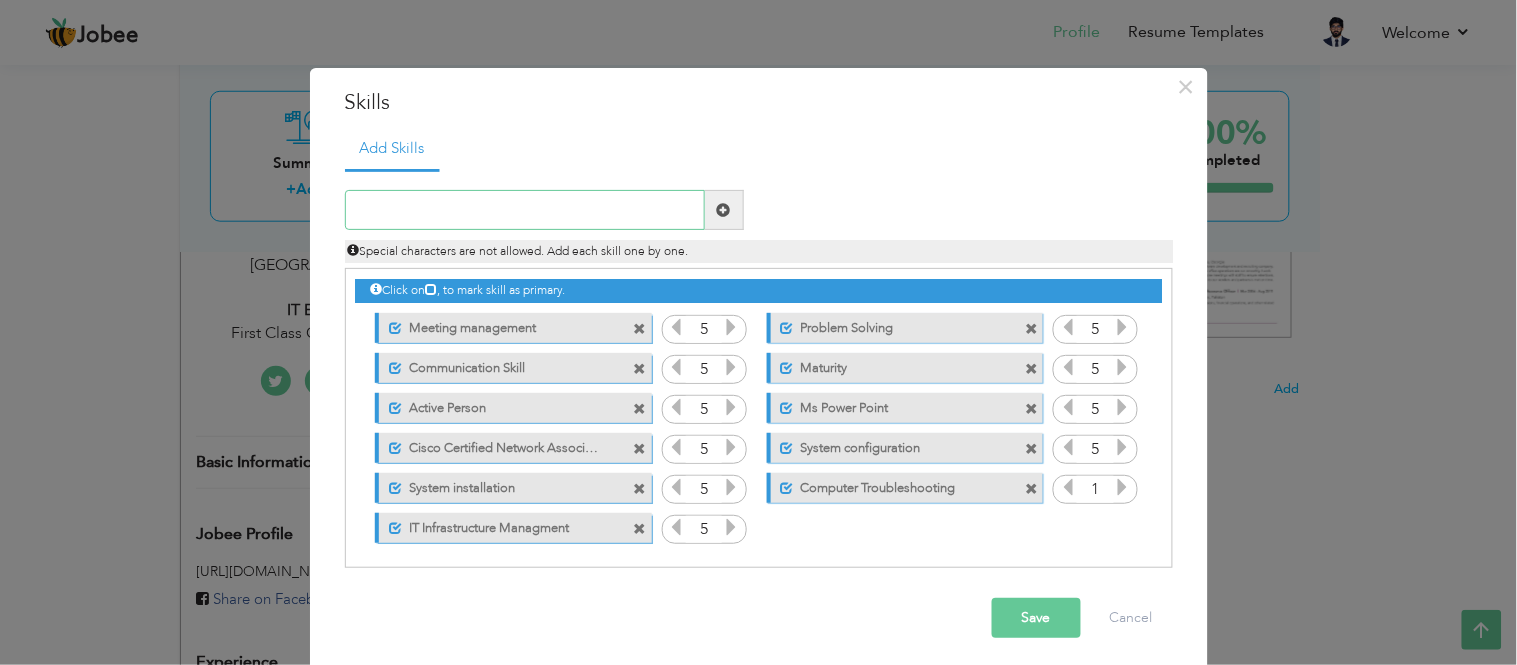 click at bounding box center [525, 210] 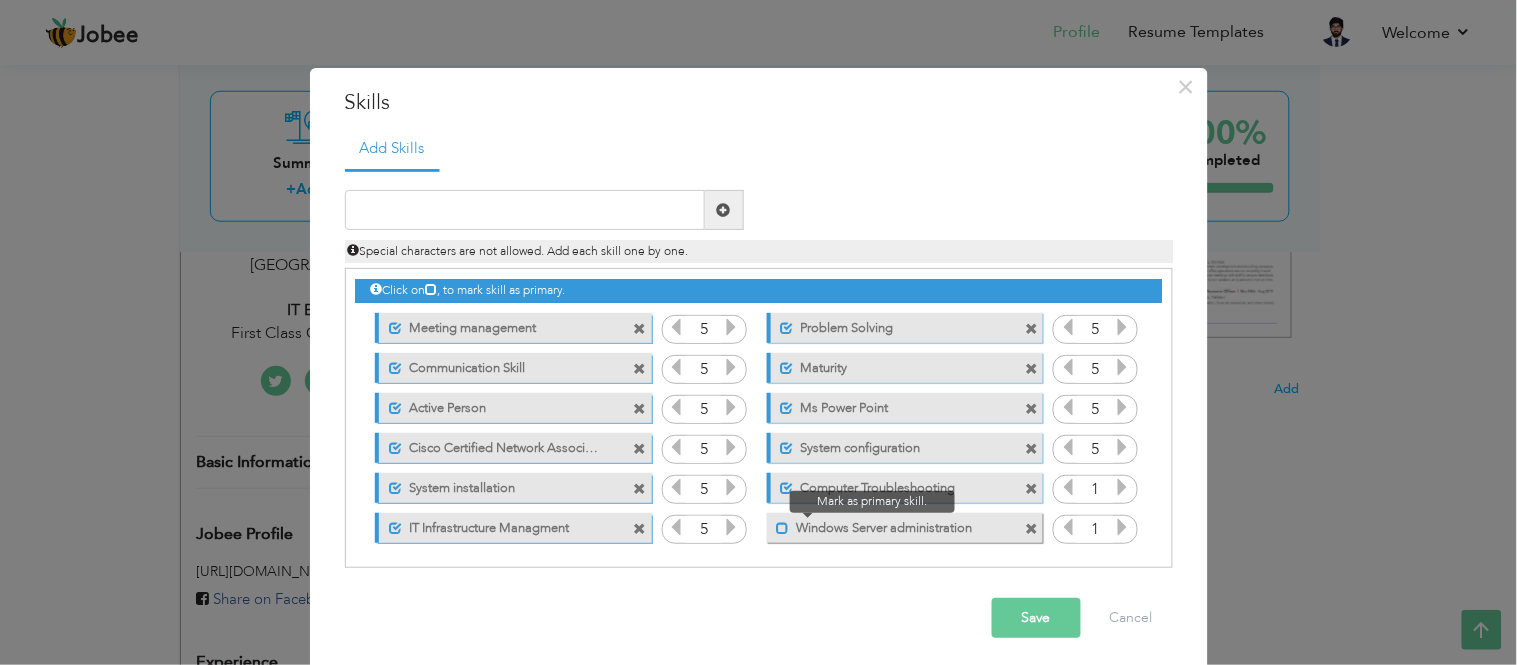 click at bounding box center [783, 528] 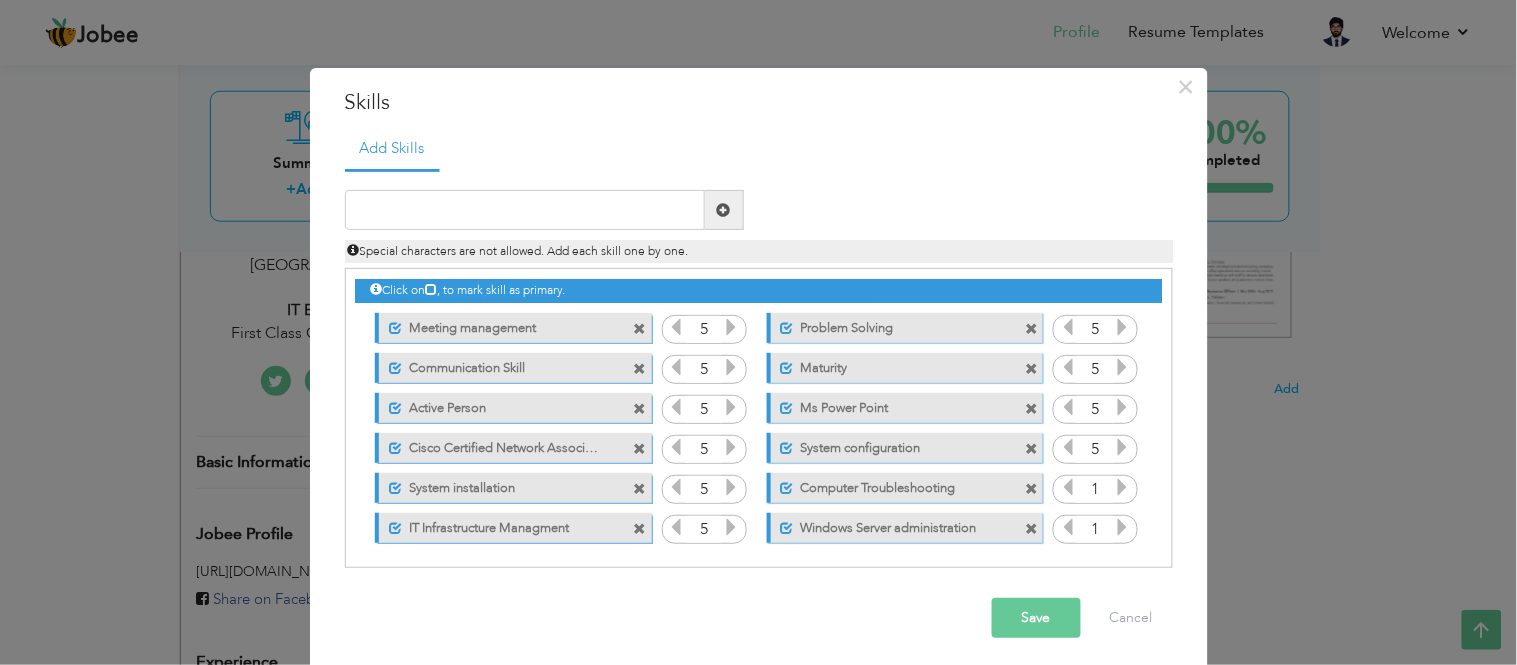 click at bounding box center [1123, 527] 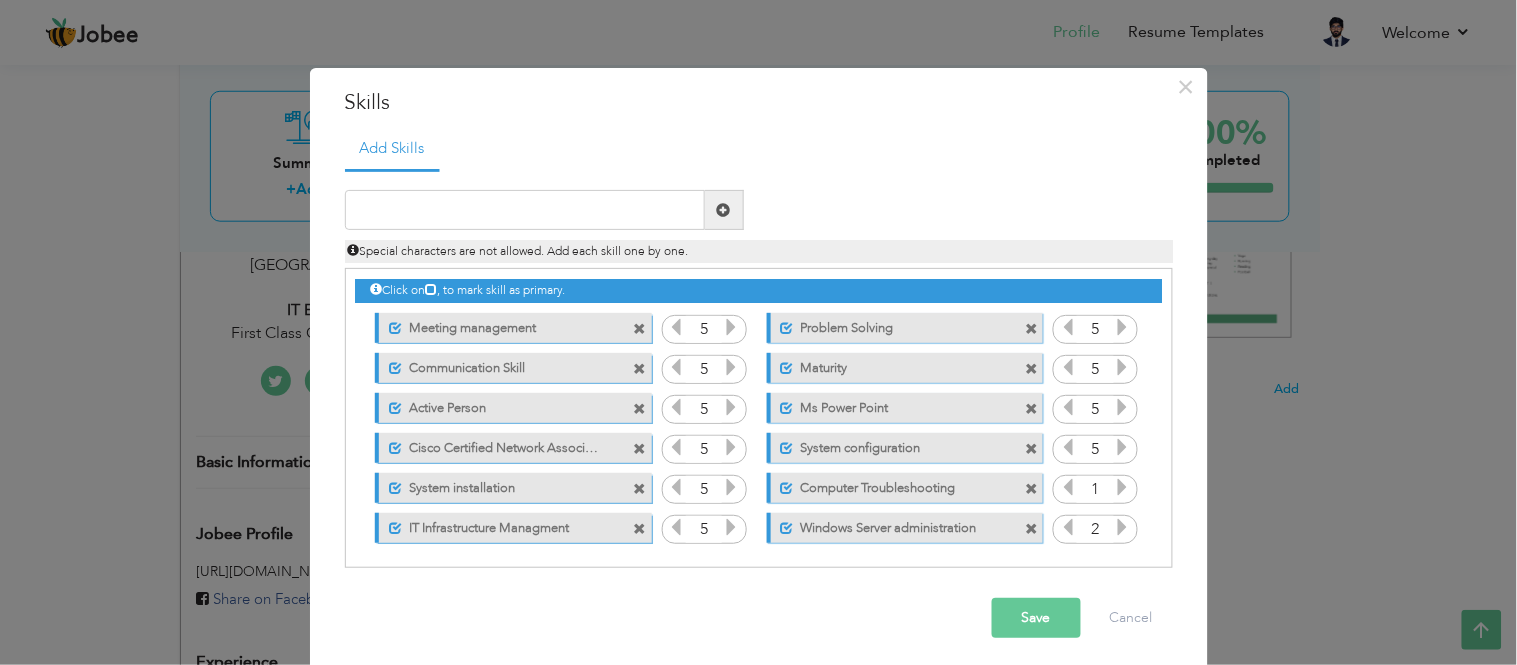 click at bounding box center (1123, 527) 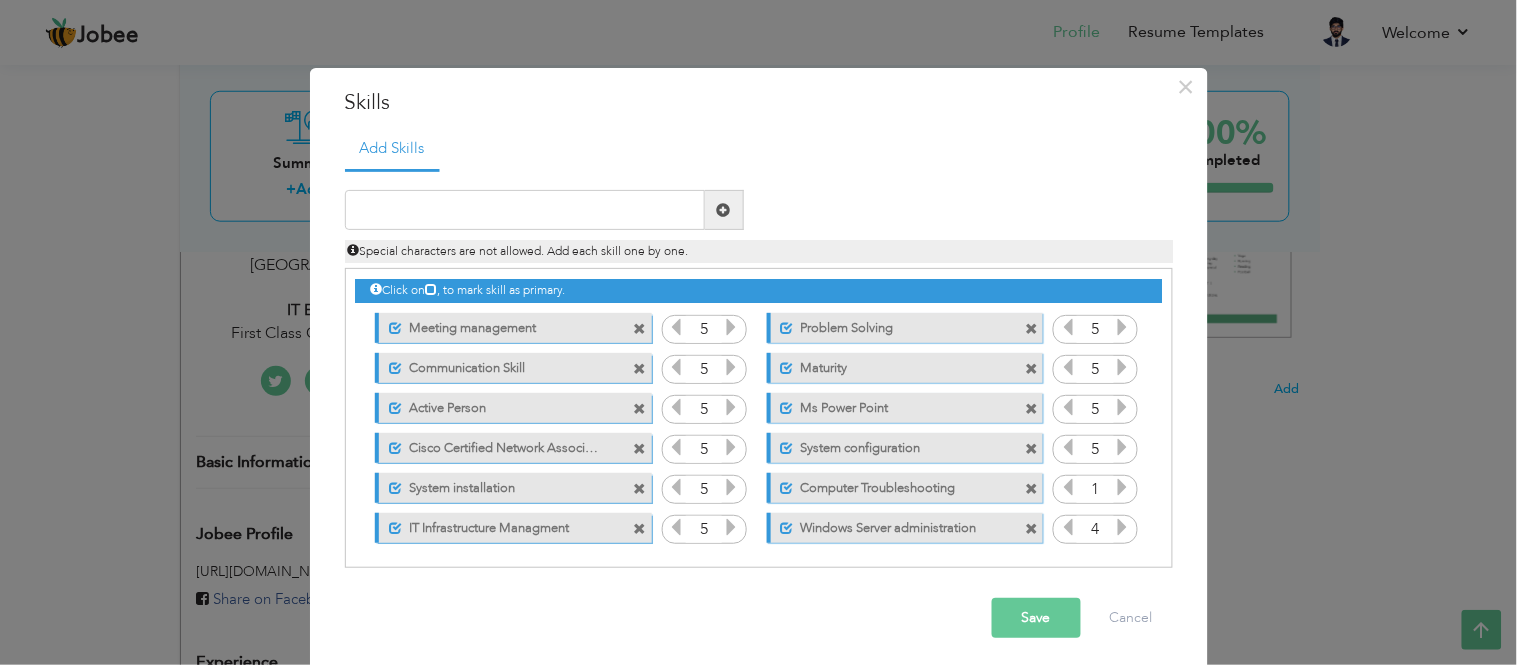 click at bounding box center [1123, 527] 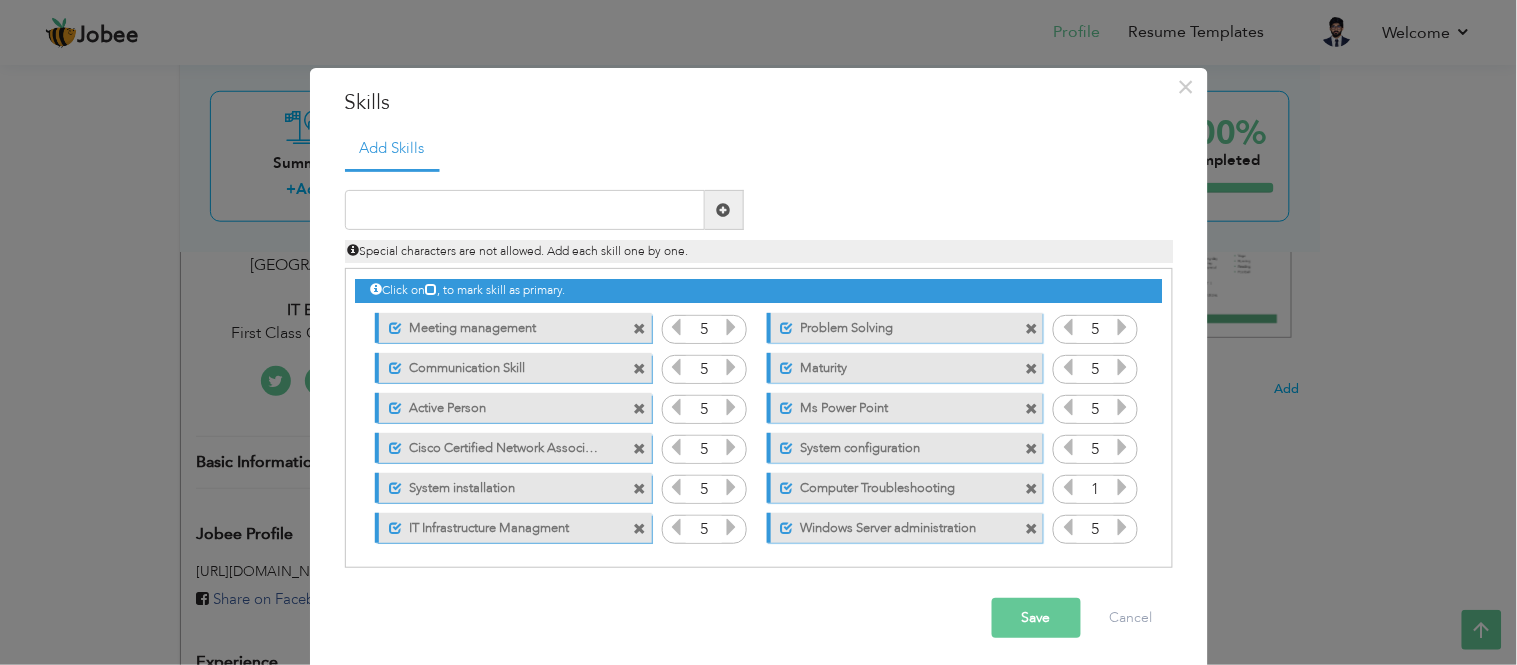 click at bounding box center [1123, 527] 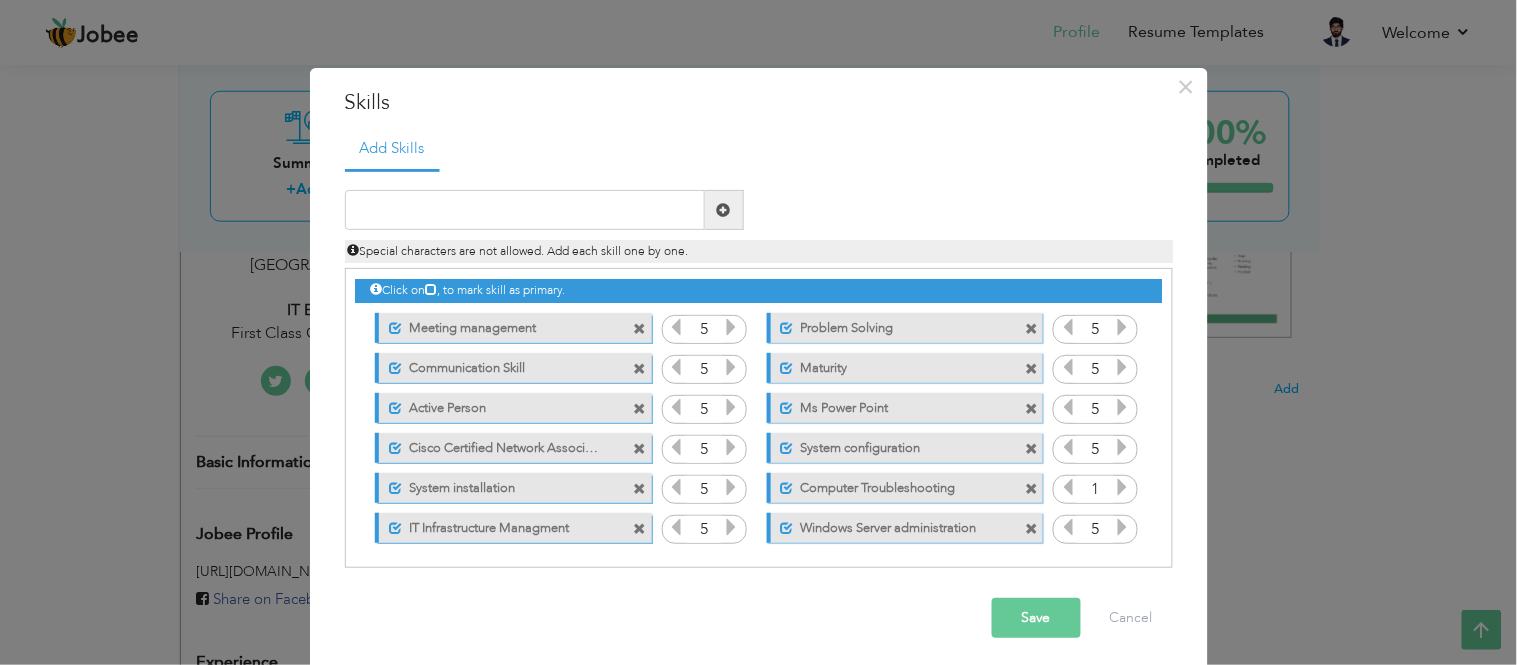 click at bounding box center (1123, 487) 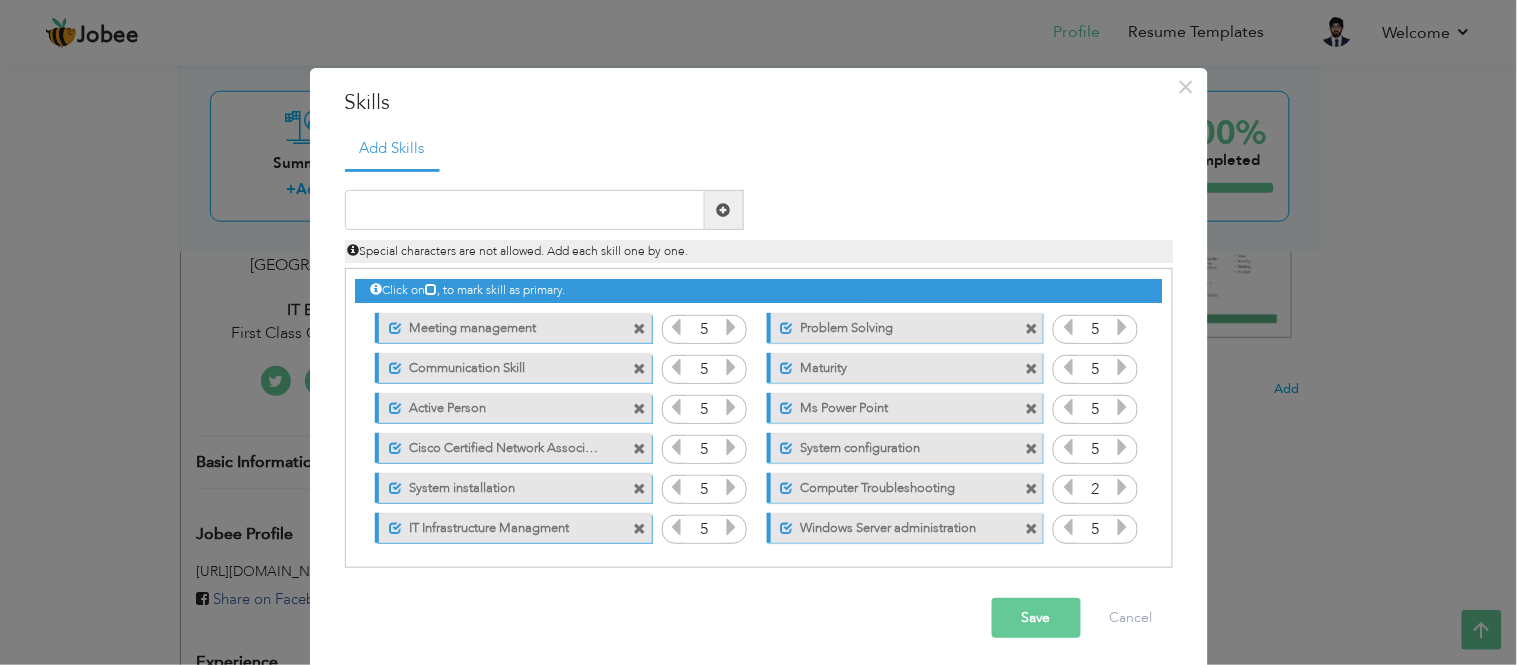 click at bounding box center (1123, 487) 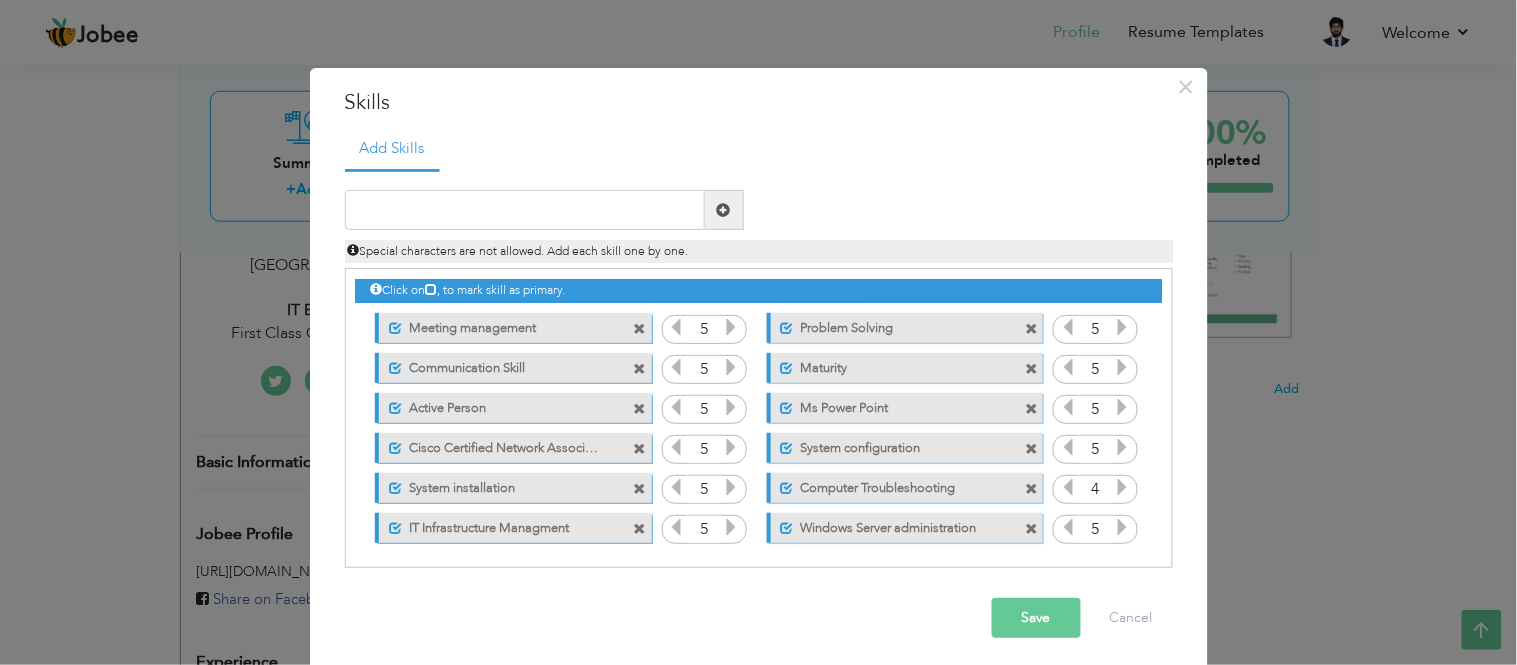 click at bounding box center (1123, 487) 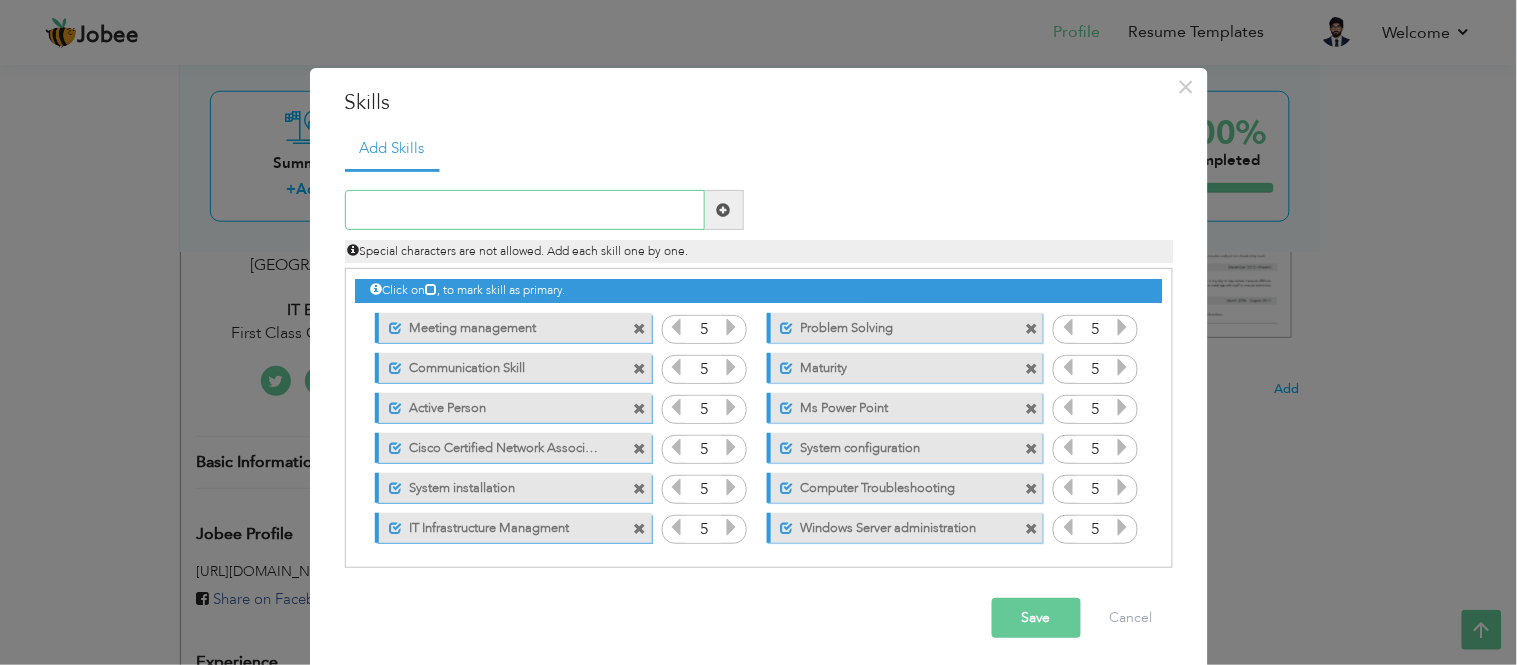 click at bounding box center (525, 210) 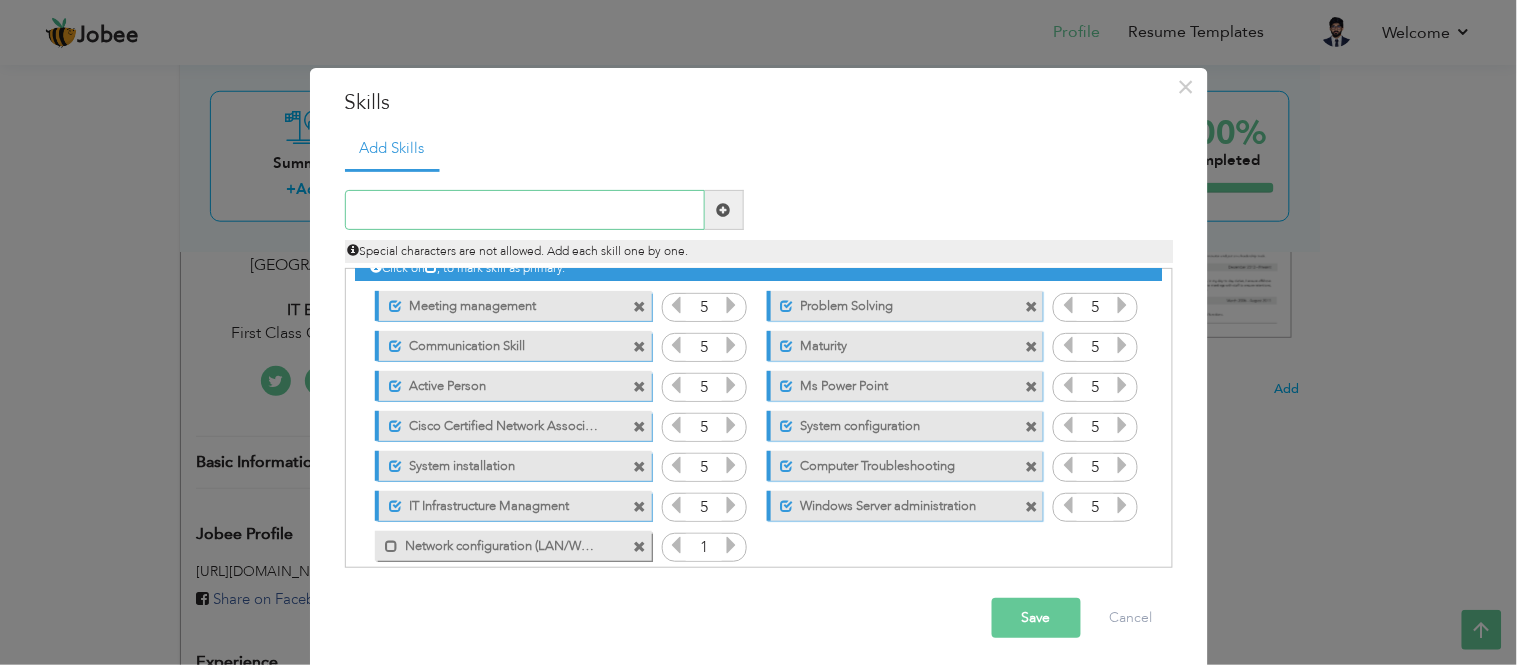 scroll, scrollTop: 44, scrollLeft: 0, axis: vertical 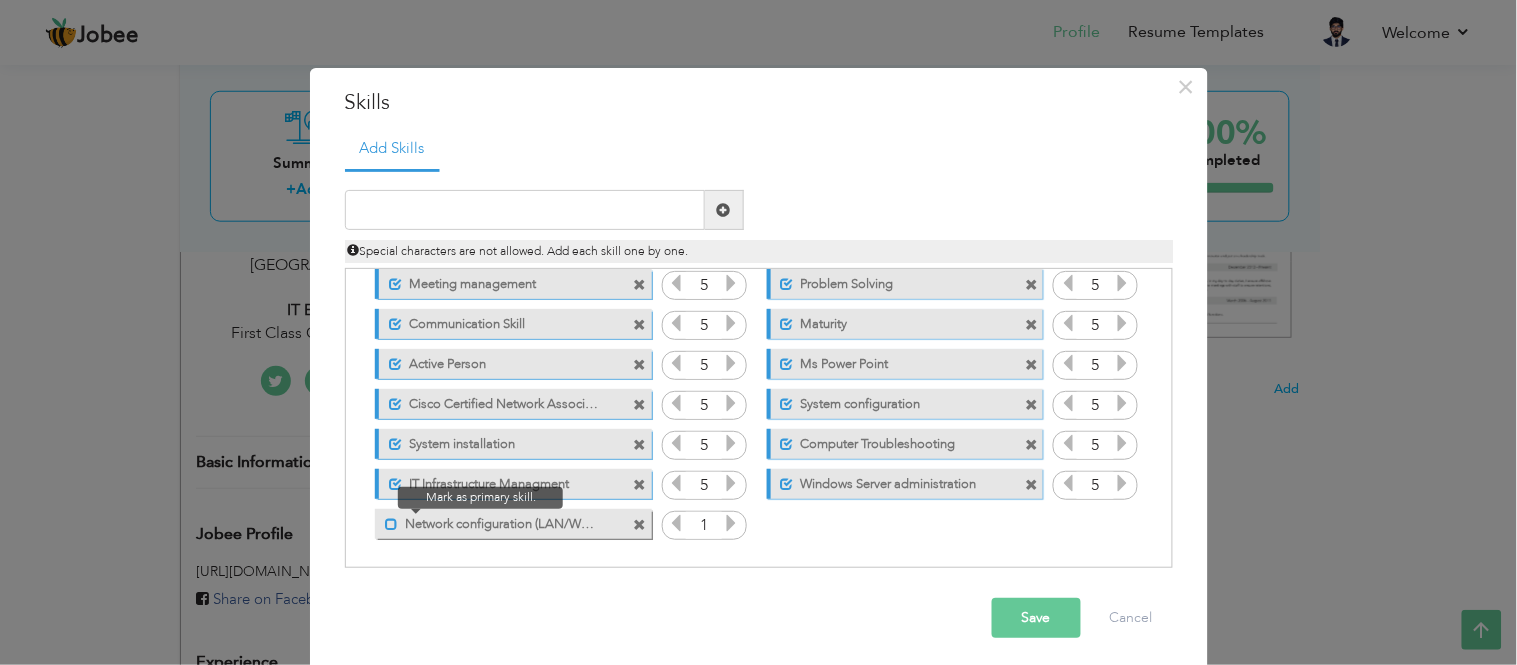 click at bounding box center [391, 524] 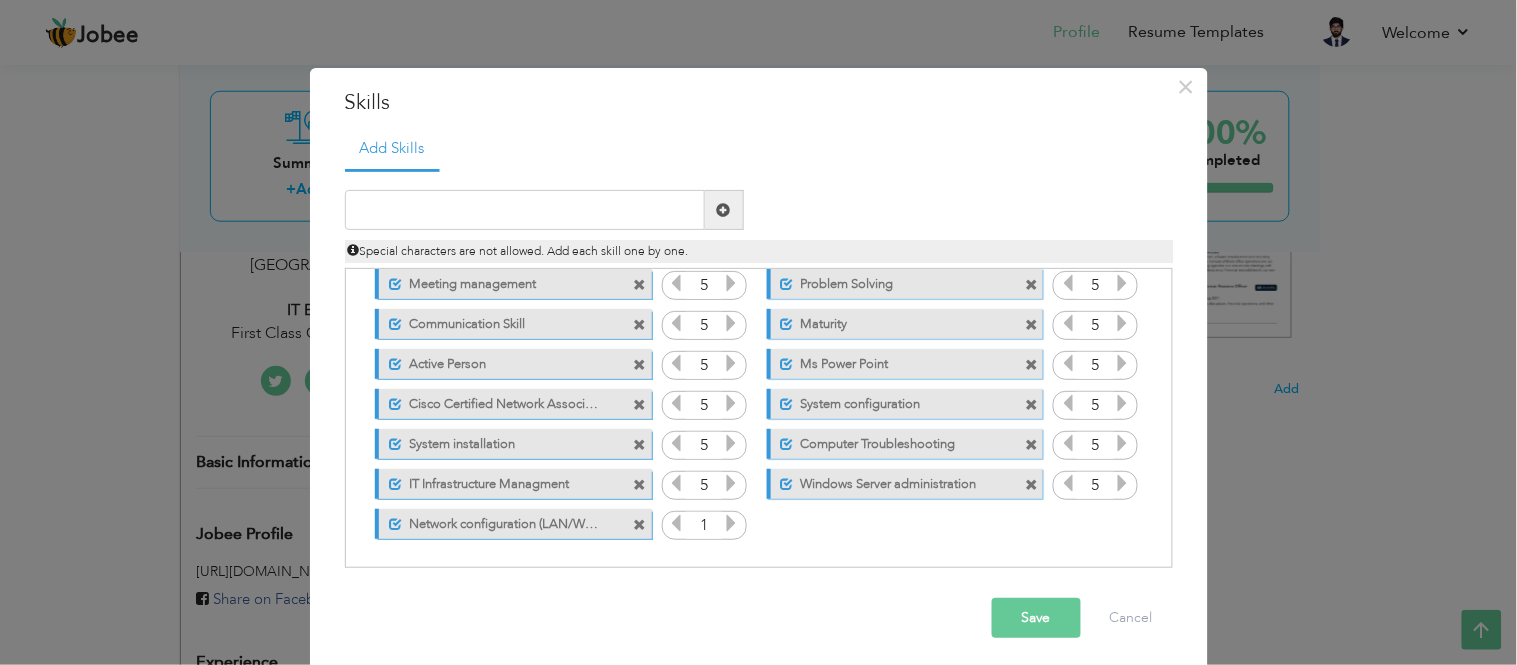 click at bounding box center (731, 523) 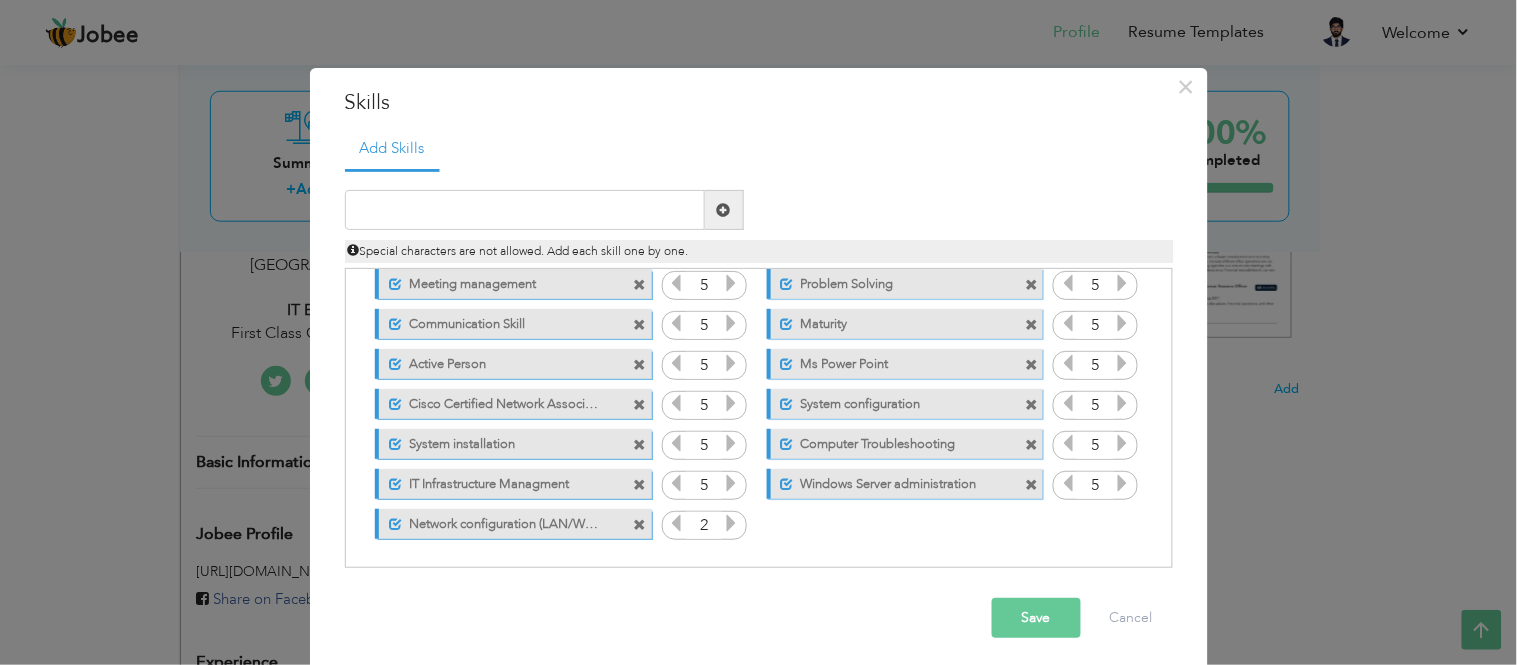 click at bounding box center (731, 523) 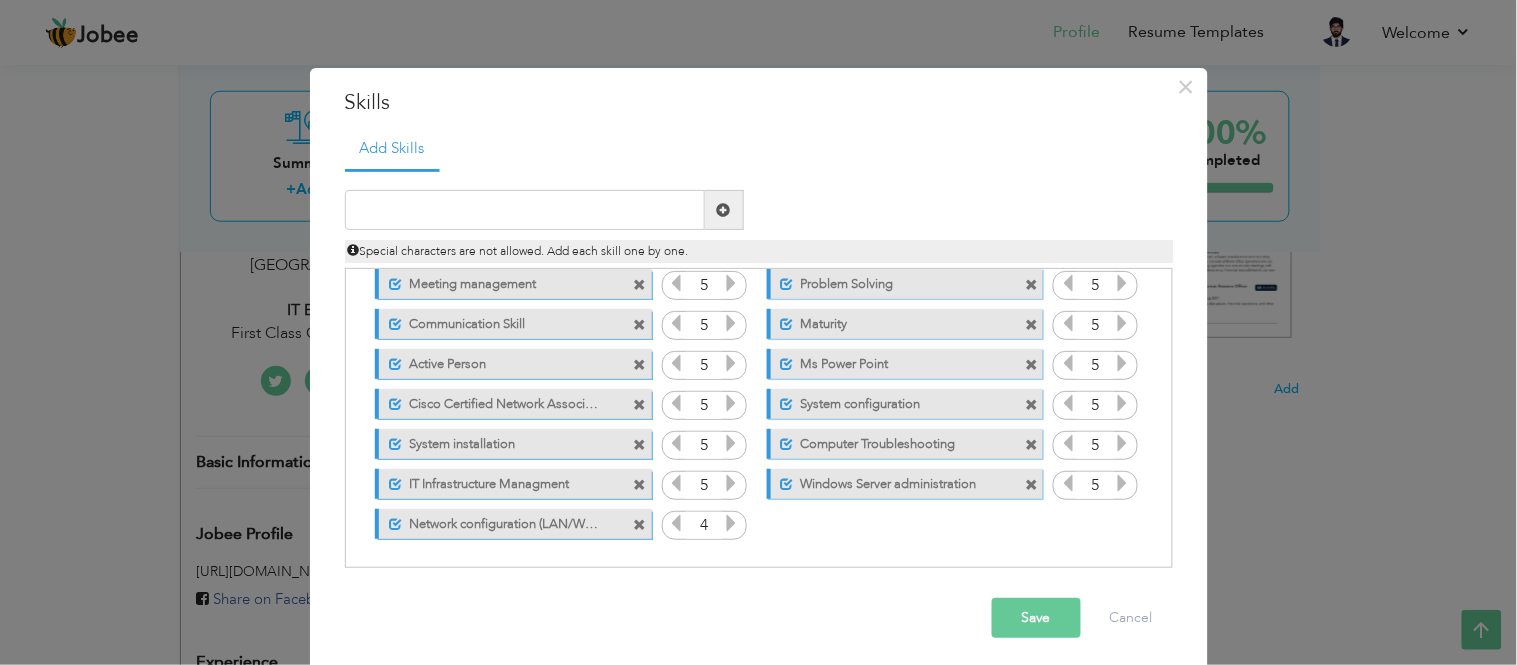 click at bounding box center [731, 523] 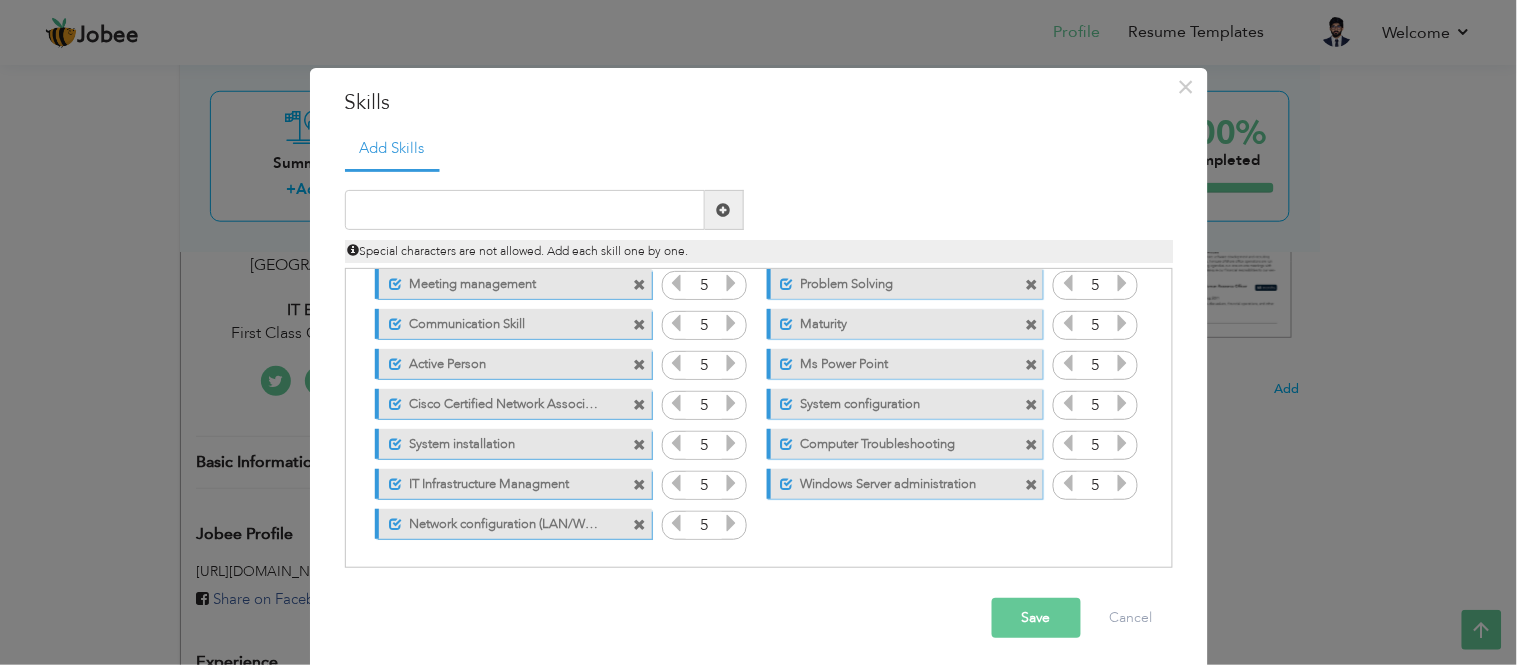 click on "Special characters are not allowed. Add each skill one by one." at bounding box center (759, 246) 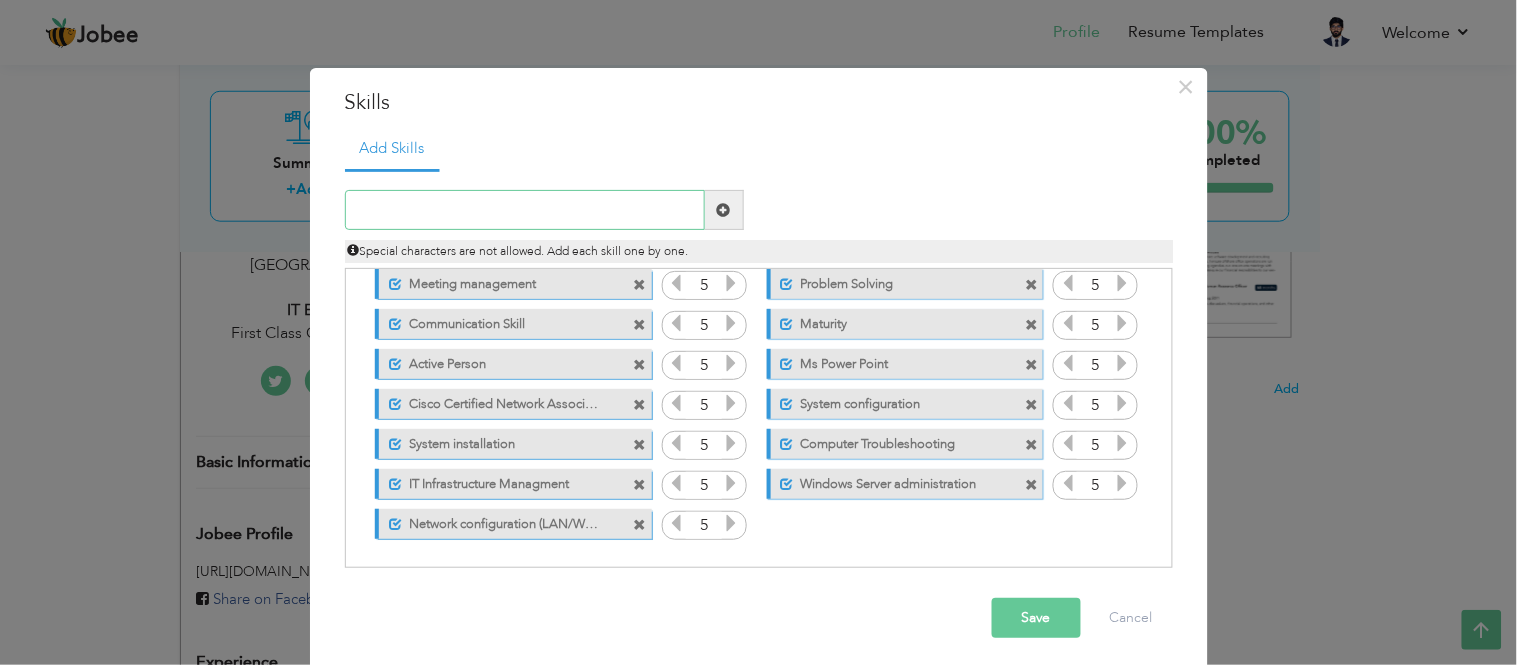 click at bounding box center [525, 210] 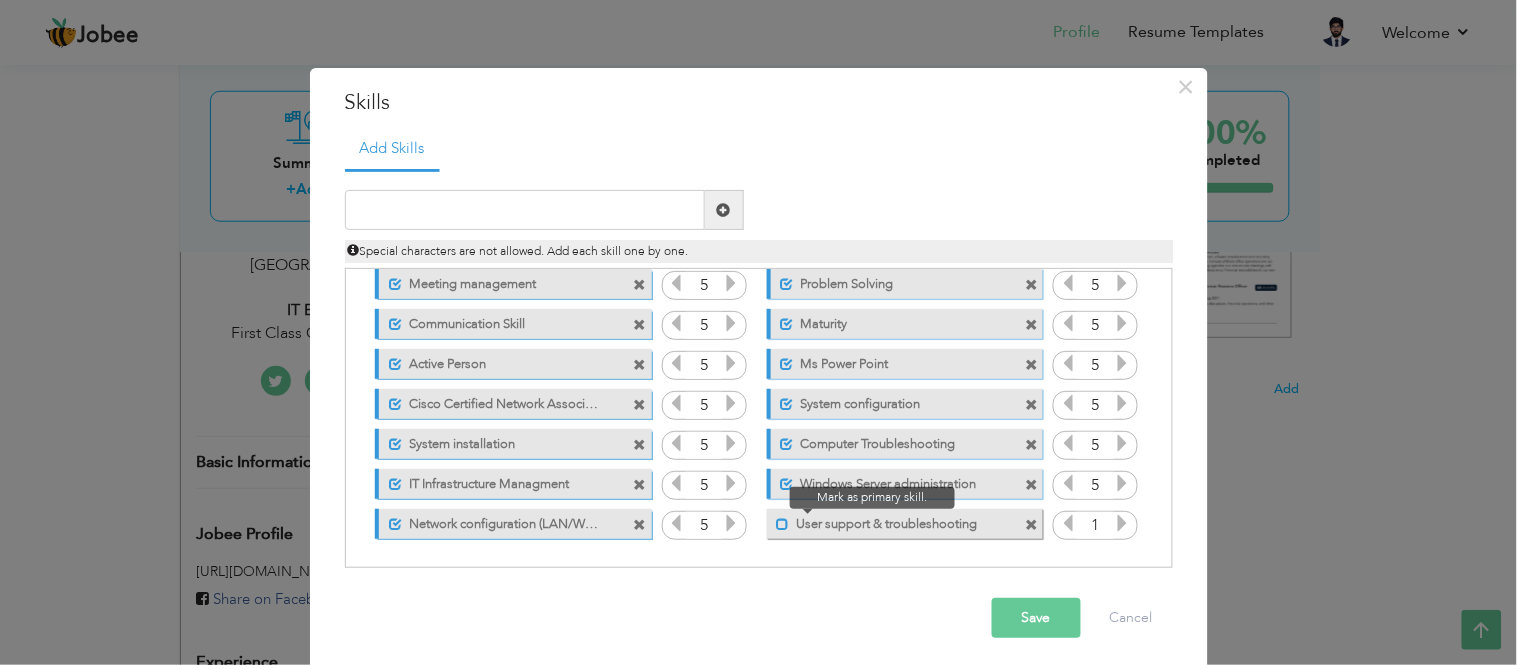 click at bounding box center [783, 524] 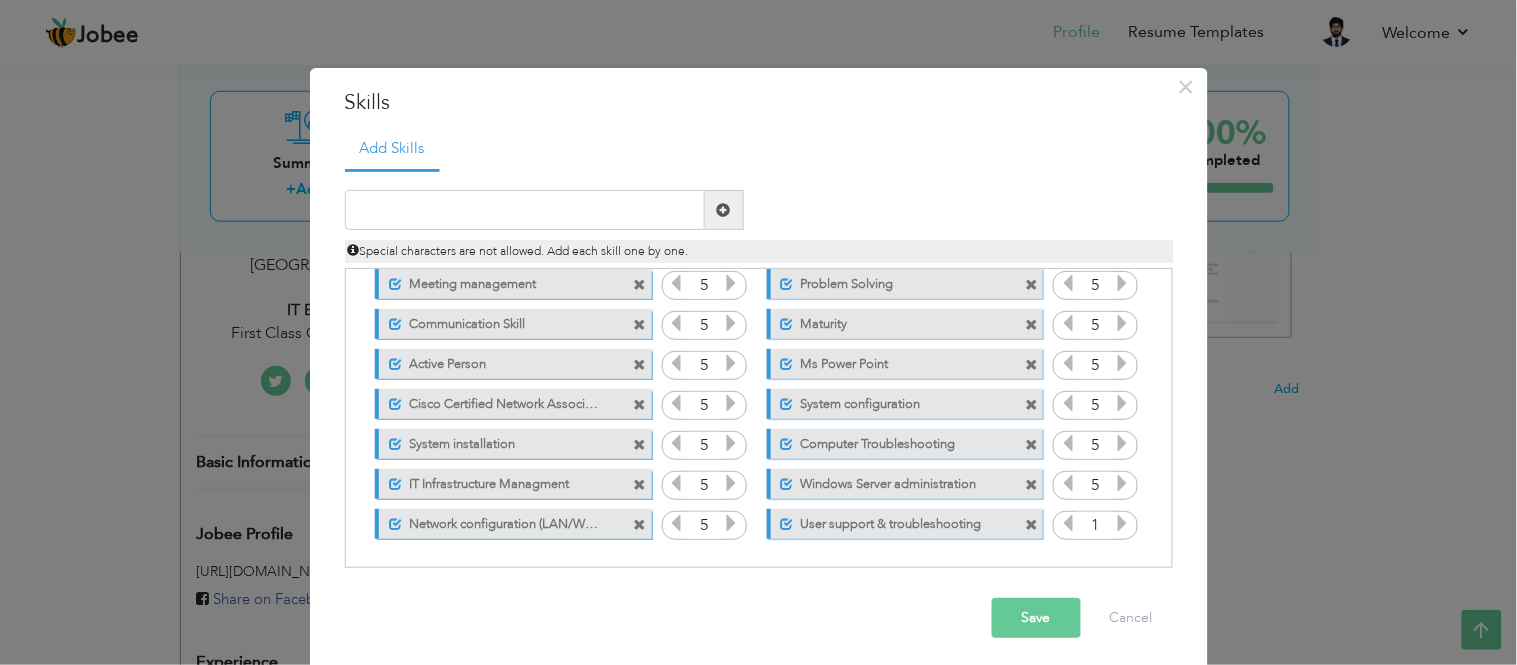 click on "1" at bounding box center (1095, 526) 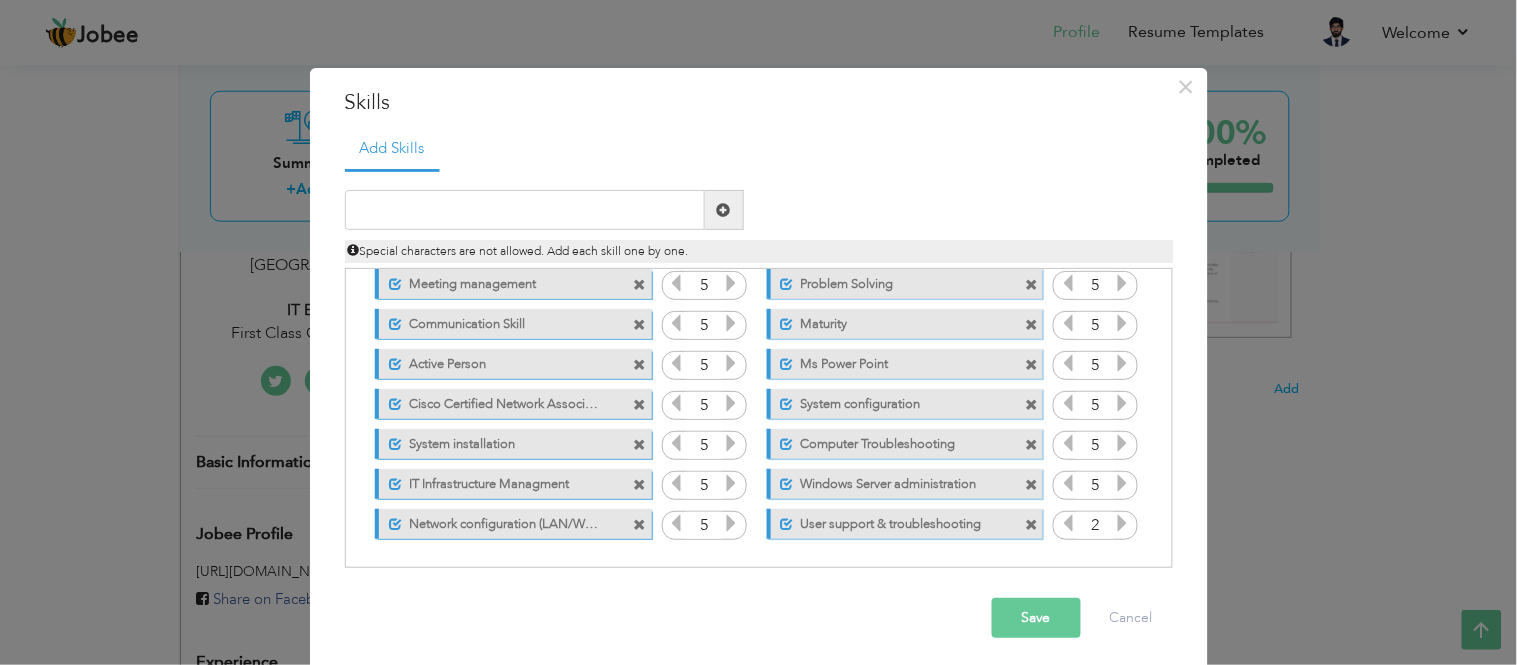 click at bounding box center [1123, 523] 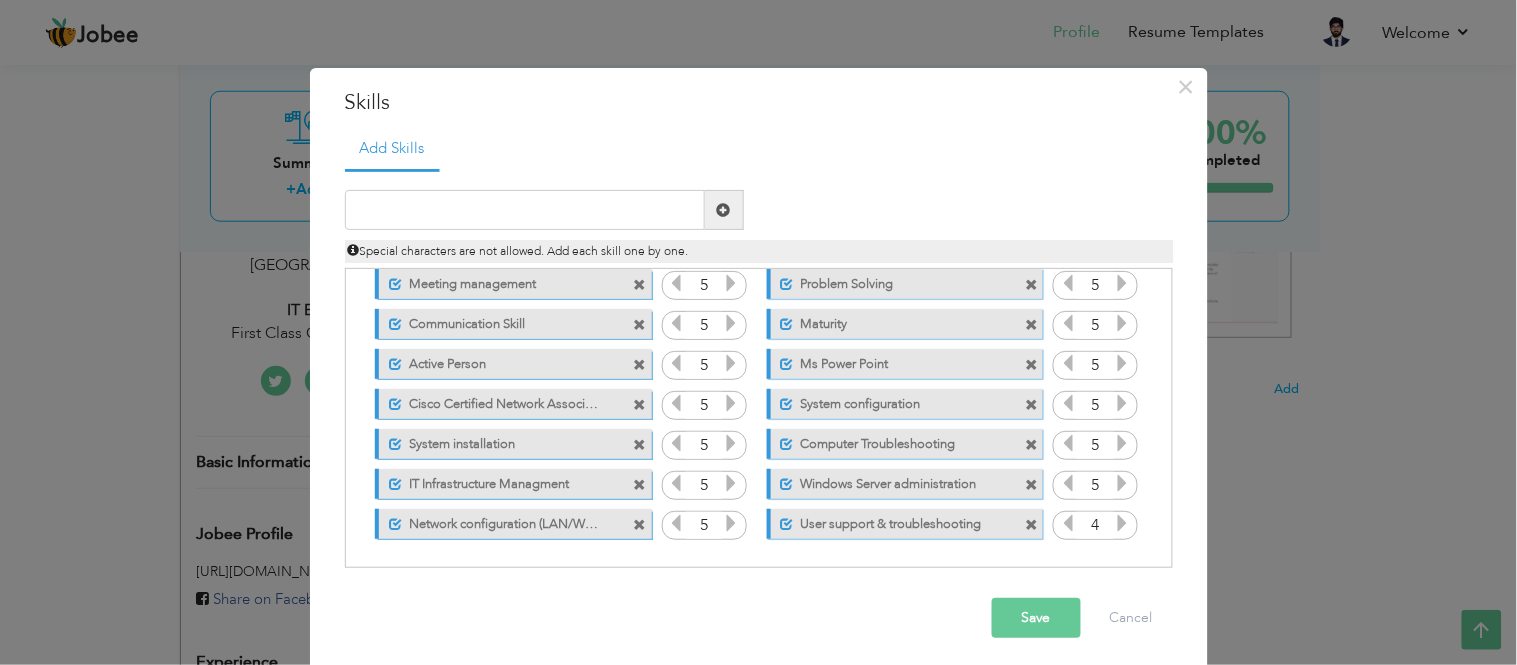 click at bounding box center (1123, 523) 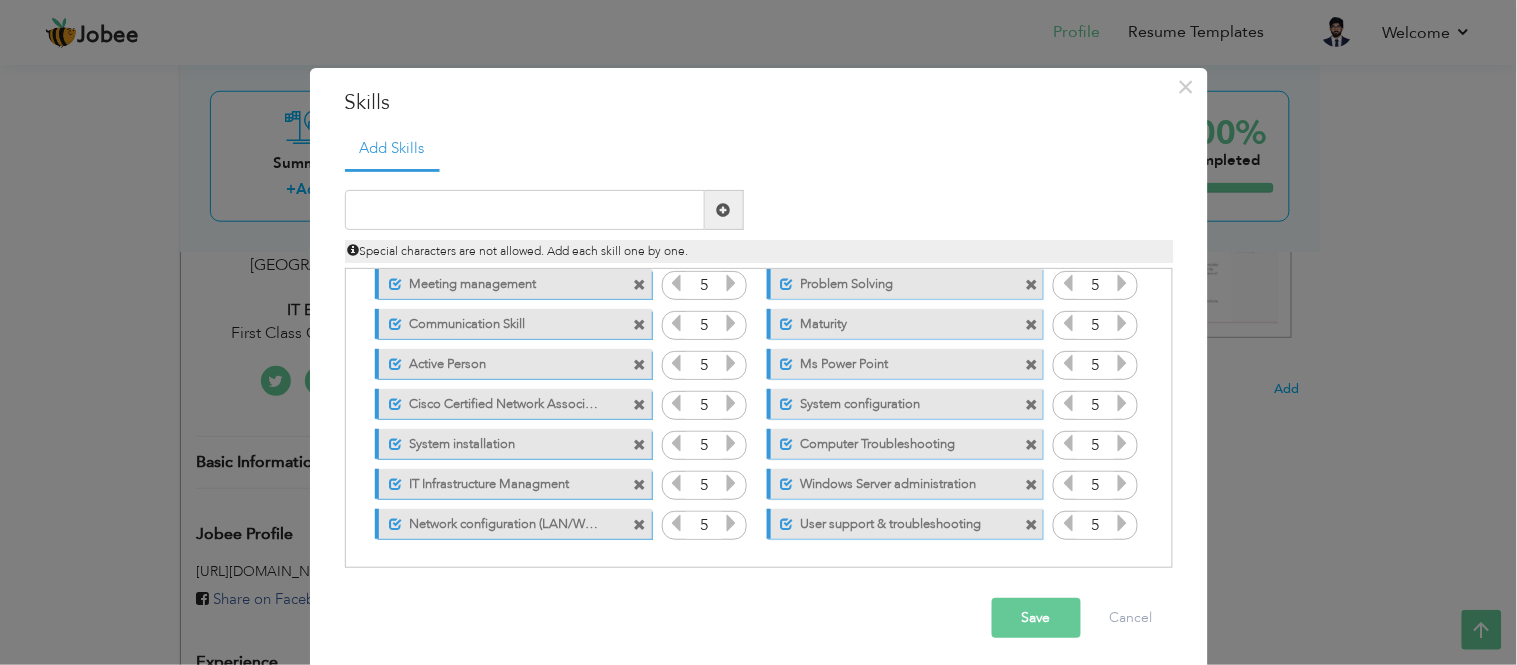 click at bounding box center [1123, 523] 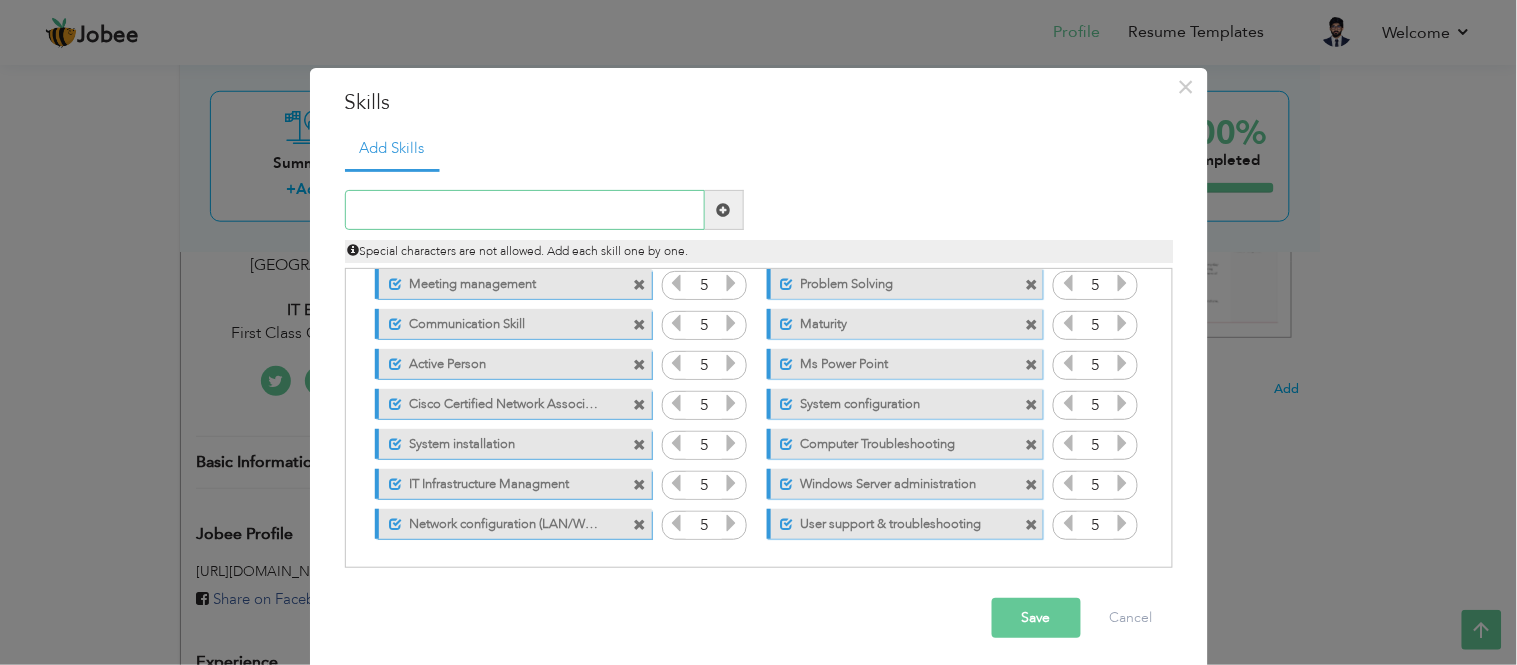 click at bounding box center (525, 210) 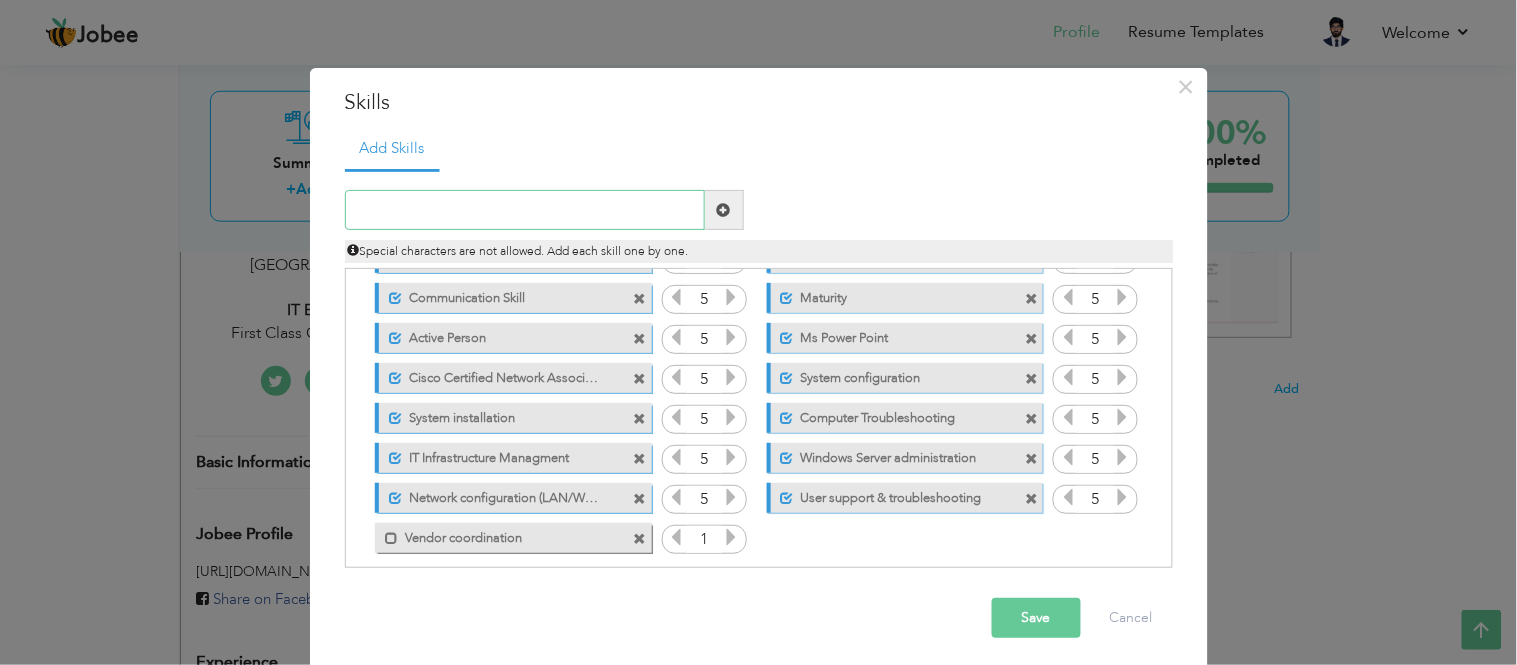 scroll, scrollTop: 84, scrollLeft: 0, axis: vertical 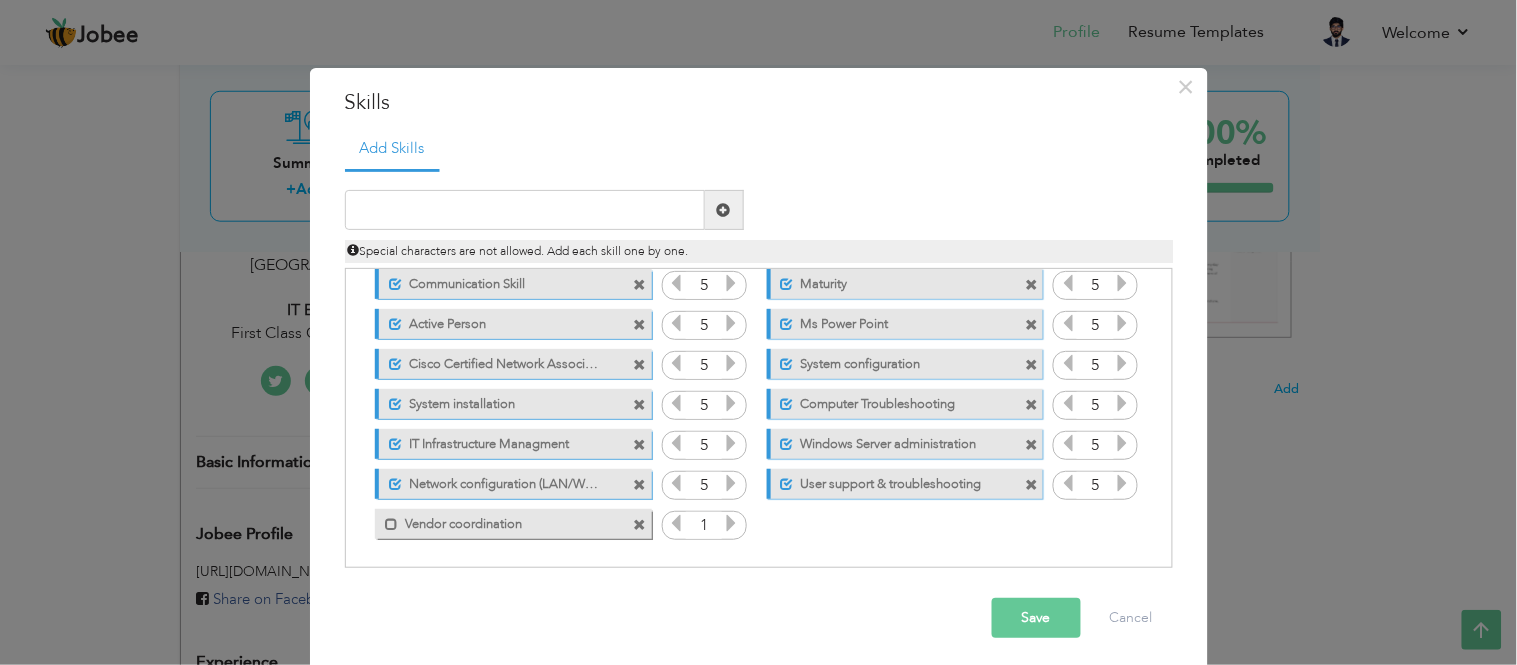 click at bounding box center [731, 523] 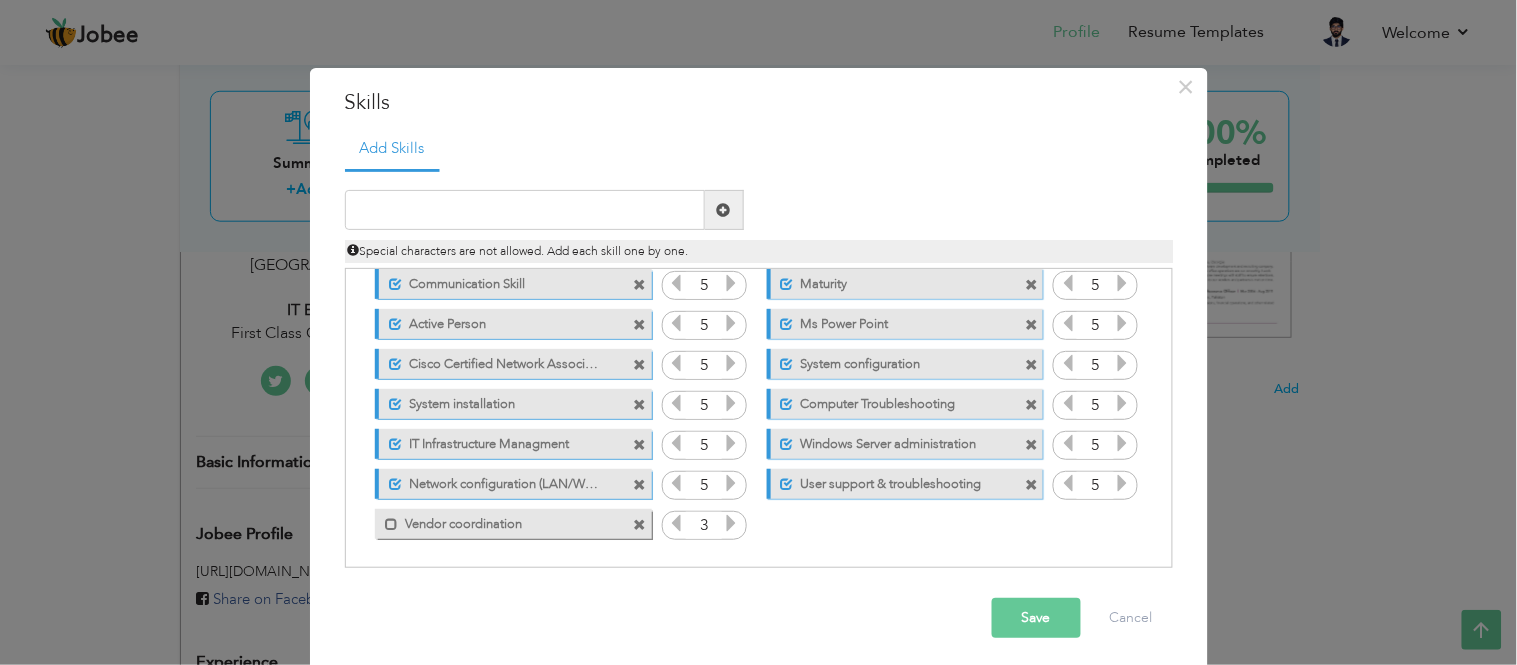 click at bounding box center (731, 523) 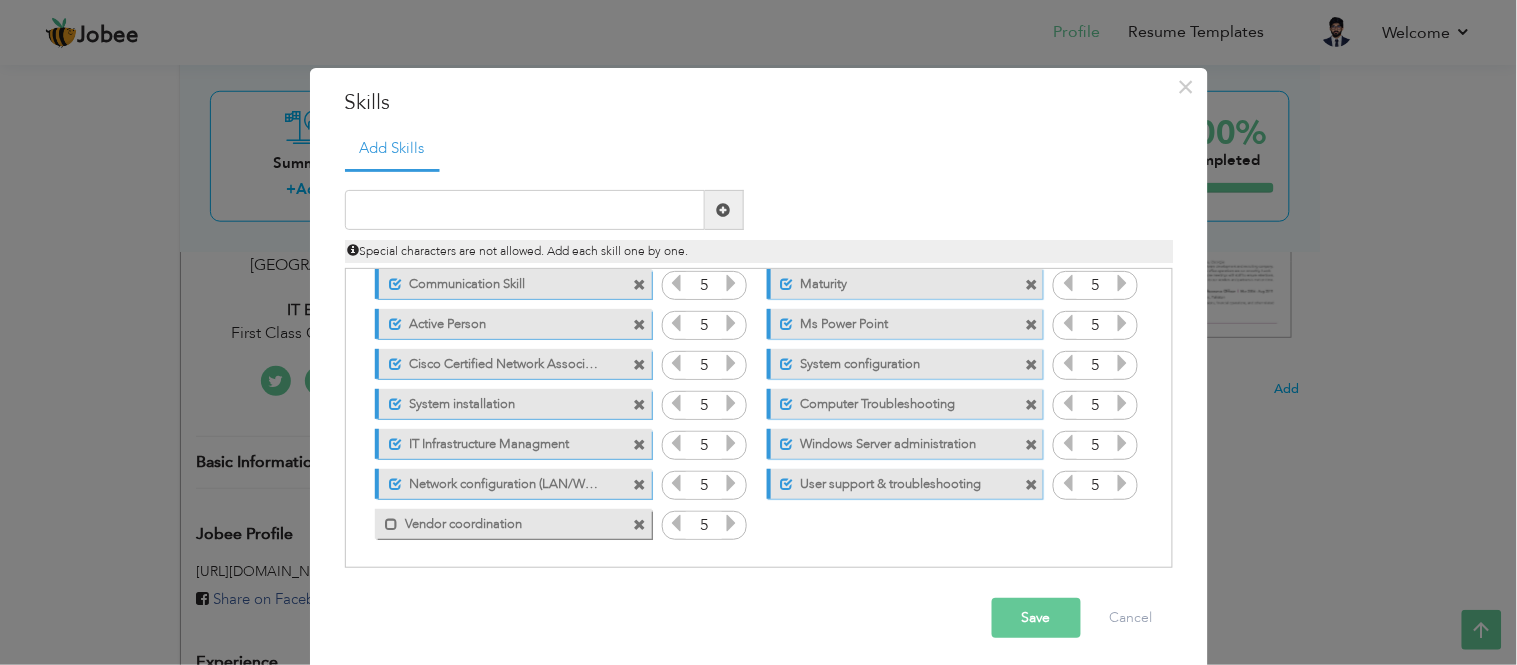 click at bounding box center [731, 523] 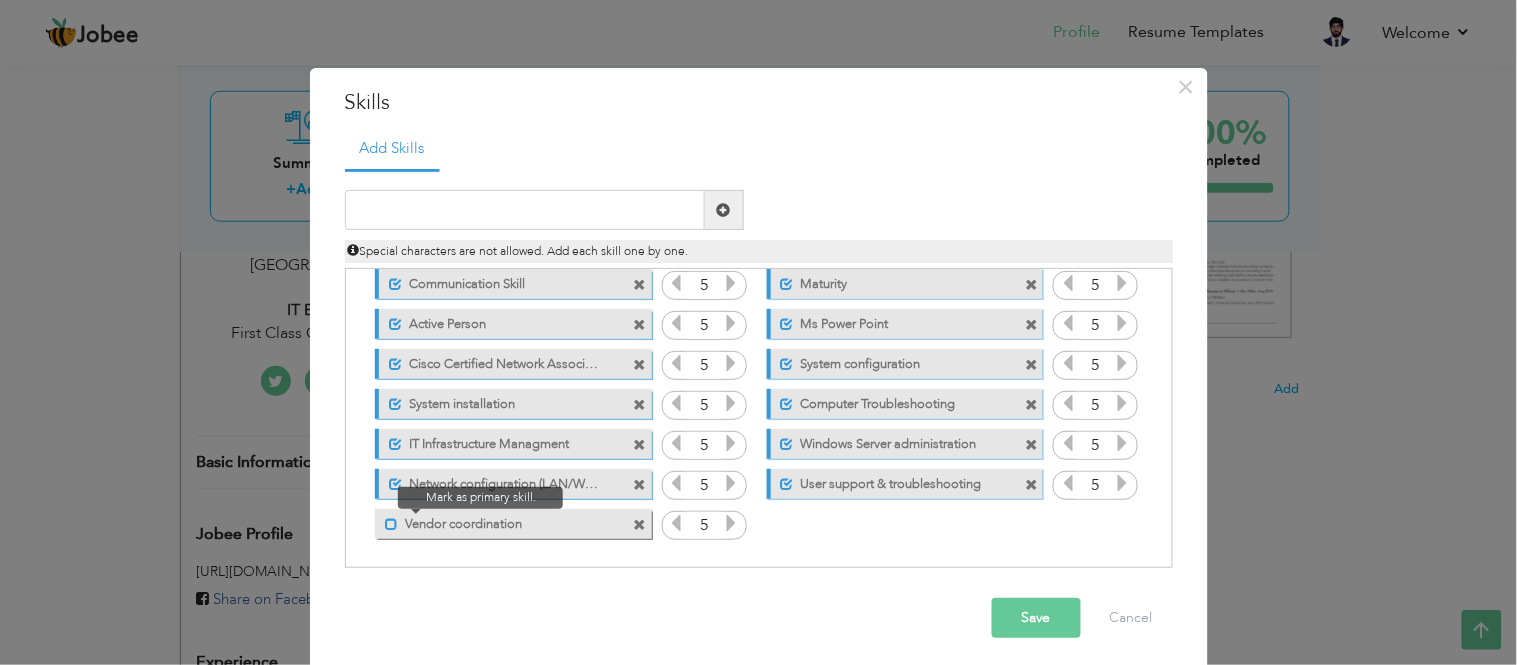 click at bounding box center (391, 524) 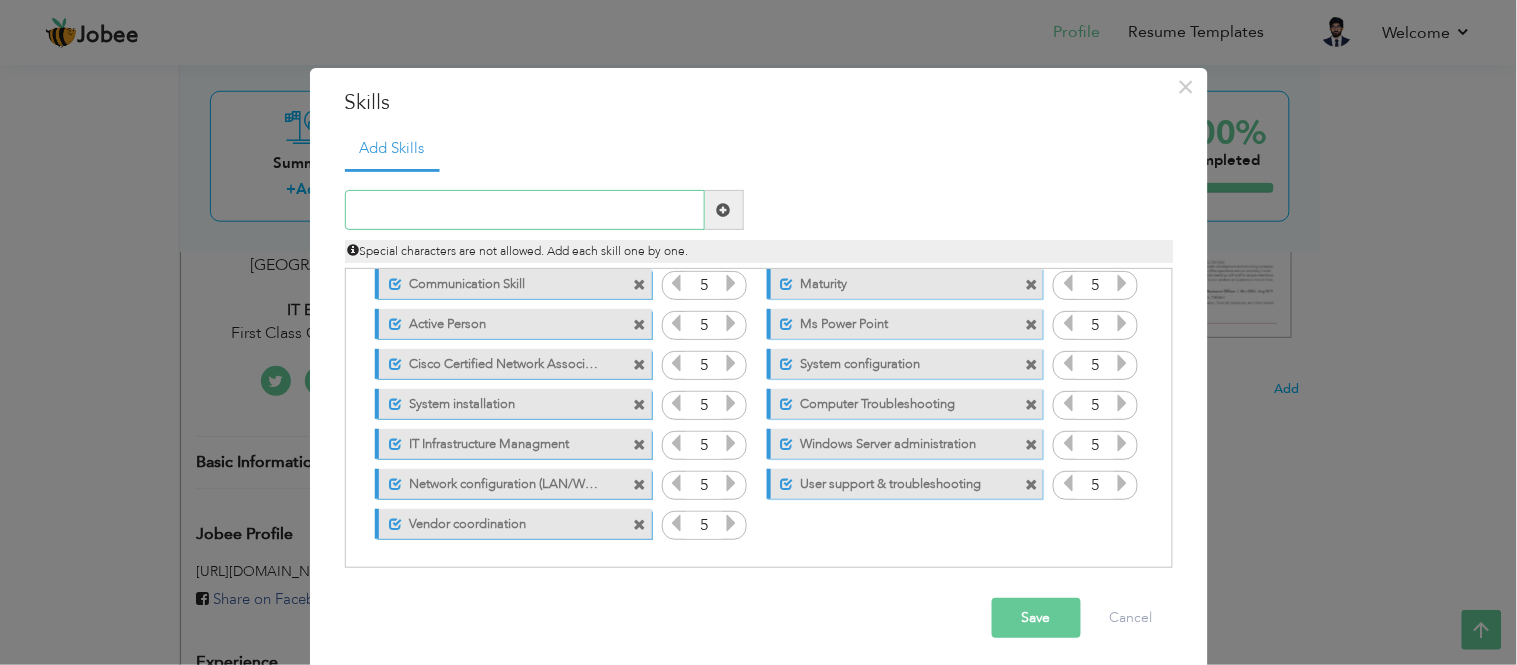 click at bounding box center (525, 210) 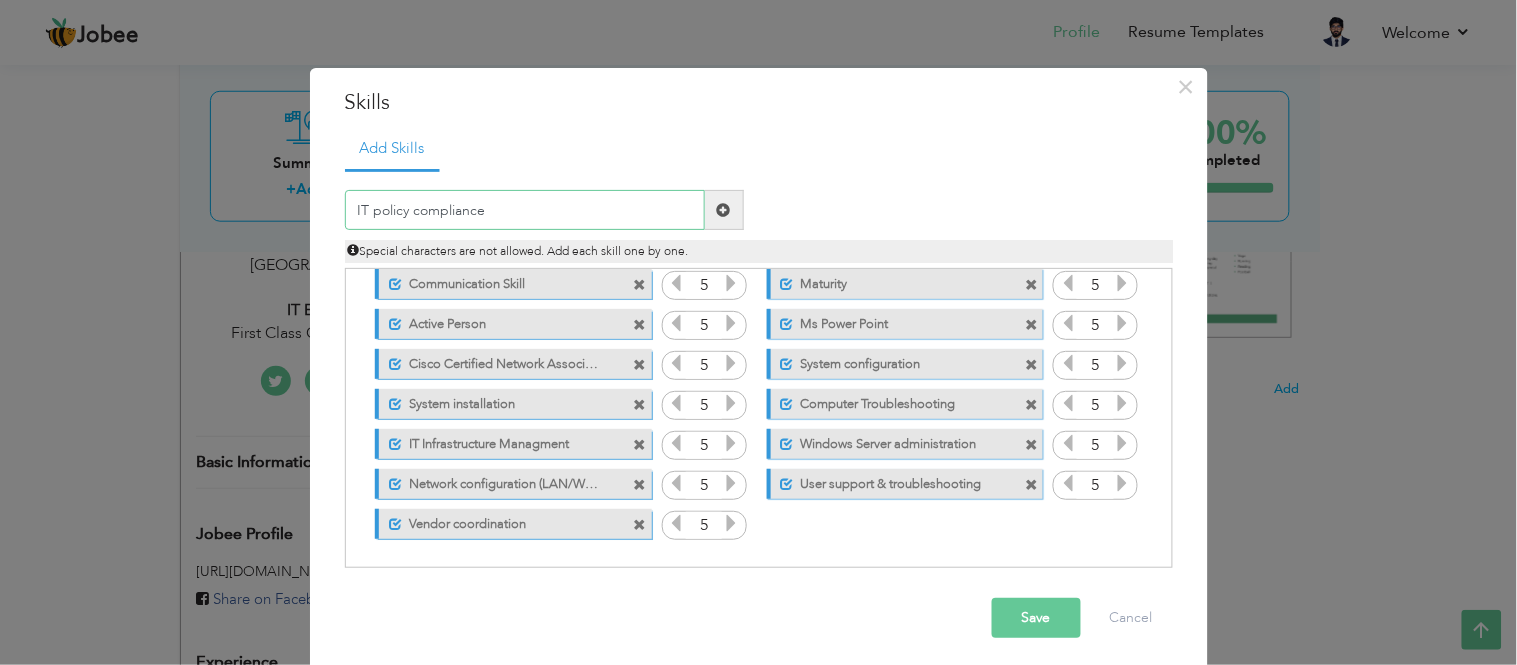 type 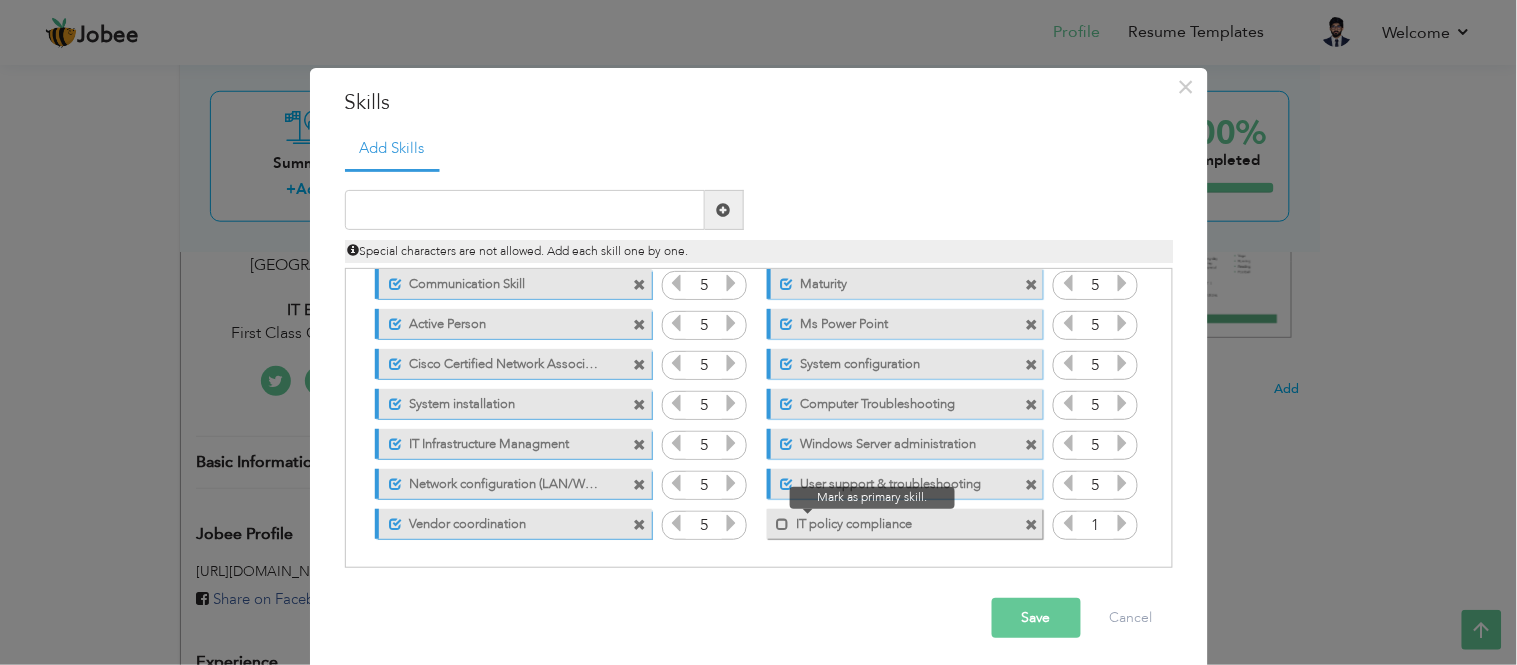 click at bounding box center [778, 519] 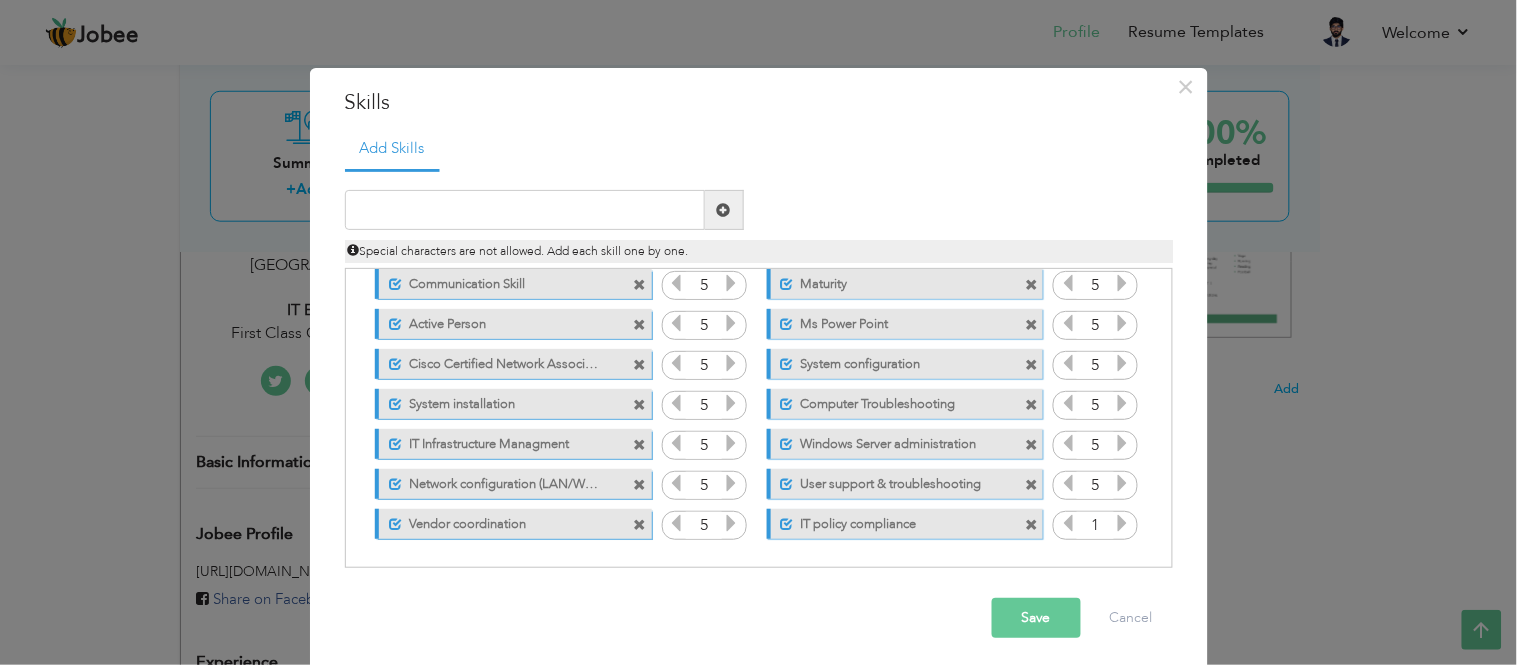 click at bounding box center [1123, 523] 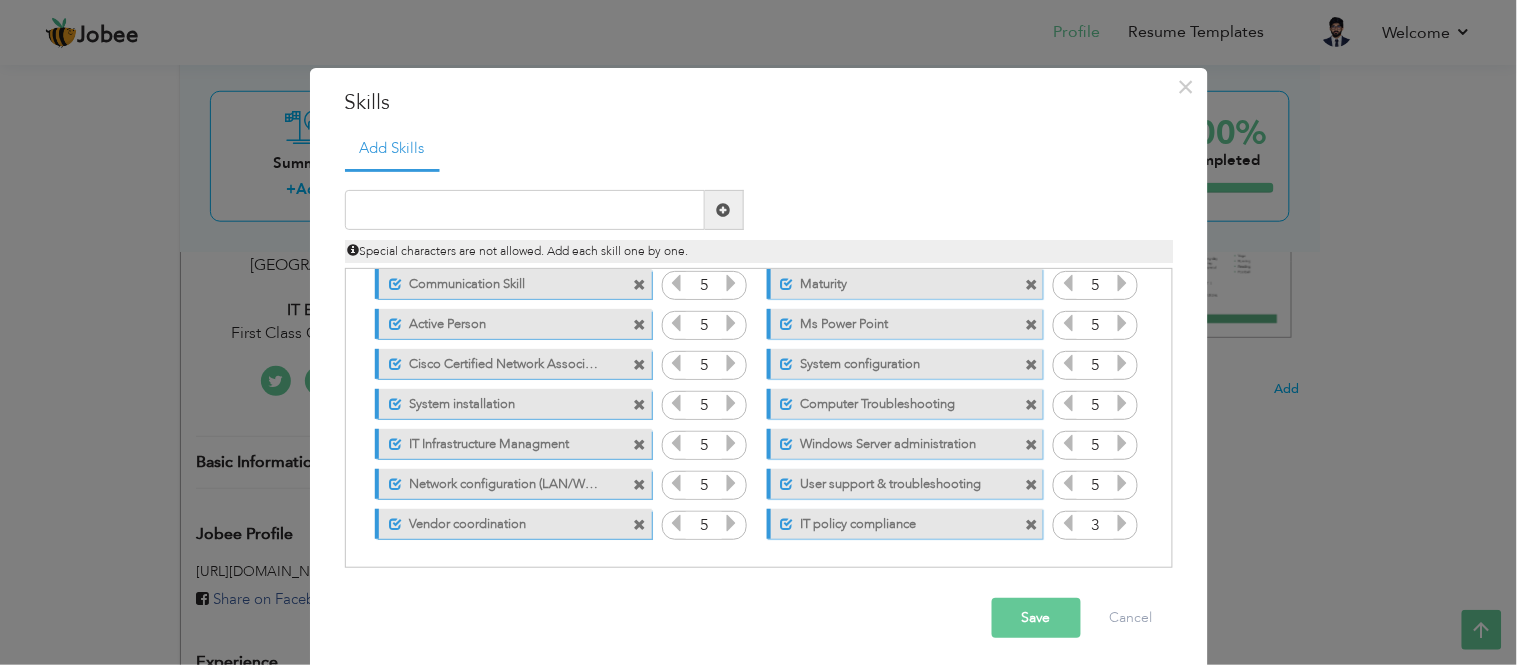 click at bounding box center [1123, 523] 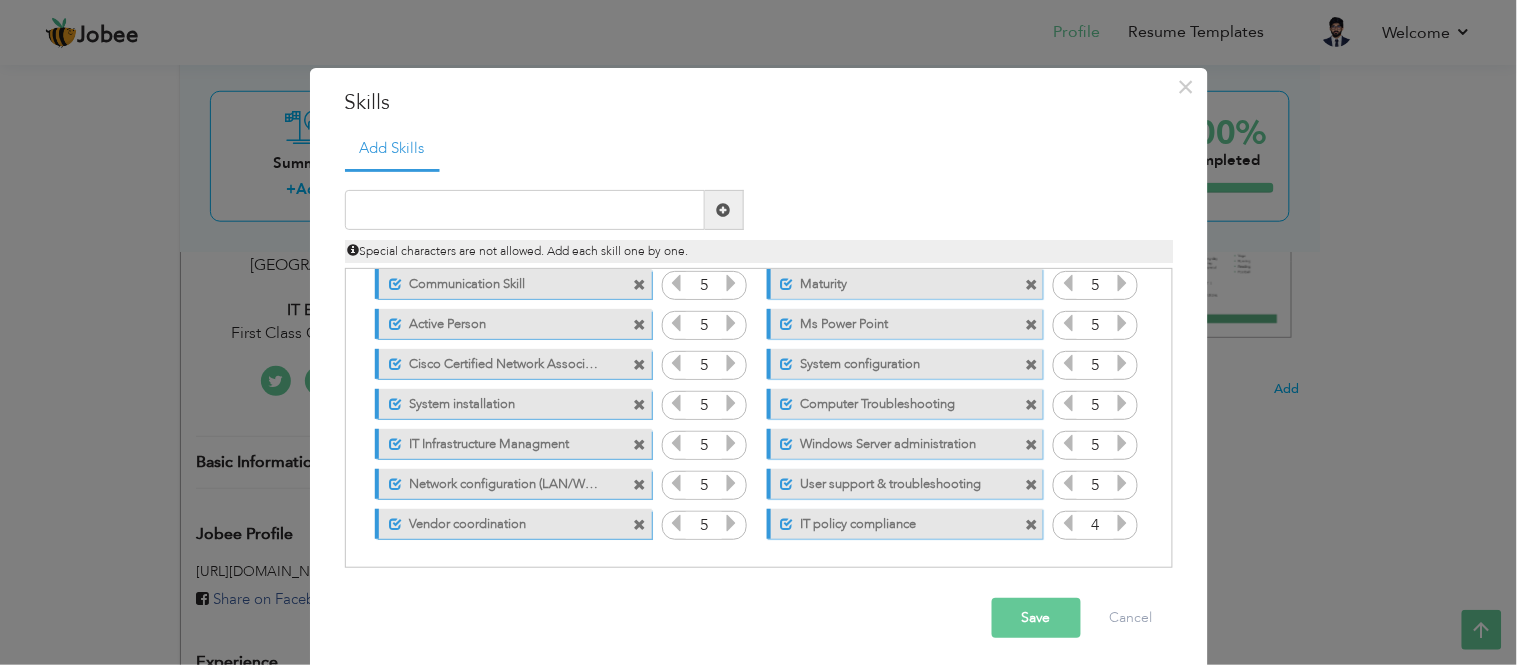 click at bounding box center (1123, 523) 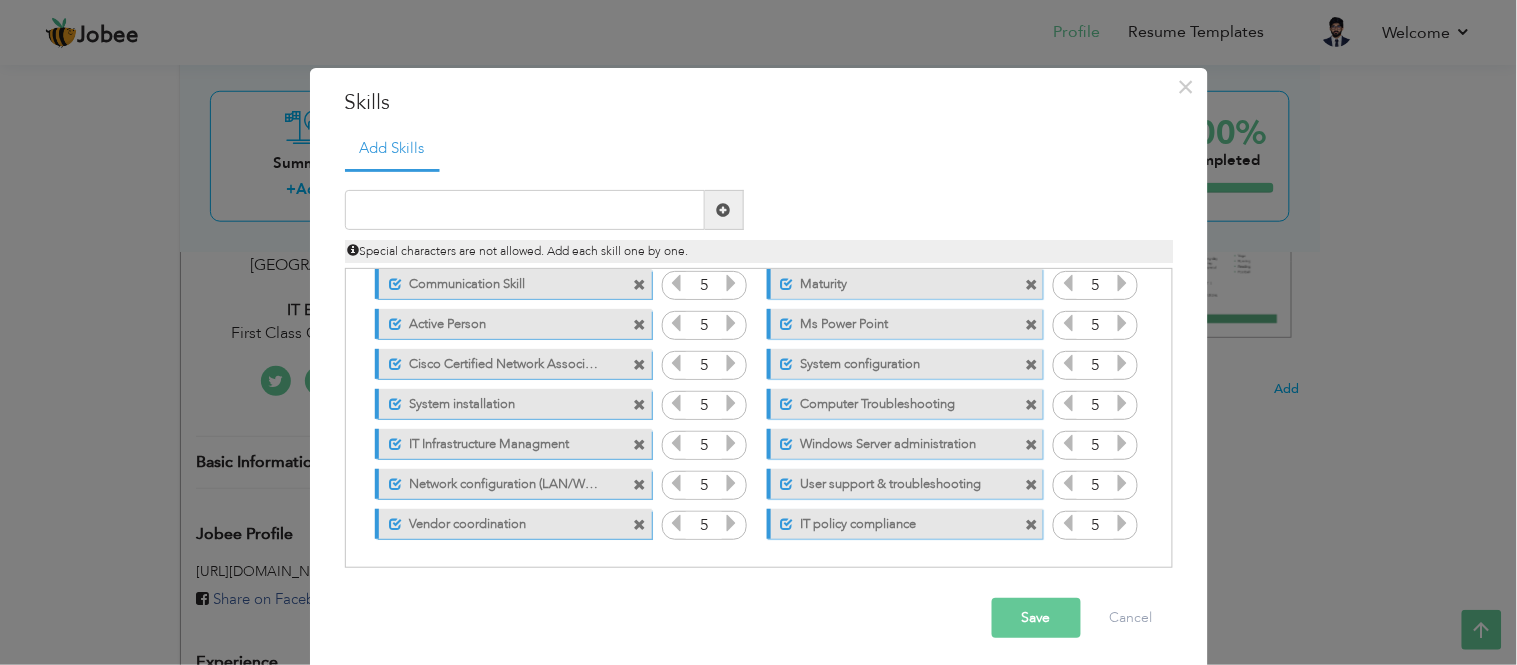 click on "Save" at bounding box center [1036, 618] 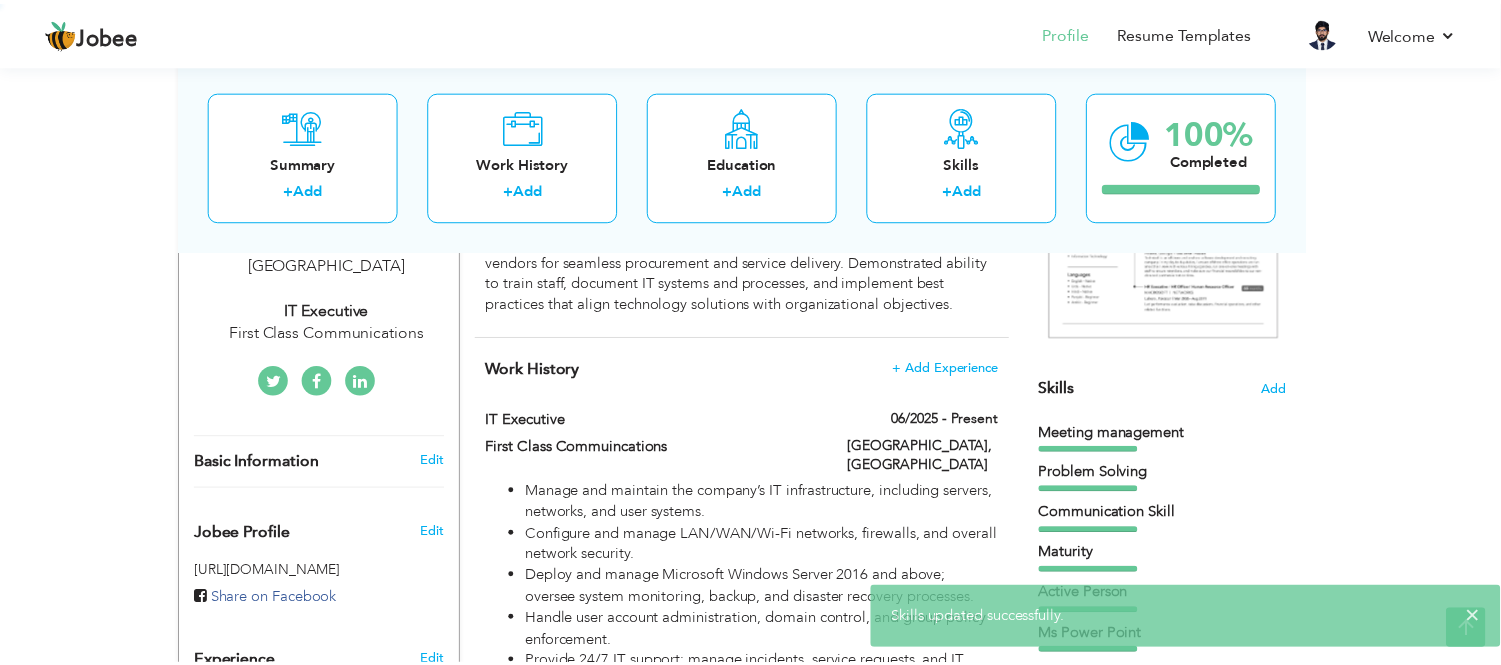 scroll, scrollTop: 0, scrollLeft: 0, axis: both 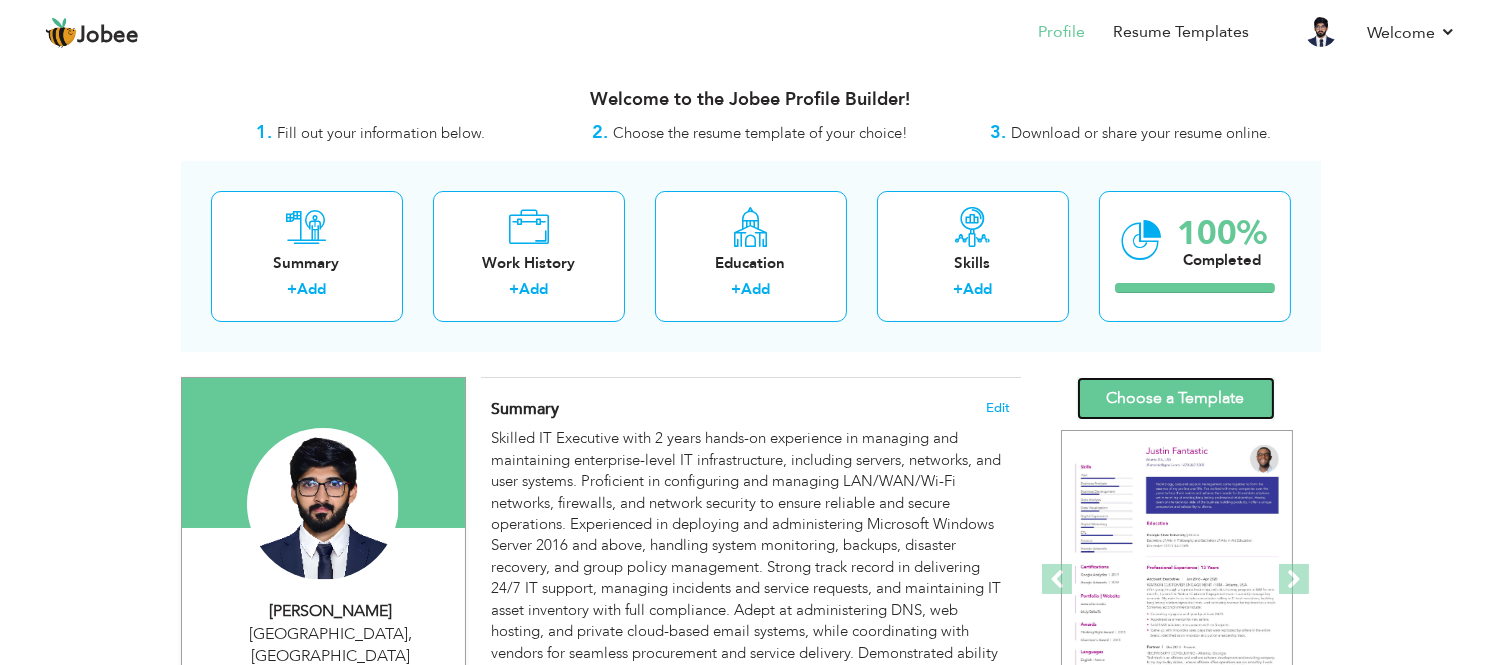 click on "Choose a Template" at bounding box center (1176, 398) 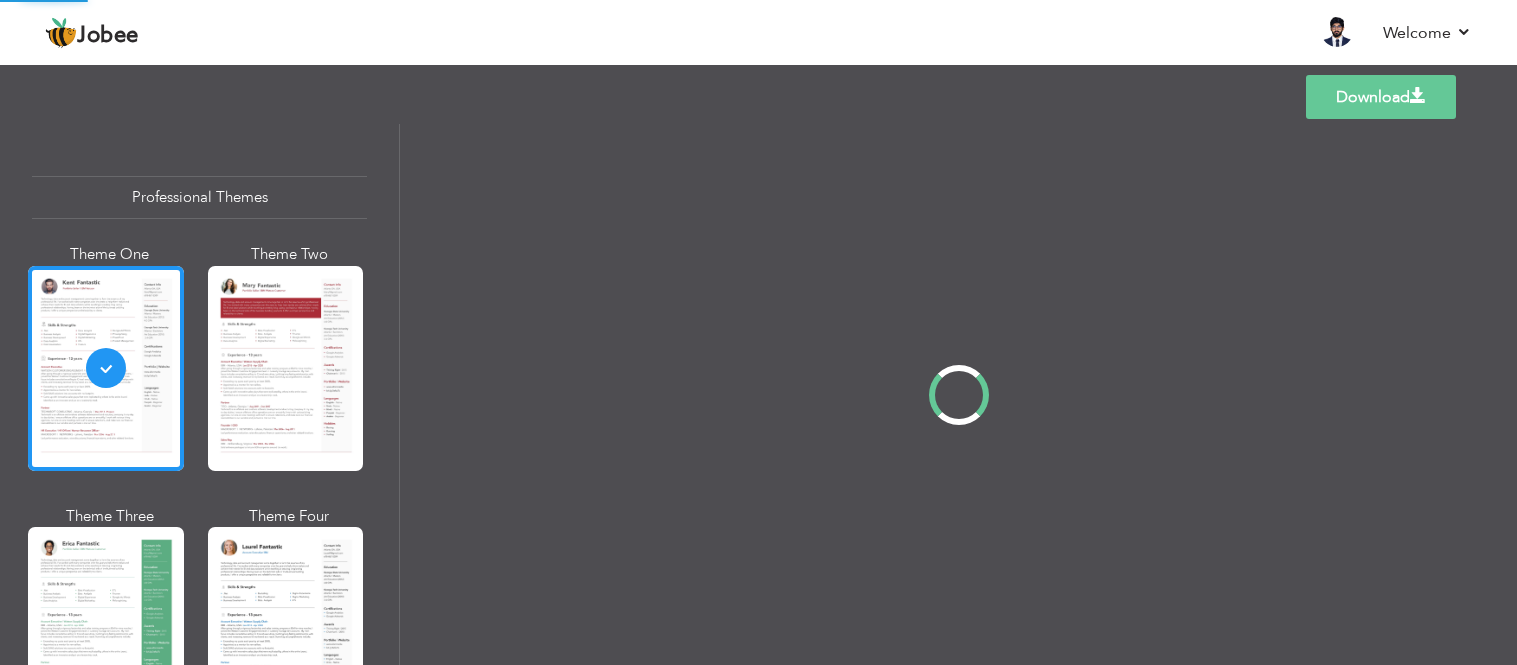 scroll, scrollTop: 0, scrollLeft: 0, axis: both 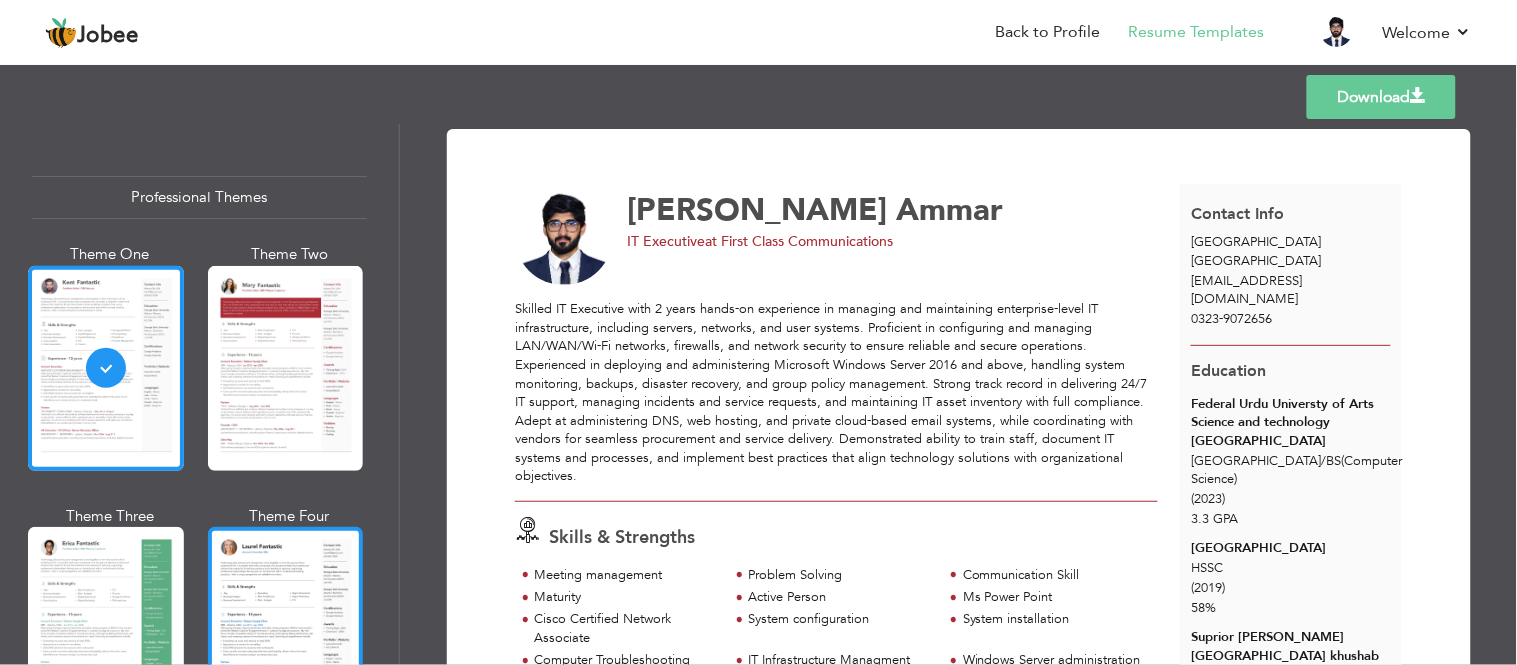 click at bounding box center [286, 629] 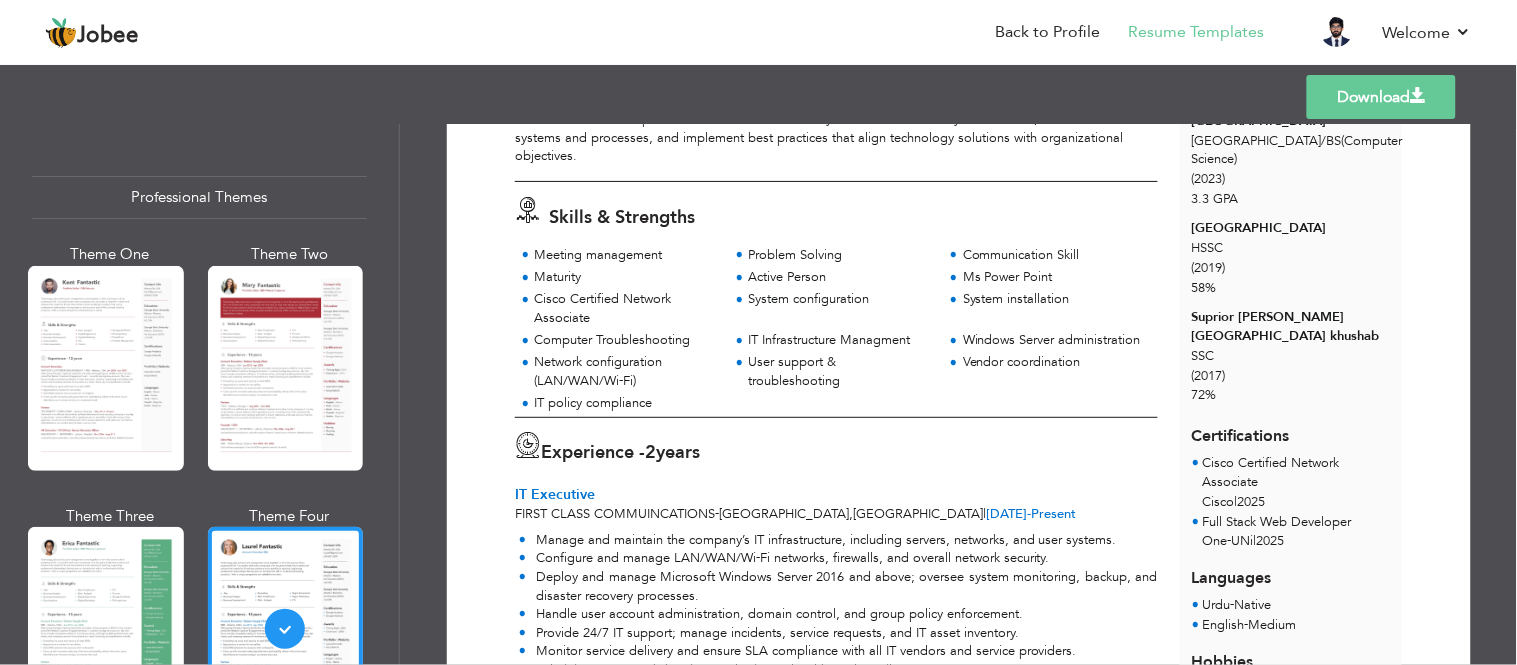 scroll, scrollTop: 444, scrollLeft: 0, axis: vertical 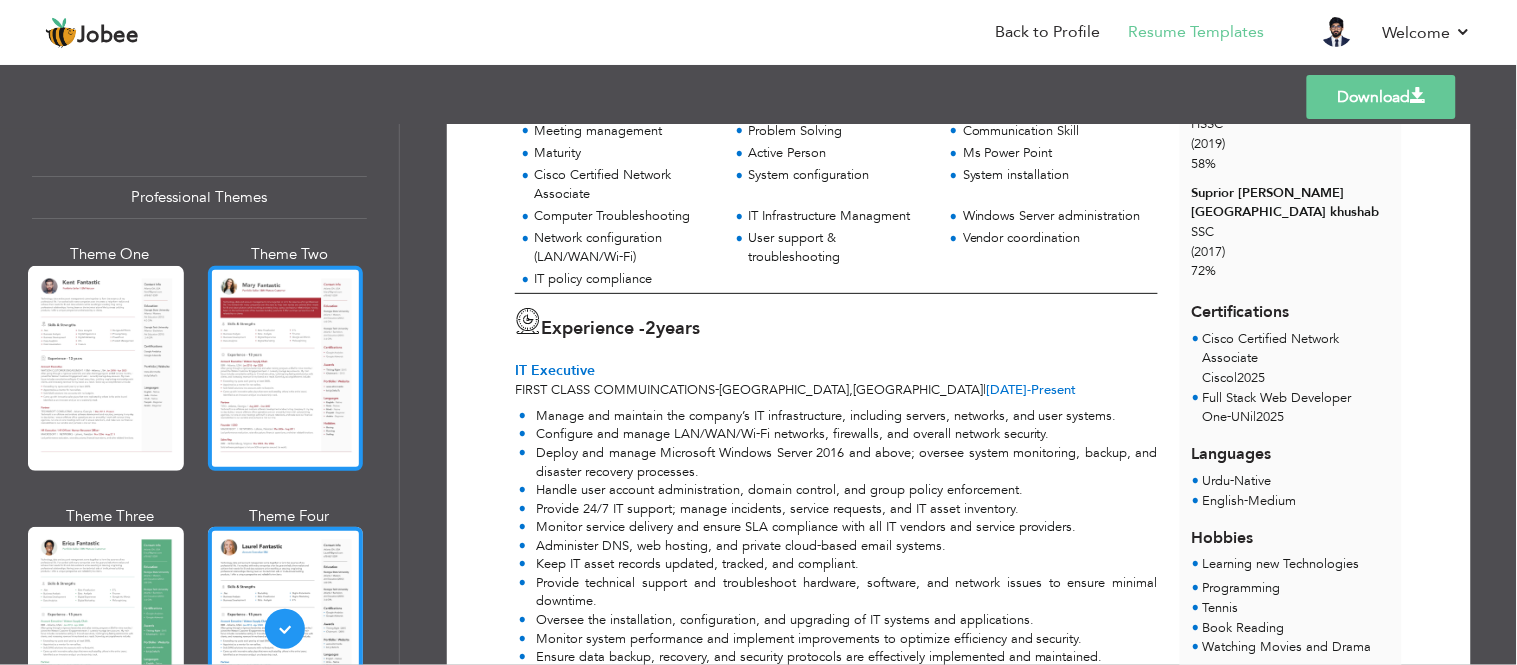 click at bounding box center (286, 368) 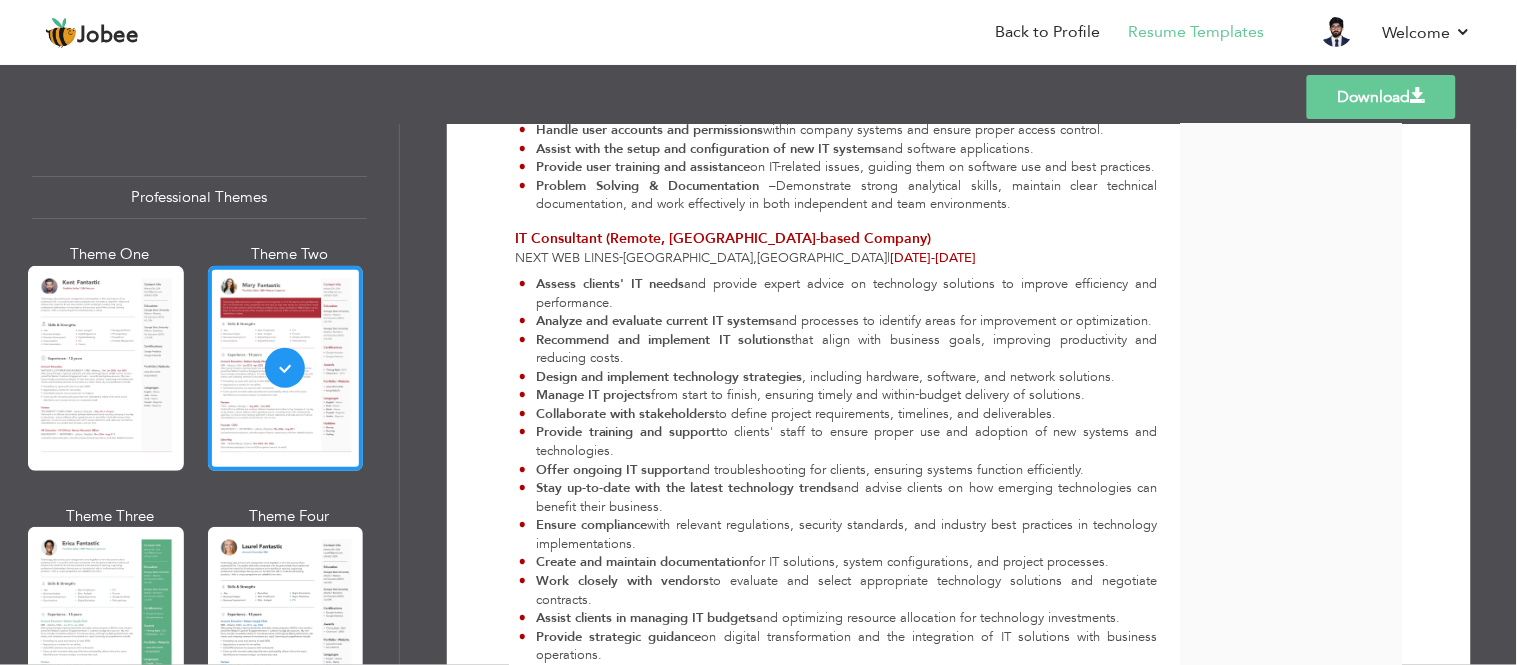 scroll, scrollTop: 1792, scrollLeft: 0, axis: vertical 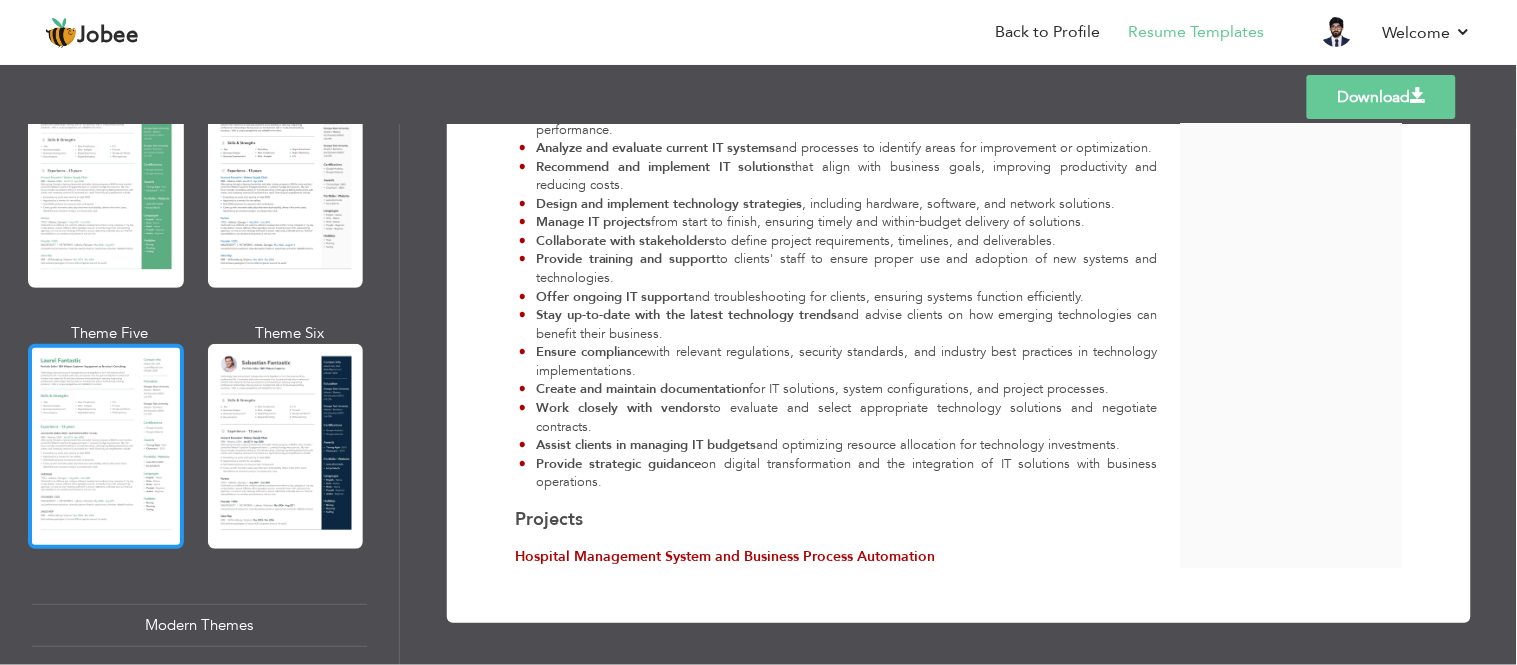 click at bounding box center (106, 446) 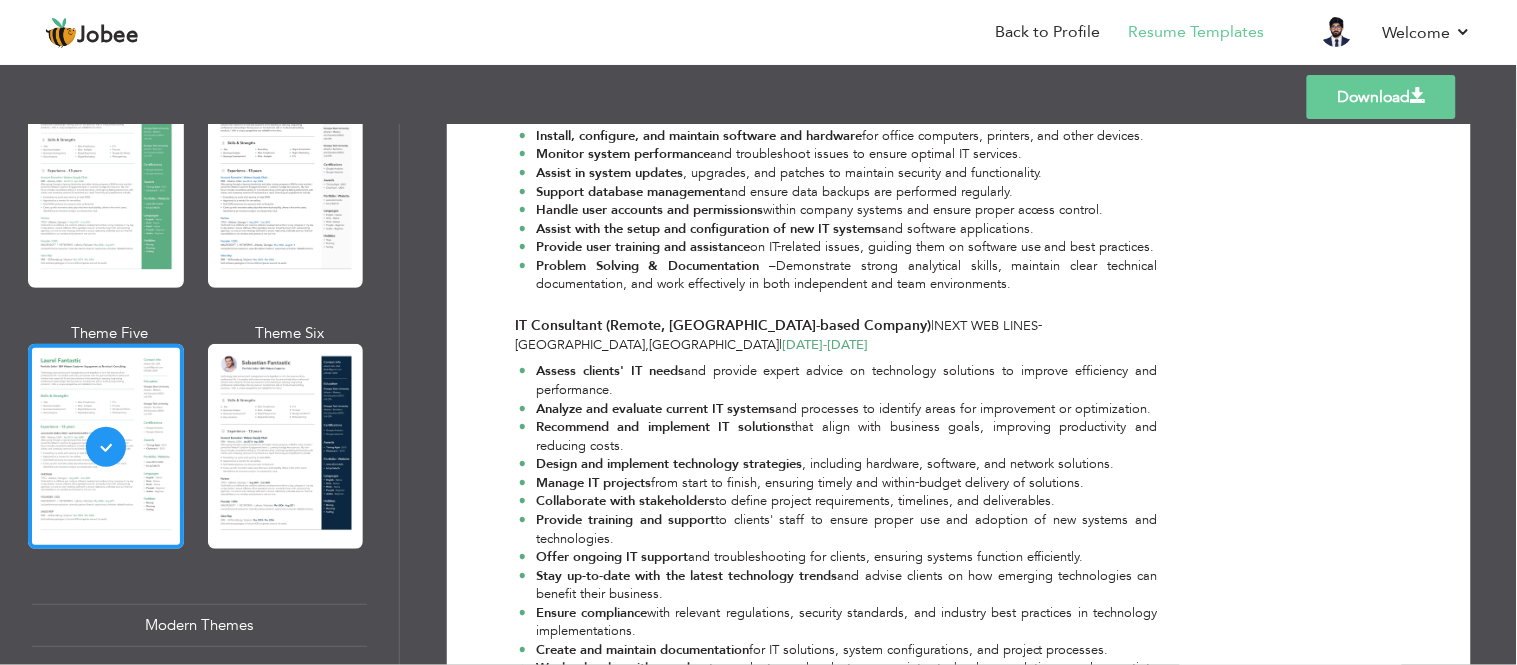scroll, scrollTop: 1444, scrollLeft: 0, axis: vertical 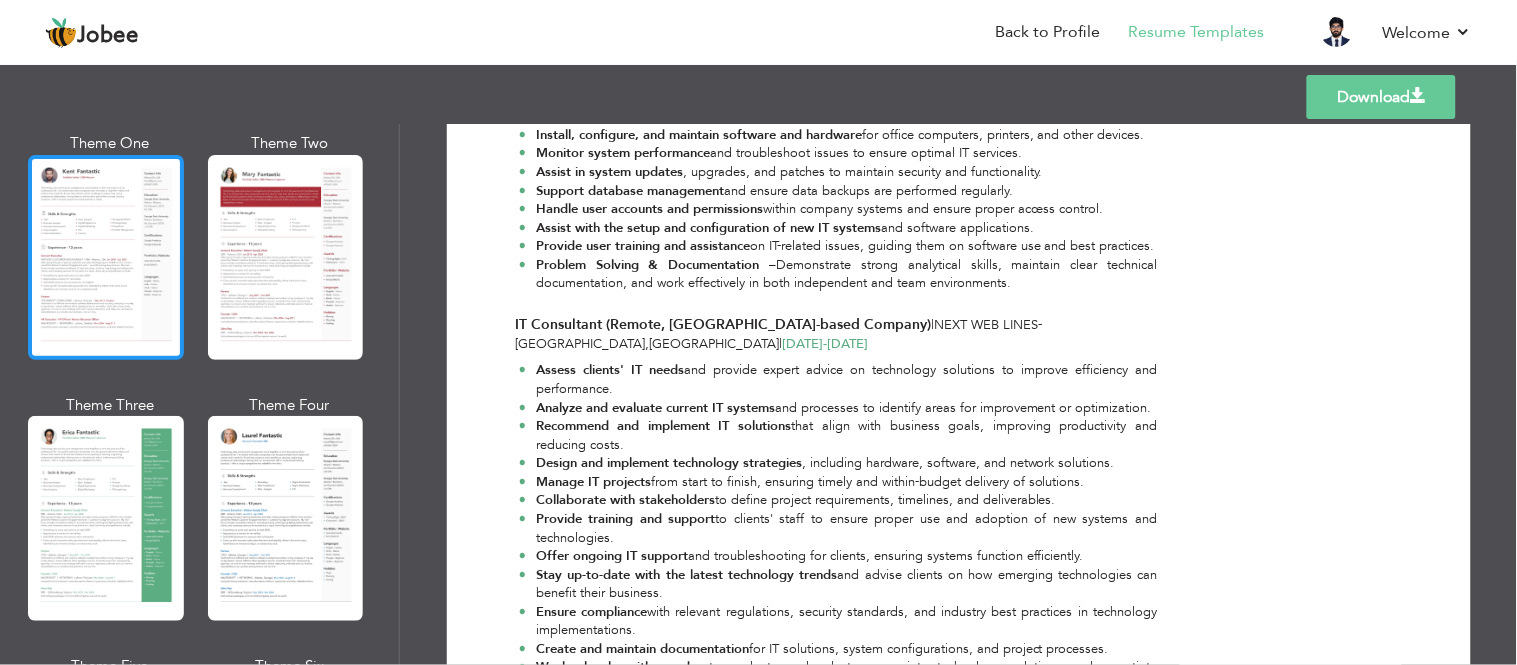 click at bounding box center (106, 257) 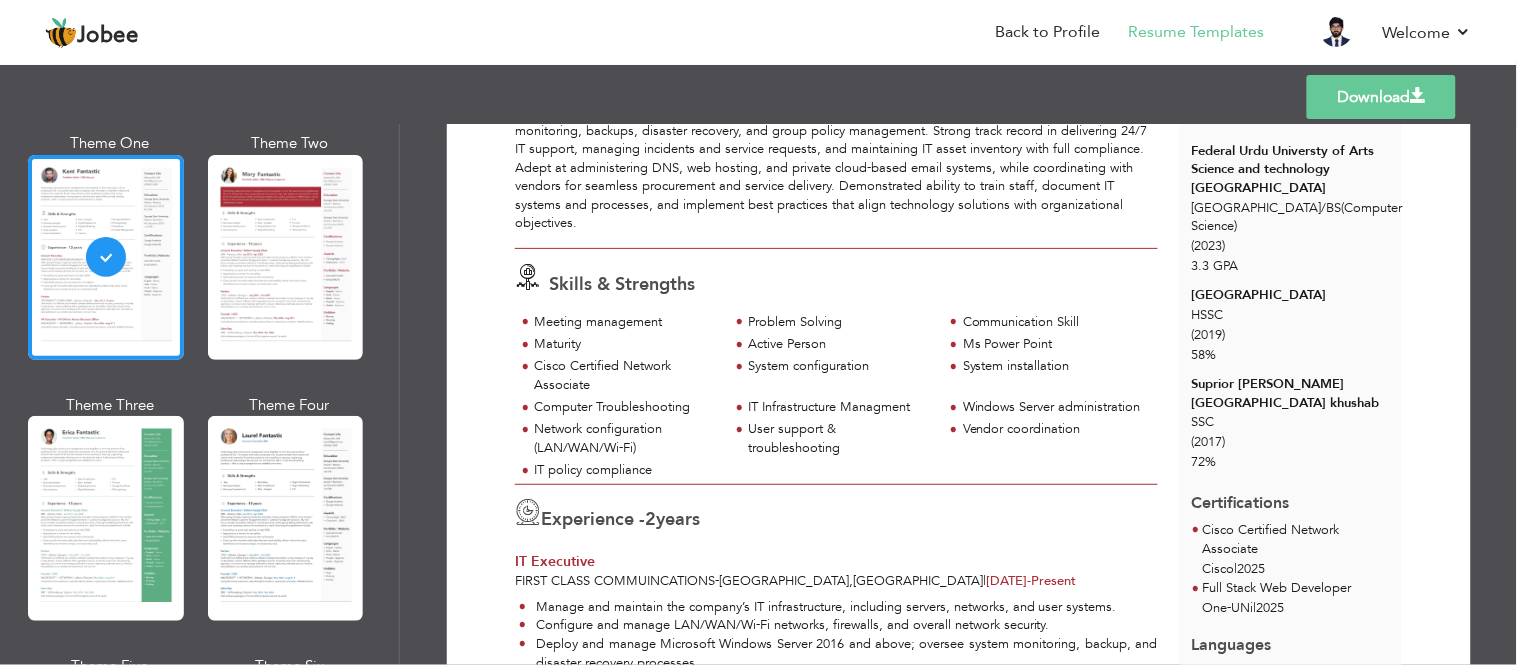 scroll, scrollTop: 666, scrollLeft: 0, axis: vertical 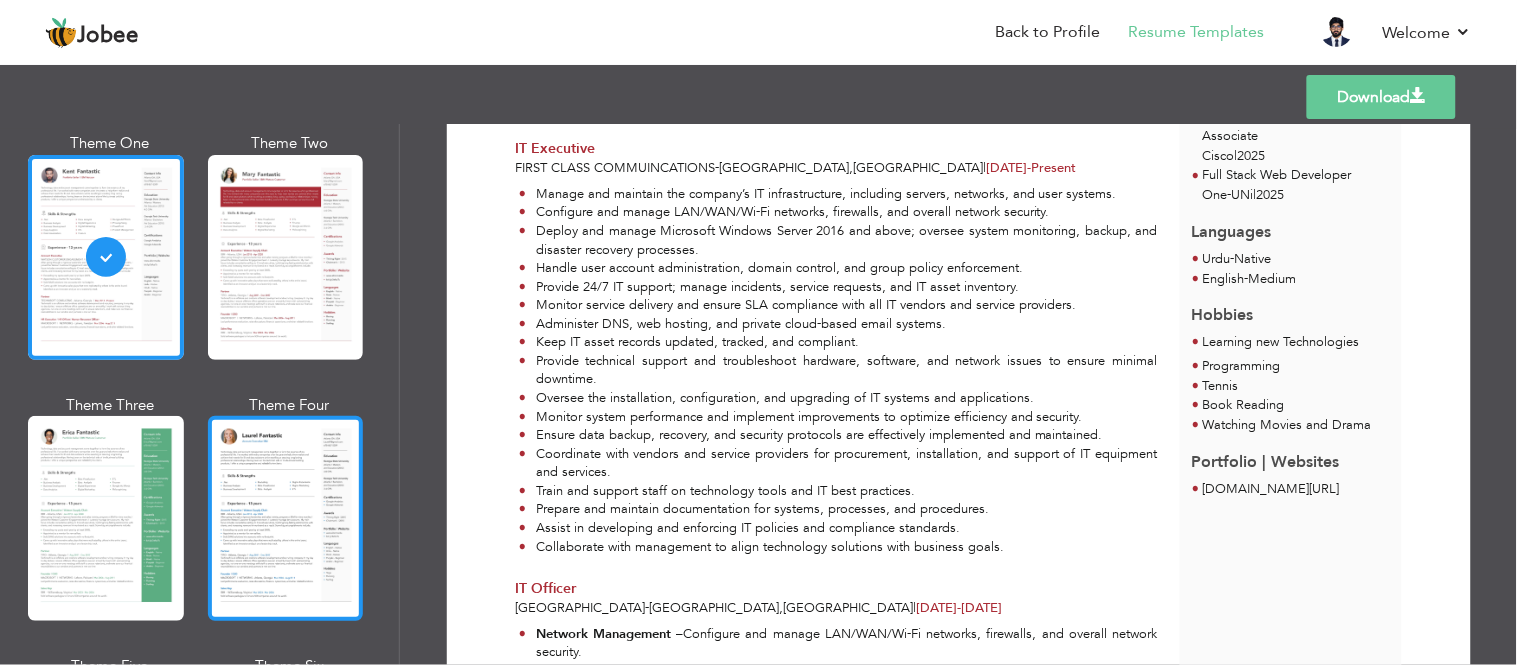 click at bounding box center (286, 518) 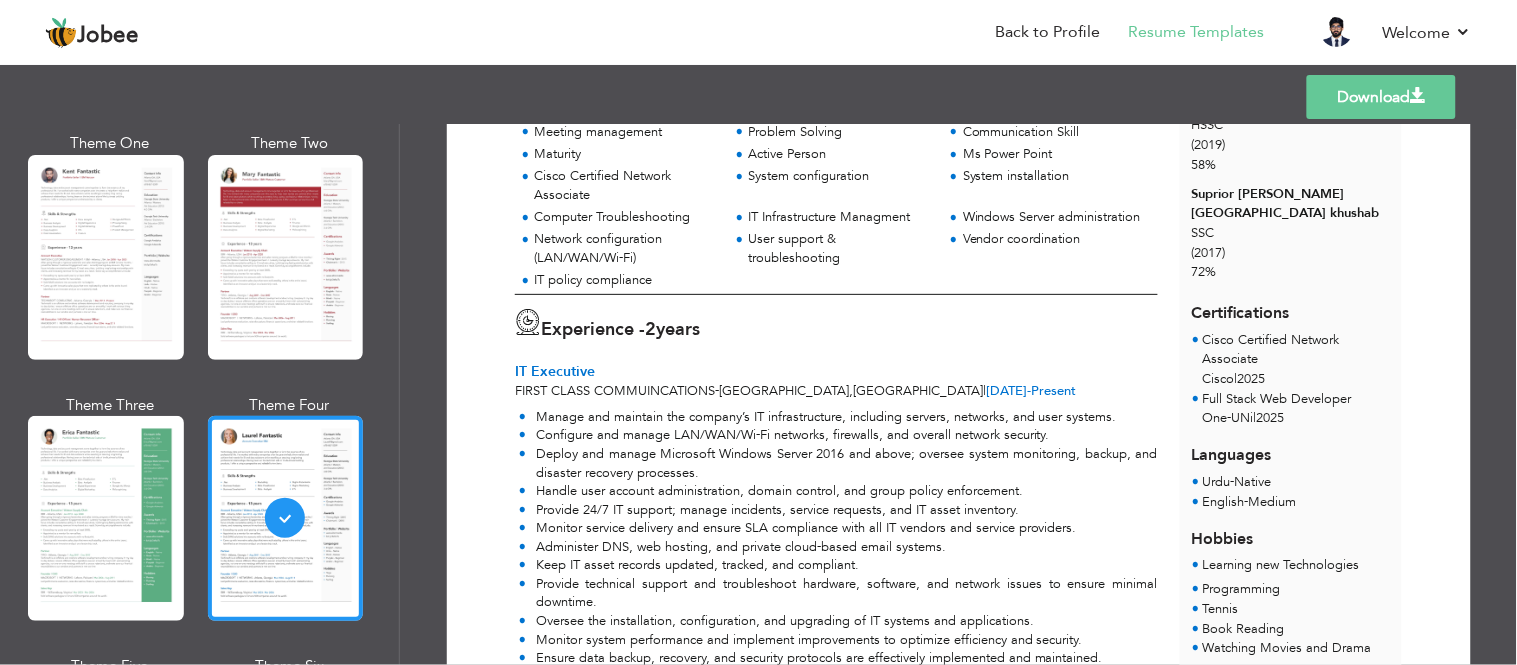 scroll, scrollTop: 444, scrollLeft: 0, axis: vertical 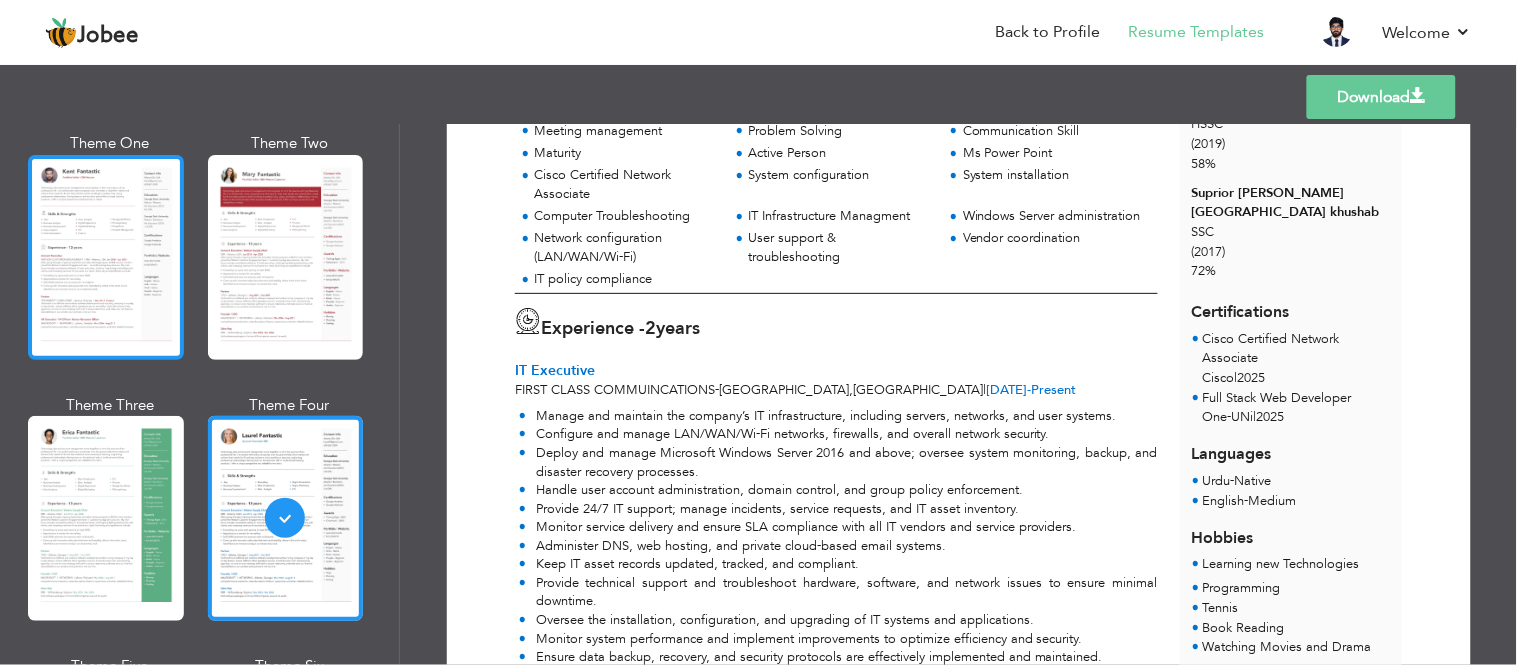 click at bounding box center (106, 257) 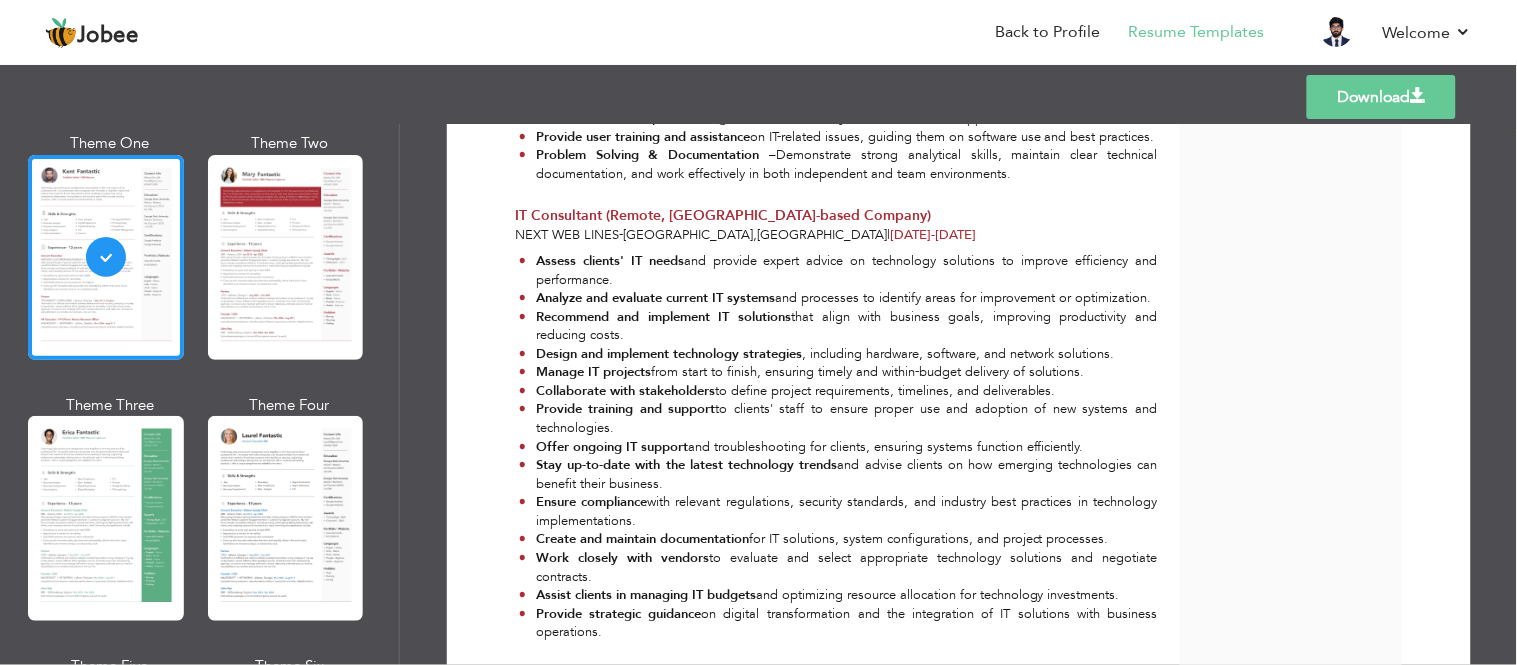 scroll, scrollTop: 1578, scrollLeft: 0, axis: vertical 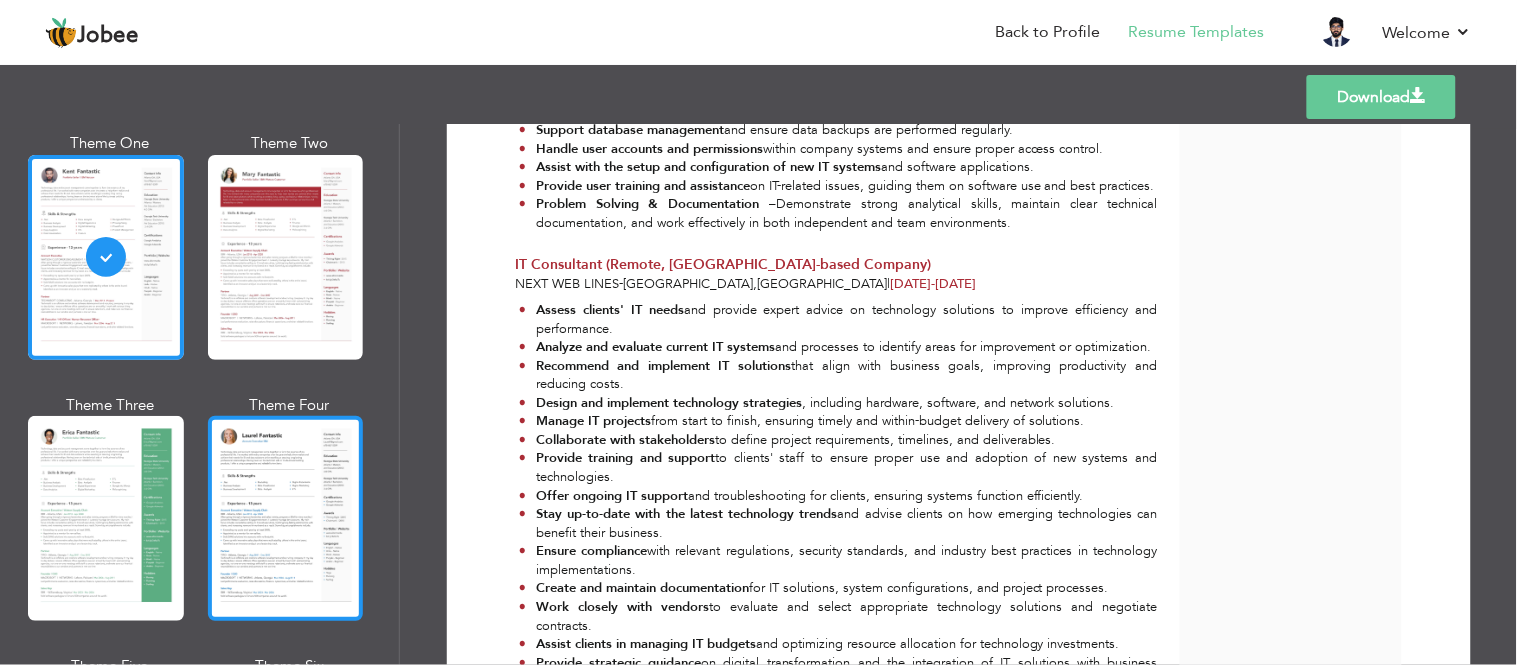 click at bounding box center [286, 518] 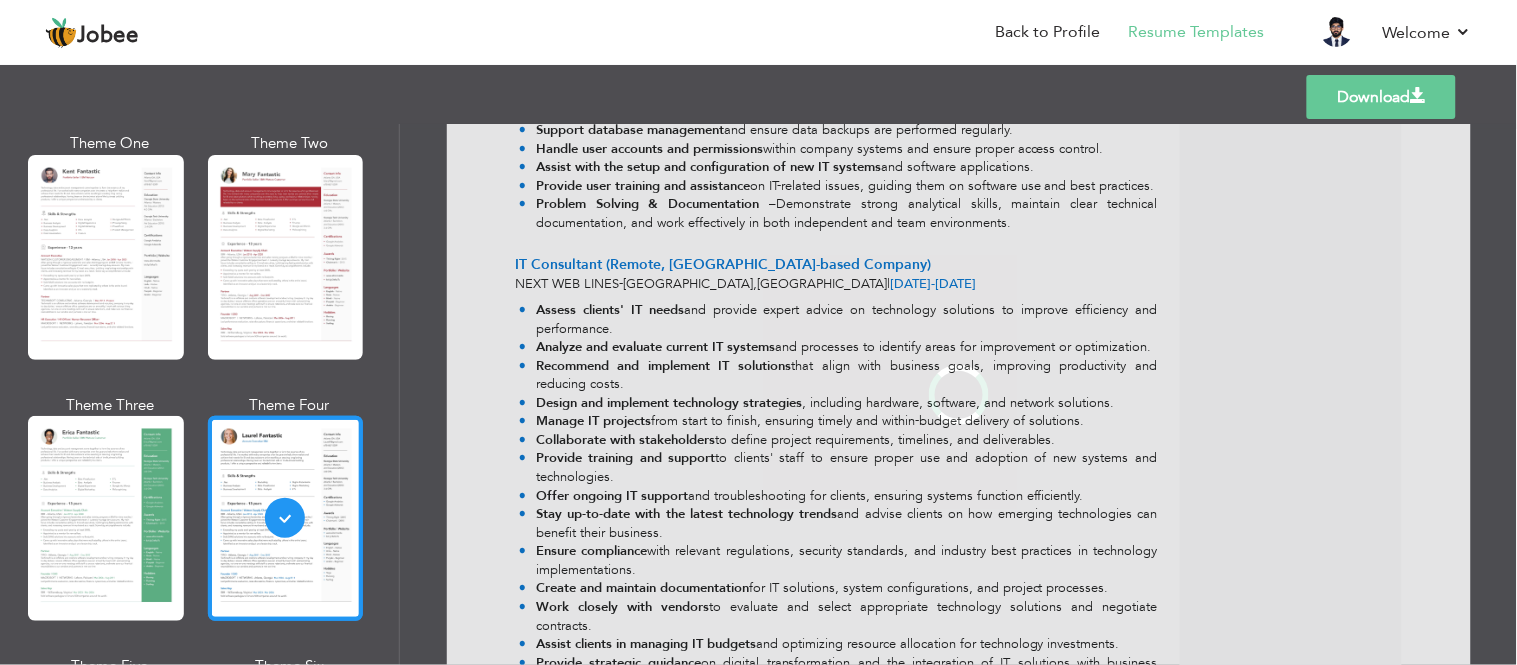 scroll, scrollTop: 0, scrollLeft: 0, axis: both 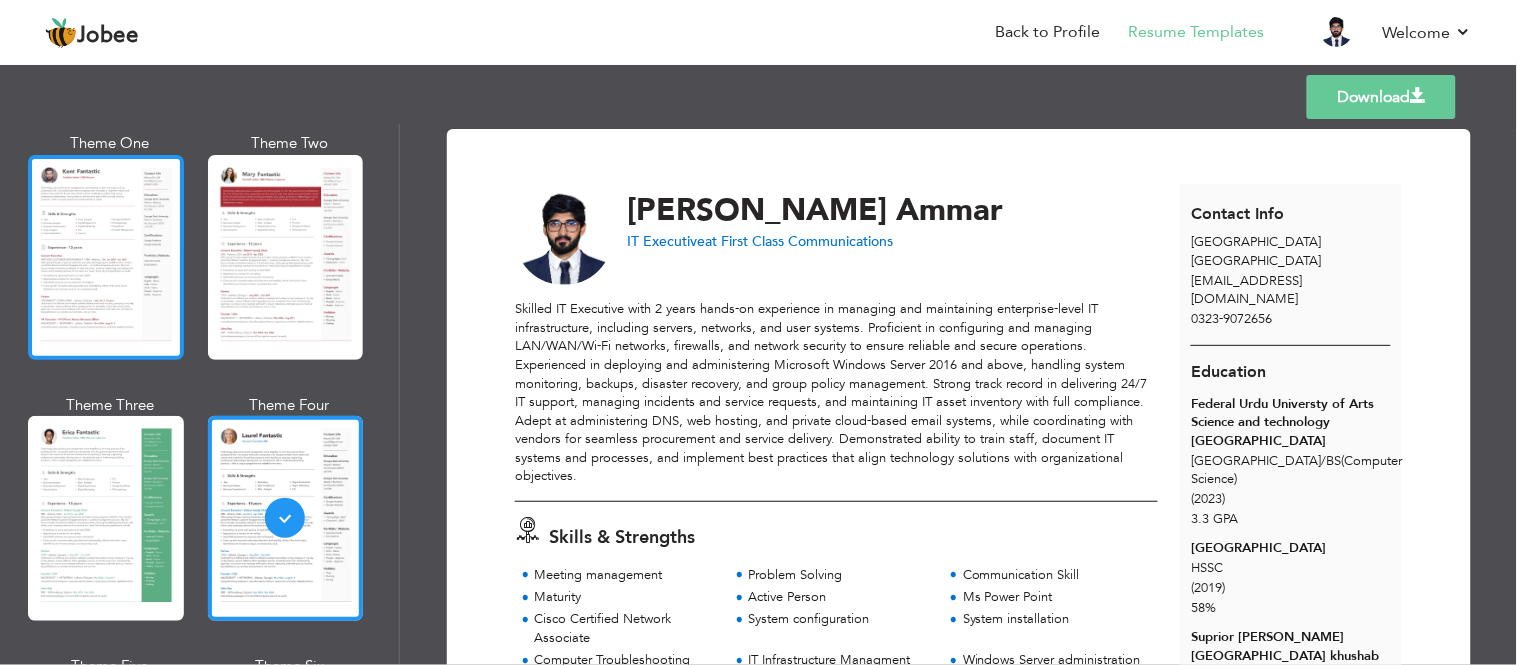 click at bounding box center [106, 257] 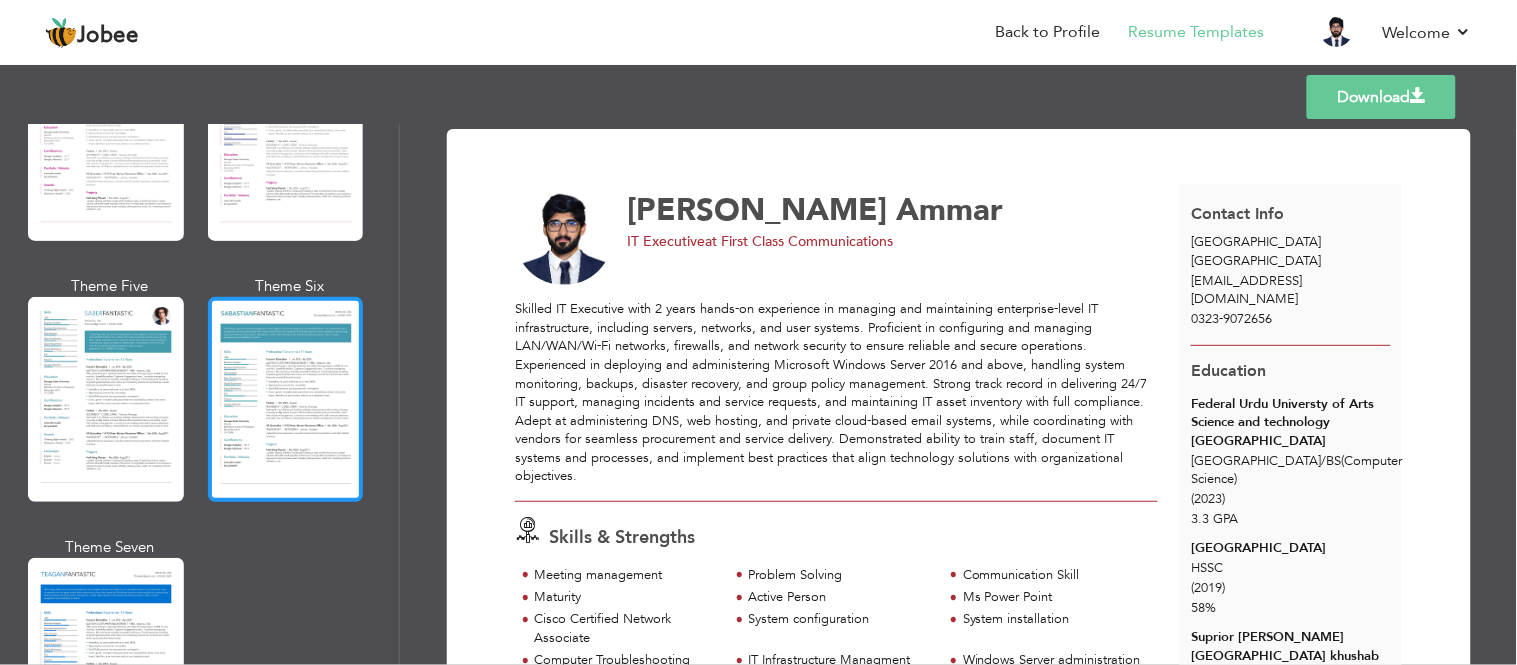 scroll, scrollTop: 2888, scrollLeft: 0, axis: vertical 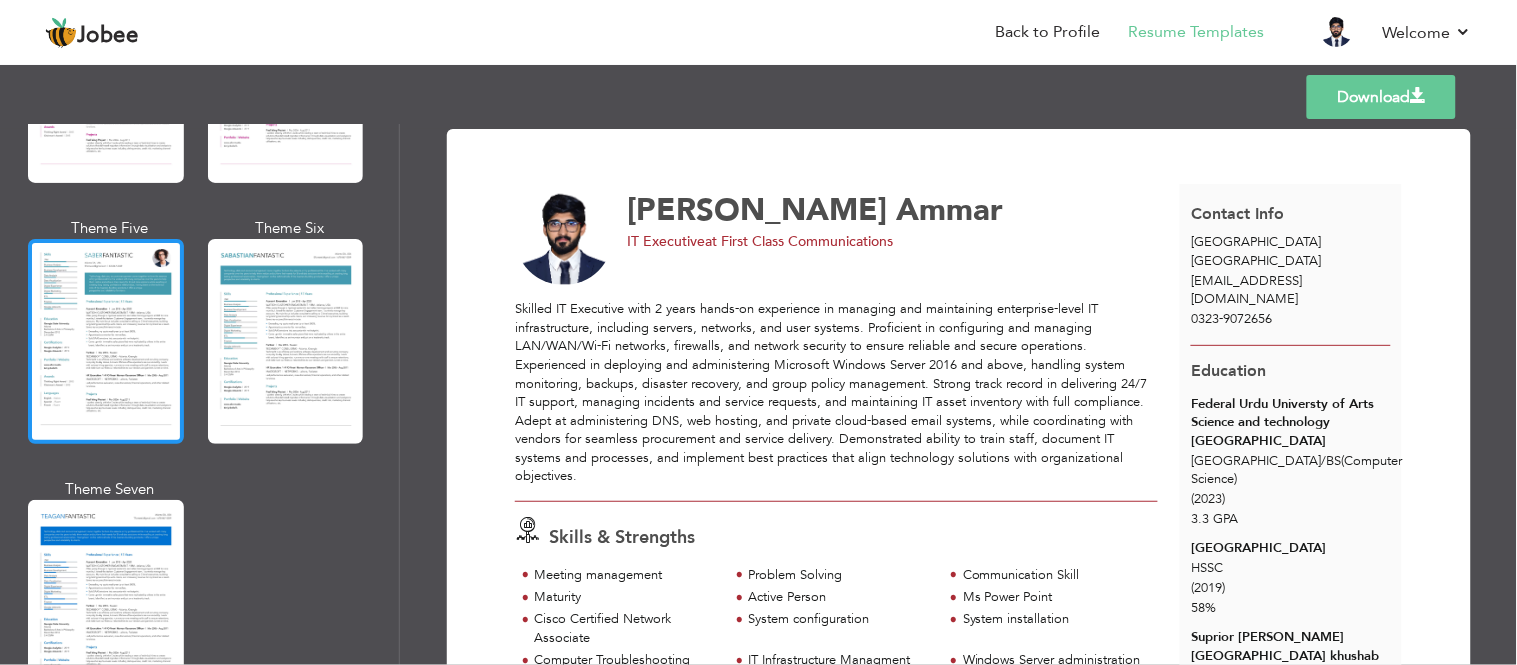 click at bounding box center (106, 341) 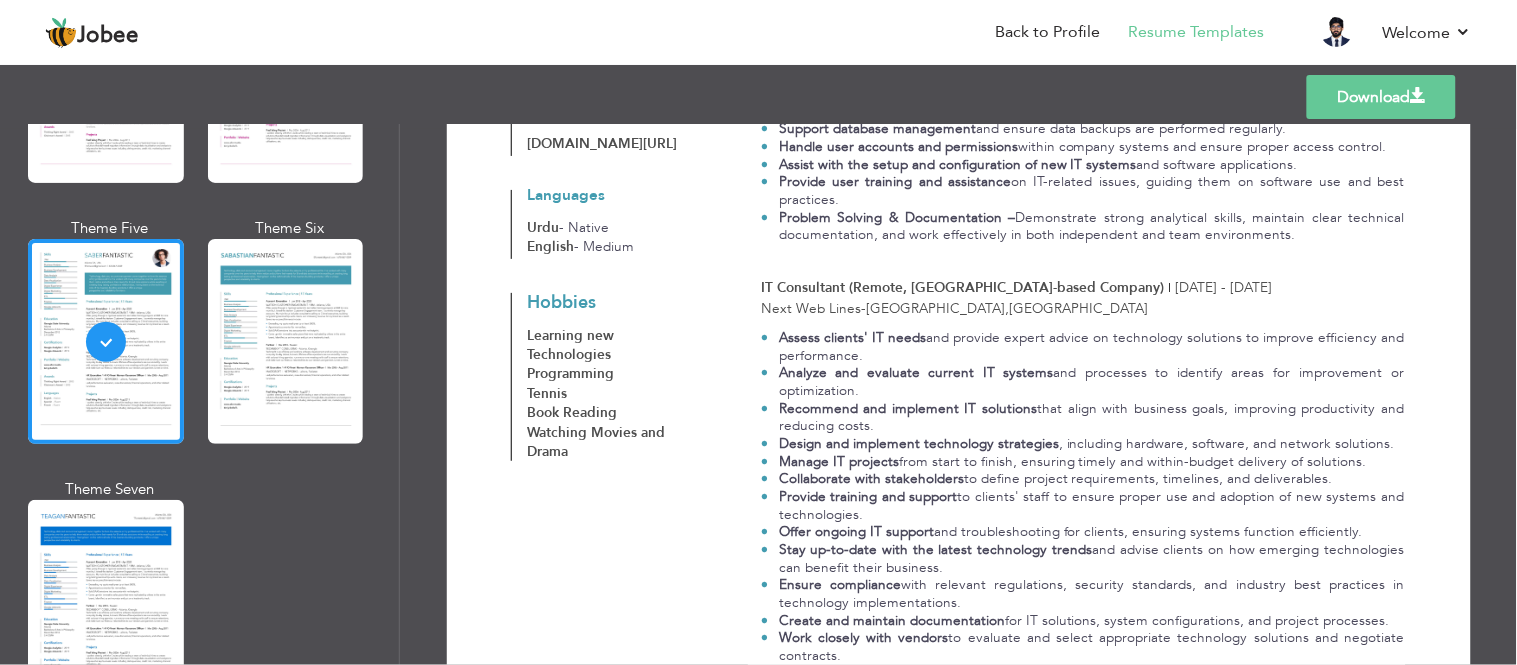 scroll, scrollTop: 1630, scrollLeft: 0, axis: vertical 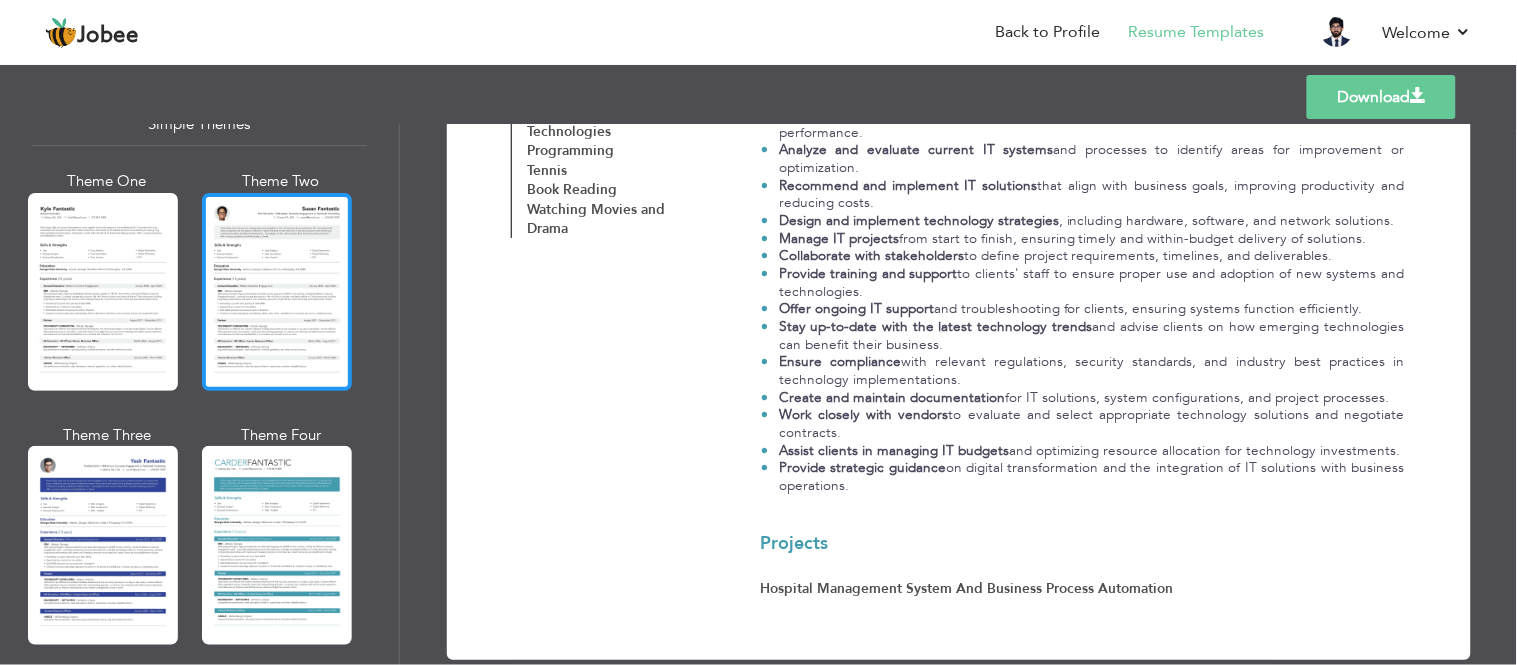 click at bounding box center (277, 292) 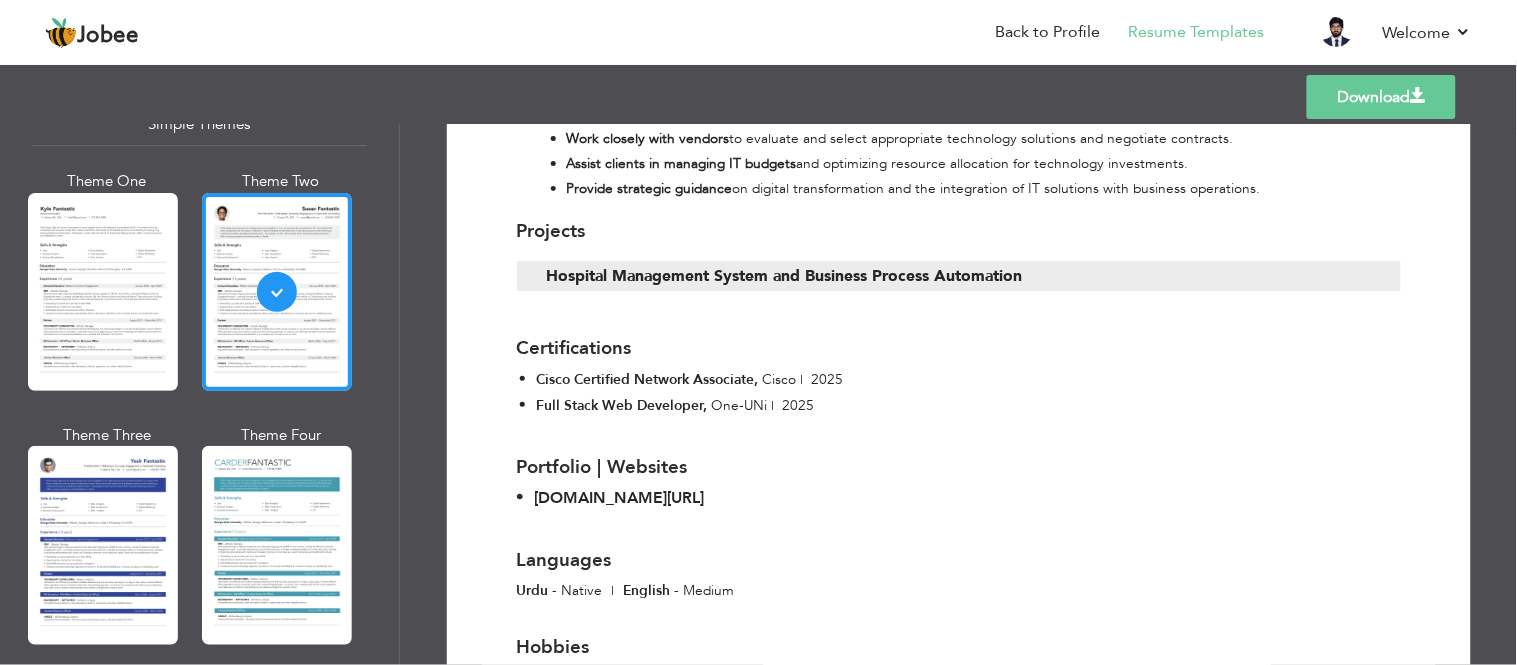 scroll, scrollTop: 2444, scrollLeft: 0, axis: vertical 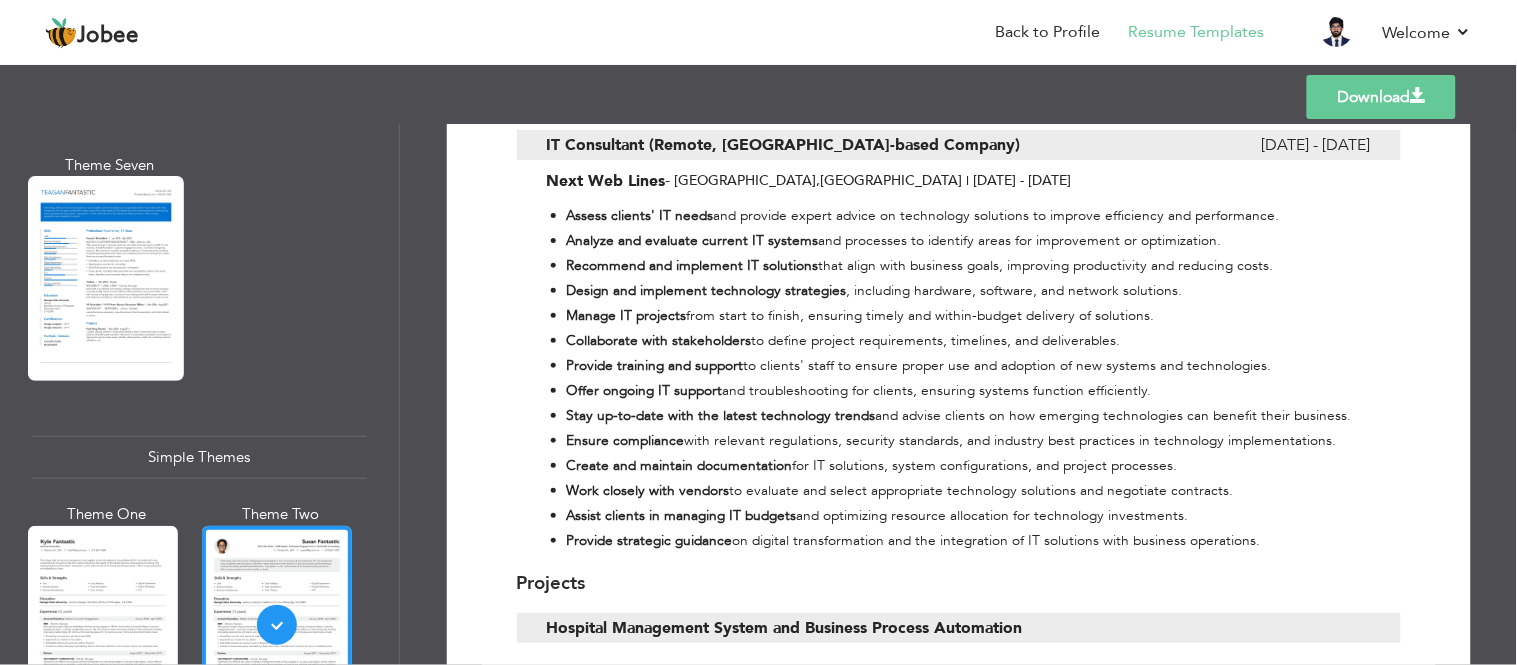 click on "Simple Themes" at bounding box center [199, 457] 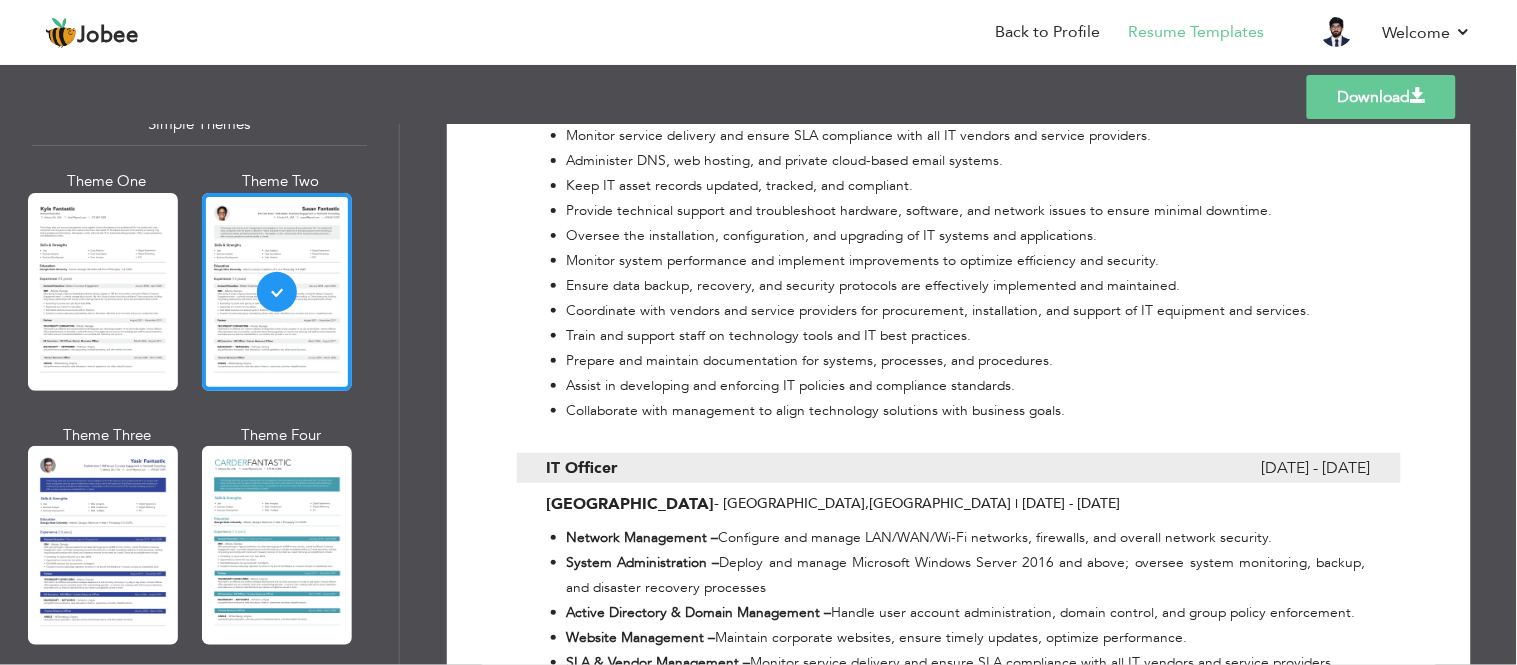 scroll, scrollTop: 0, scrollLeft: 0, axis: both 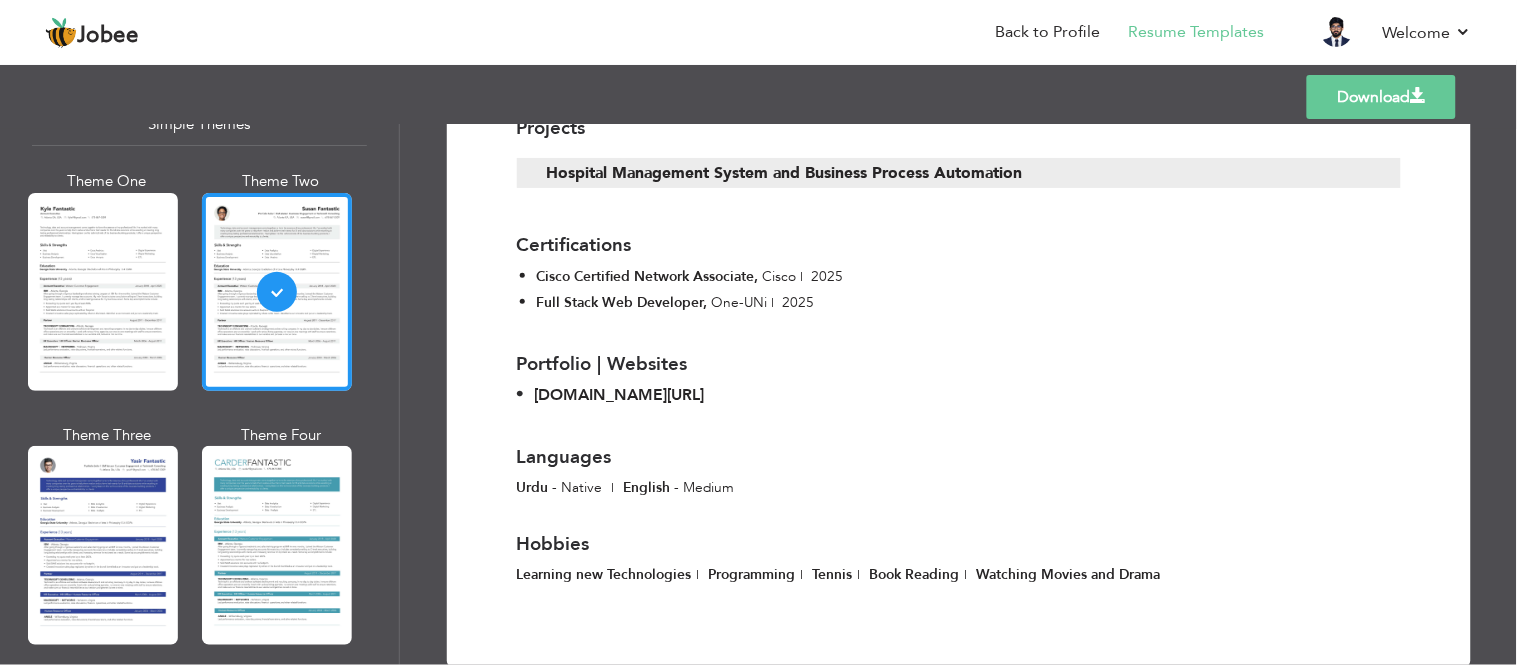 click on "Download" at bounding box center (1381, 97) 